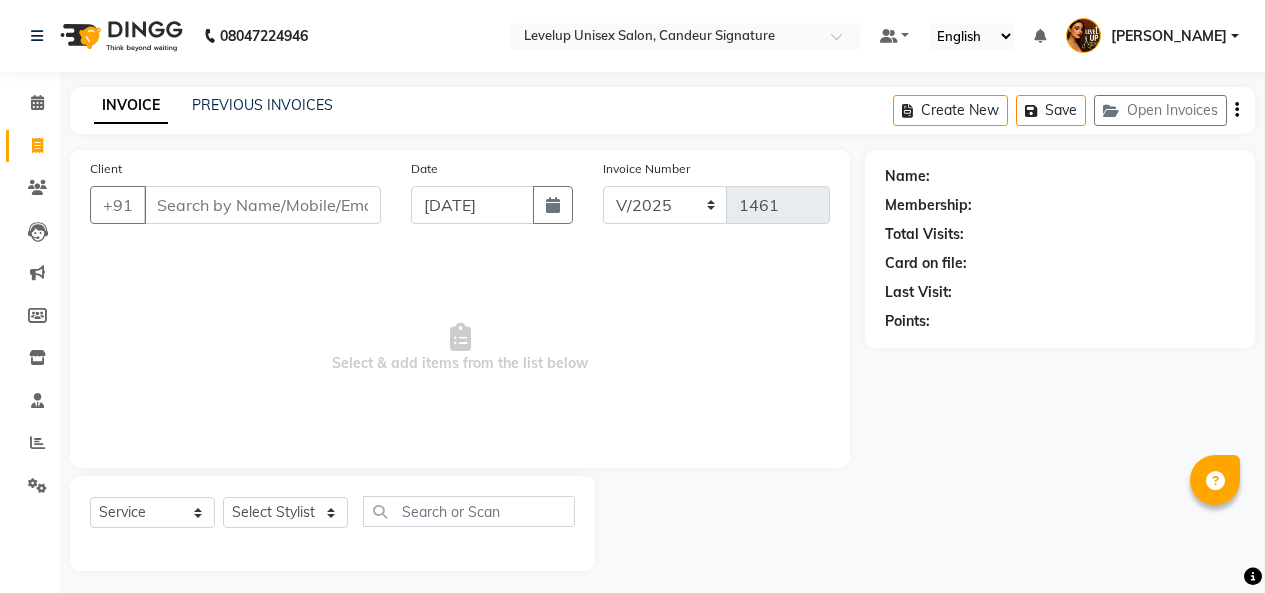 select on "7681" 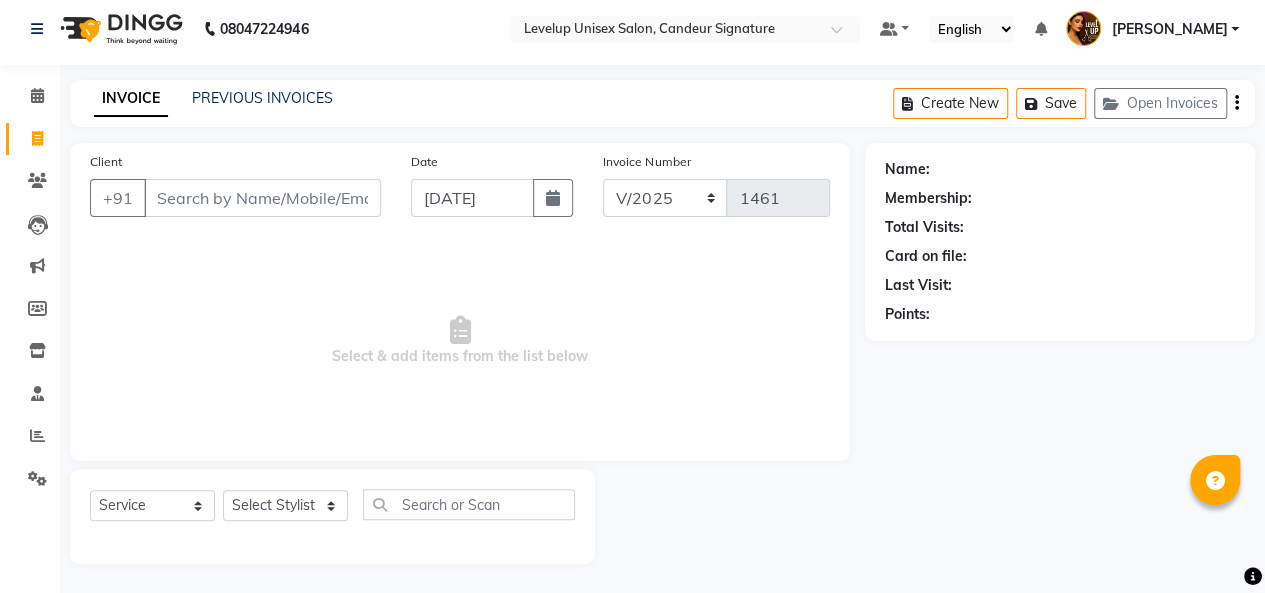scroll, scrollTop: 0, scrollLeft: 0, axis: both 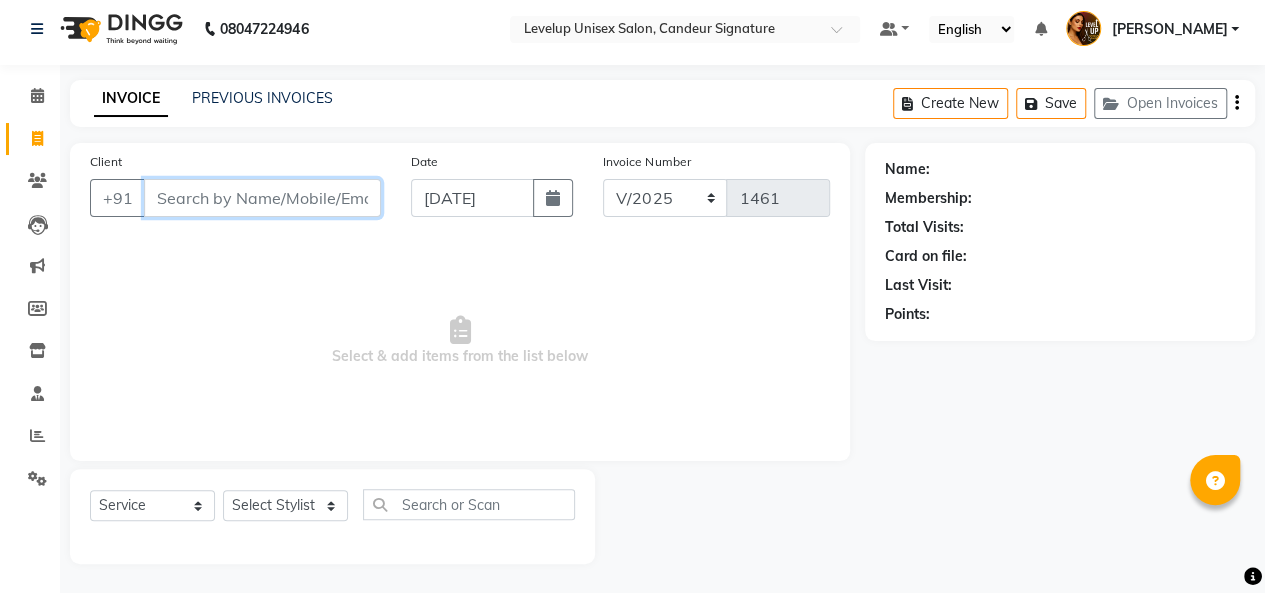 click on "Client" at bounding box center (262, 198) 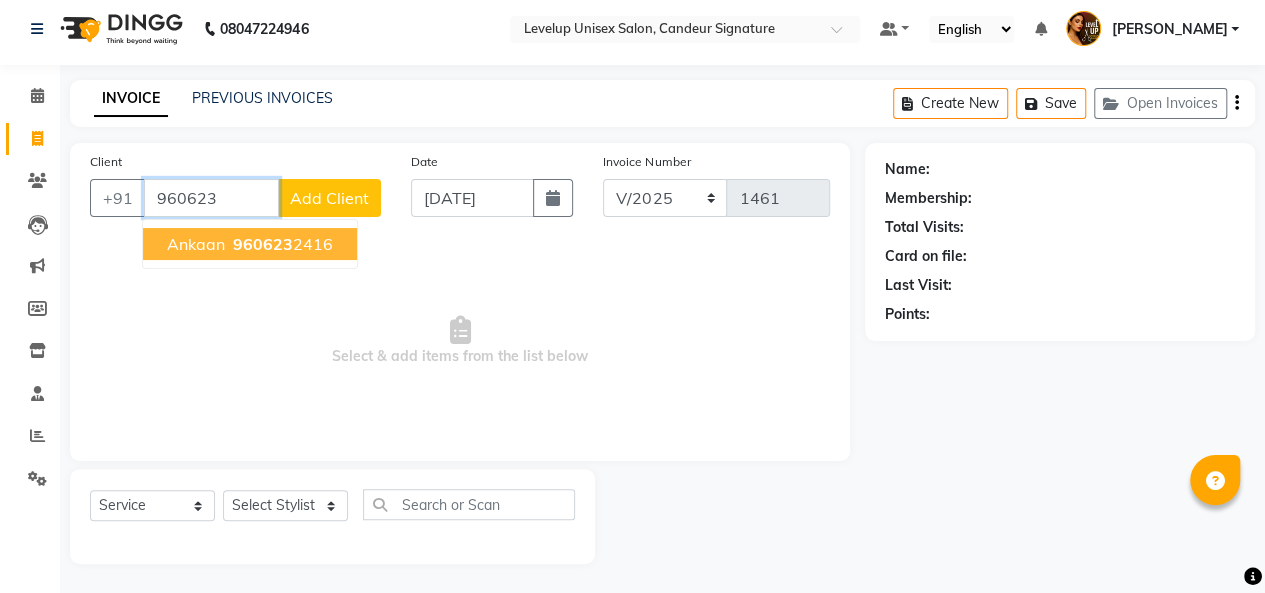 click on "960623 2416" at bounding box center (281, 244) 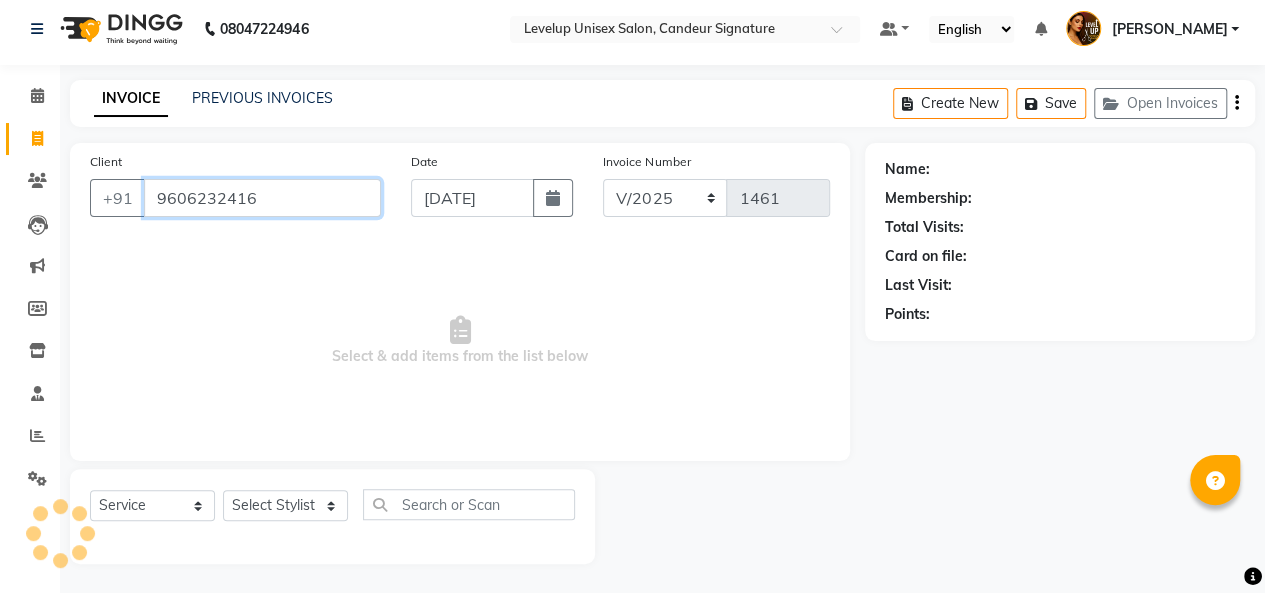 type on "9606232416" 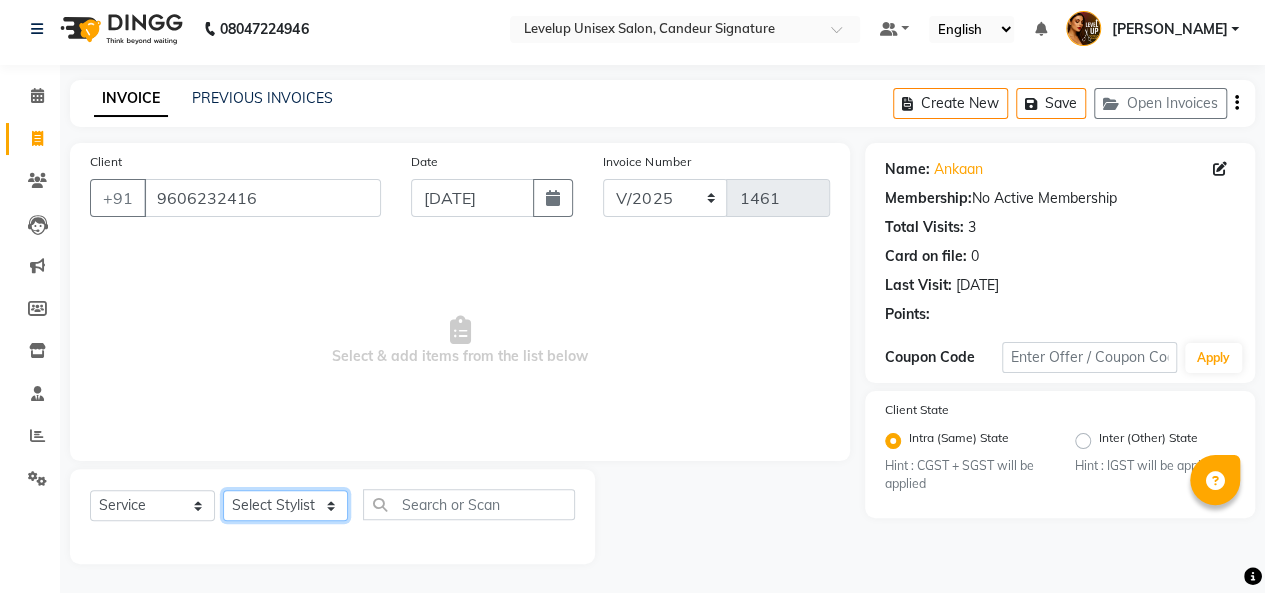 click on "Select Stylist [PERSON_NAME]  [PERSON_NAME]  Furkan [PERSON_NAME] [PERSON_NAME]  [PERSON_NAME]  [PERSON_NAME] [PERSON_NAME] [PERSON_NAME]" 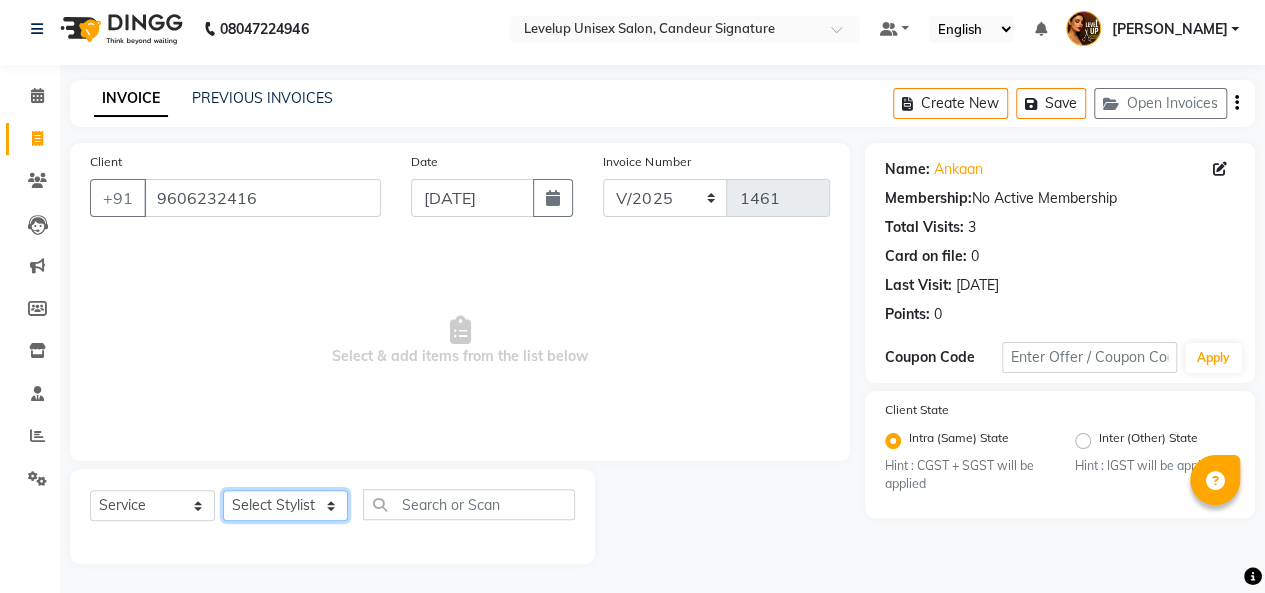 select on "79243" 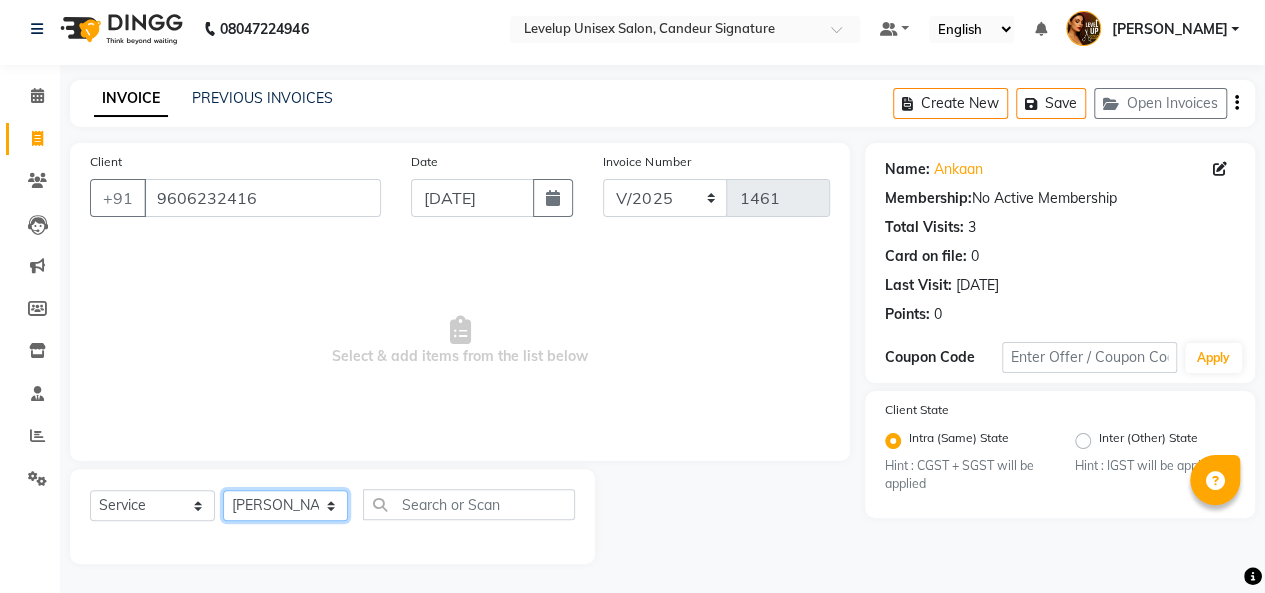 click on "Select Stylist [PERSON_NAME]  [PERSON_NAME]  Furkan [PERSON_NAME] [PERSON_NAME]  [PERSON_NAME]  [PERSON_NAME] [PERSON_NAME] [PERSON_NAME]" 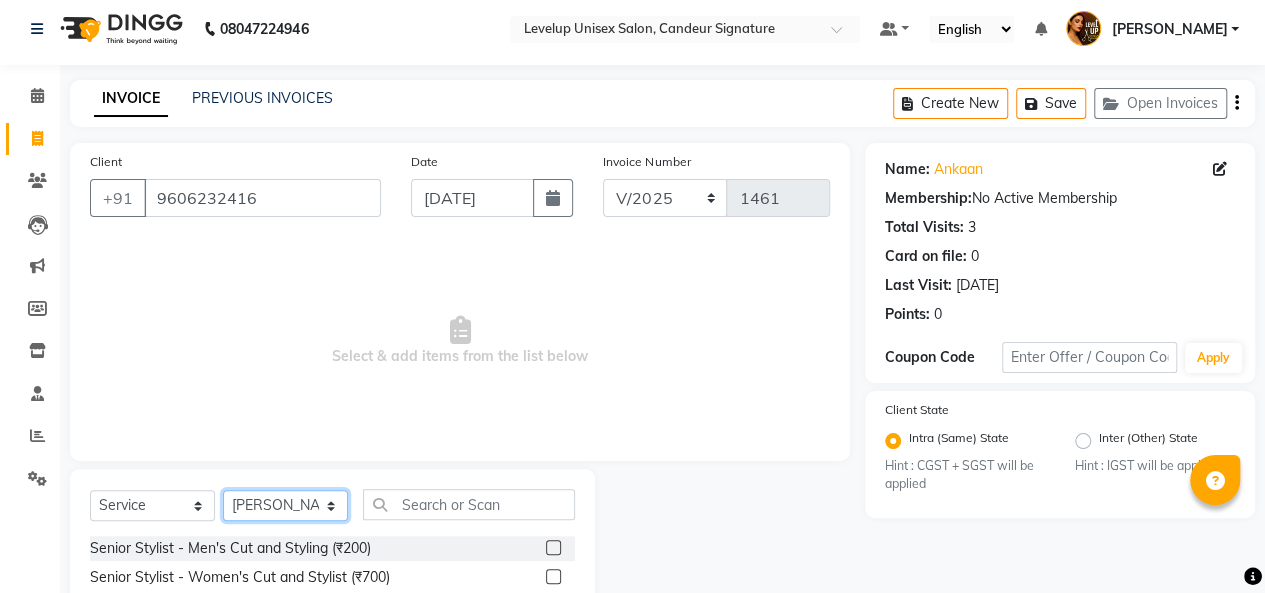 scroll, scrollTop: 207, scrollLeft: 0, axis: vertical 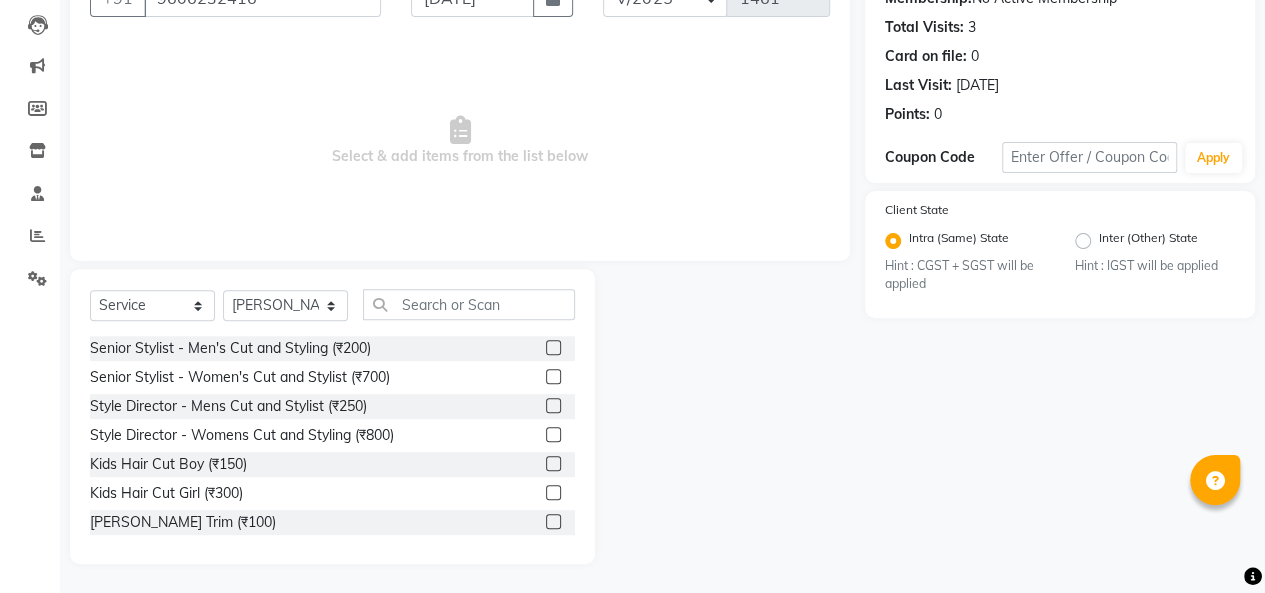 click 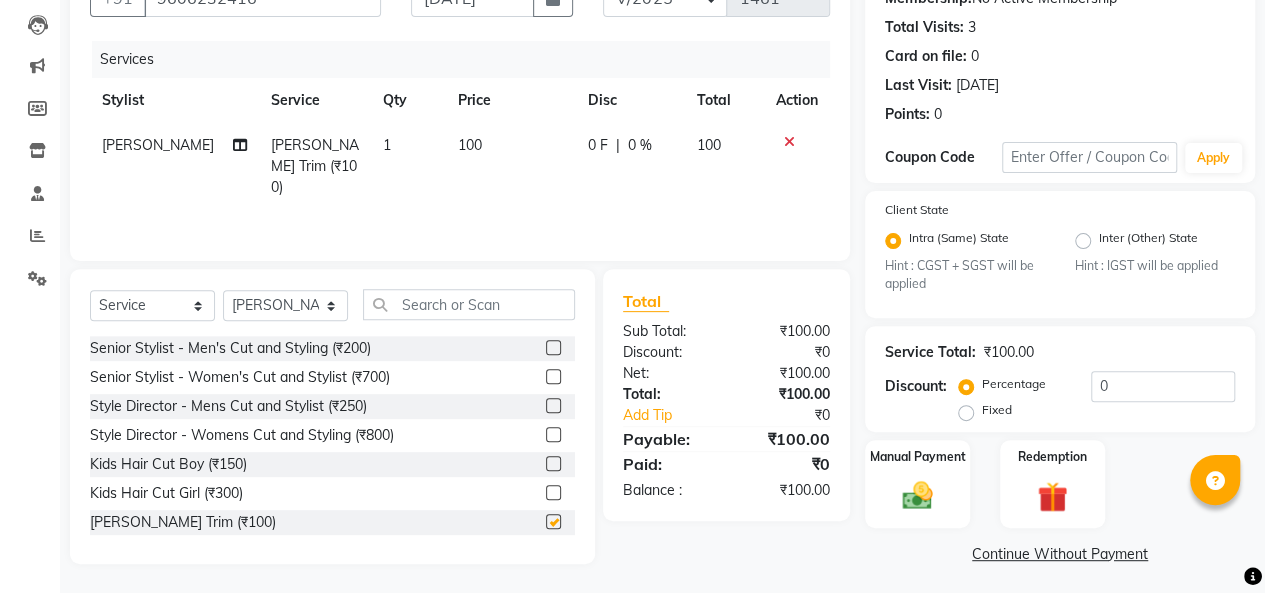 checkbox on "false" 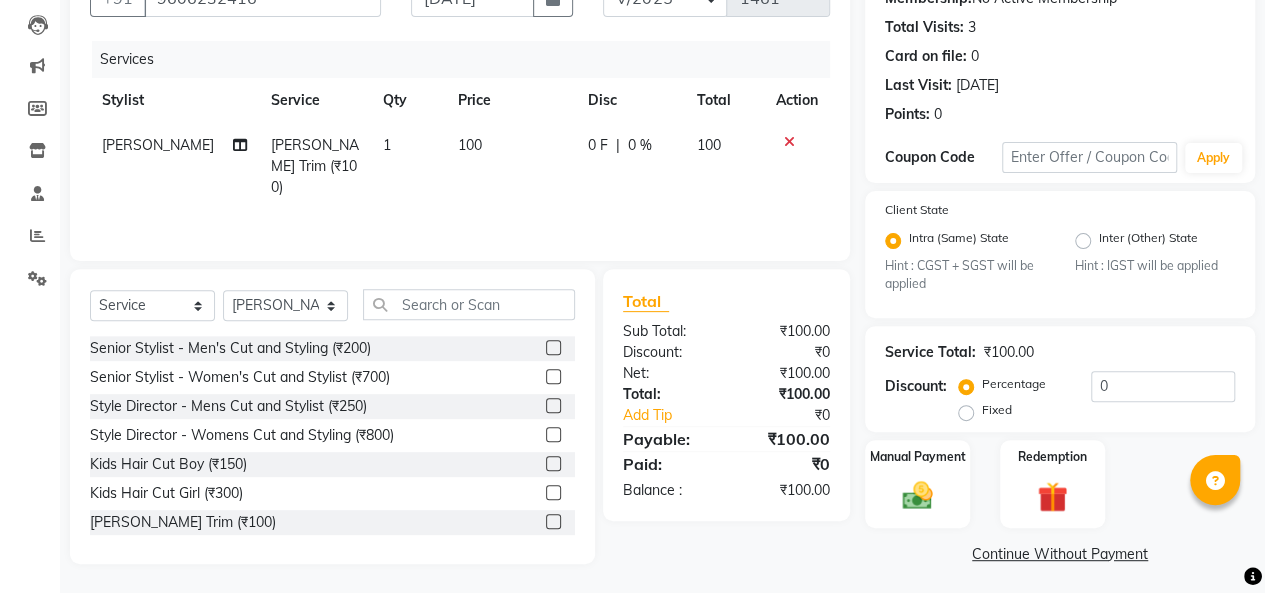 scroll, scrollTop: 212, scrollLeft: 0, axis: vertical 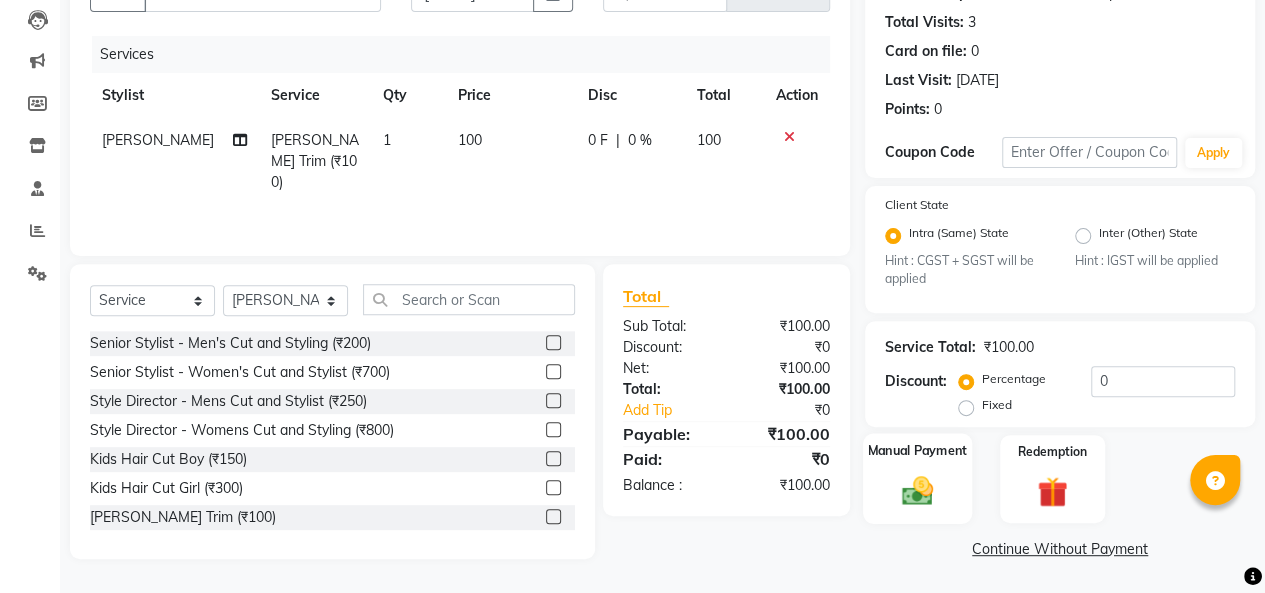 click on "Manual Payment" 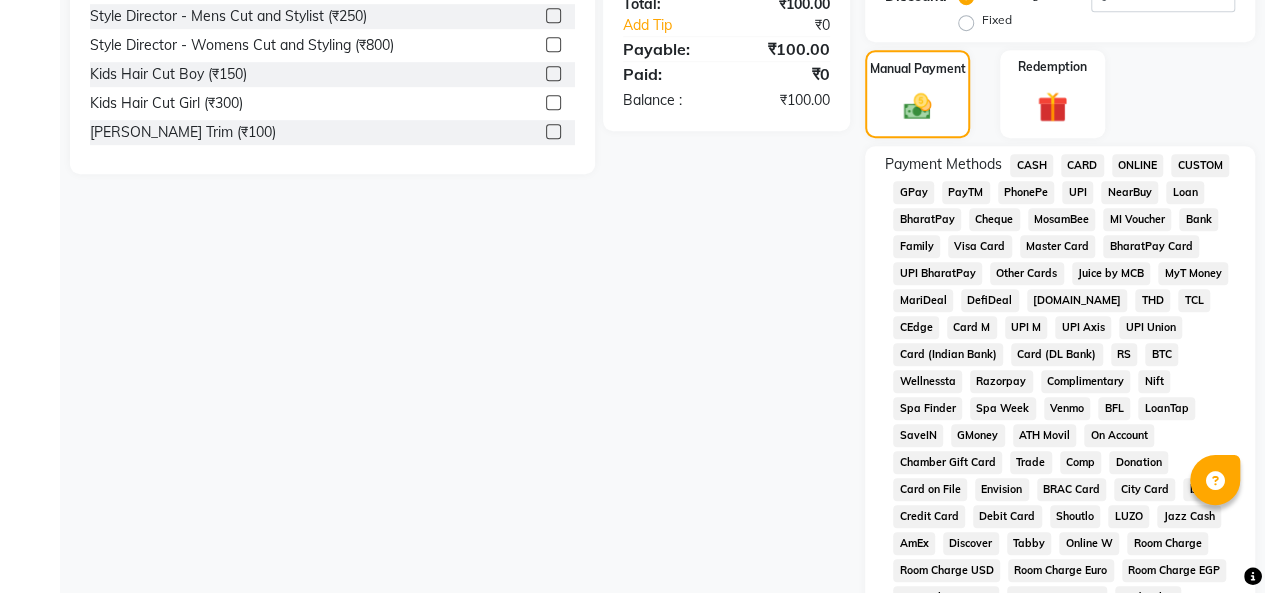 scroll, scrollTop: 629, scrollLeft: 0, axis: vertical 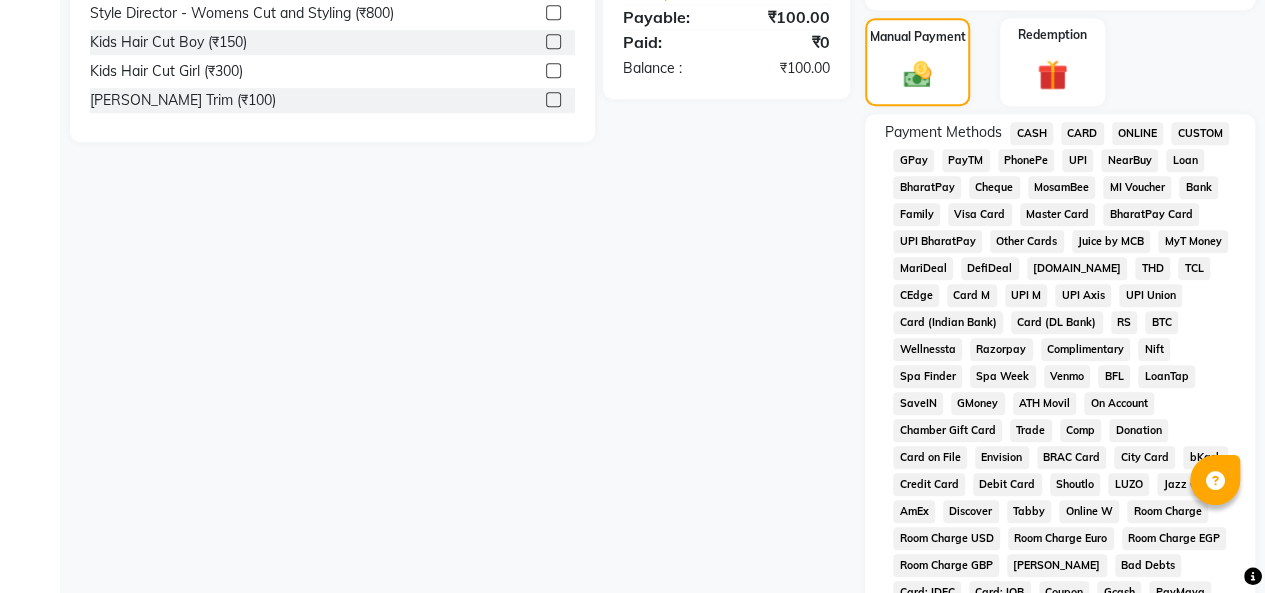 click on "PhonePe" 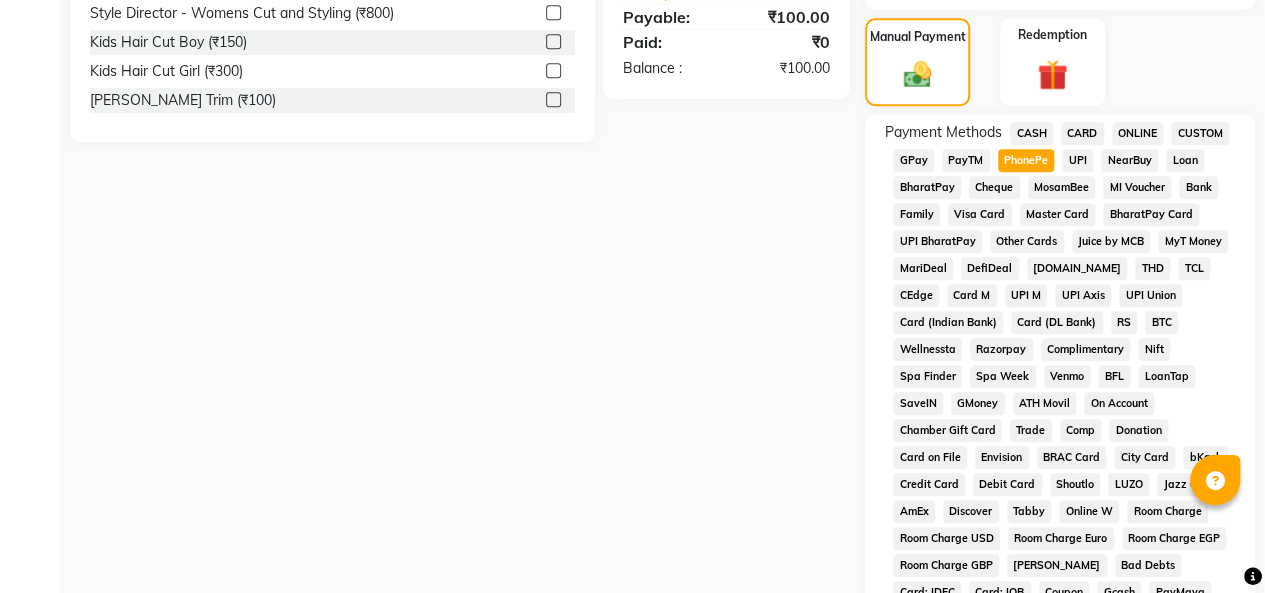 scroll, scrollTop: 1098, scrollLeft: 0, axis: vertical 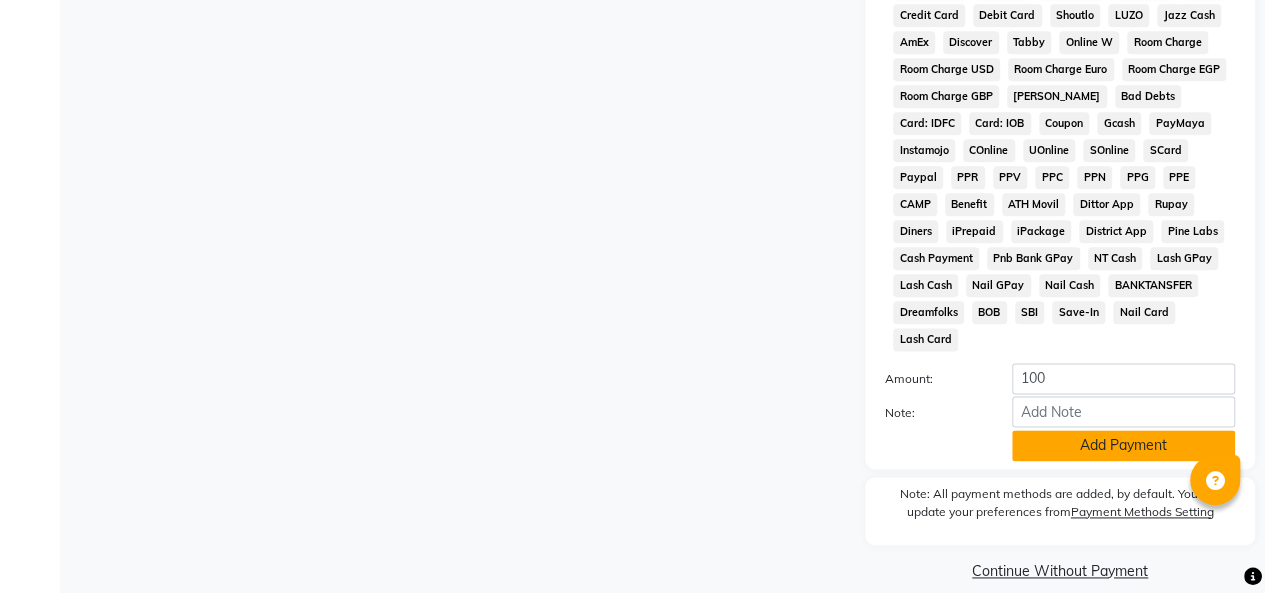 click on "Add Payment" 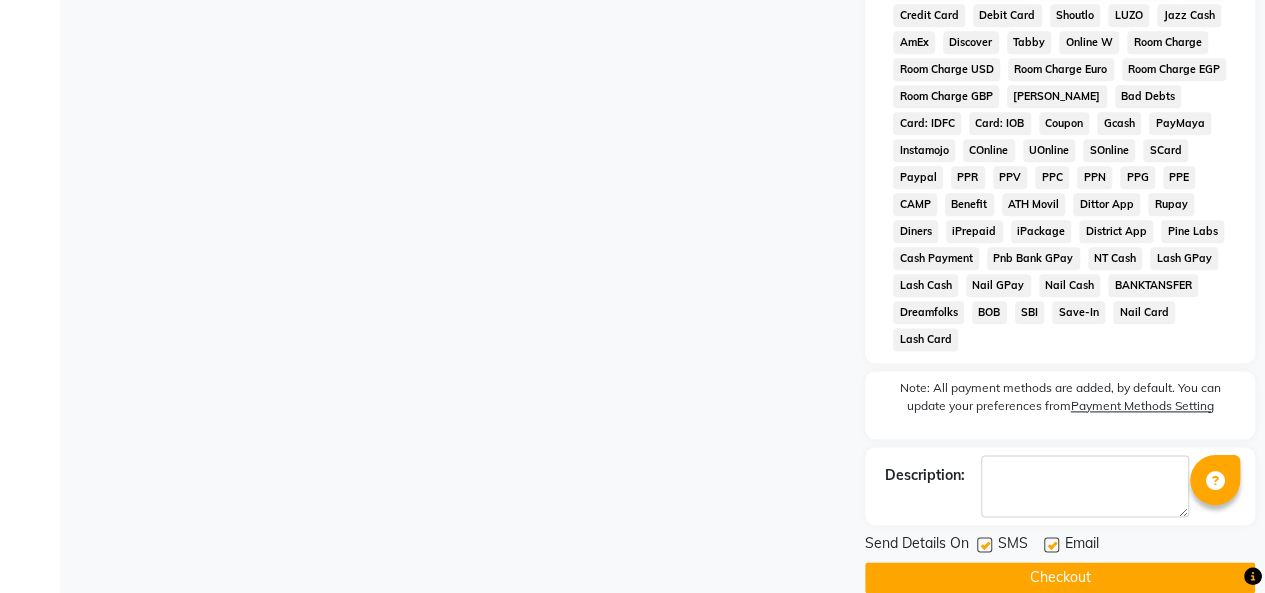 click on "Checkout" 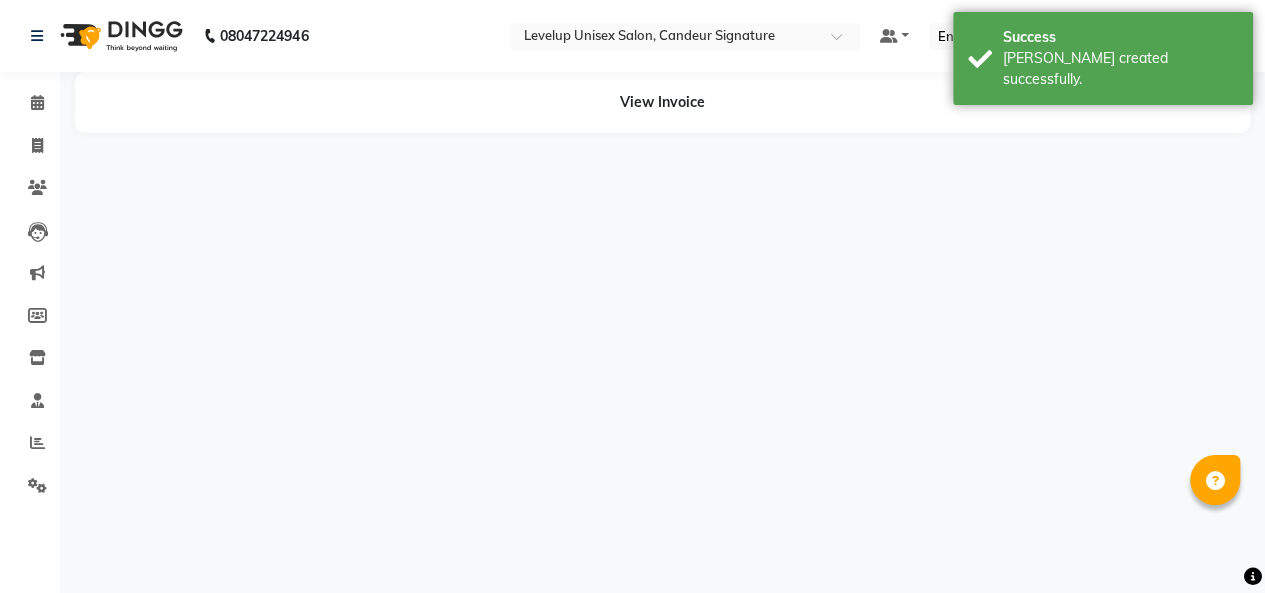 scroll, scrollTop: 0, scrollLeft: 0, axis: both 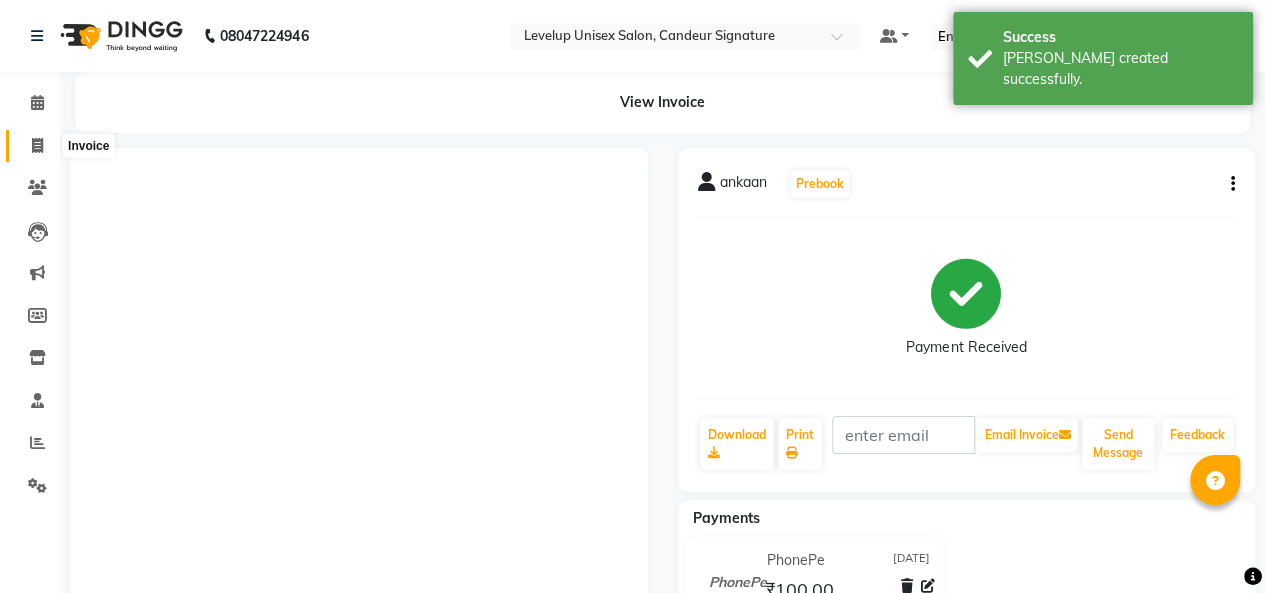 click 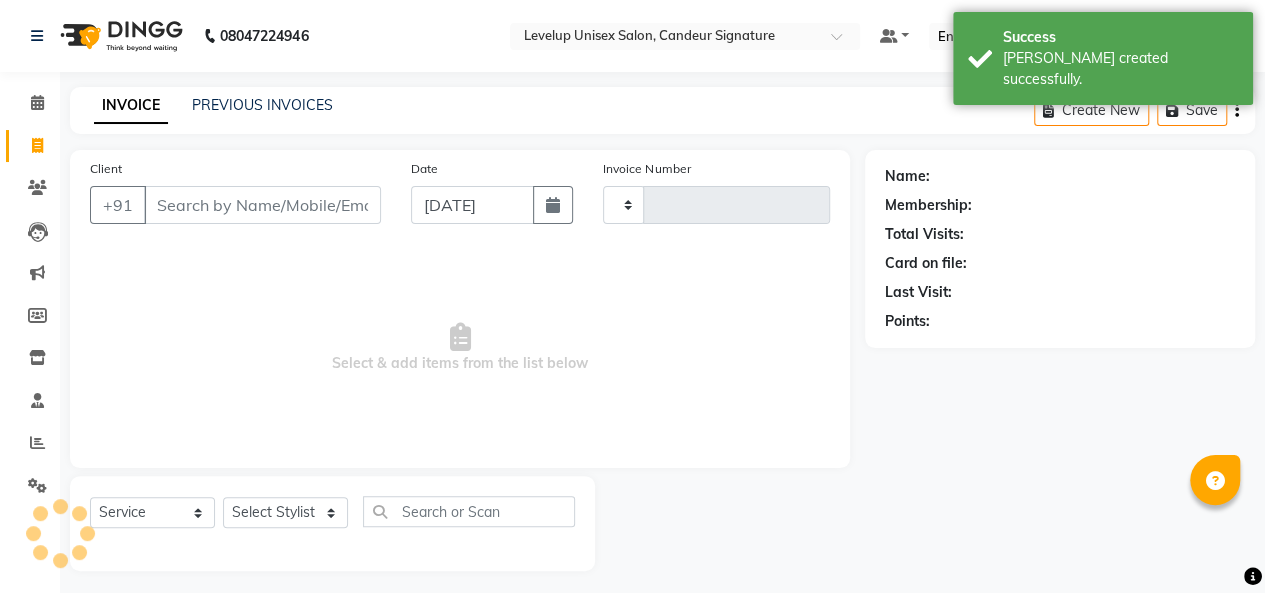 scroll, scrollTop: 7, scrollLeft: 0, axis: vertical 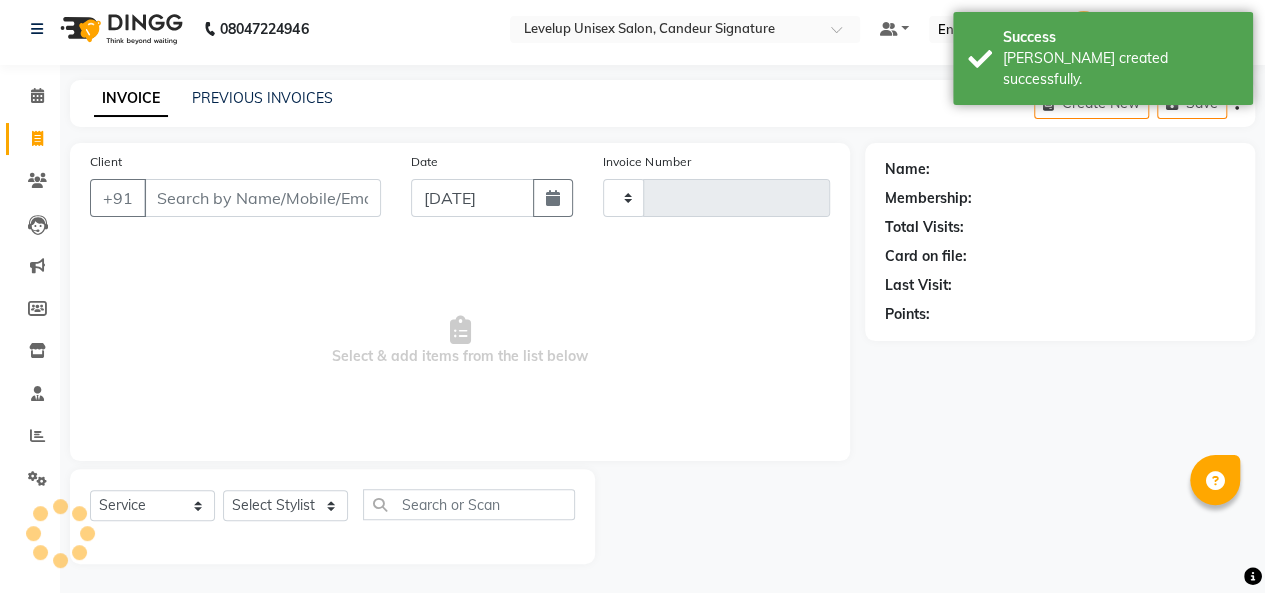 type on "1462" 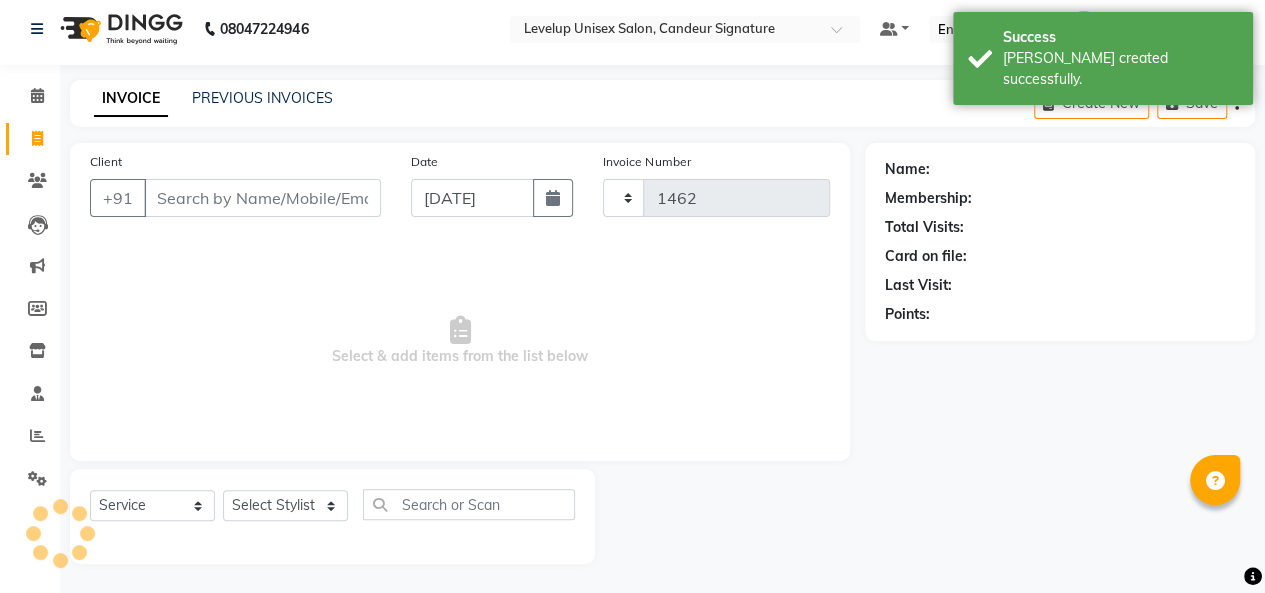 select on "7681" 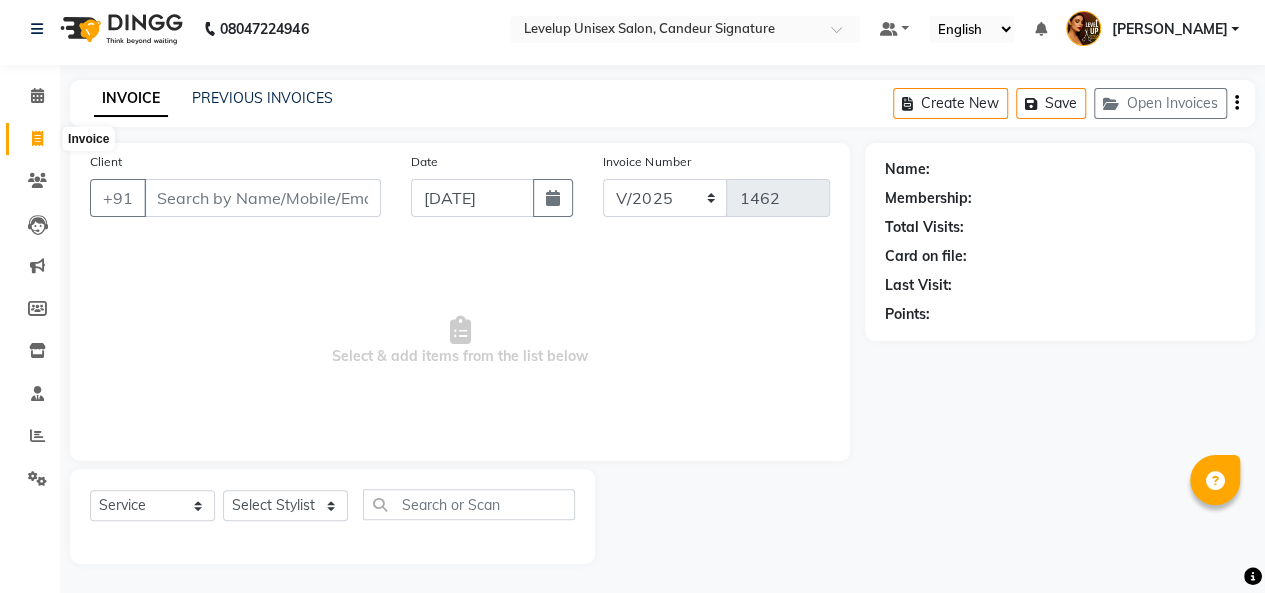 click 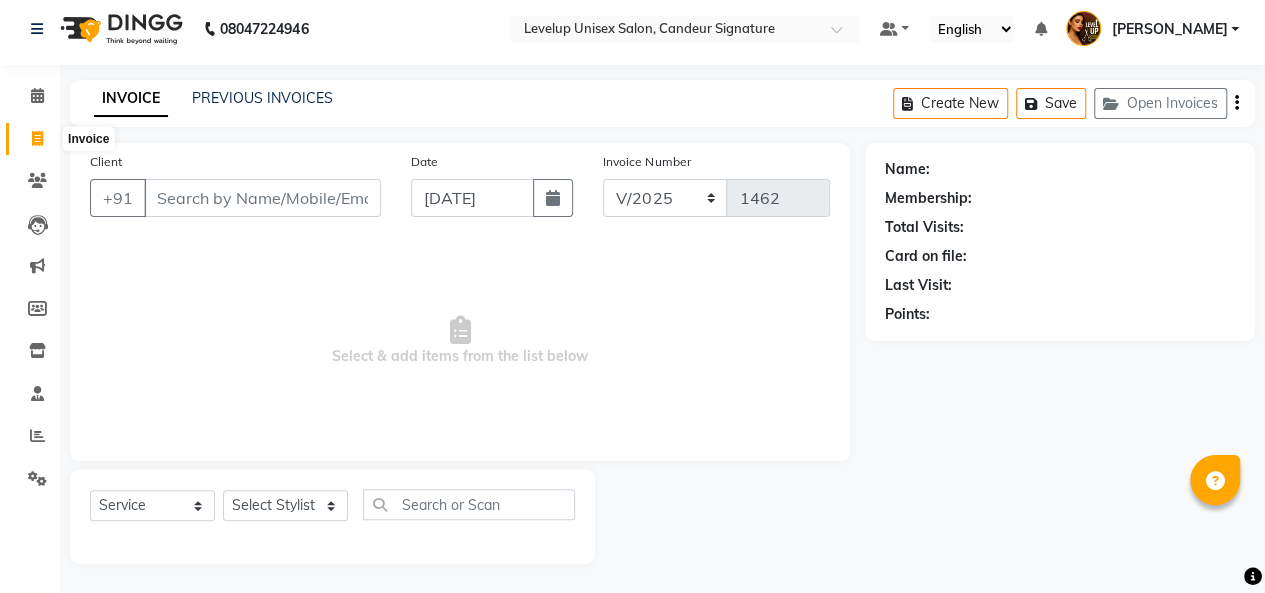 drag, startPoint x: 39, startPoint y: 141, endPoint x: 144, endPoint y: 2, distance: 174.20103 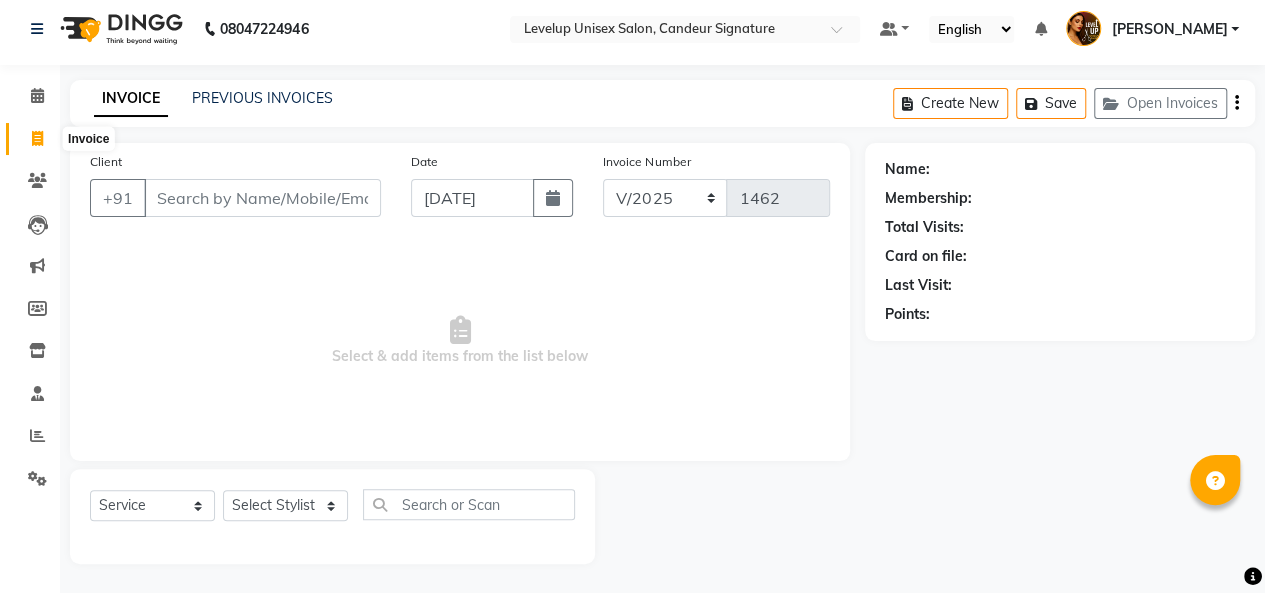 select on "service" 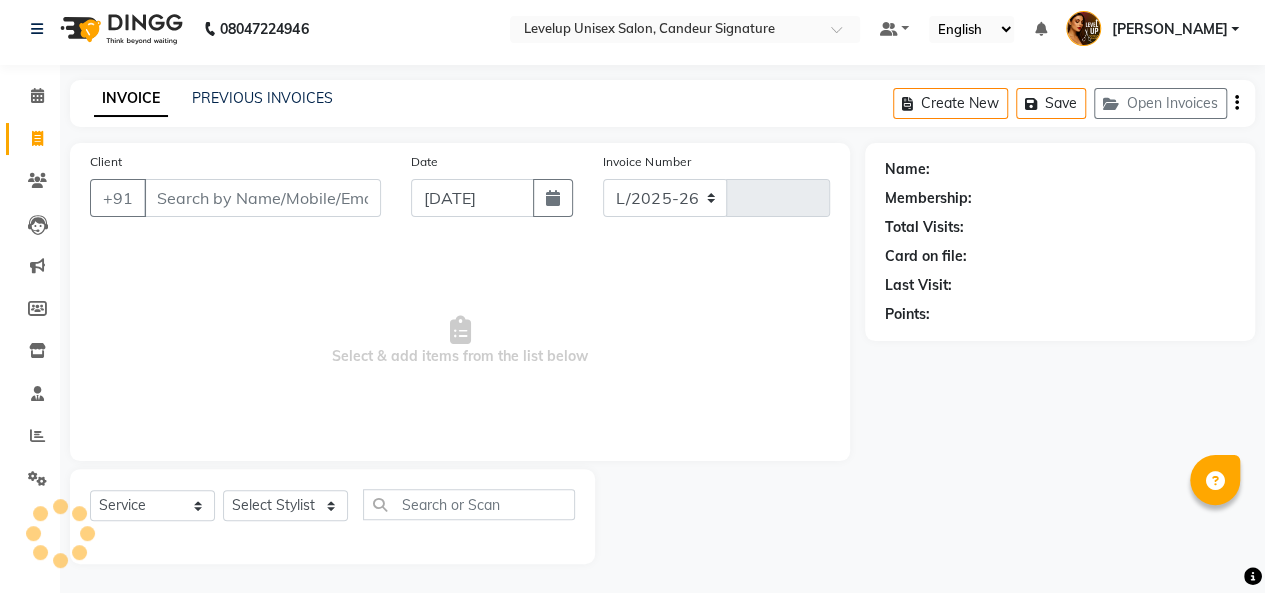 select on "7681" 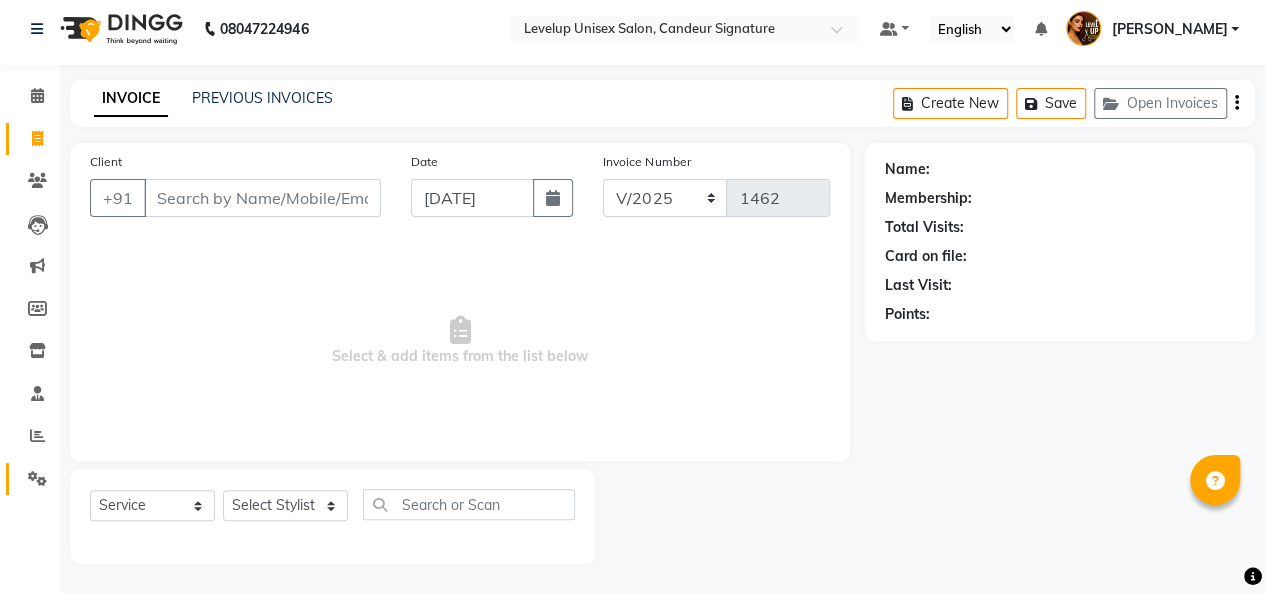 click on "Settings" 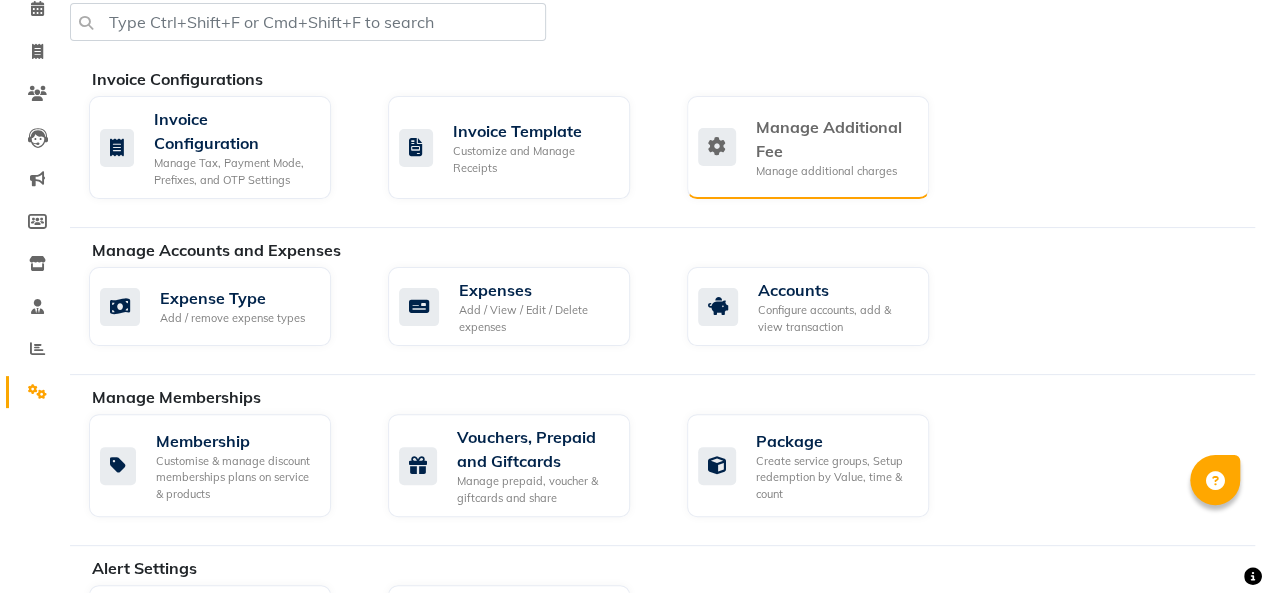 scroll, scrollTop: 82, scrollLeft: 0, axis: vertical 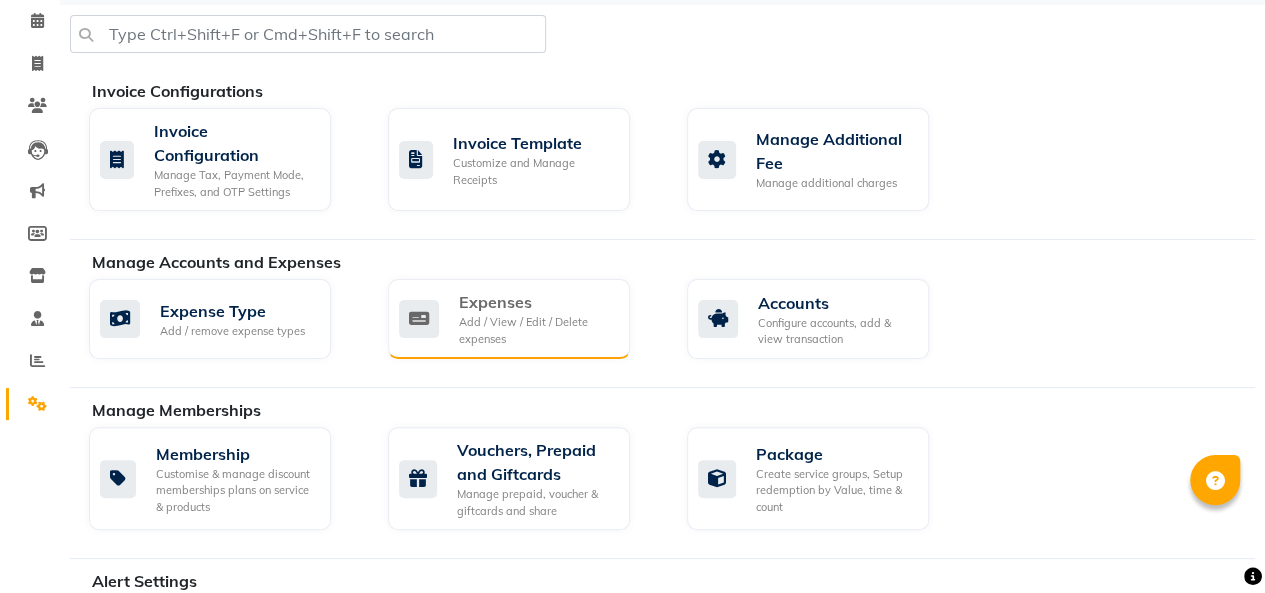 click on "Add / View / Edit / Delete expenses" 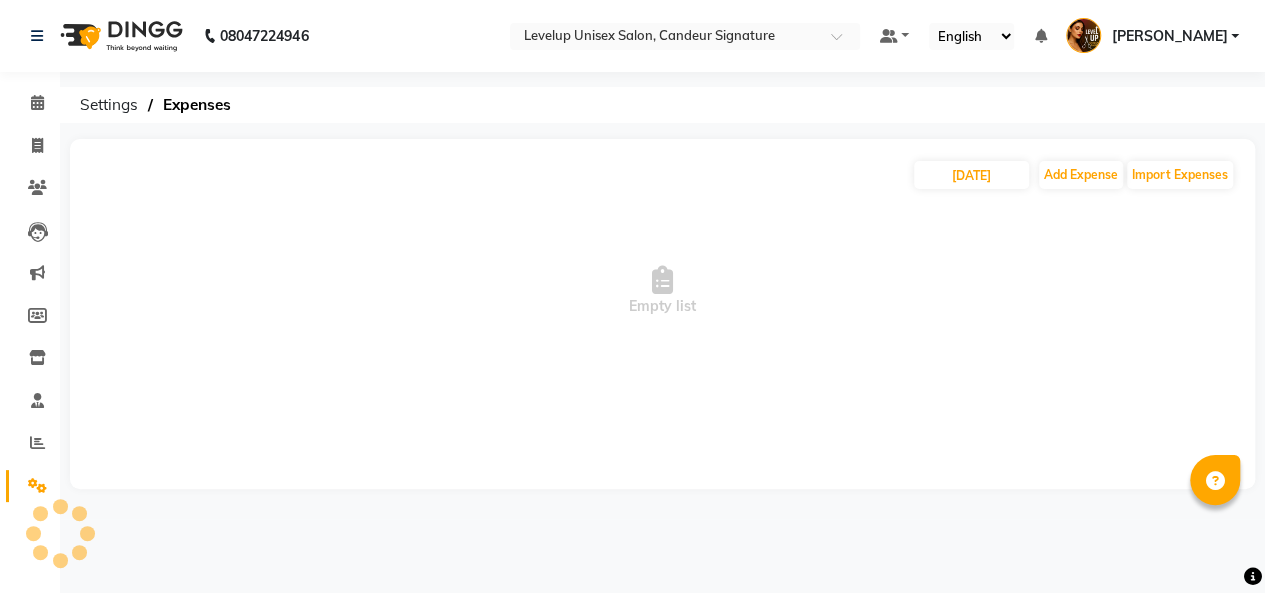 scroll, scrollTop: 0, scrollLeft: 0, axis: both 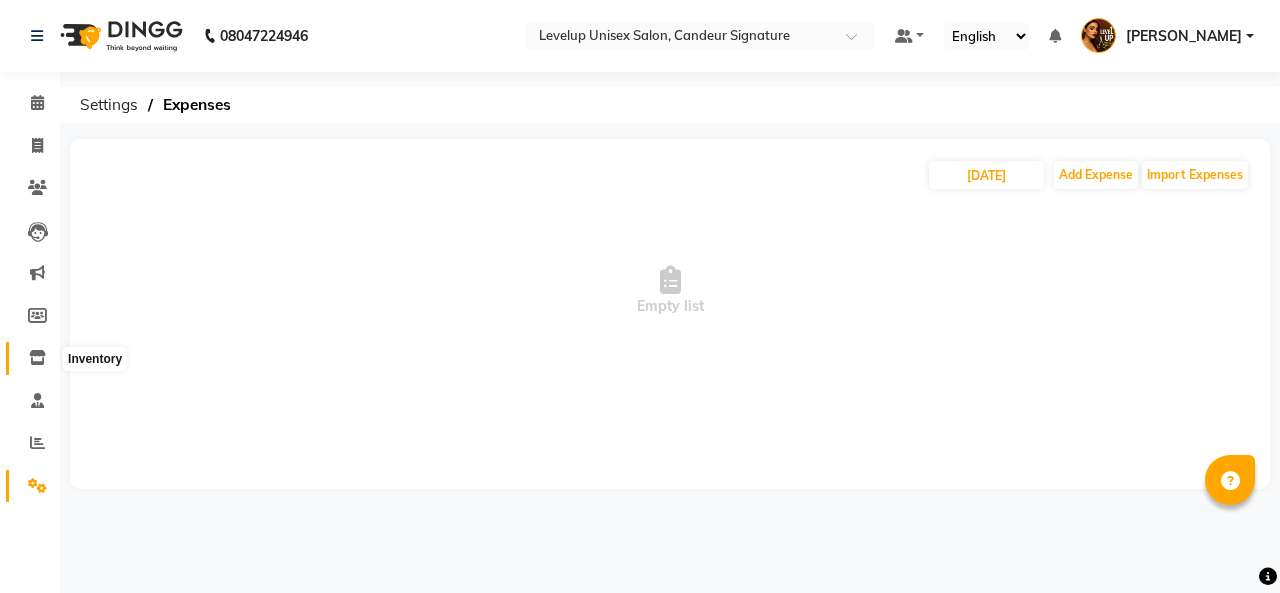 click 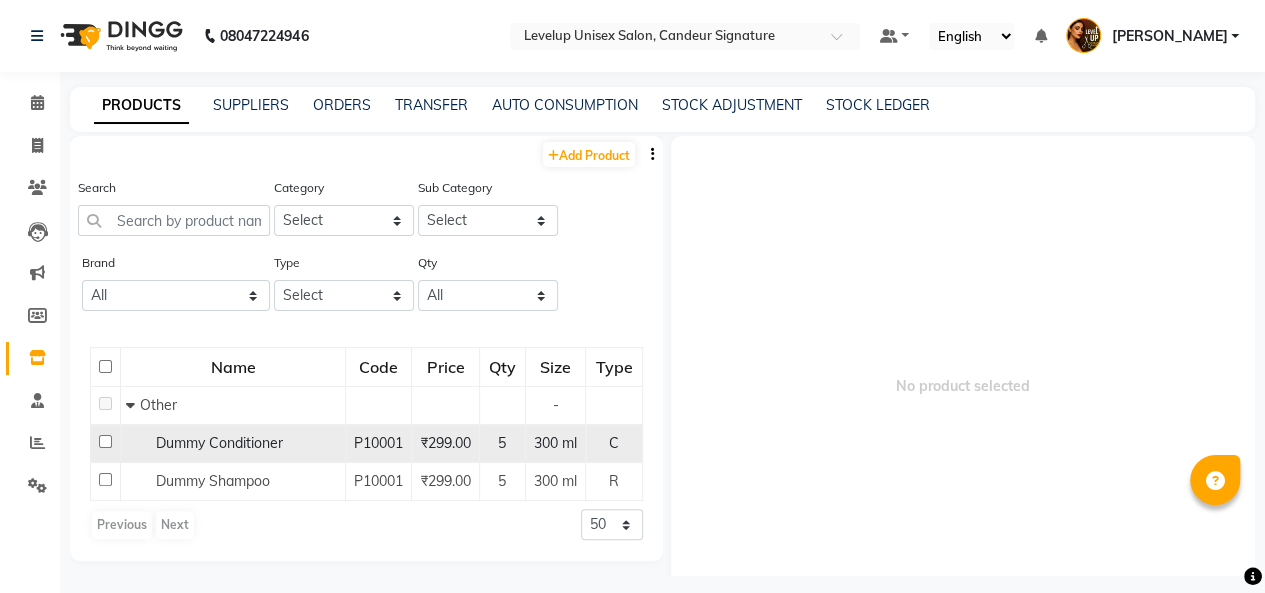 scroll, scrollTop: 25, scrollLeft: 0, axis: vertical 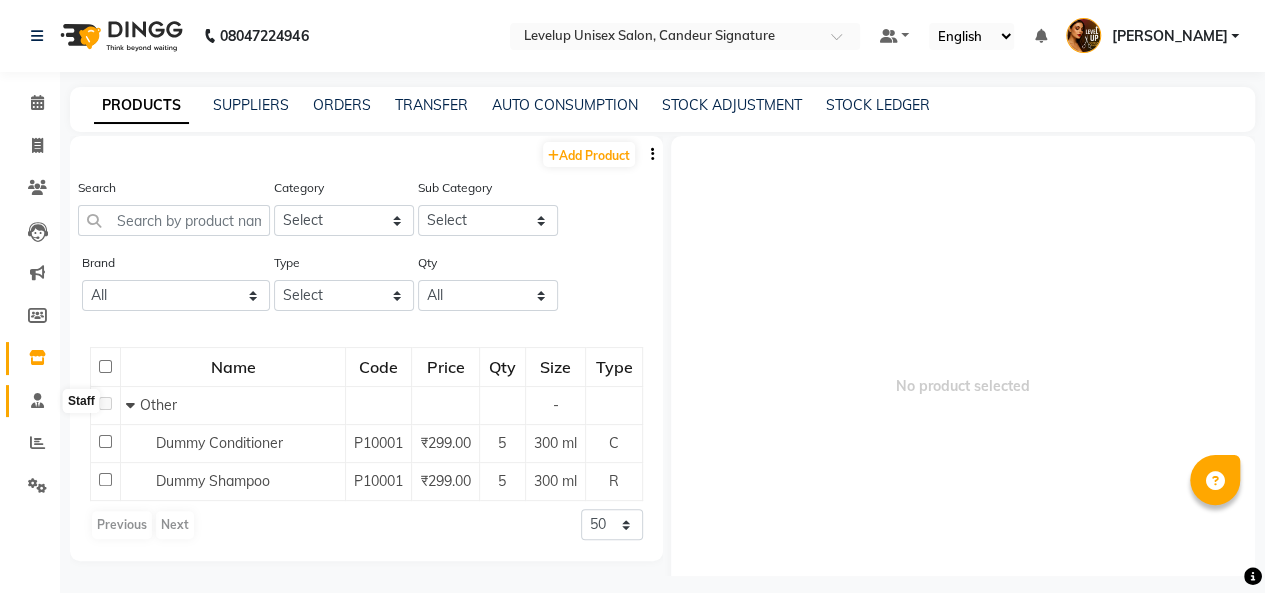 click 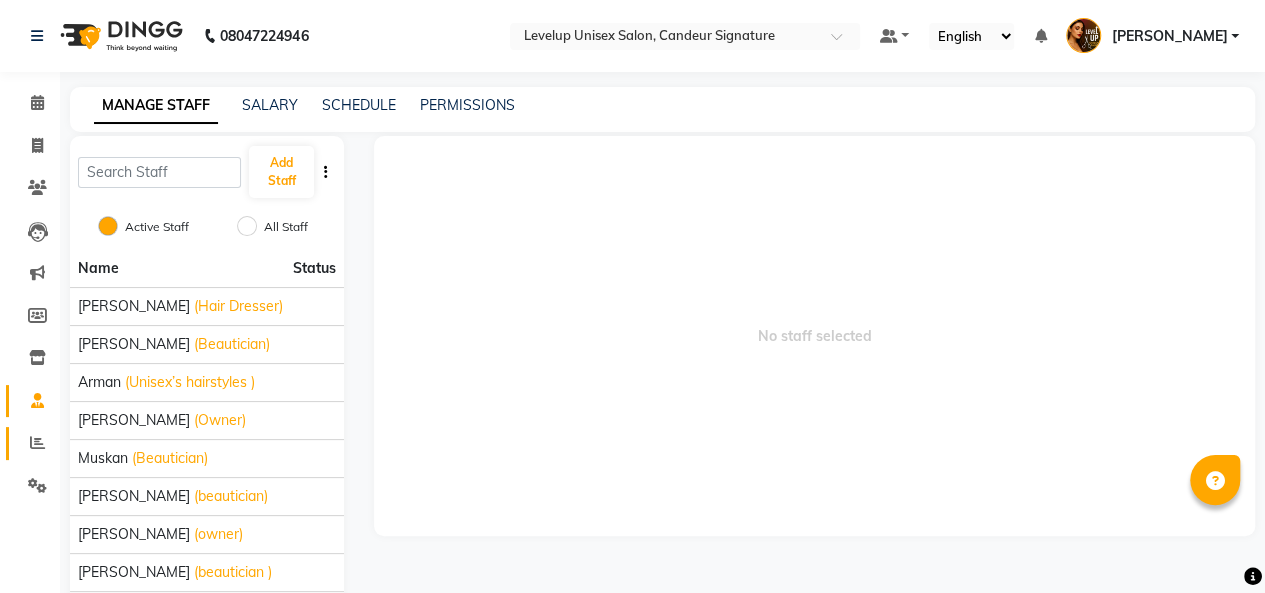 click 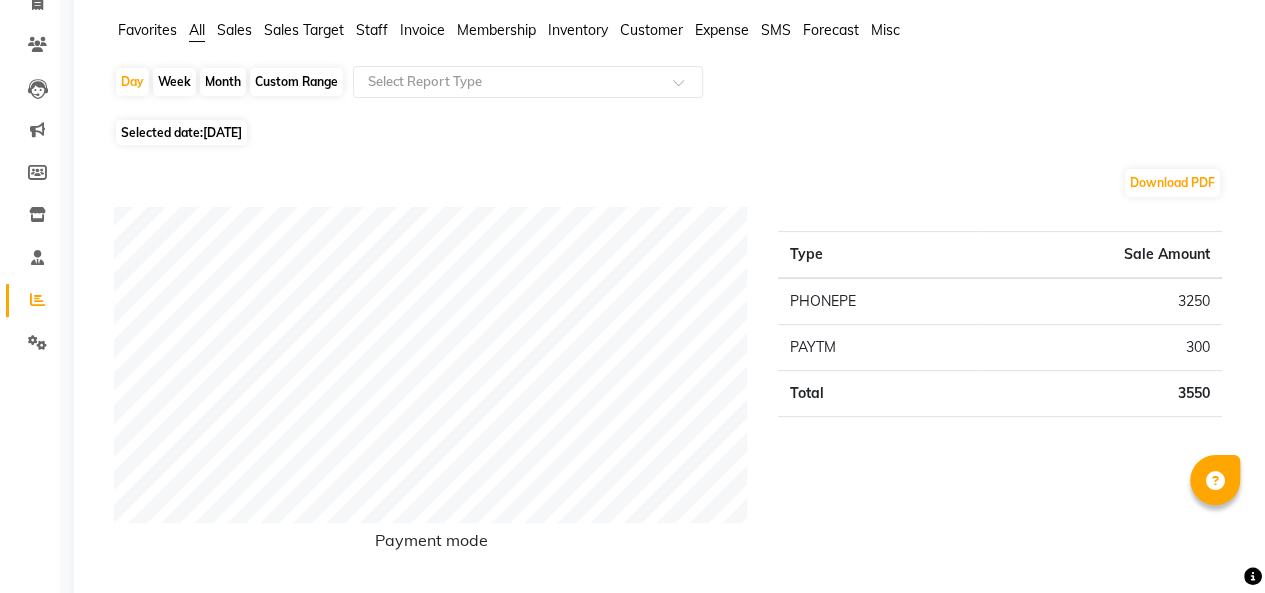 scroll, scrollTop: 163, scrollLeft: 0, axis: vertical 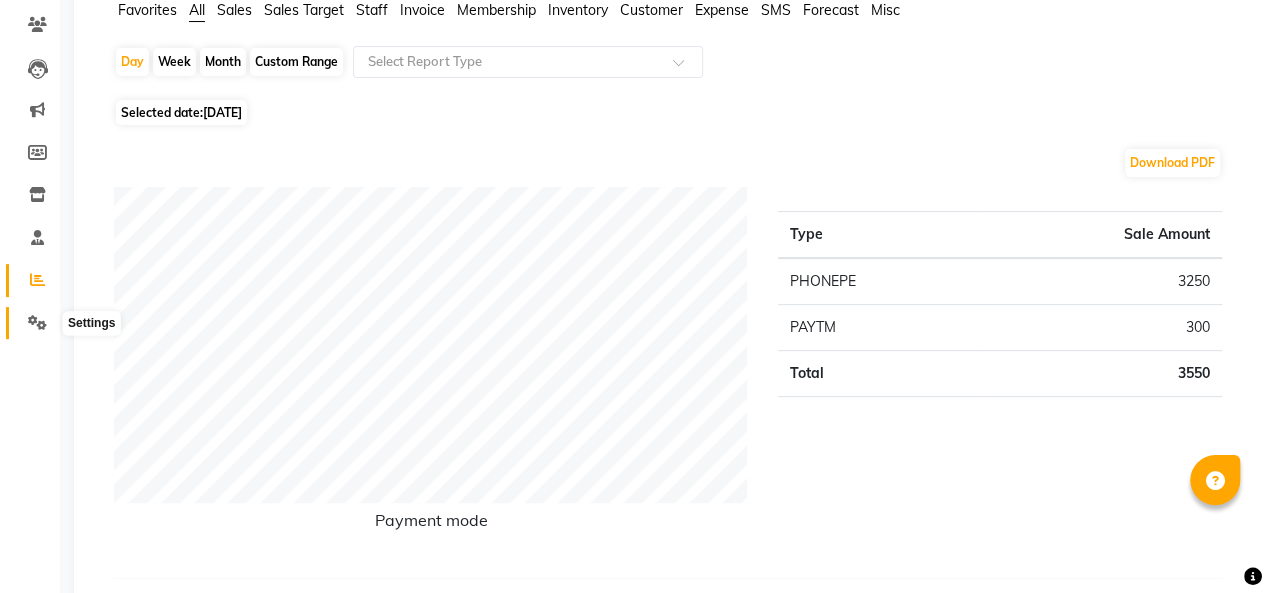 click 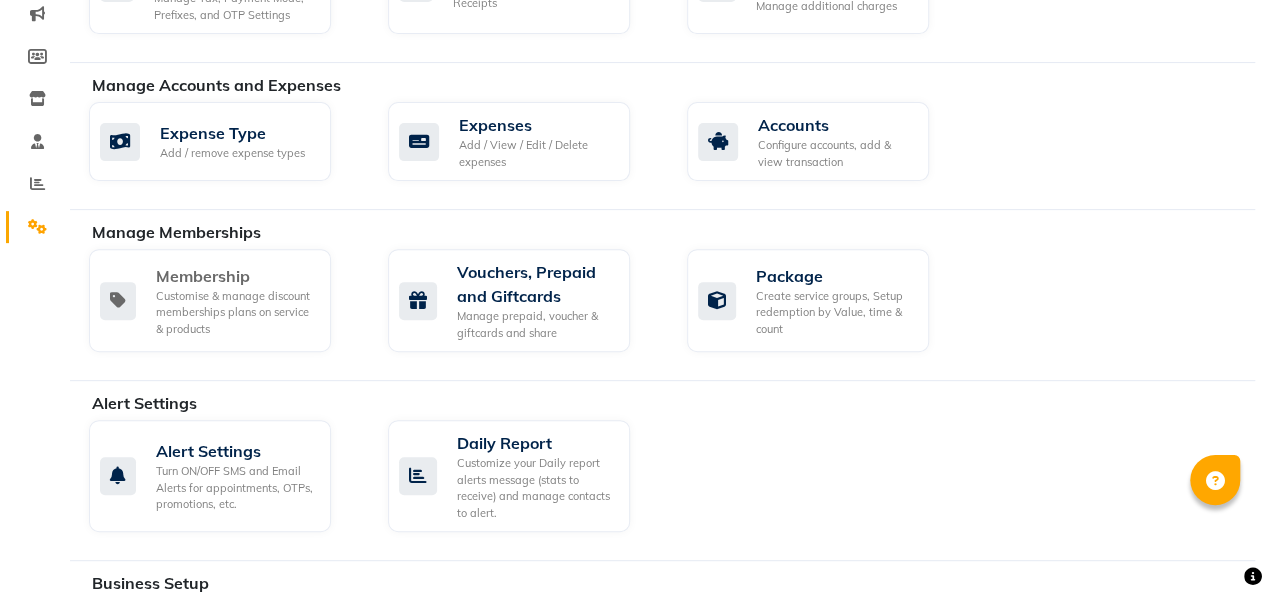scroll, scrollTop: 148, scrollLeft: 0, axis: vertical 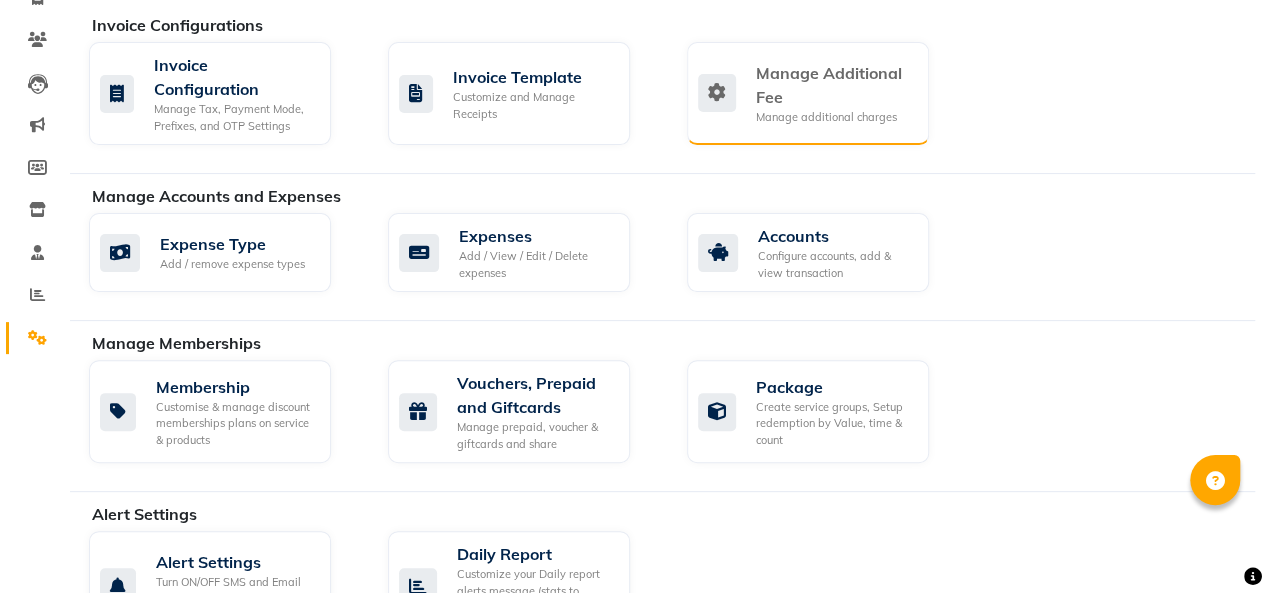 click on "Manage additional charges" 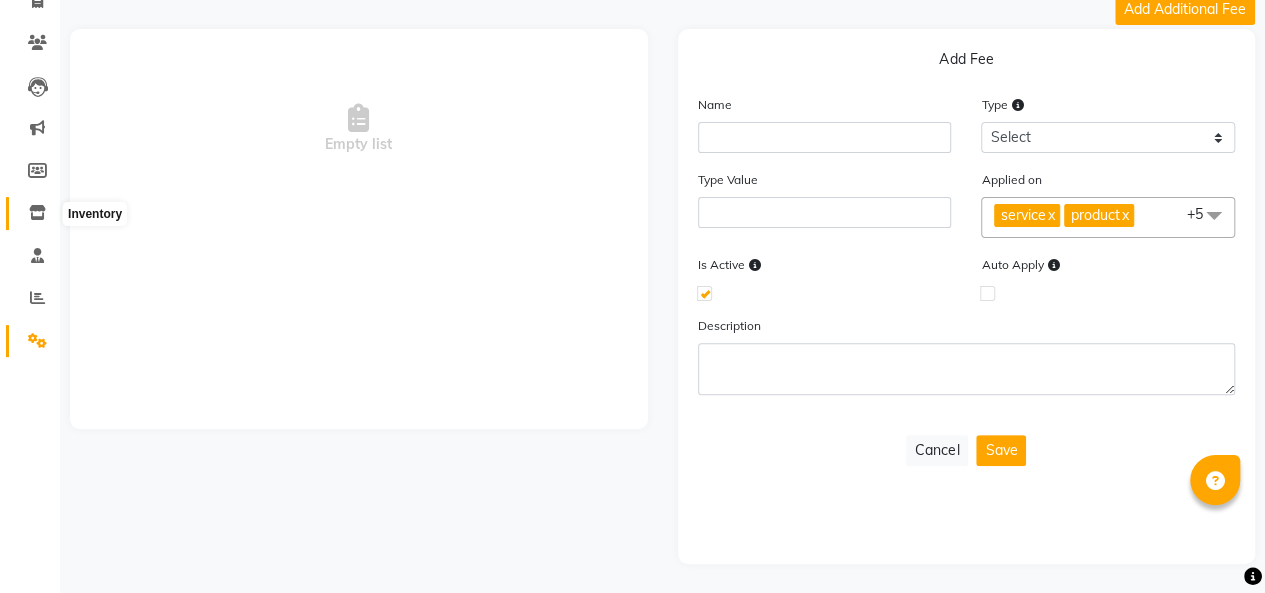 scroll, scrollTop: 0, scrollLeft: 0, axis: both 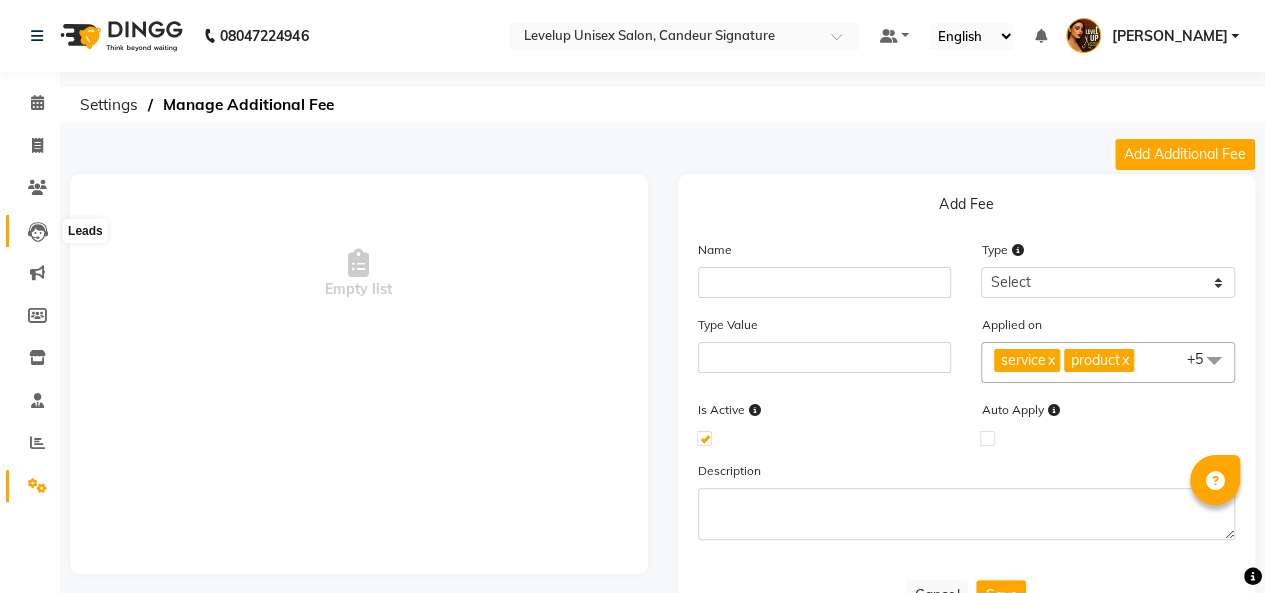 click 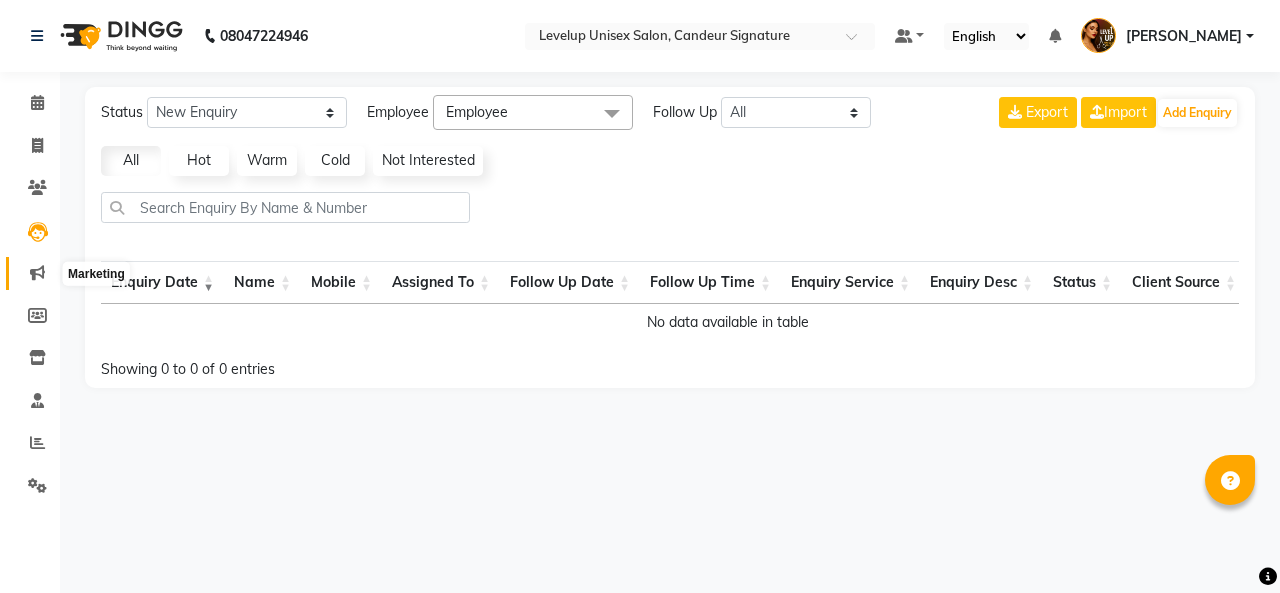 click 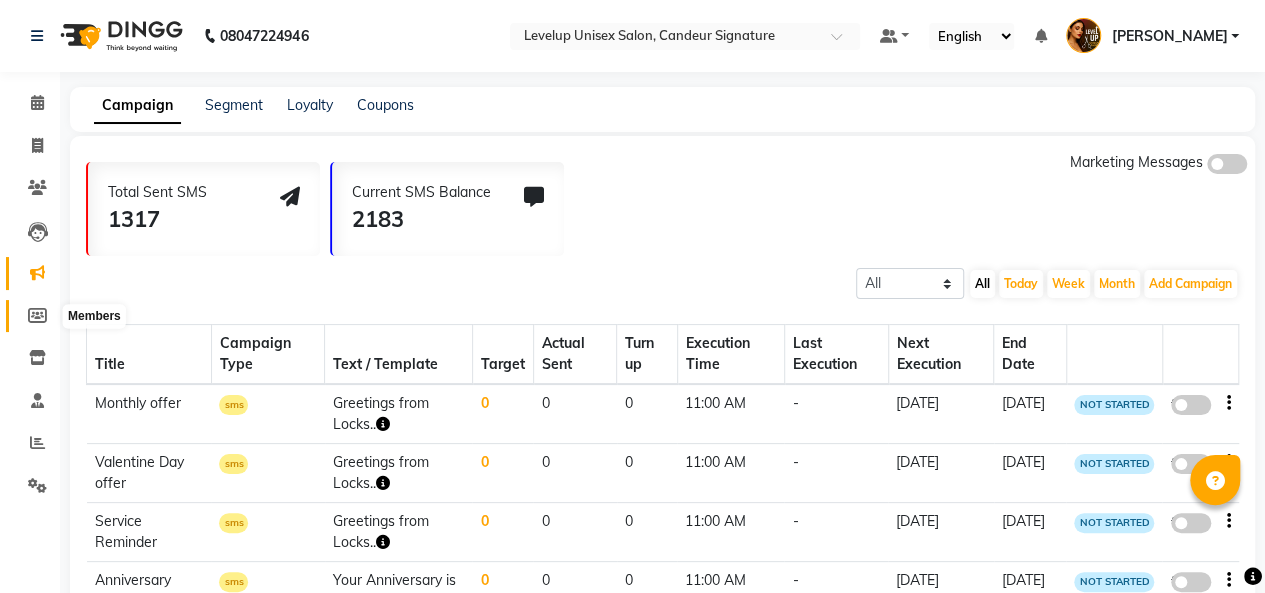 click 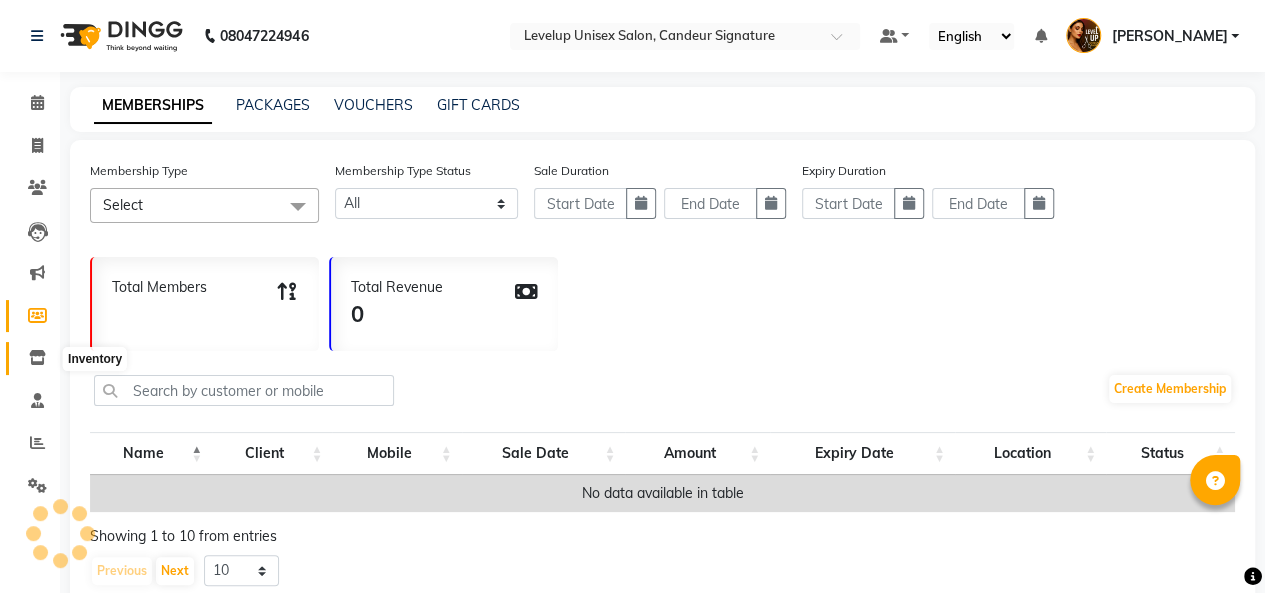 click on "Calendar  Invoice  Clients  Leads   Marketing  Members  Inventory  Staff  Reports  Settings Completed InProgress Upcoming Dropped Tentative Check-In Confirm Bookings Generate Report Segments Page Builder" 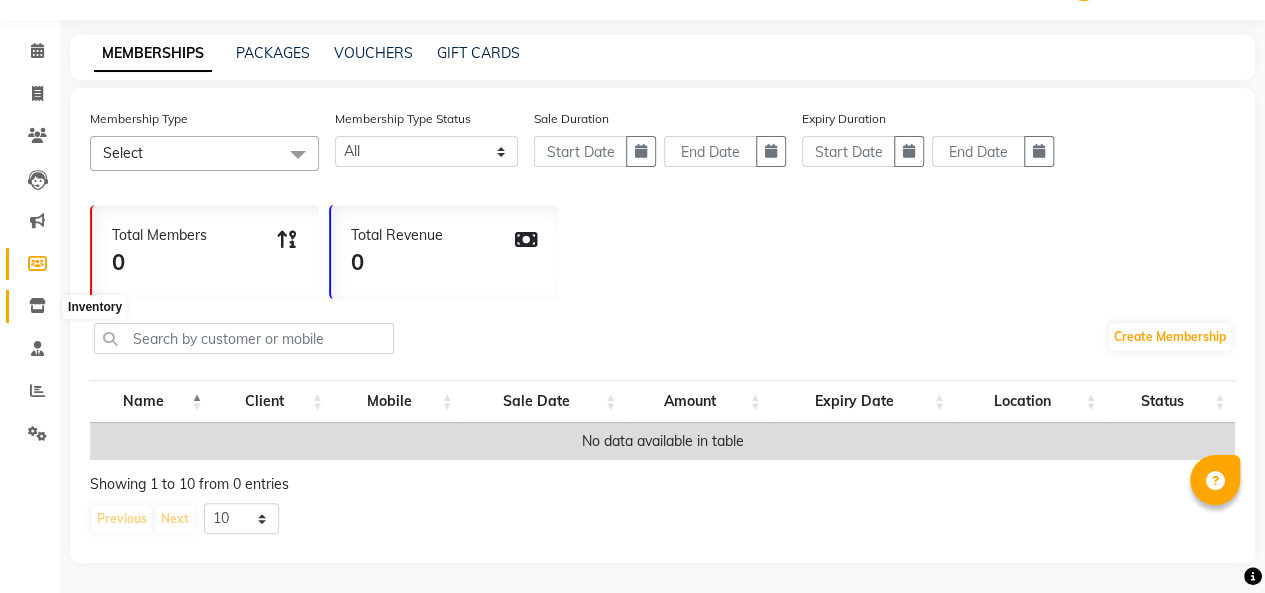 click 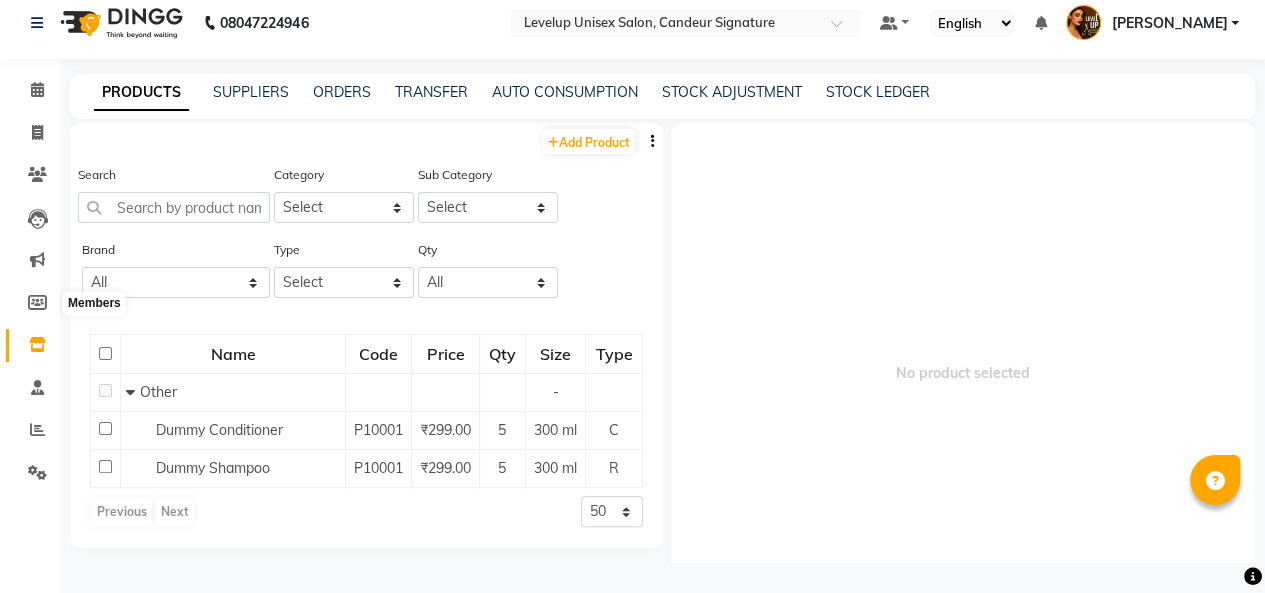 scroll, scrollTop: 12, scrollLeft: 0, axis: vertical 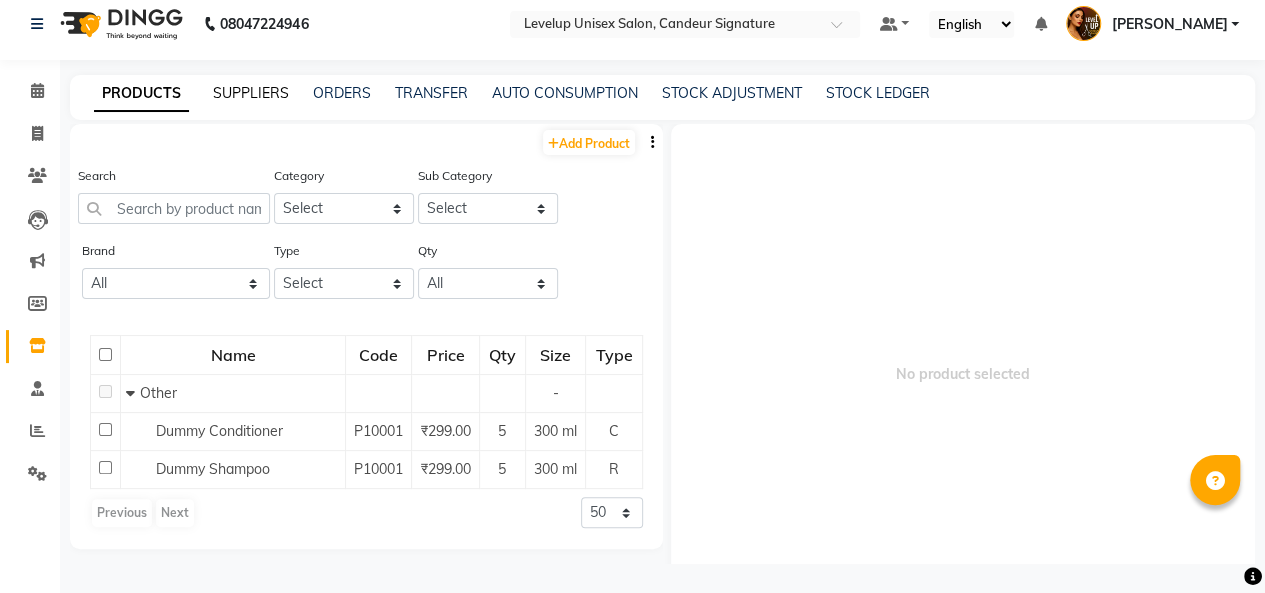 click on "SUPPLIERS" 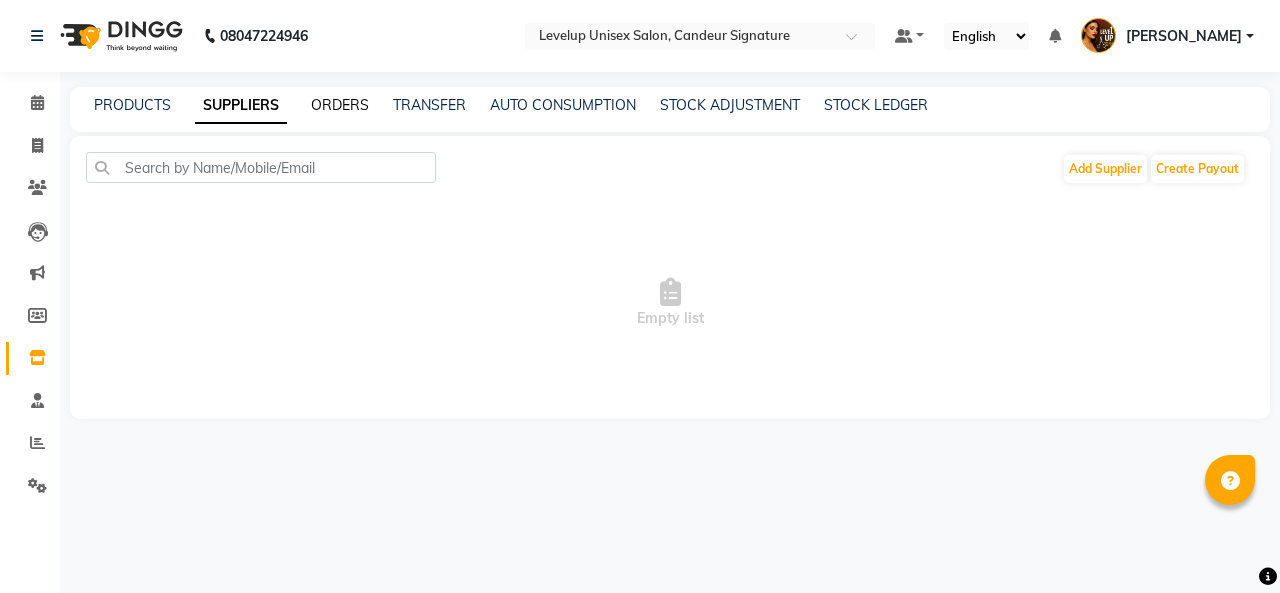 click on "ORDERS" 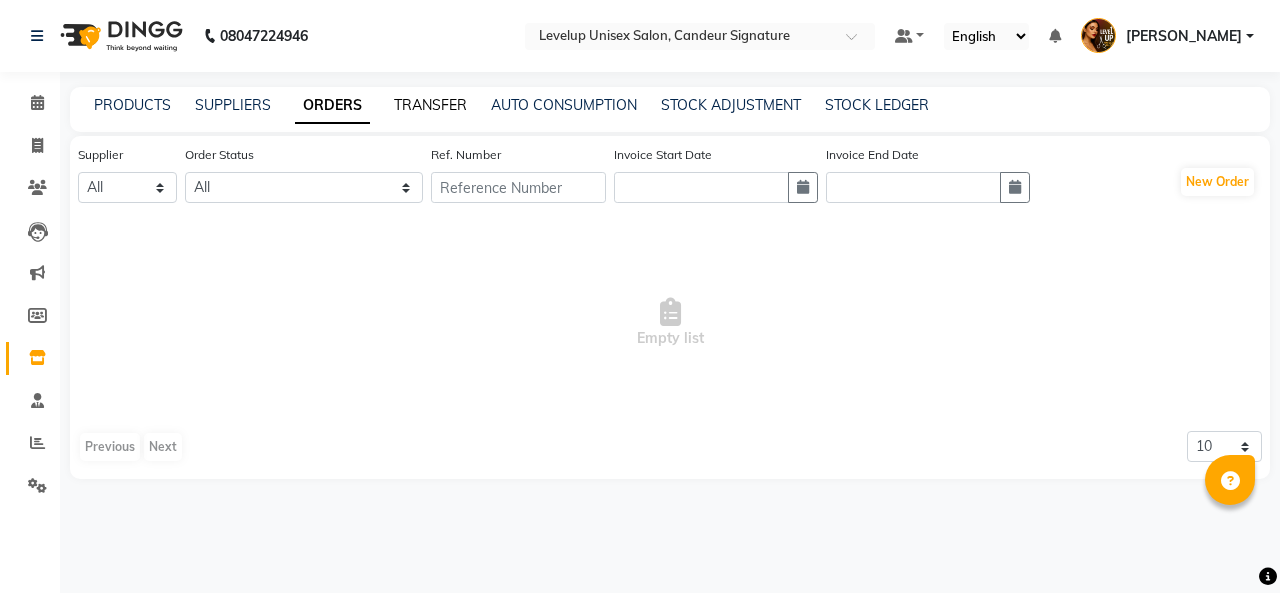 click on "TRANSFER" 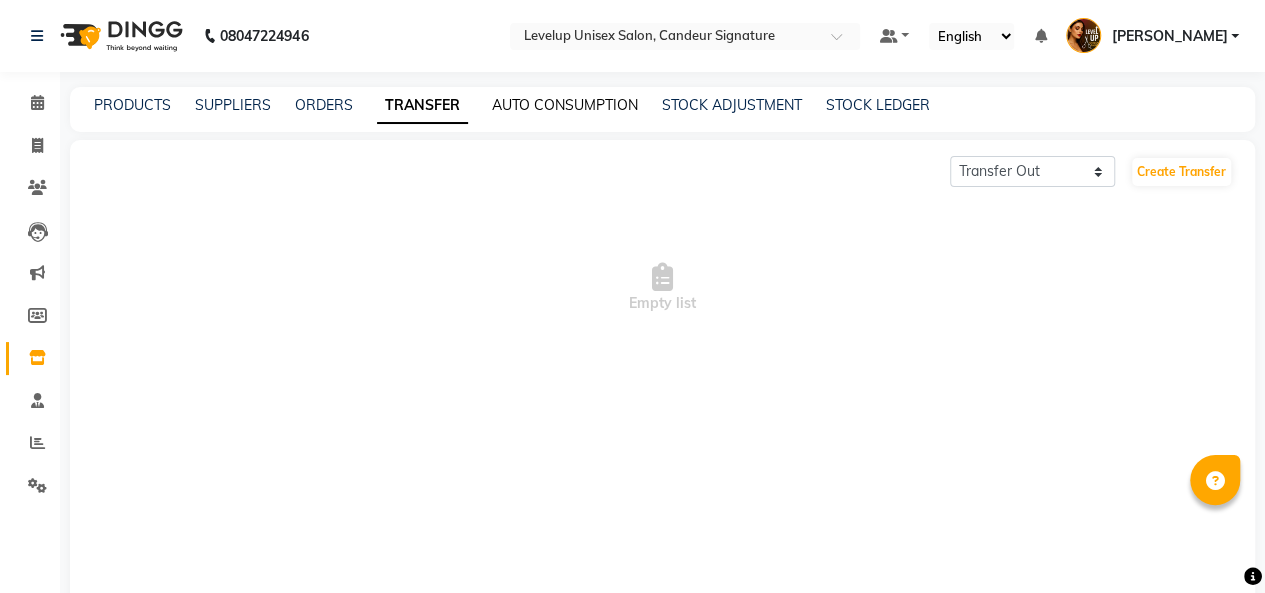 click on "AUTO CONSUMPTION" 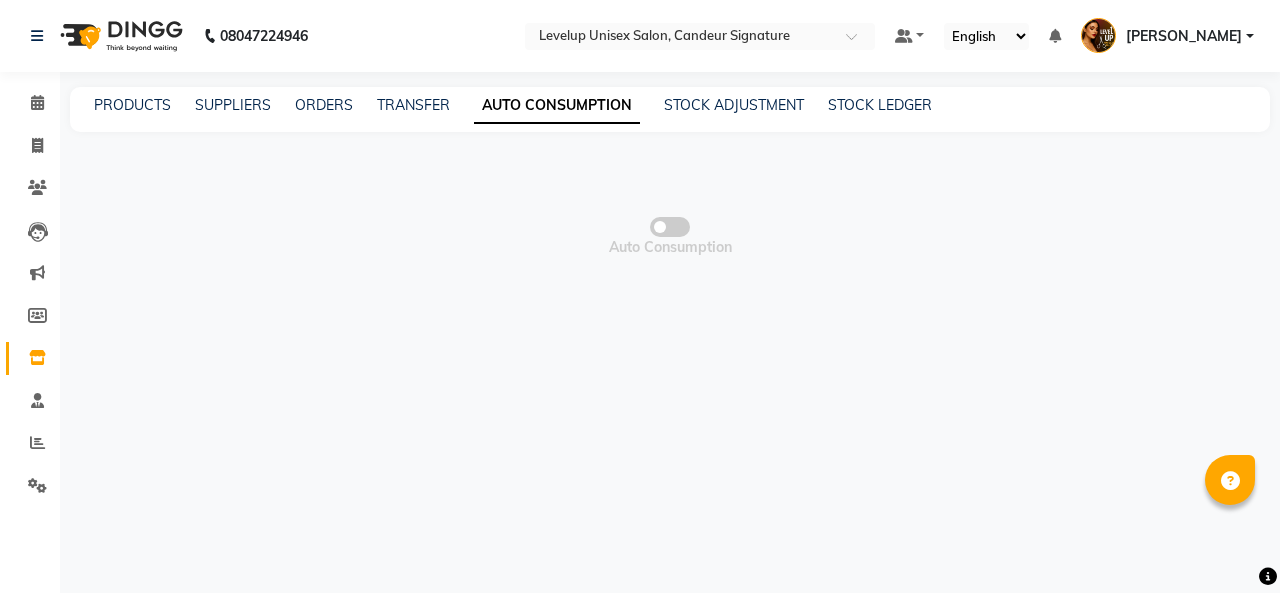 click on "PRODUCTS SUPPLIERS ORDERS TRANSFER AUTO CONSUMPTION STOCK ADJUSTMENT STOCK LEDGER" 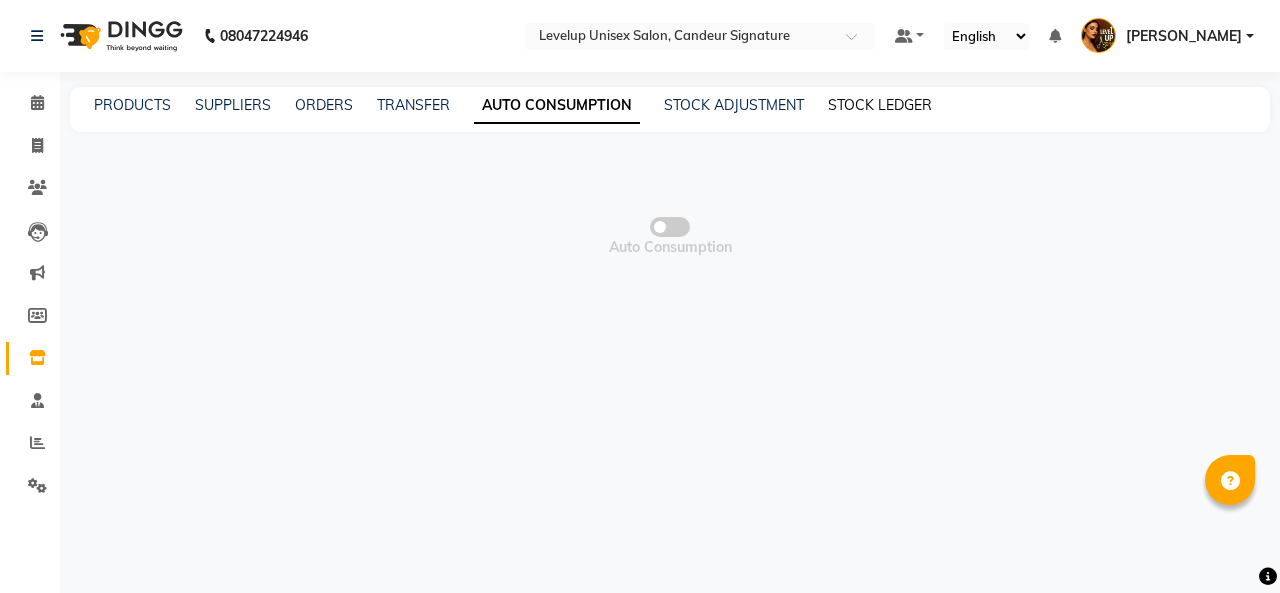click on "STOCK LEDGER" 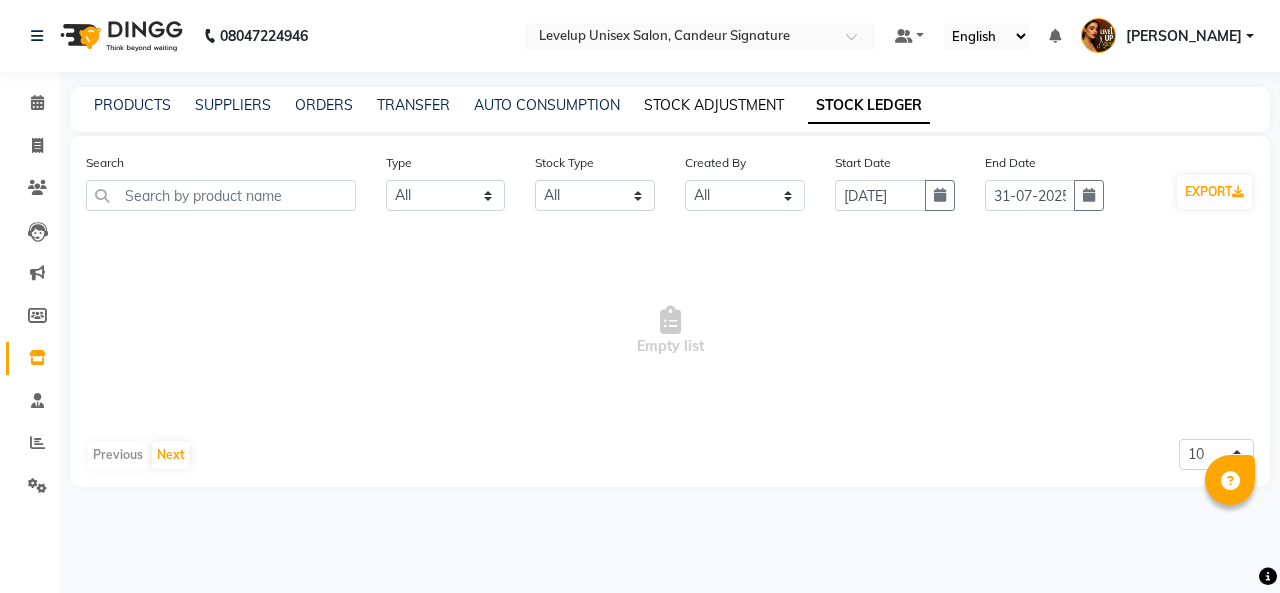 click on "STOCK ADJUSTMENT" 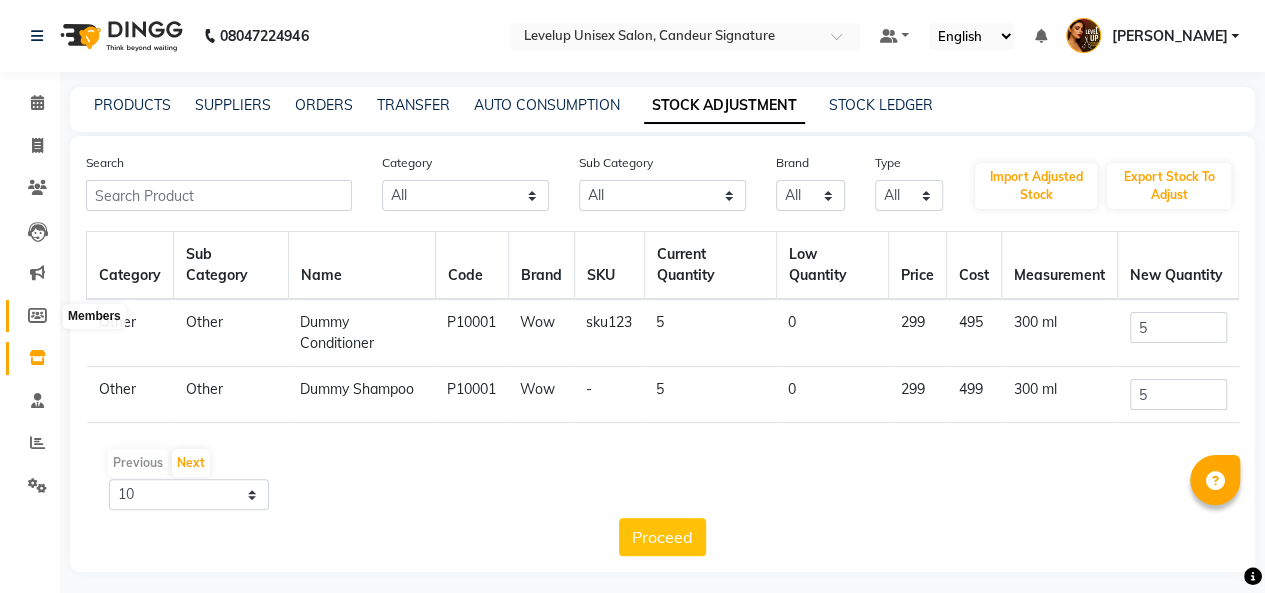 click 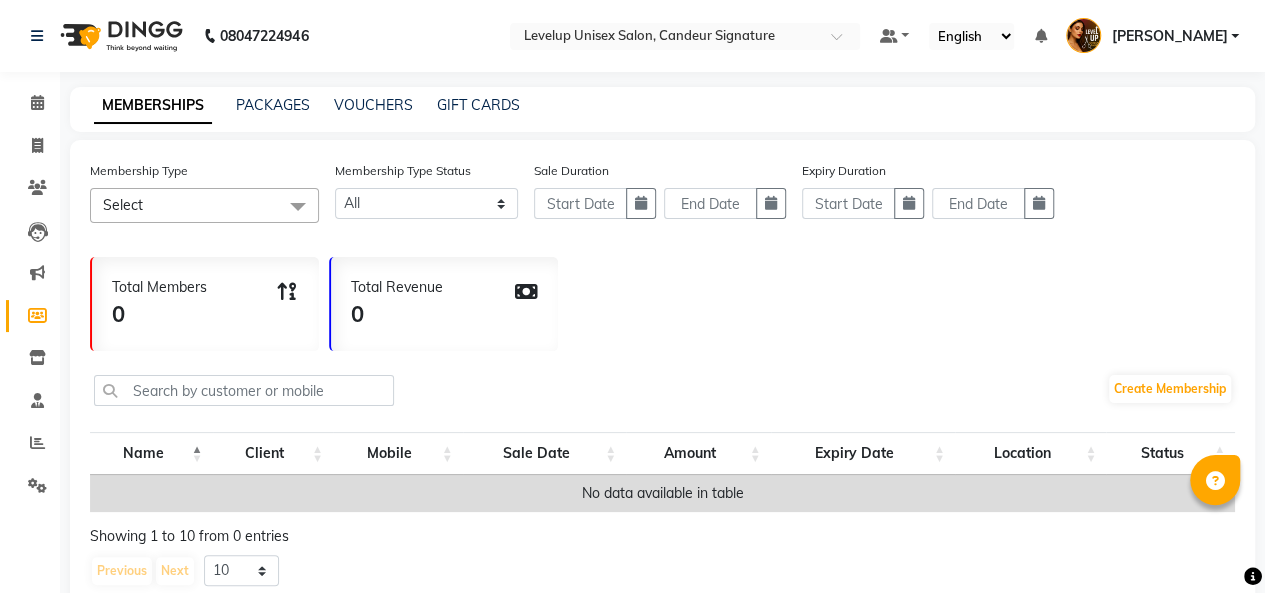 scroll, scrollTop: 66, scrollLeft: 0, axis: vertical 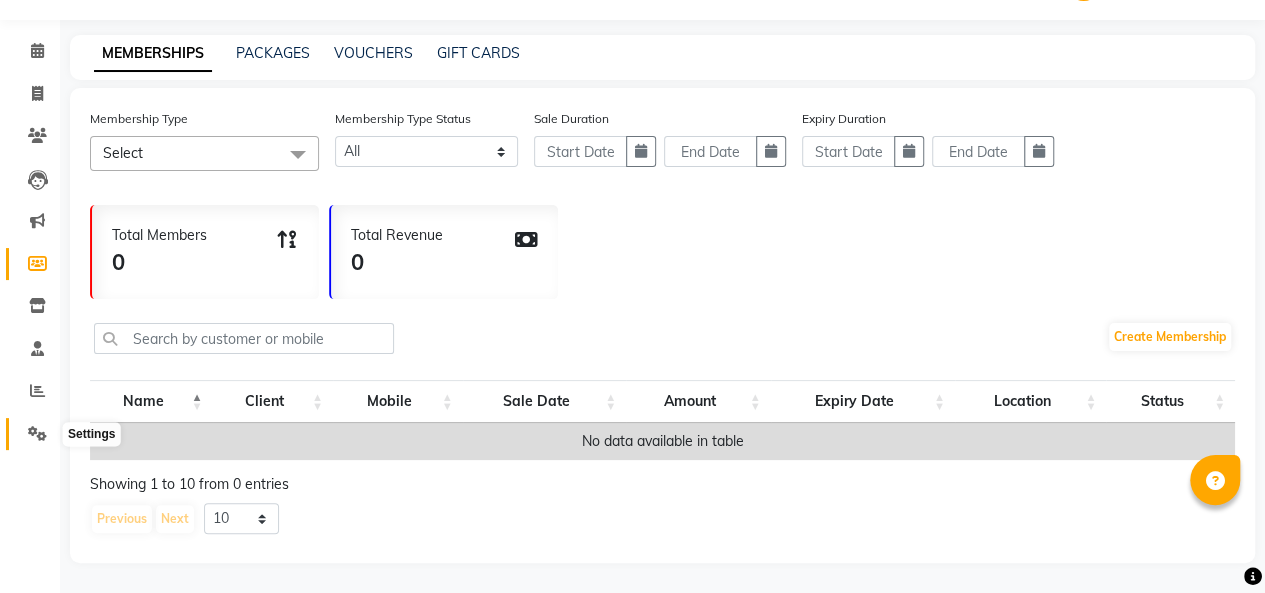 click 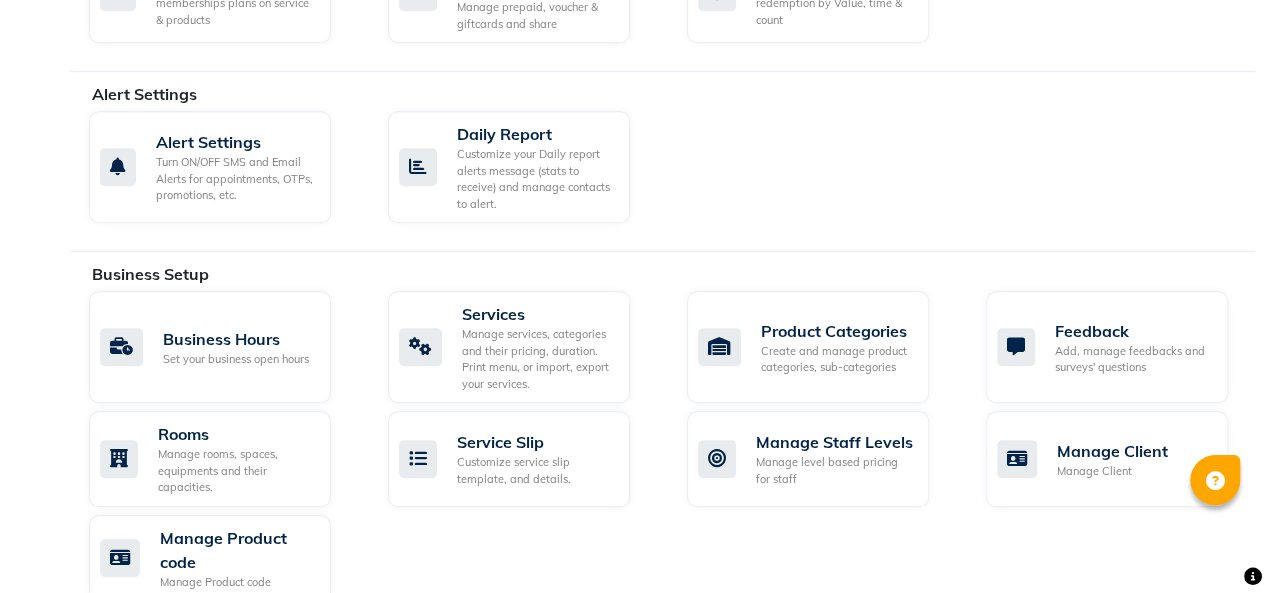 scroll, scrollTop: 569, scrollLeft: 0, axis: vertical 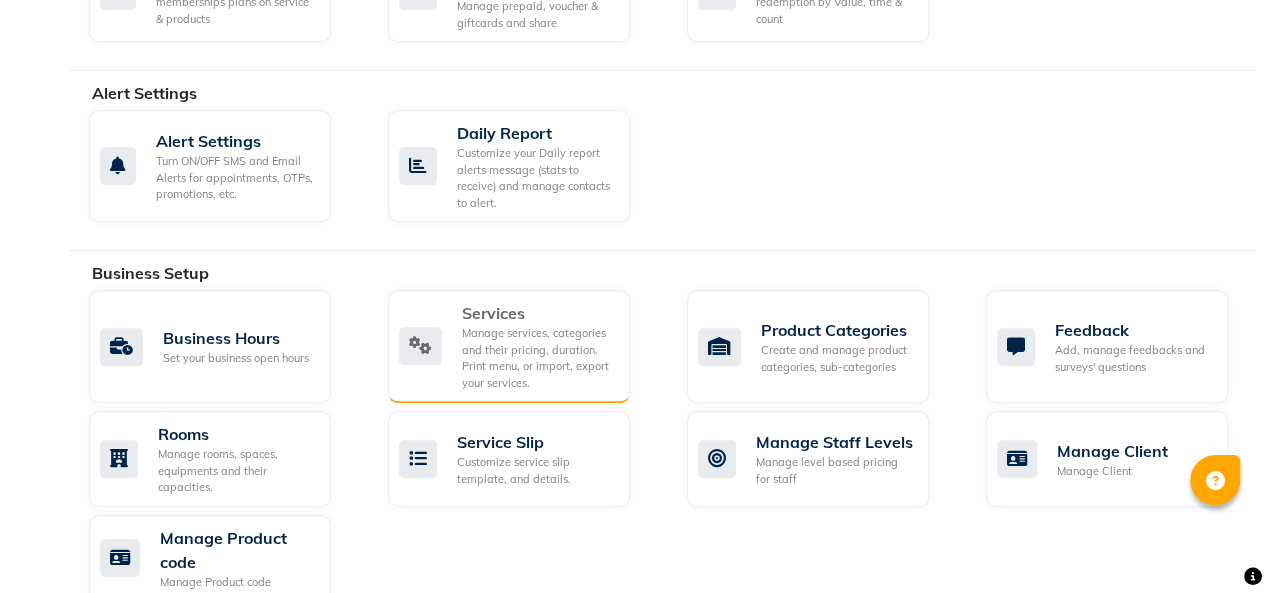 click on "Manage services, categories and their pricing, duration. Print menu, or import, export your services." 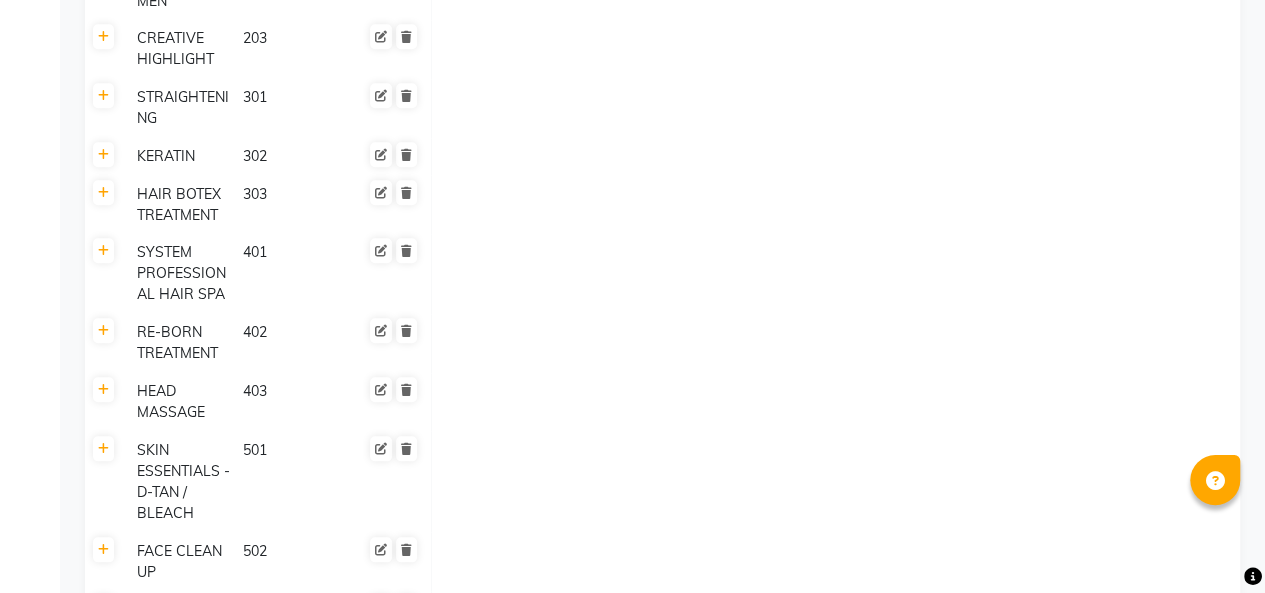 scroll, scrollTop: 1227, scrollLeft: 0, axis: vertical 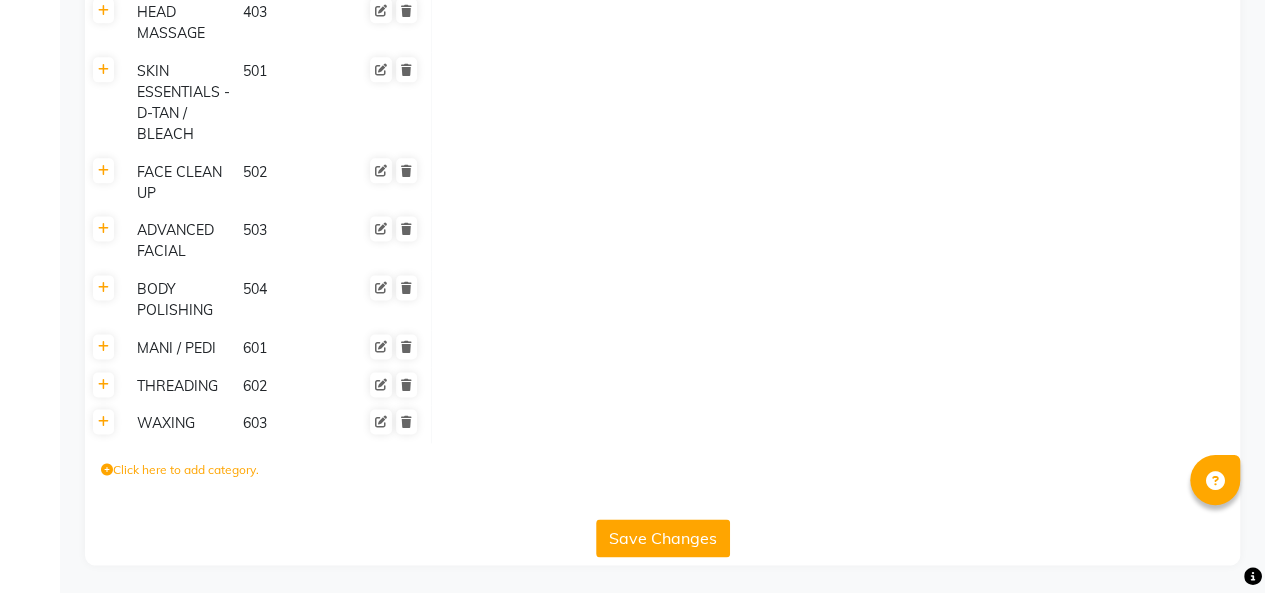click 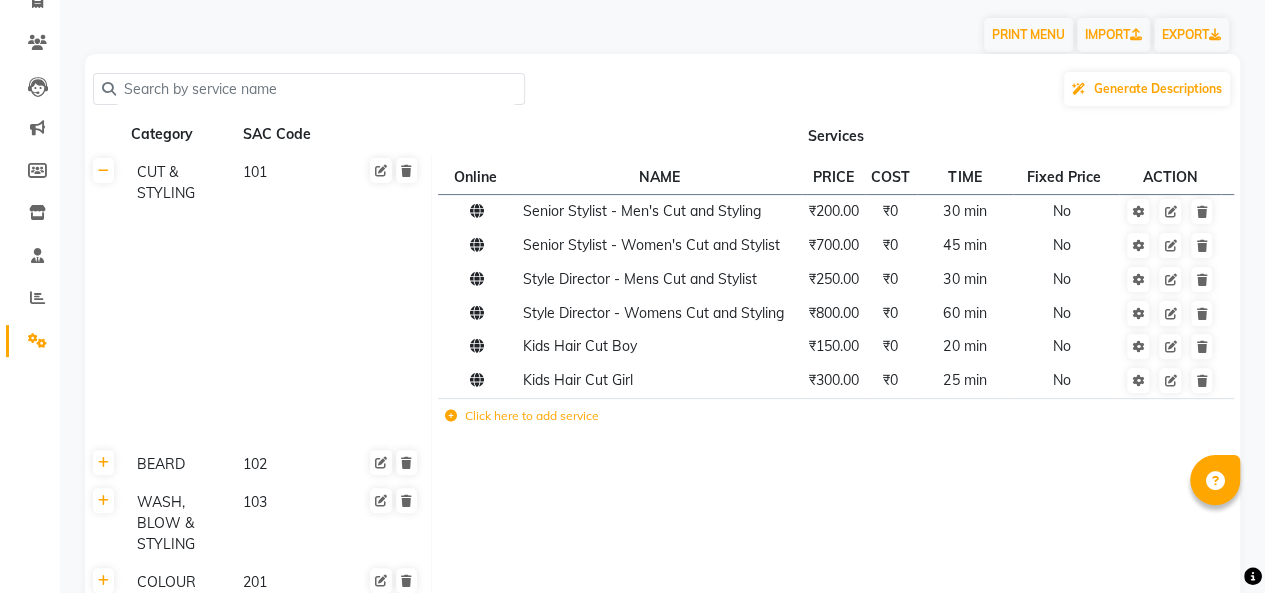 scroll, scrollTop: 146, scrollLeft: 0, axis: vertical 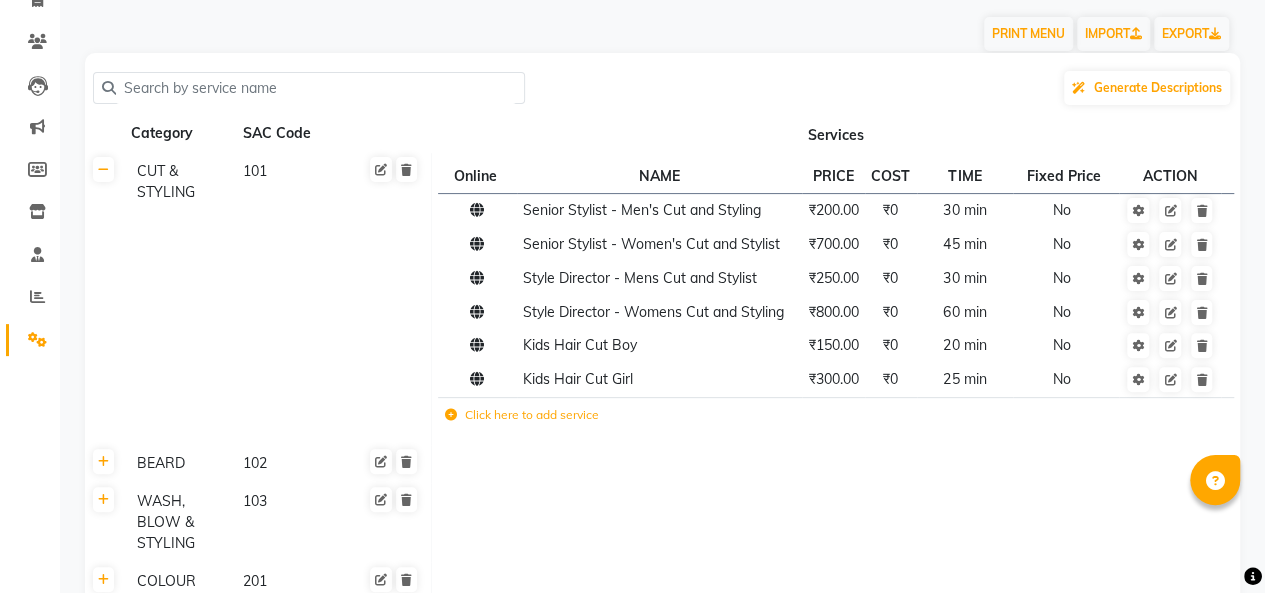 click on "Click here to add service" 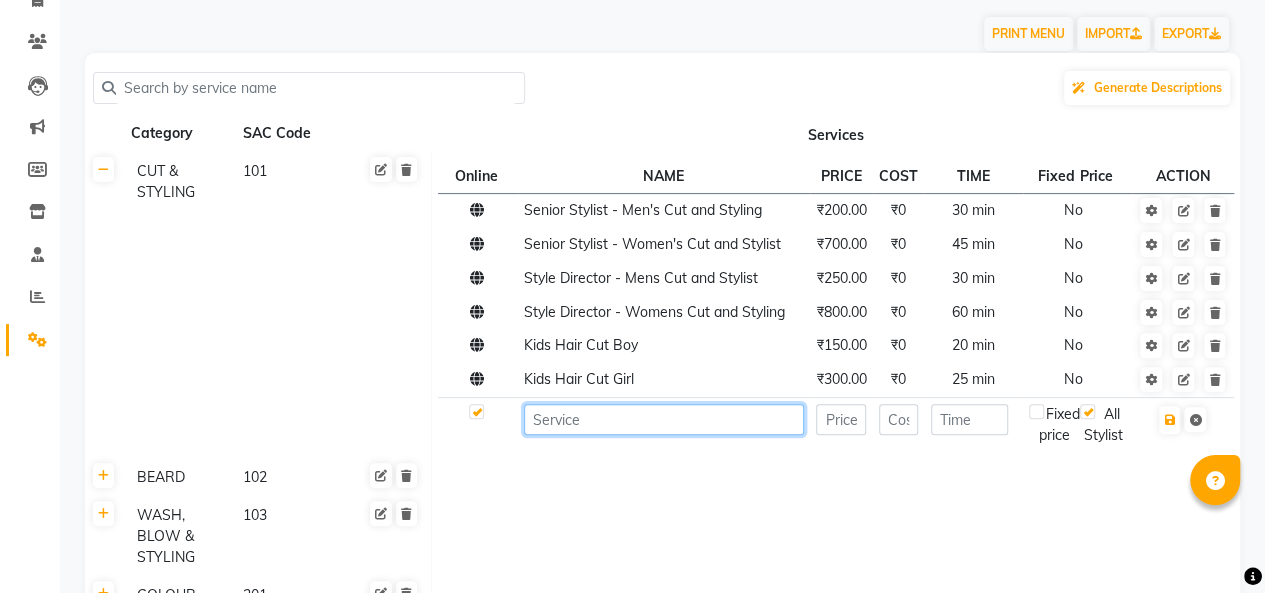 click 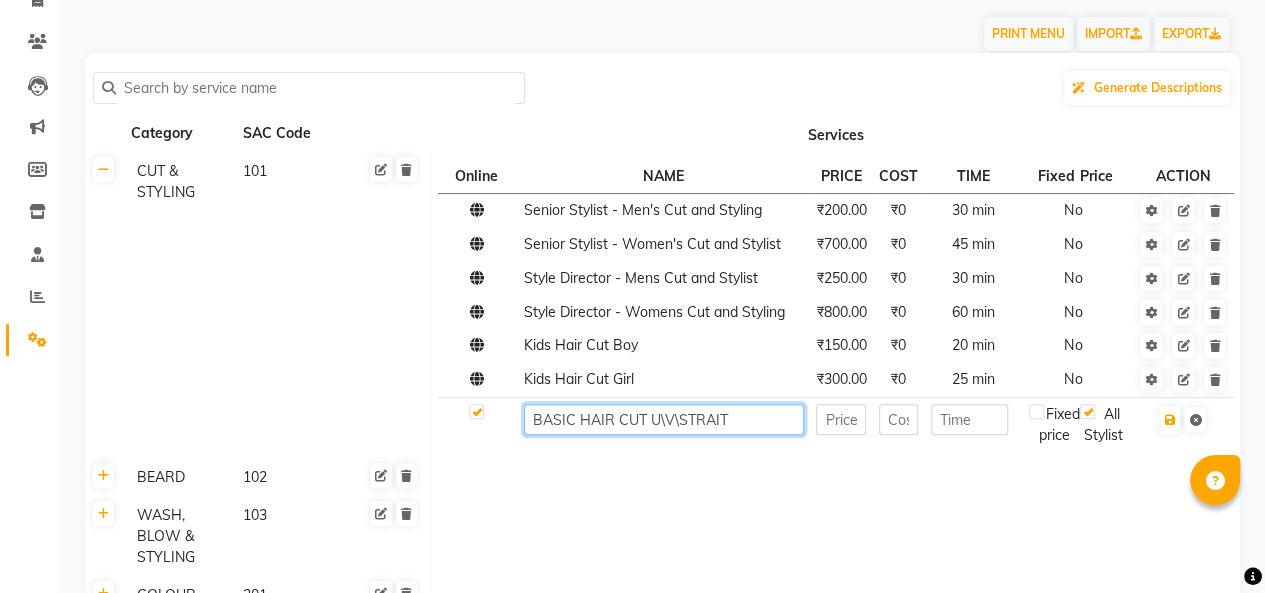 type on "BASIC HAIR CUT U\V\STRAIT" 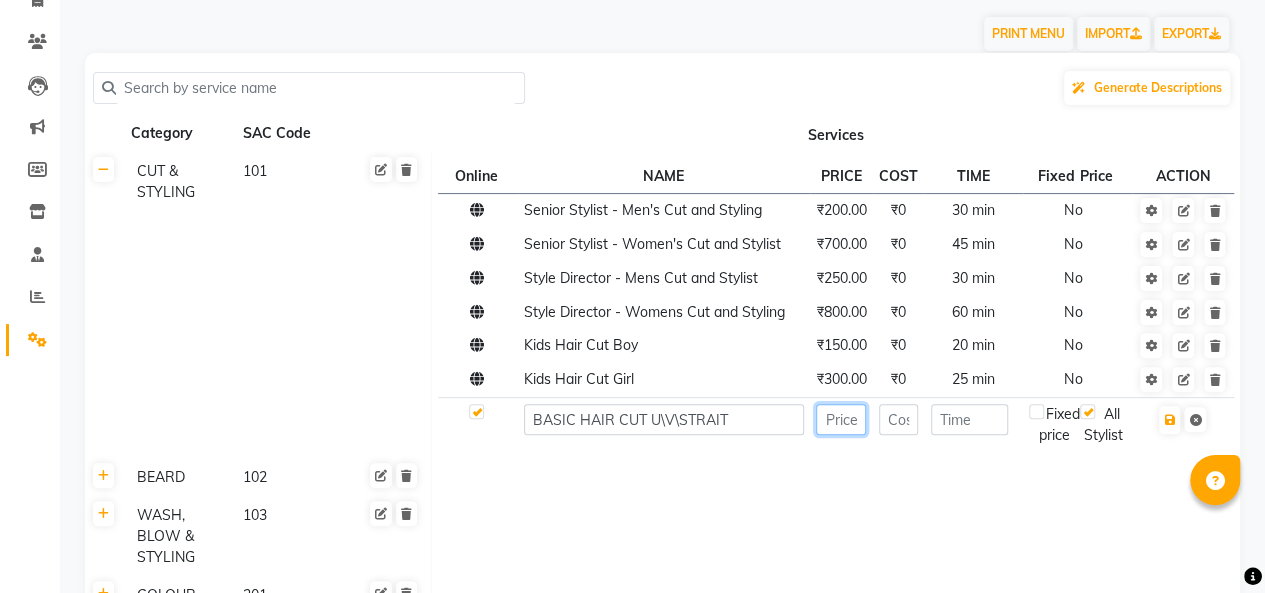 click 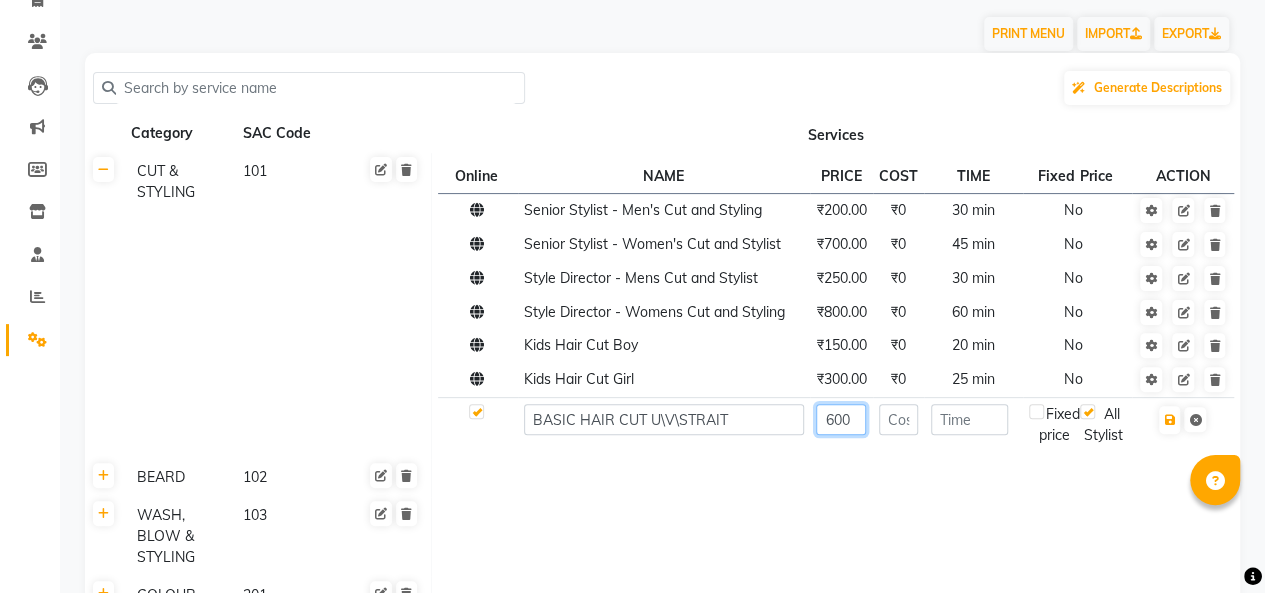 type on "600" 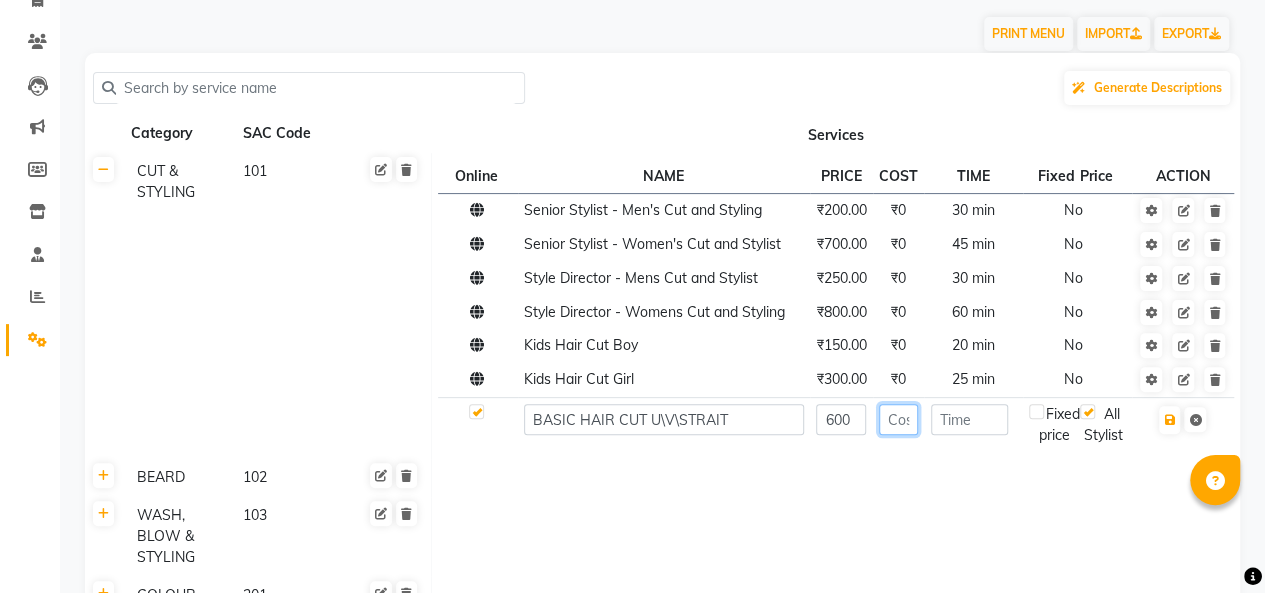 click 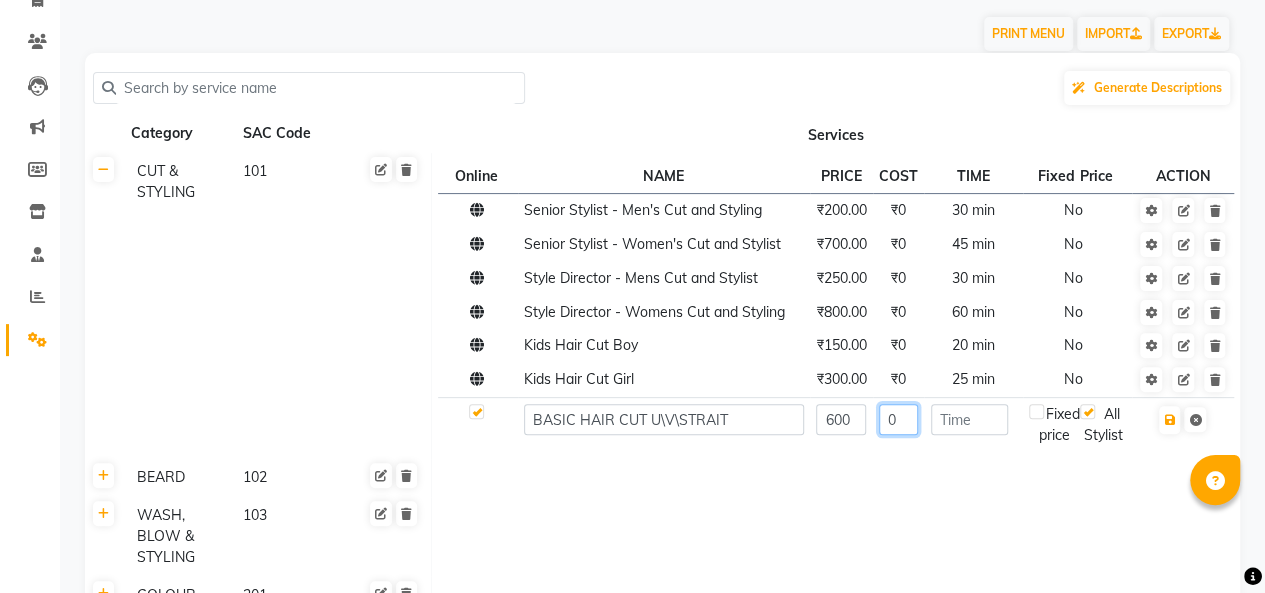 type on "0" 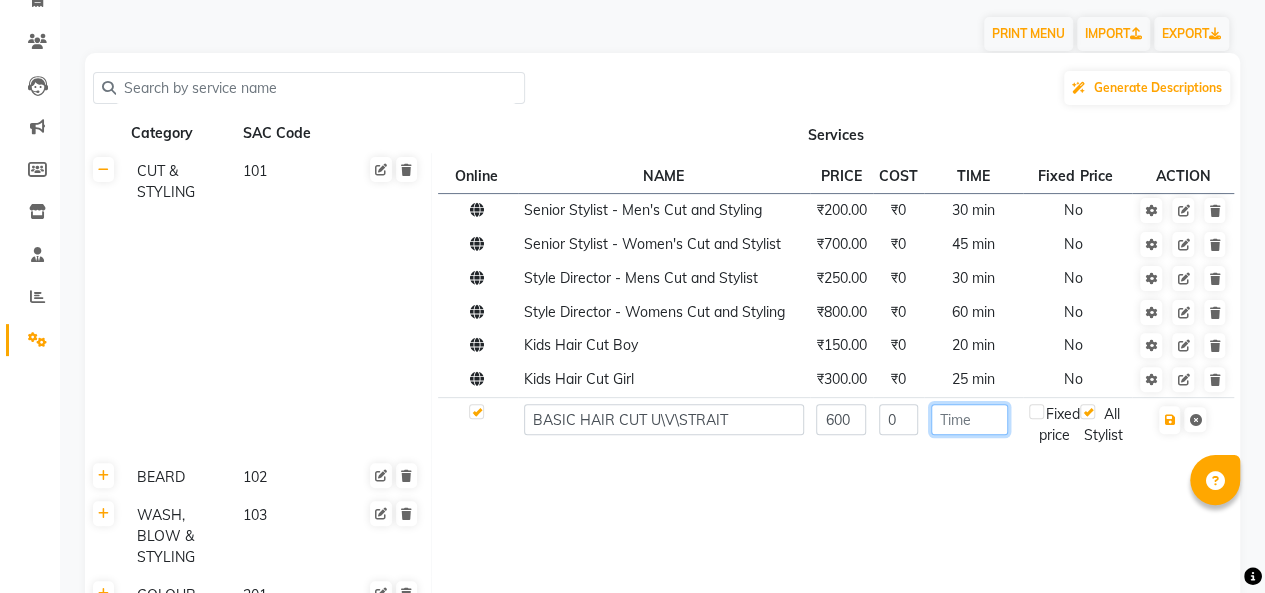 click 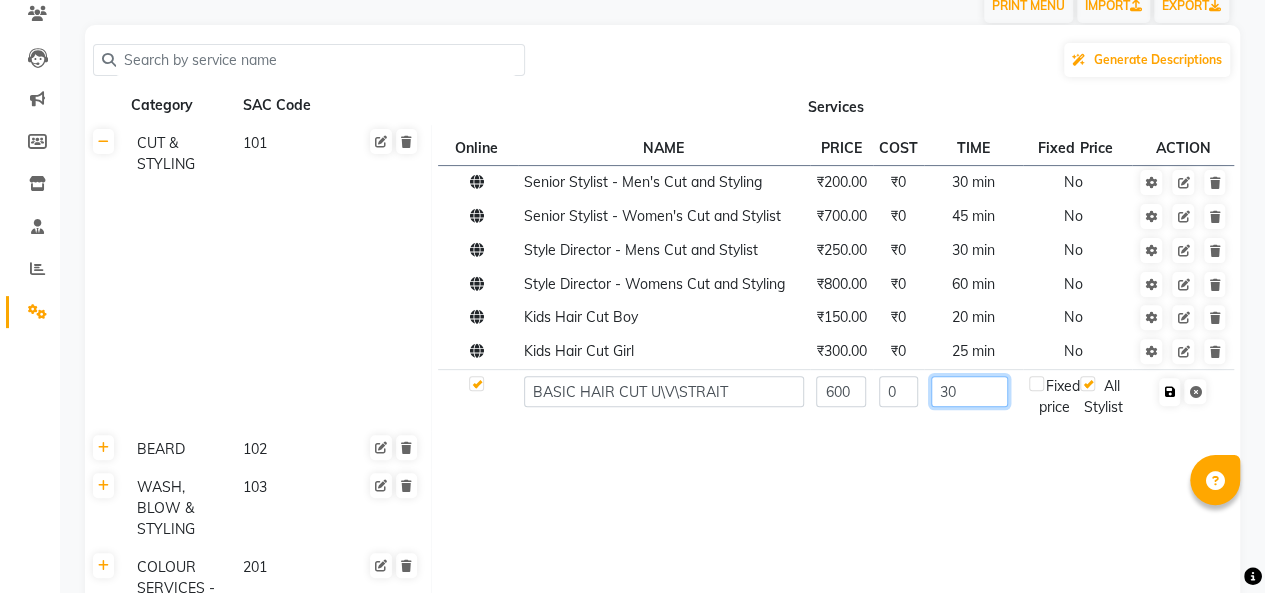scroll, scrollTop: 176, scrollLeft: 0, axis: vertical 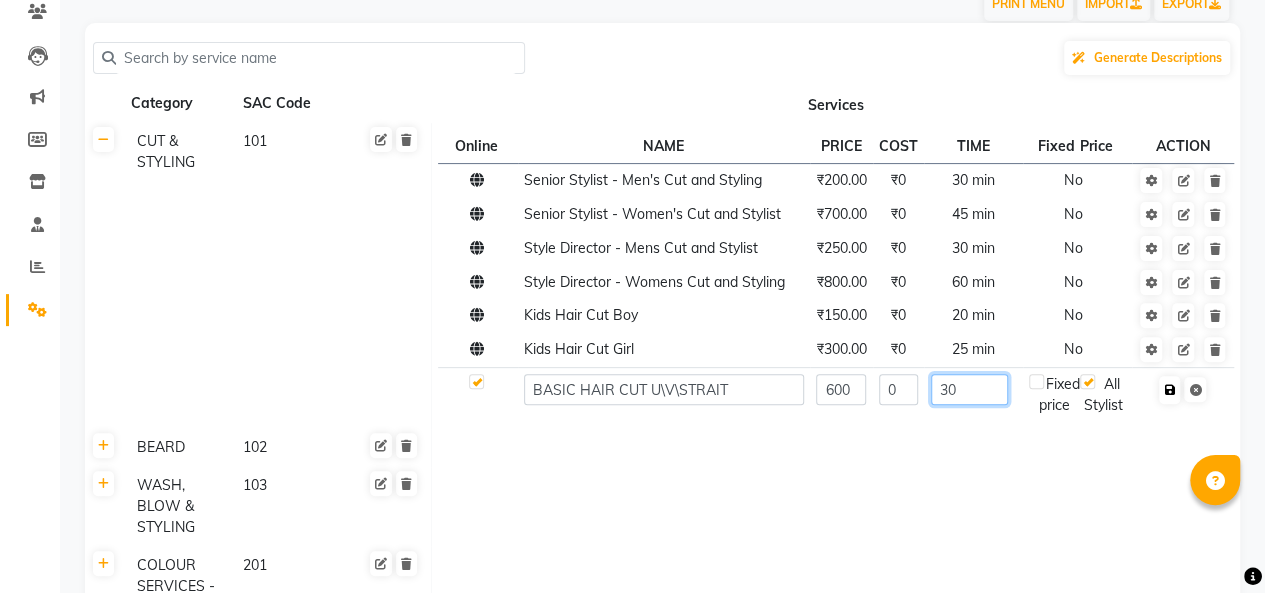 type on "30" 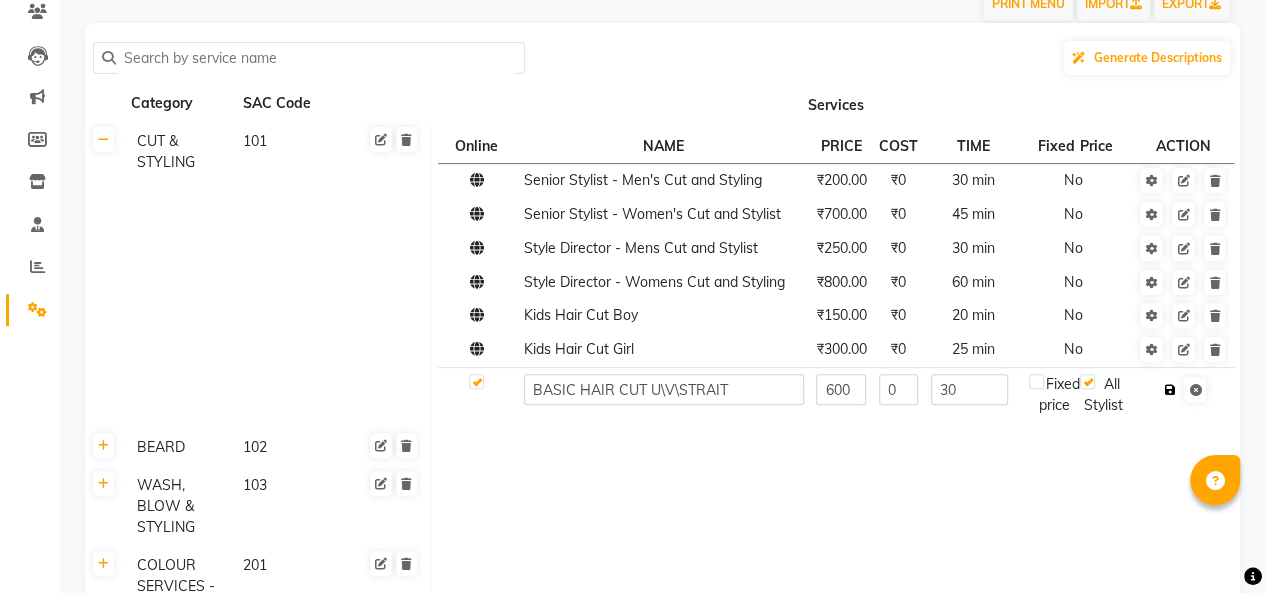 click at bounding box center [1169, 390] 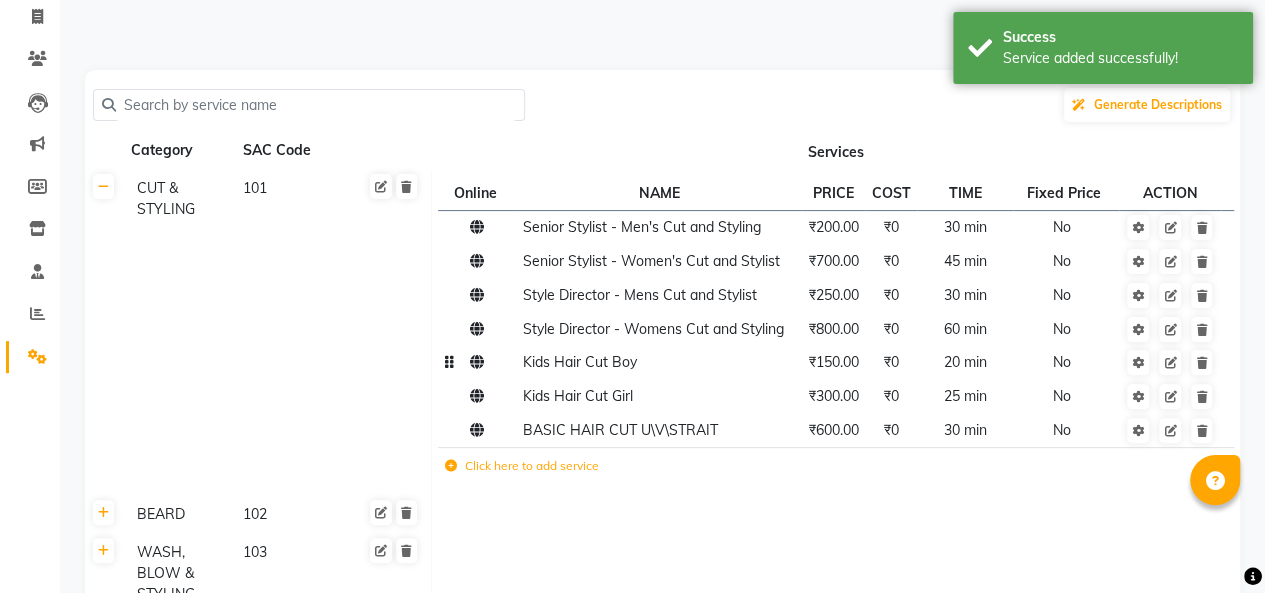 scroll, scrollTop: 128, scrollLeft: 0, axis: vertical 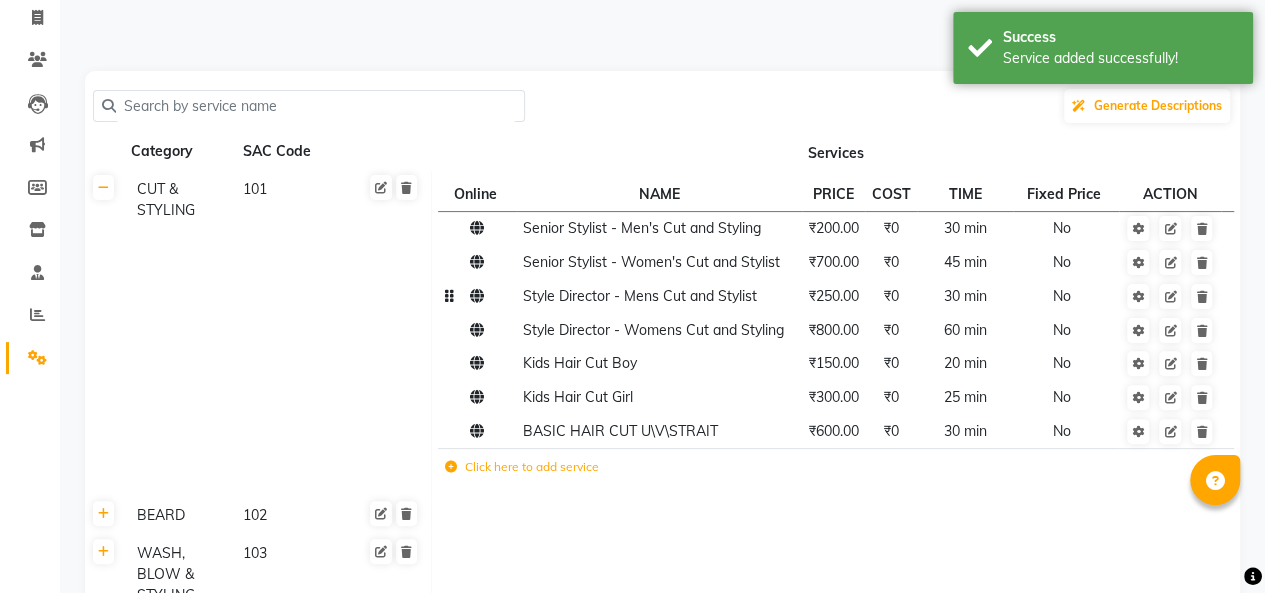 click 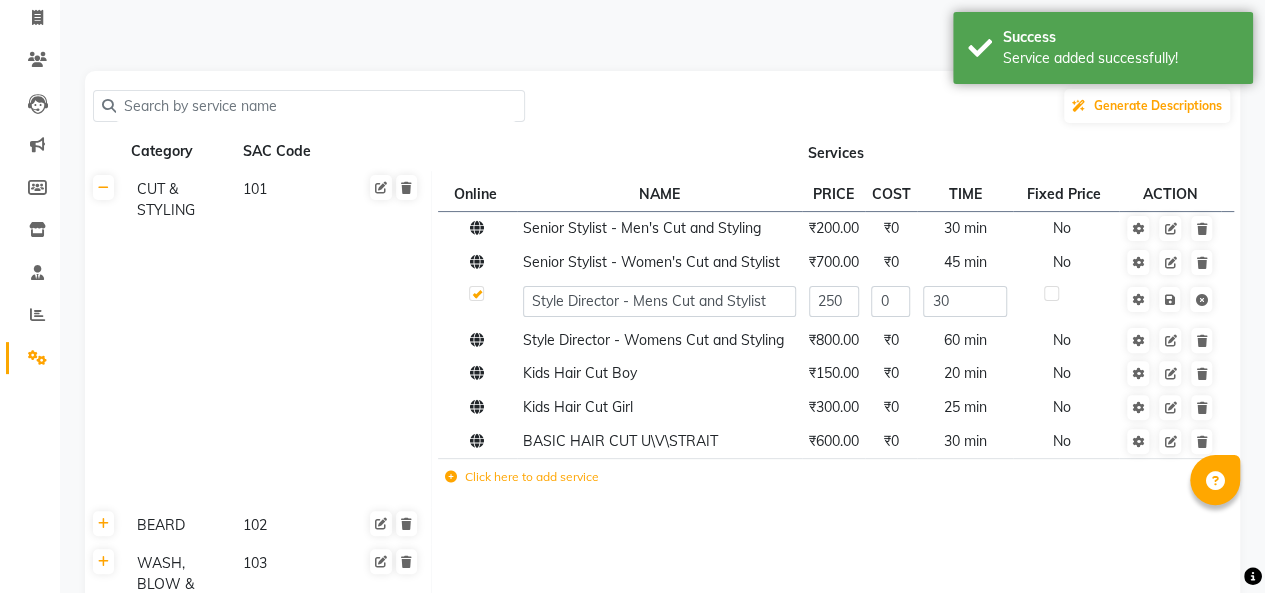 click 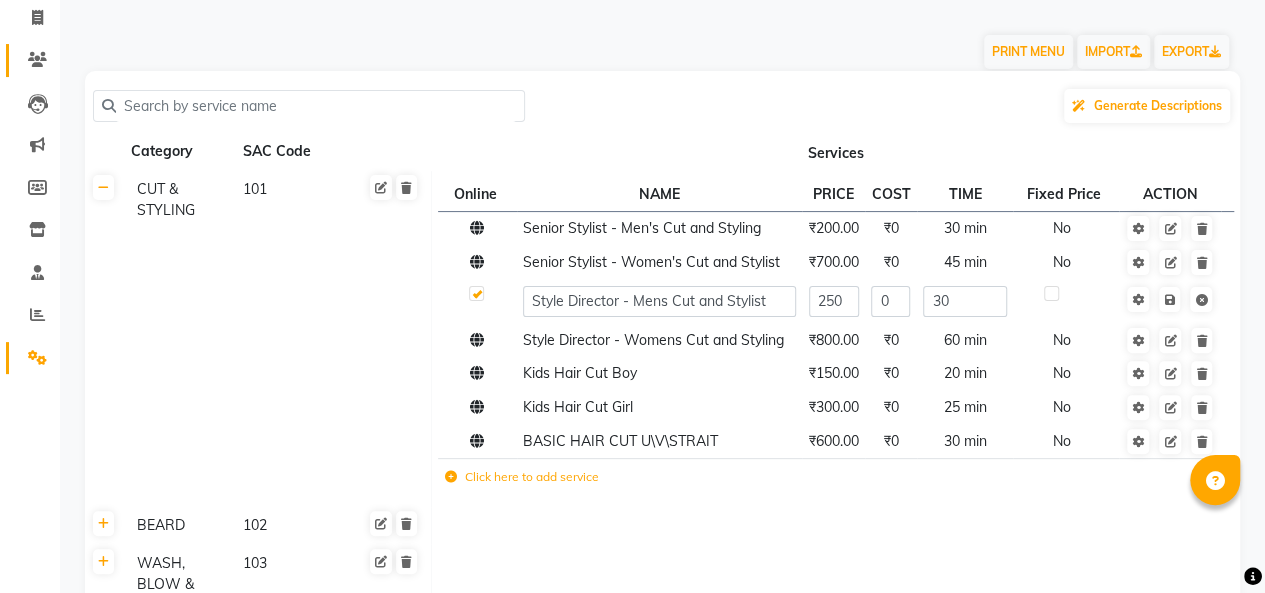 scroll, scrollTop: 0, scrollLeft: 0, axis: both 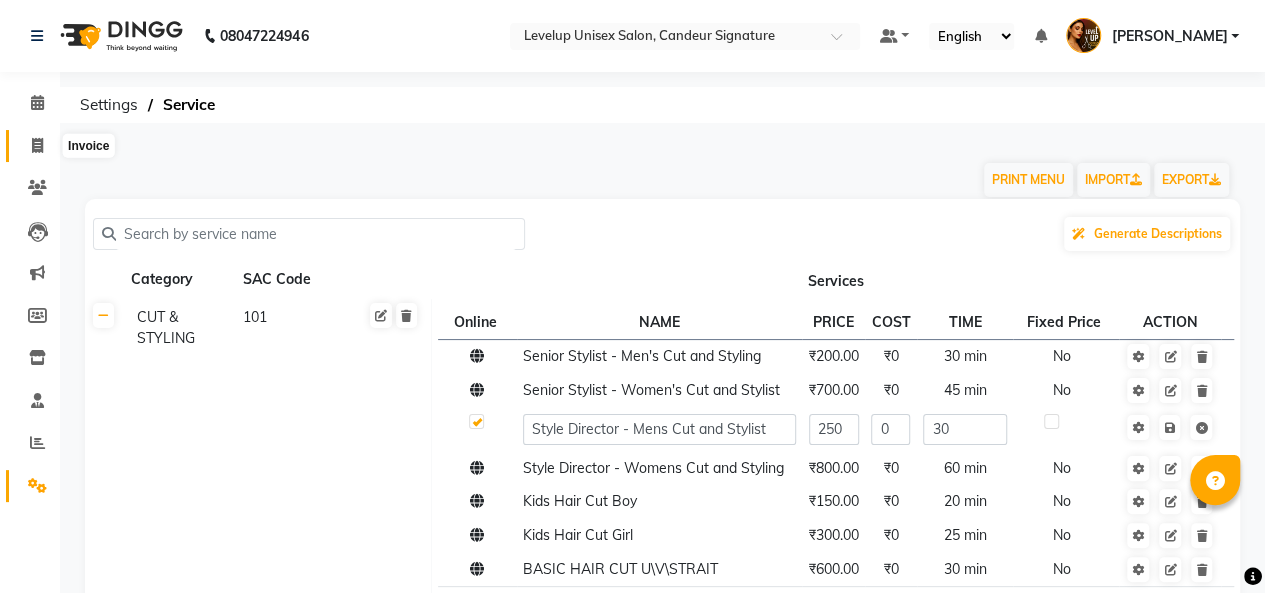 click 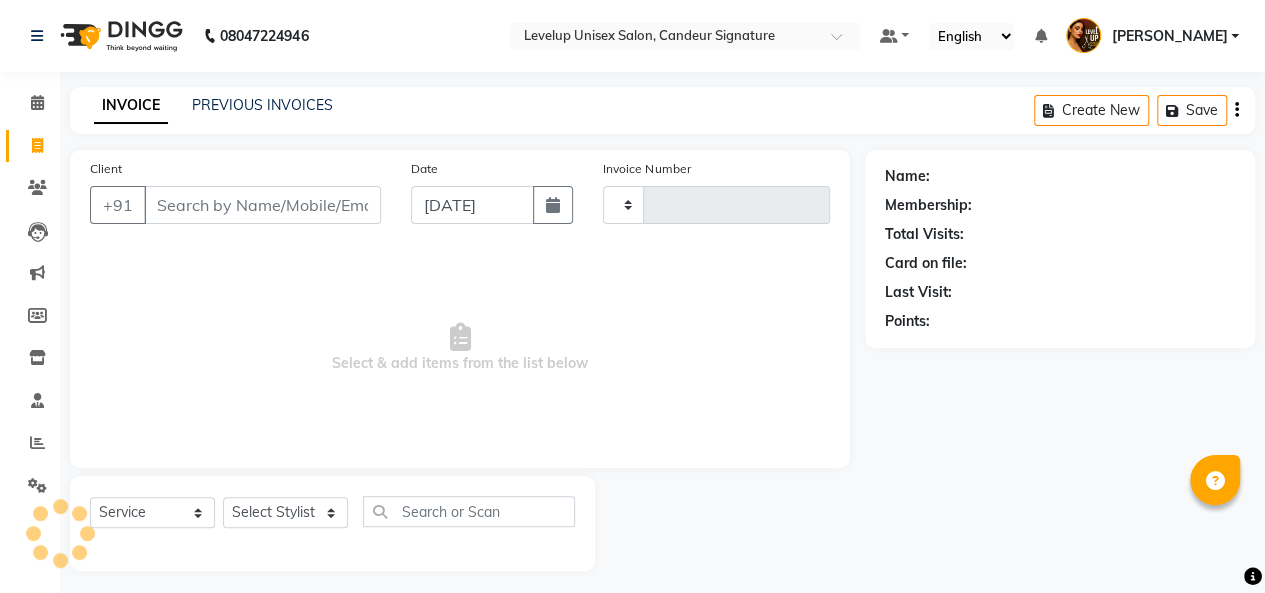 scroll, scrollTop: 7, scrollLeft: 0, axis: vertical 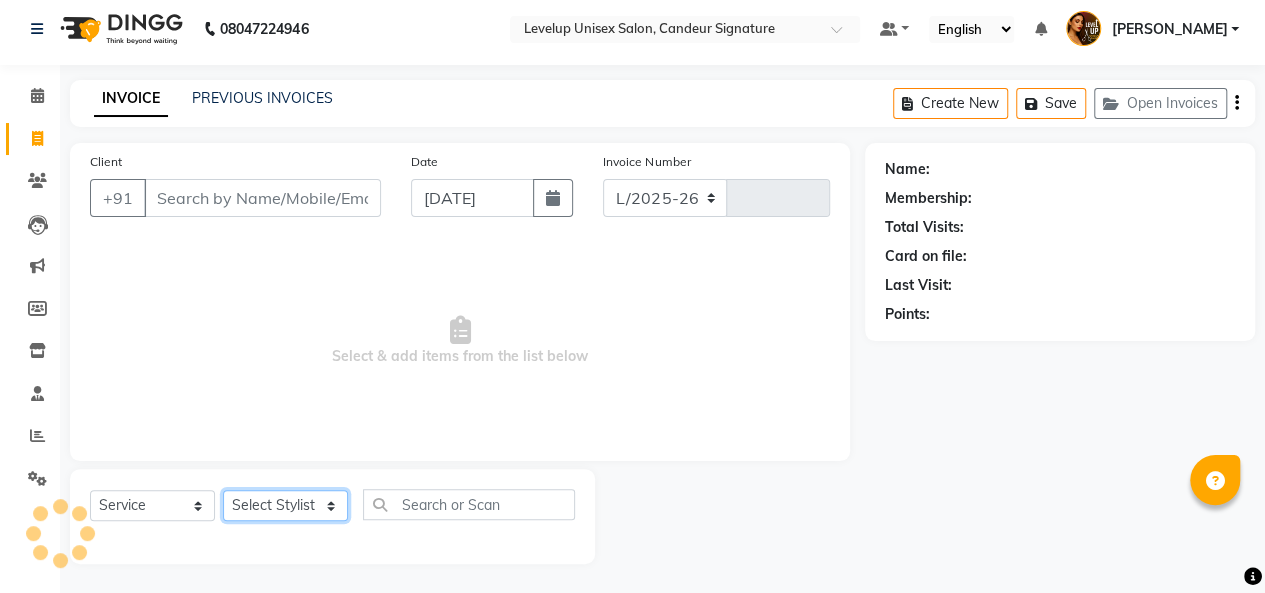 select on "7681" 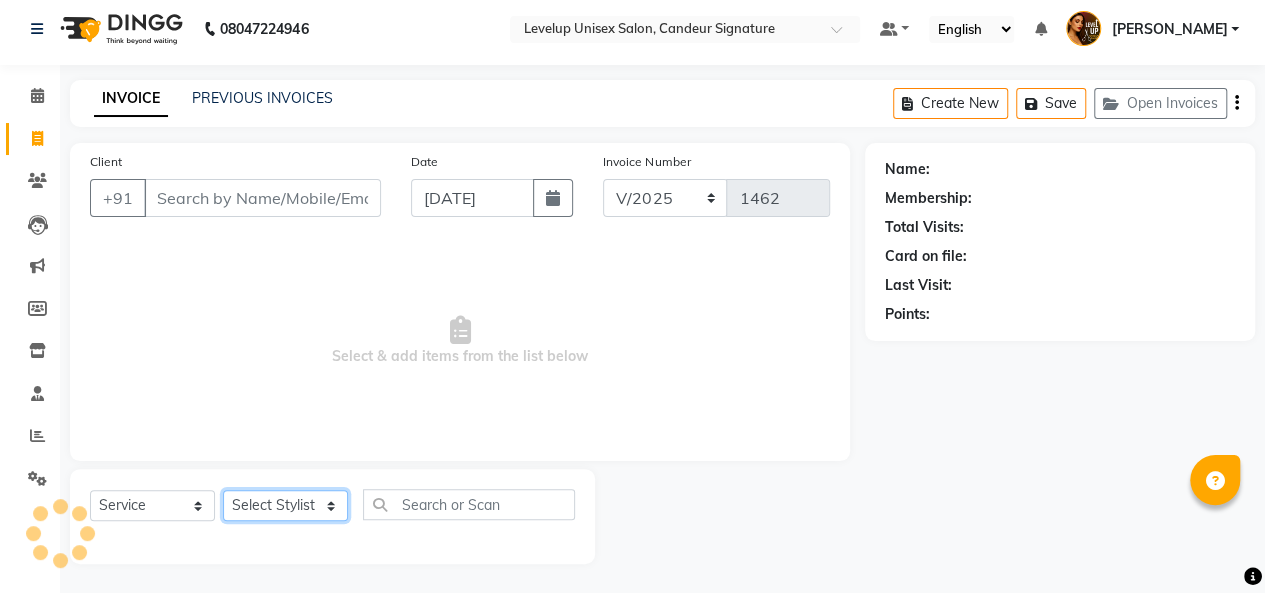 click on "Select Stylist" 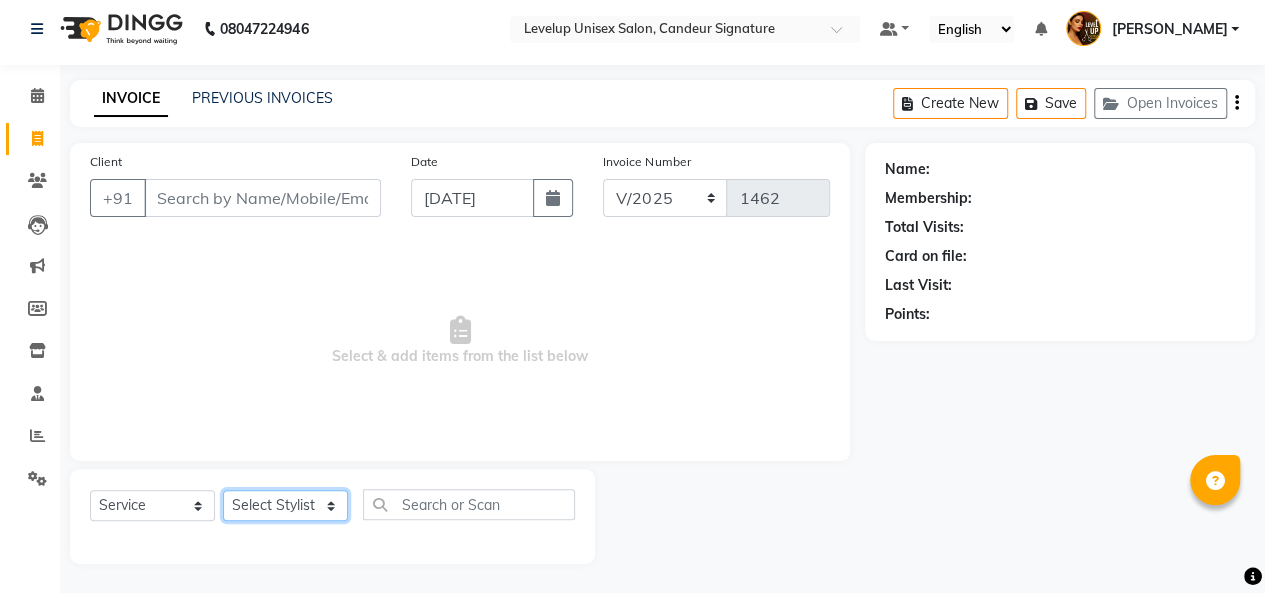 select on "82478" 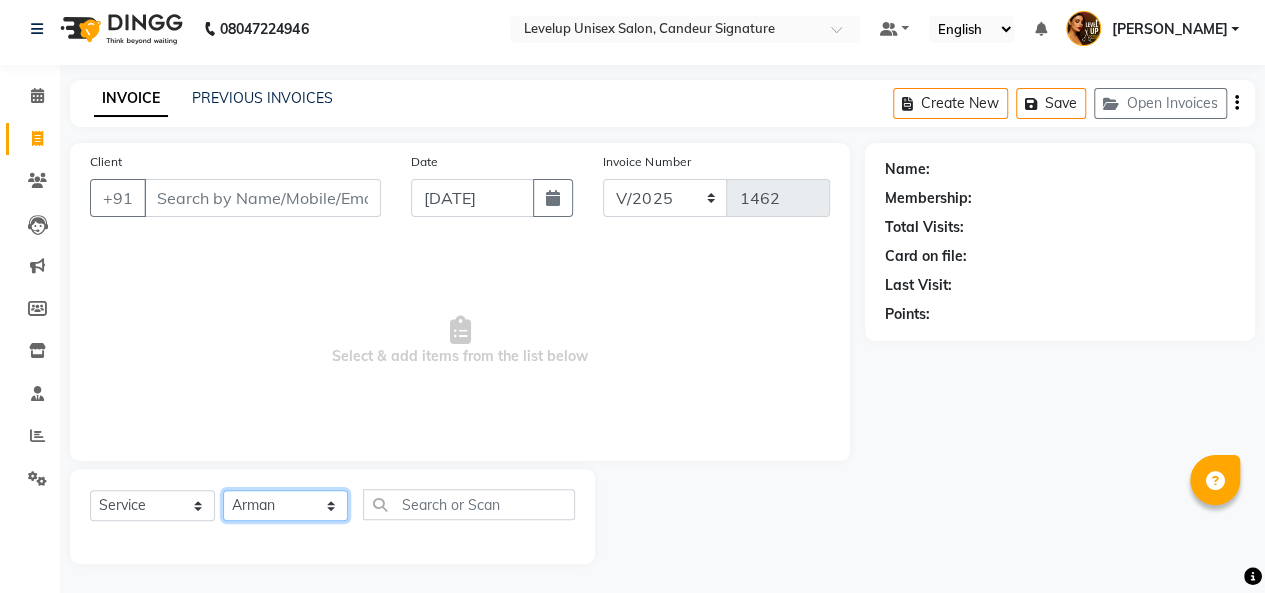 click on "Select Stylist [PERSON_NAME]  [PERSON_NAME]  Furkan [PERSON_NAME] [PERSON_NAME]  [PERSON_NAME]  [PERSON_NAME] [PERSON_NAME] [PERSON_NAME]" 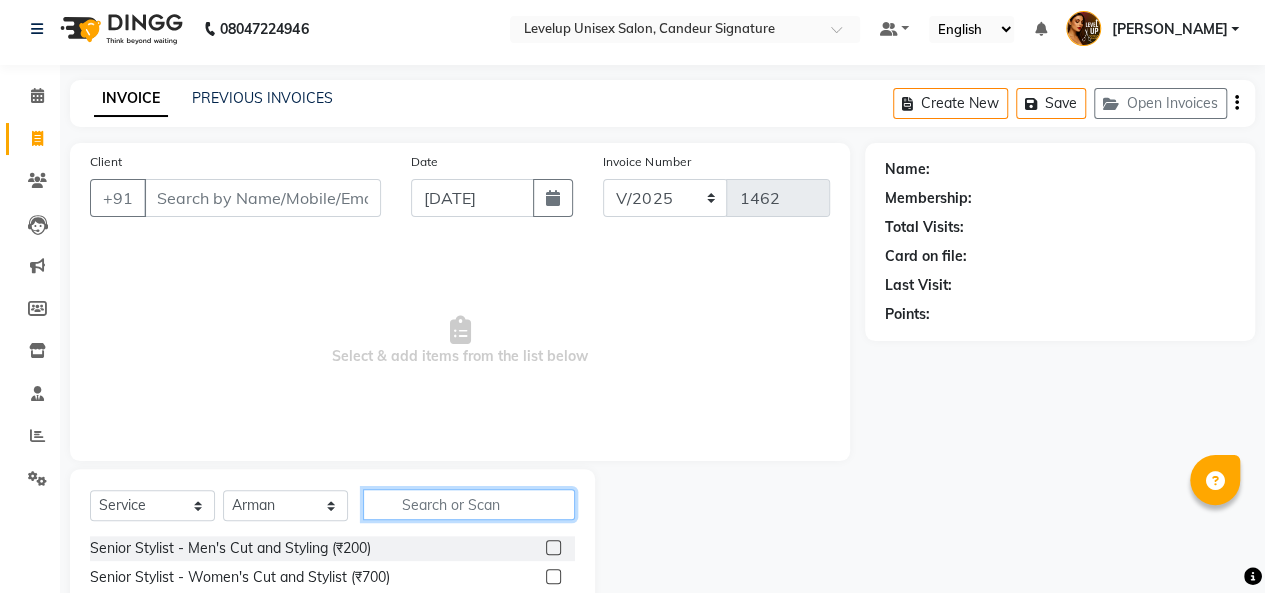 click 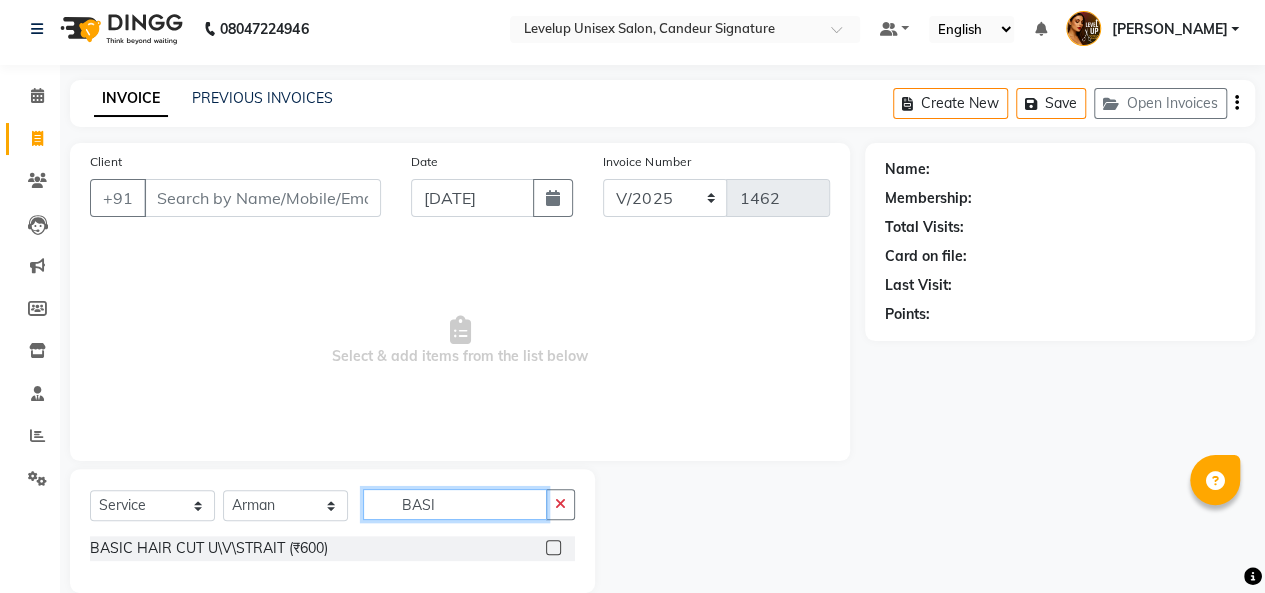 click on "BASI" 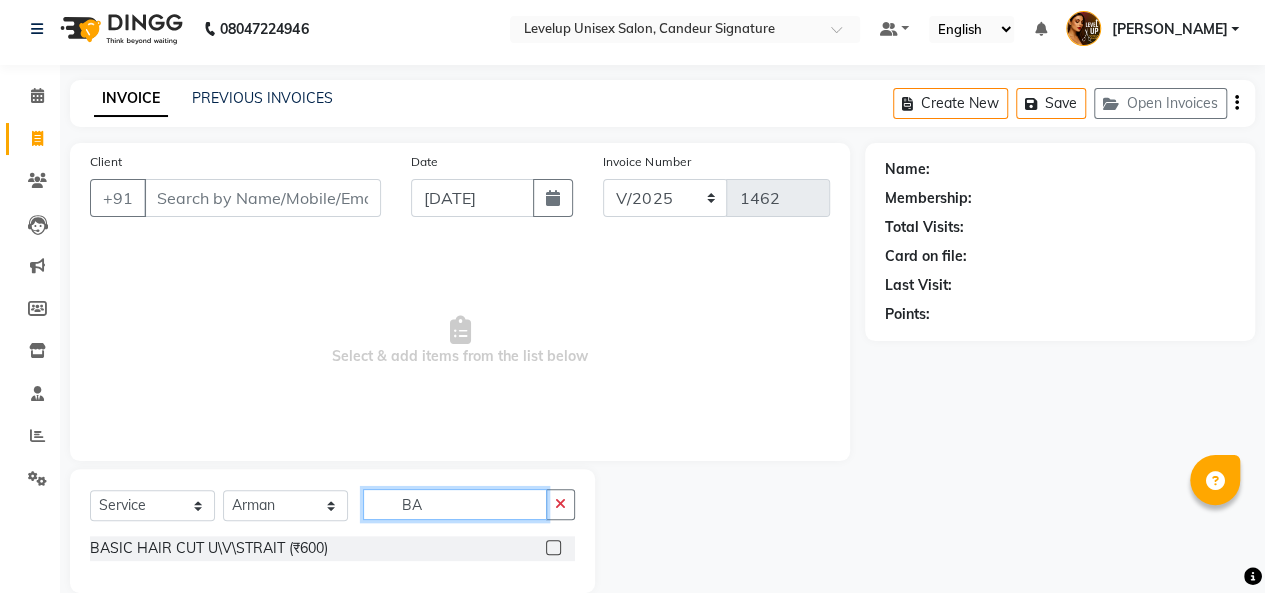 type on "B" 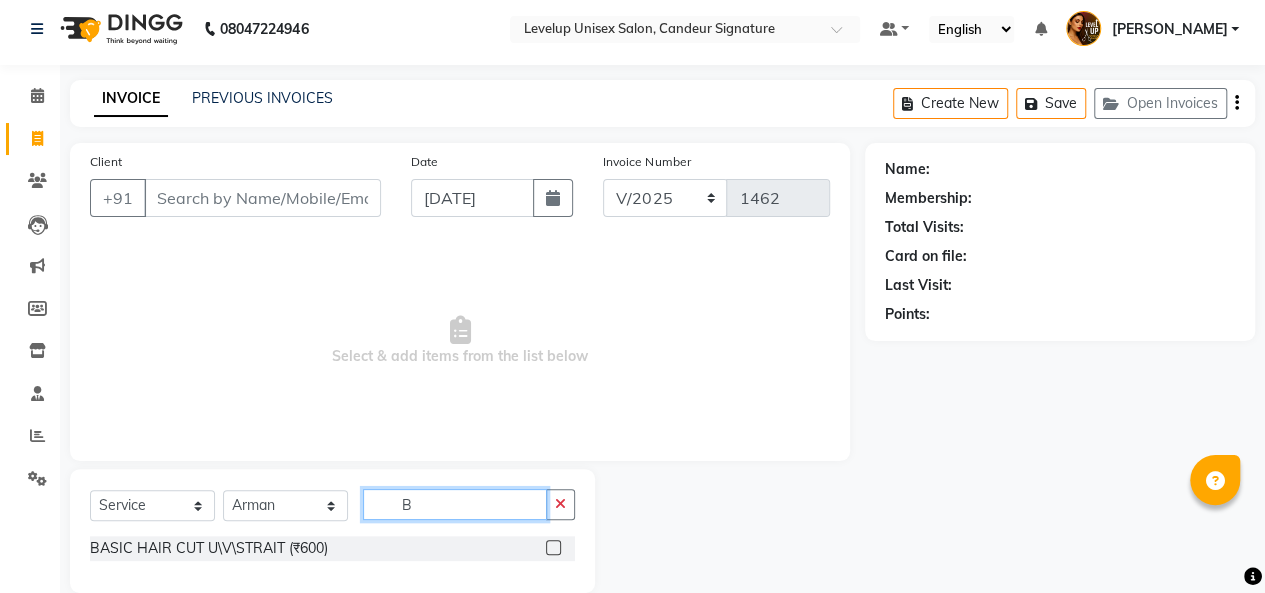 type 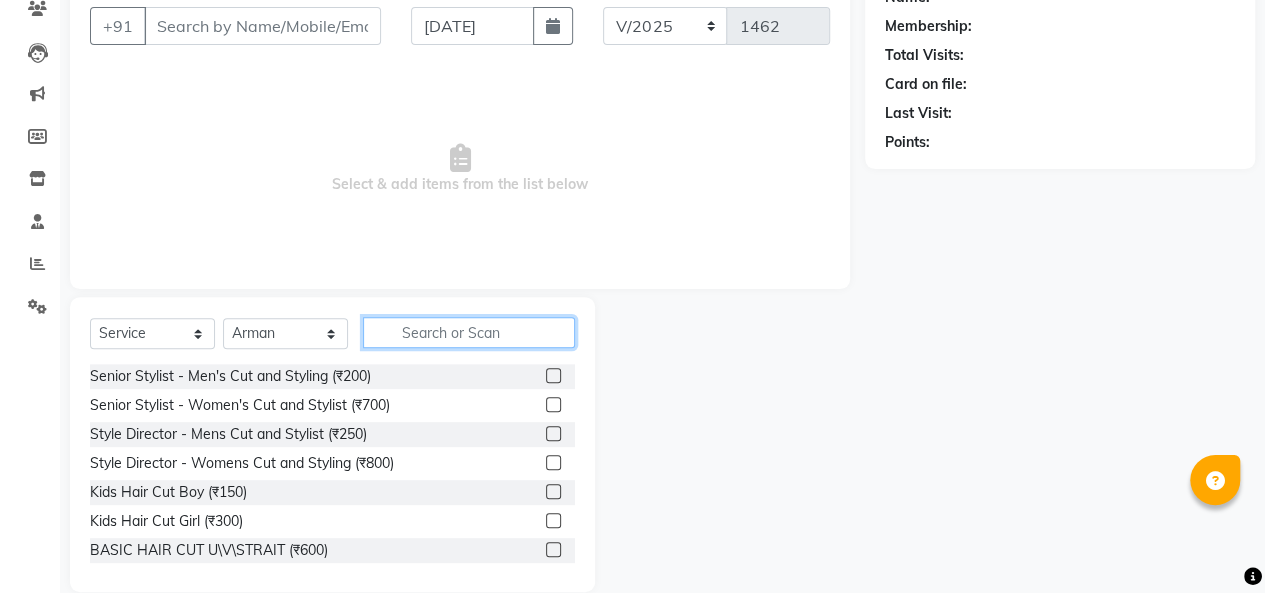 scroll, scrollTop: 207, scrollLeft: 0, axis: vertical 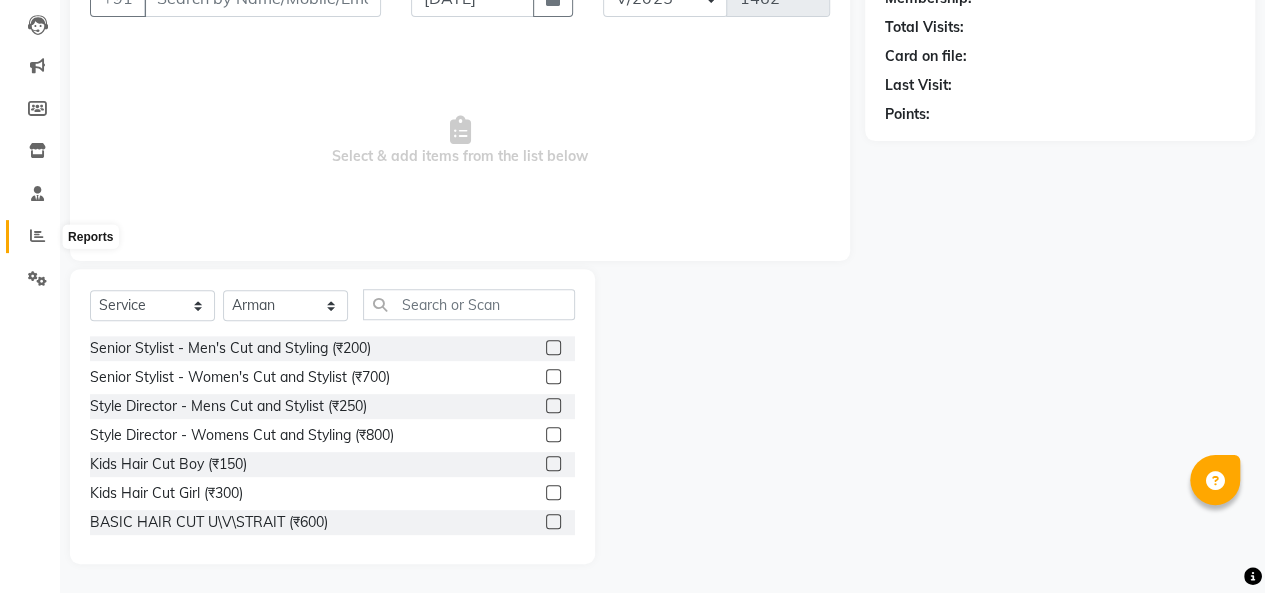 click 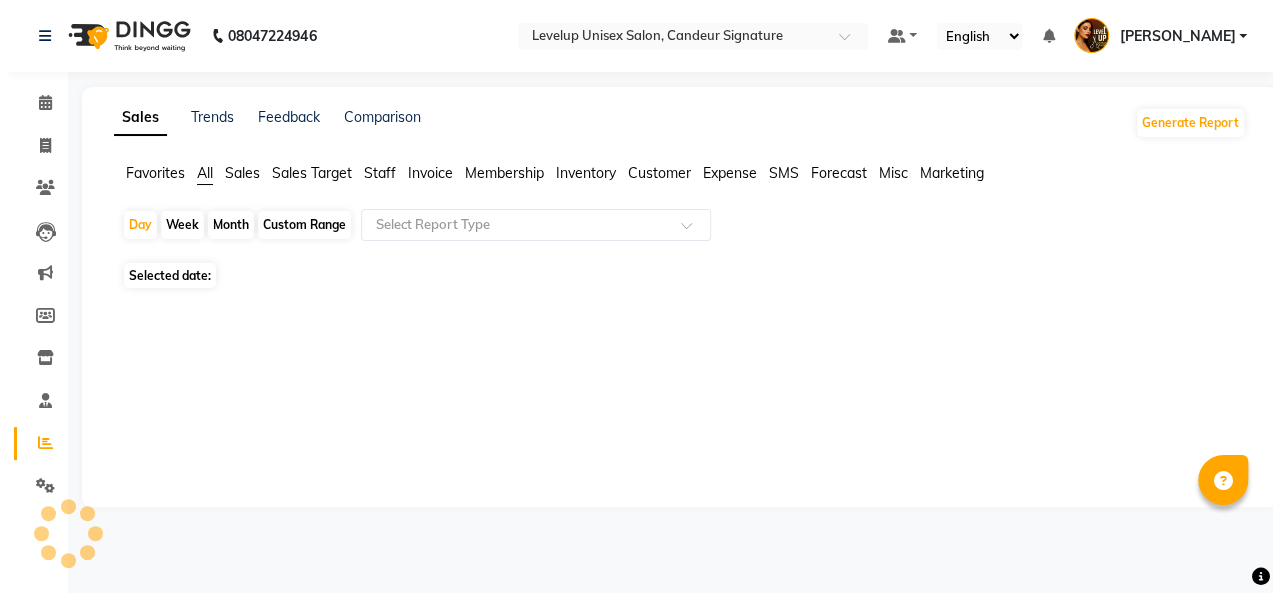 scroll, scrollTop: 0, scrollLeft: 0, axis: both 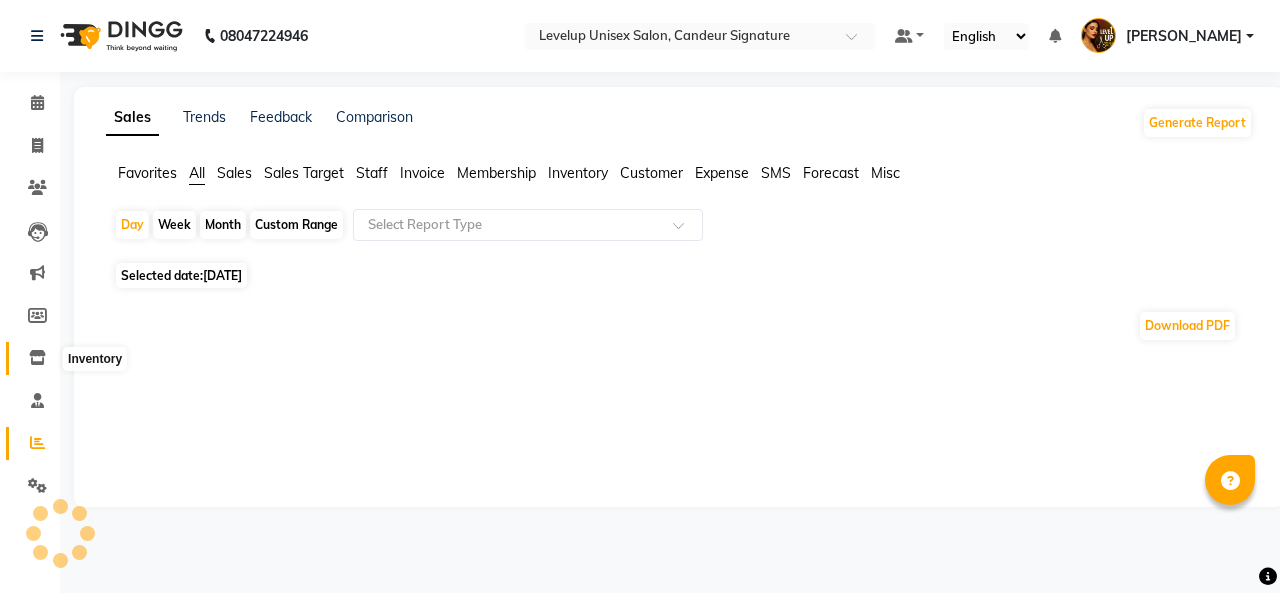 click 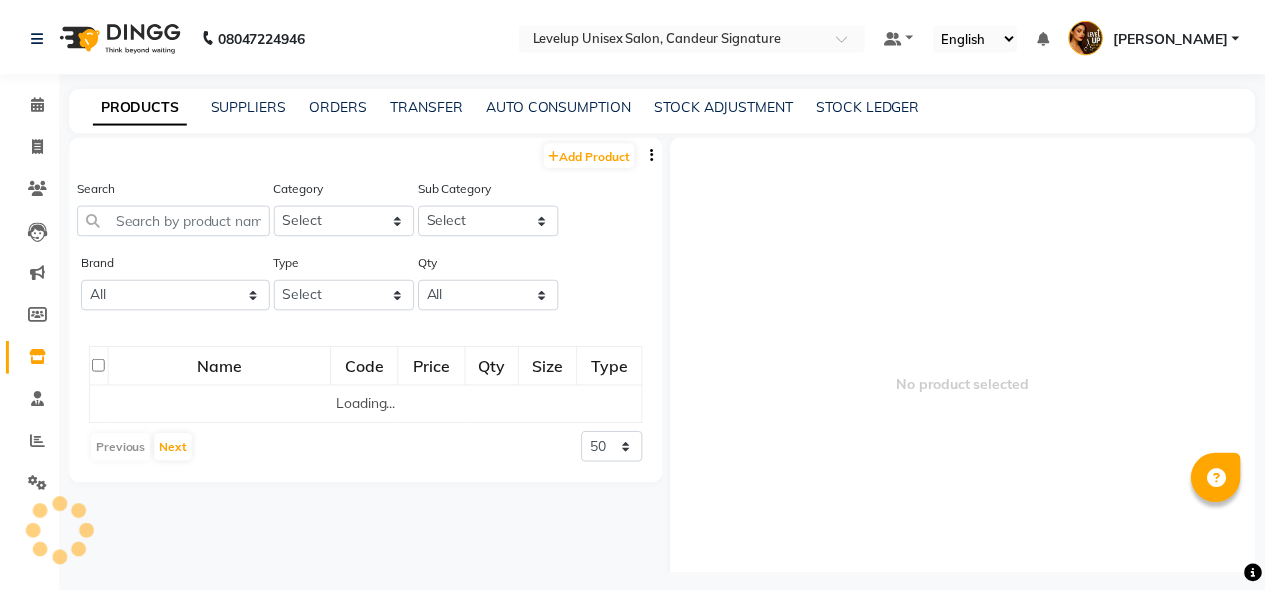 scroll, scrollTop: 12, scrollLeft: 0, axis: vertical 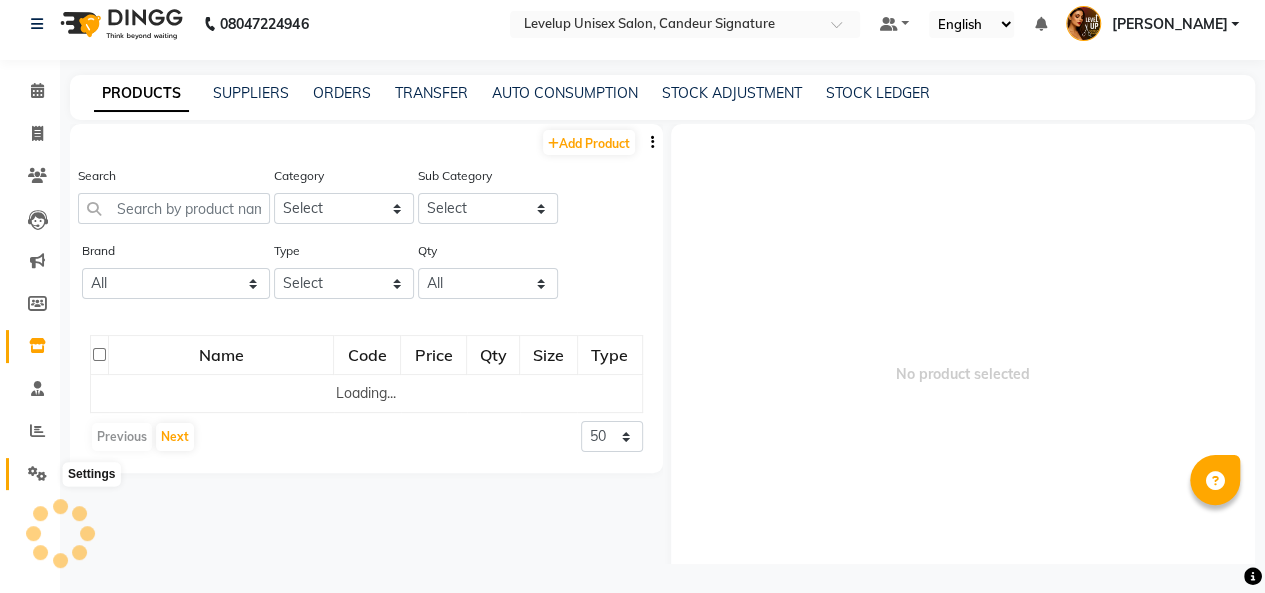 click 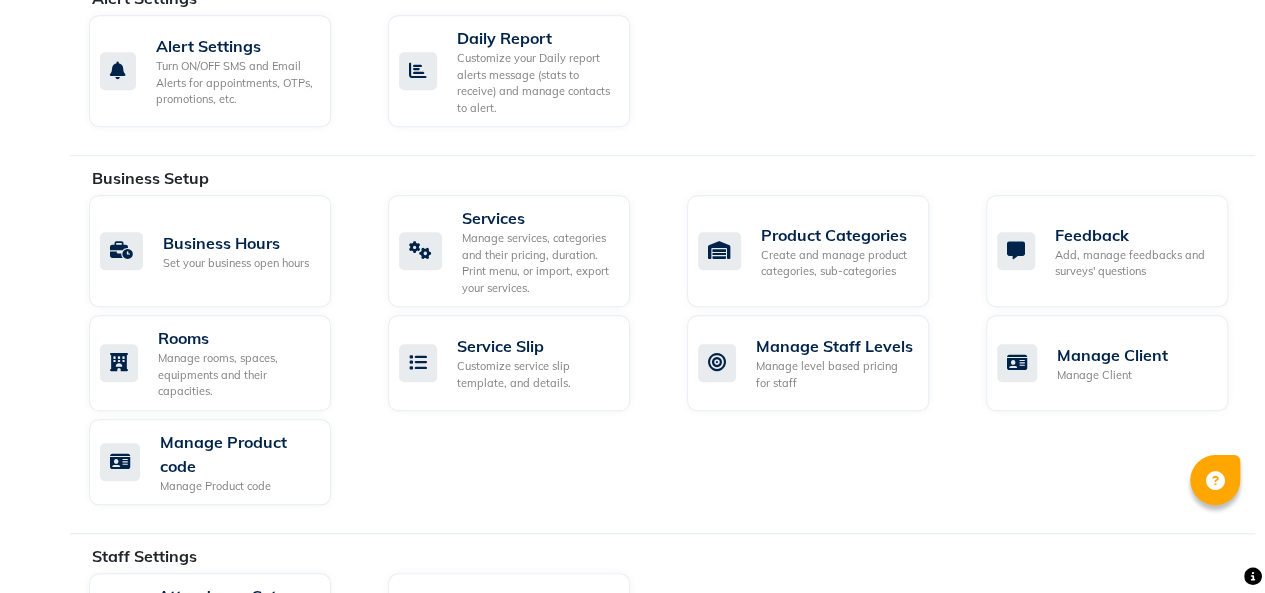 scroll, scrollTop: 664, scrollLeft: 0, axis: vertical 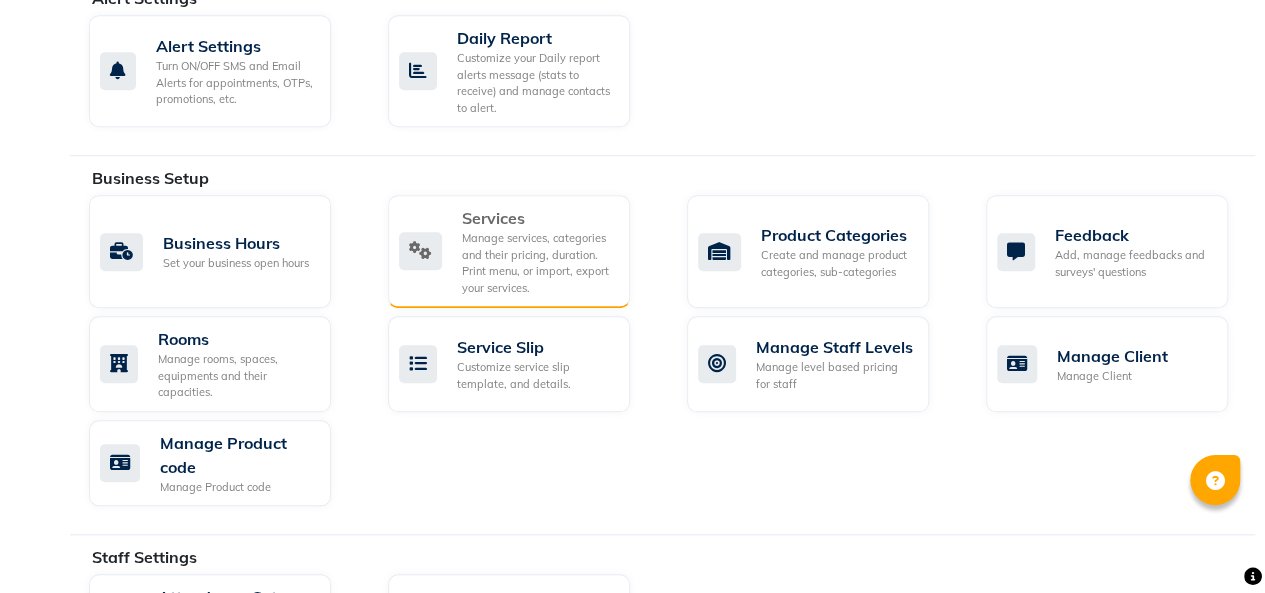 click on "Manage services, categories and their pricing, duration. Print menu, or import, export your services." 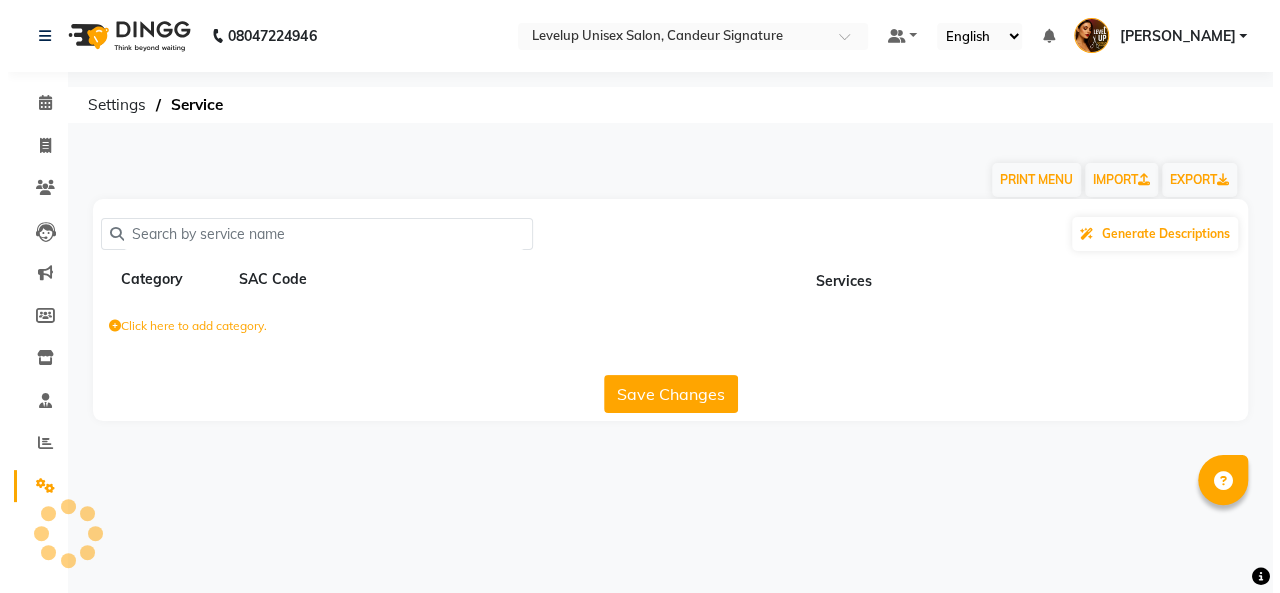 scroll, scrollTop: 0, scrollLeft: 0, axis: both 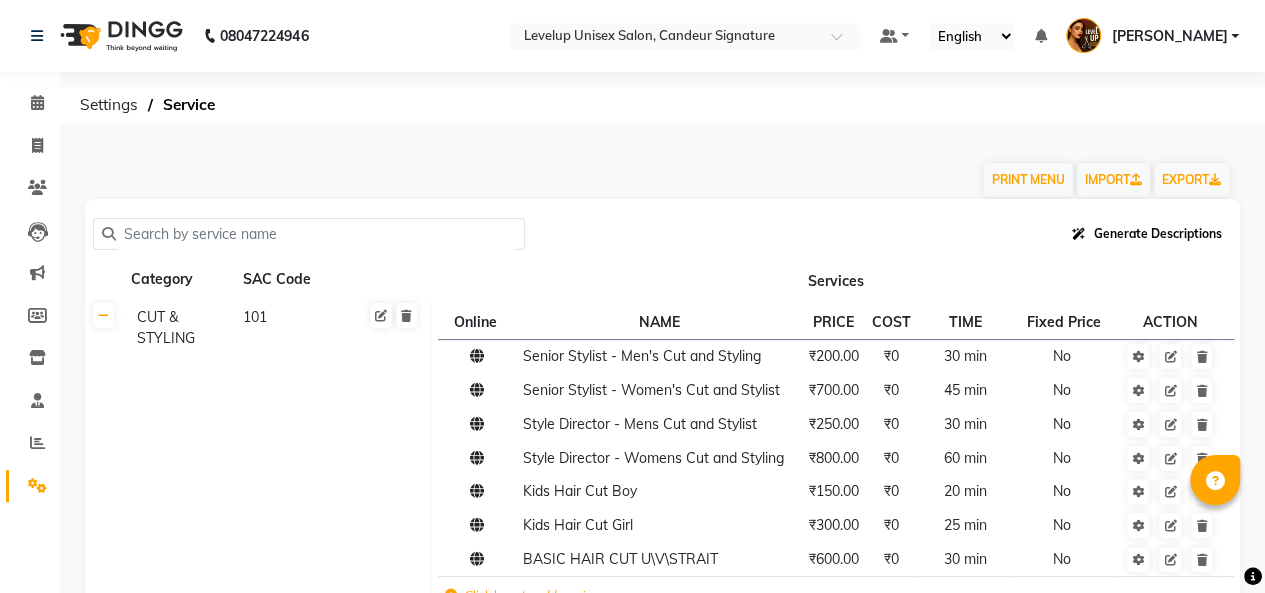 click on "Generate Descriptions" 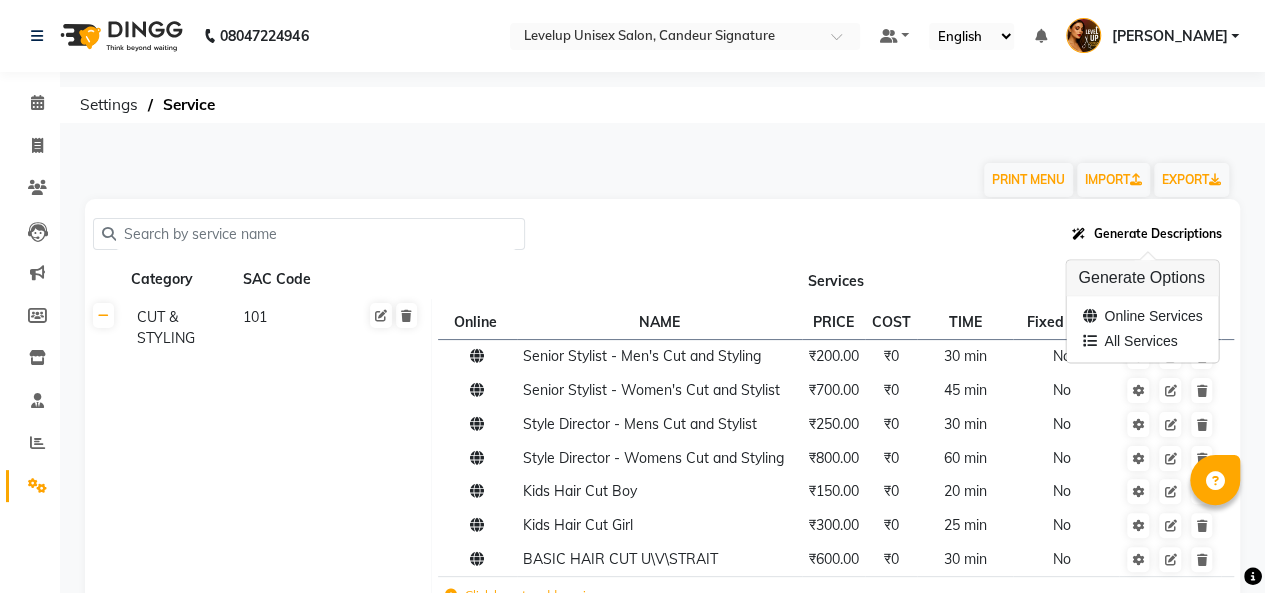 click on "Generate Descriptions" 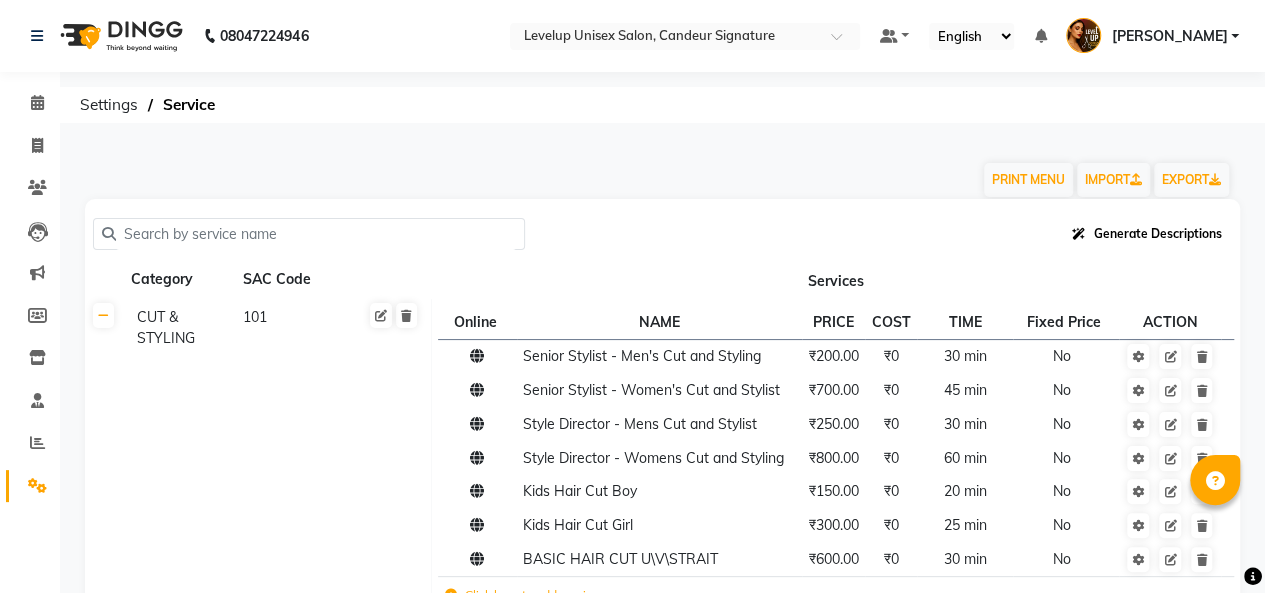 click on "Generate Descriptions" 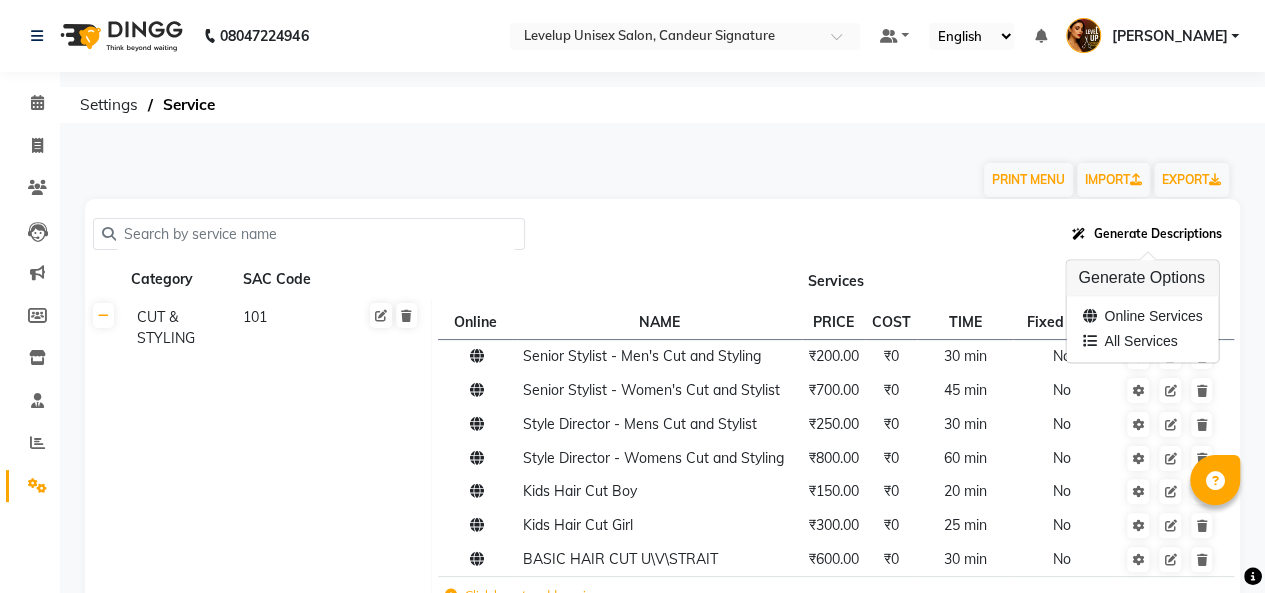 click on "Generate Descriptions" 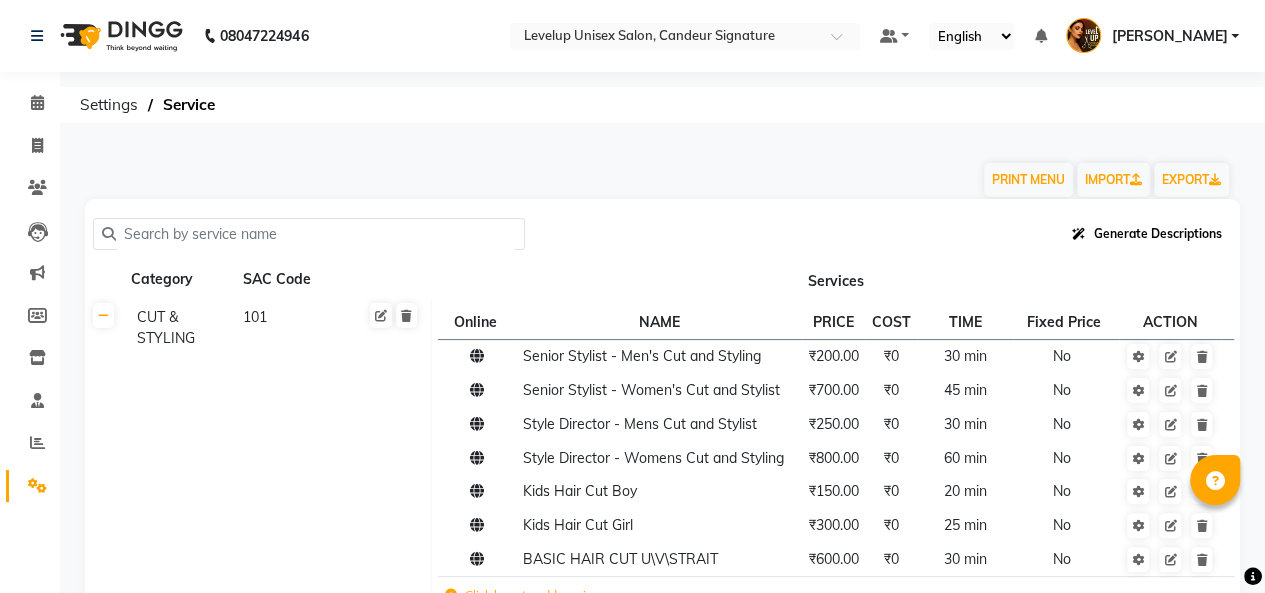 click on "Generate Descriptions" 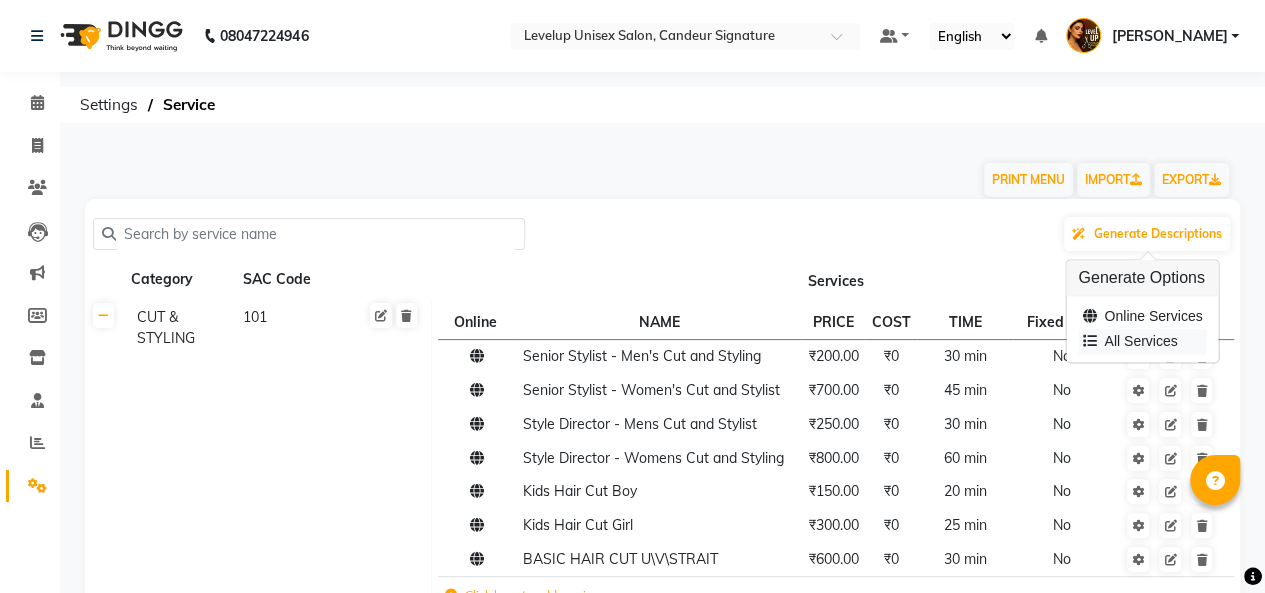 click on "All Services" at bounding box center (1142, 342) 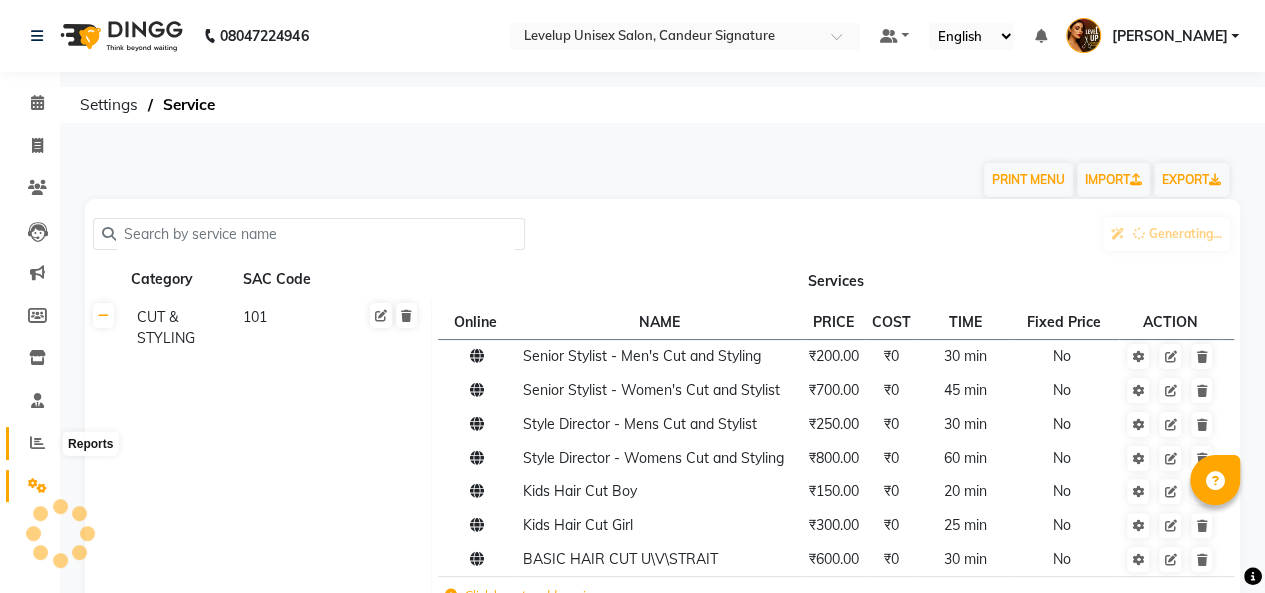 click 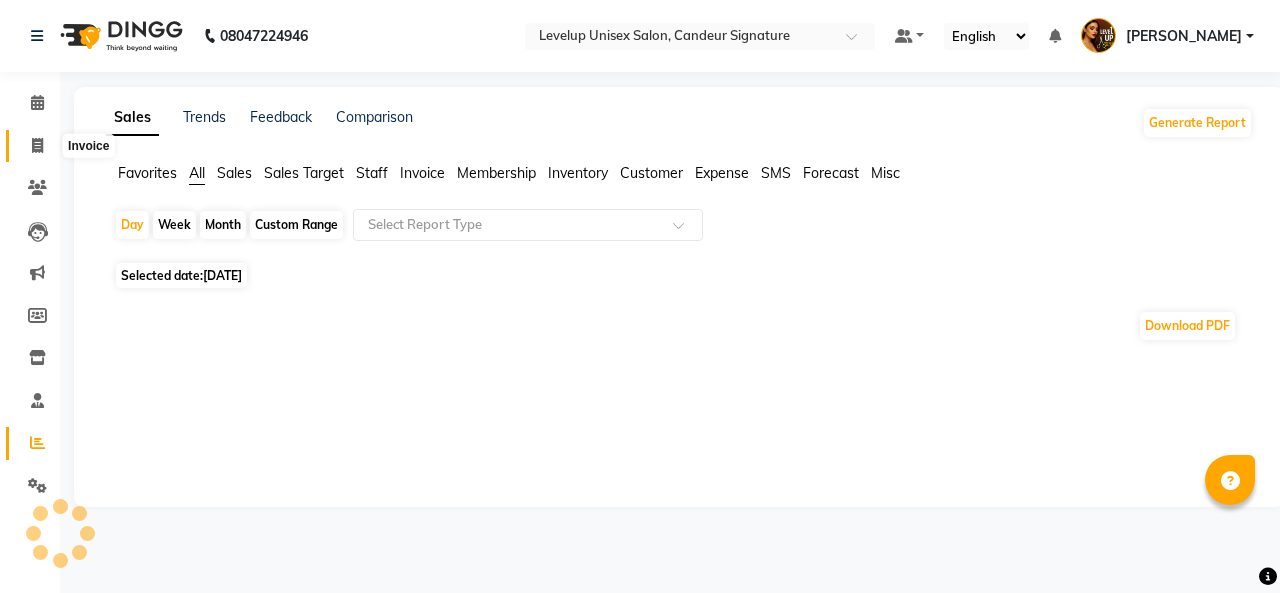 click 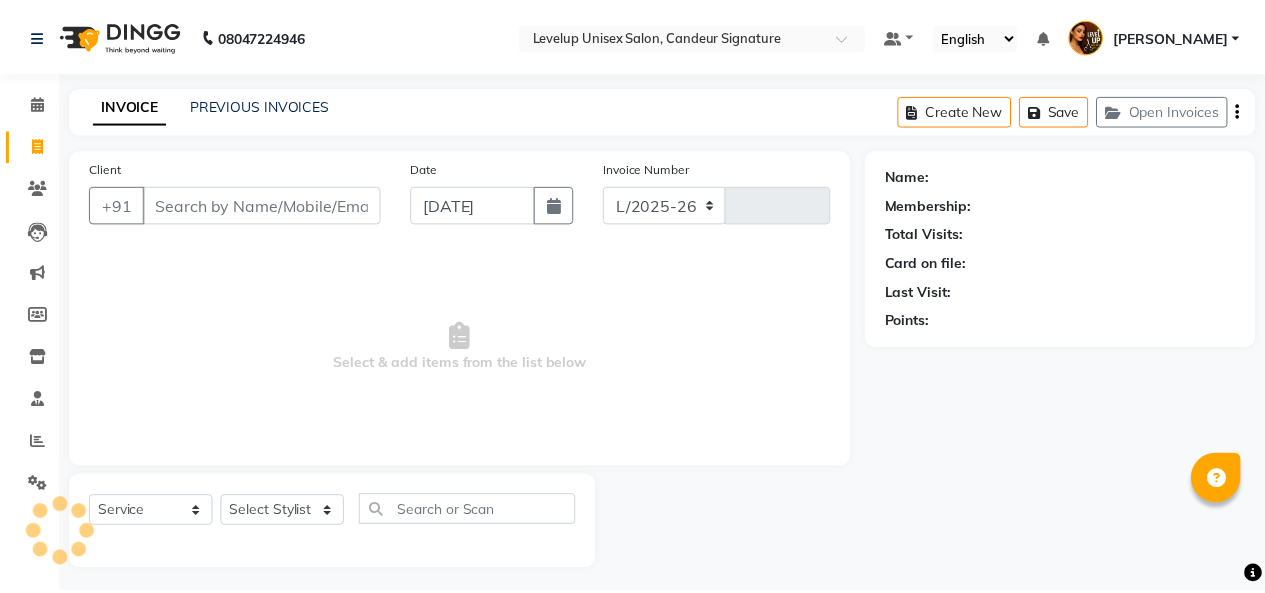 scroll, scrollTop: 7, scrollLeft: 0, axis: vertical 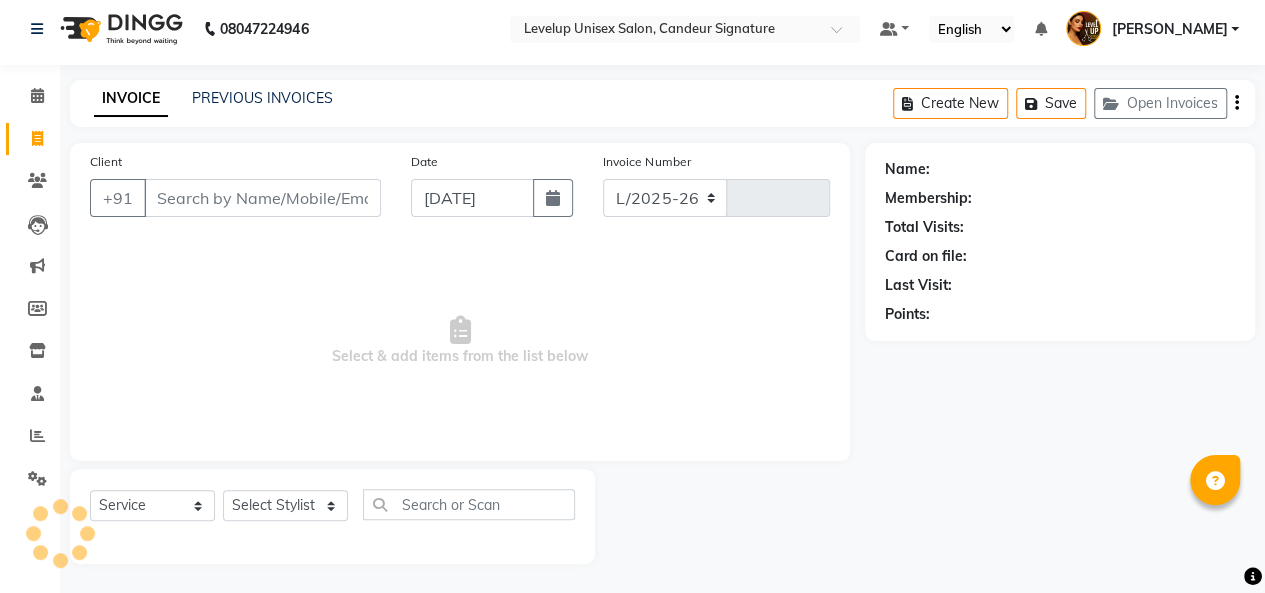 select on "7681" 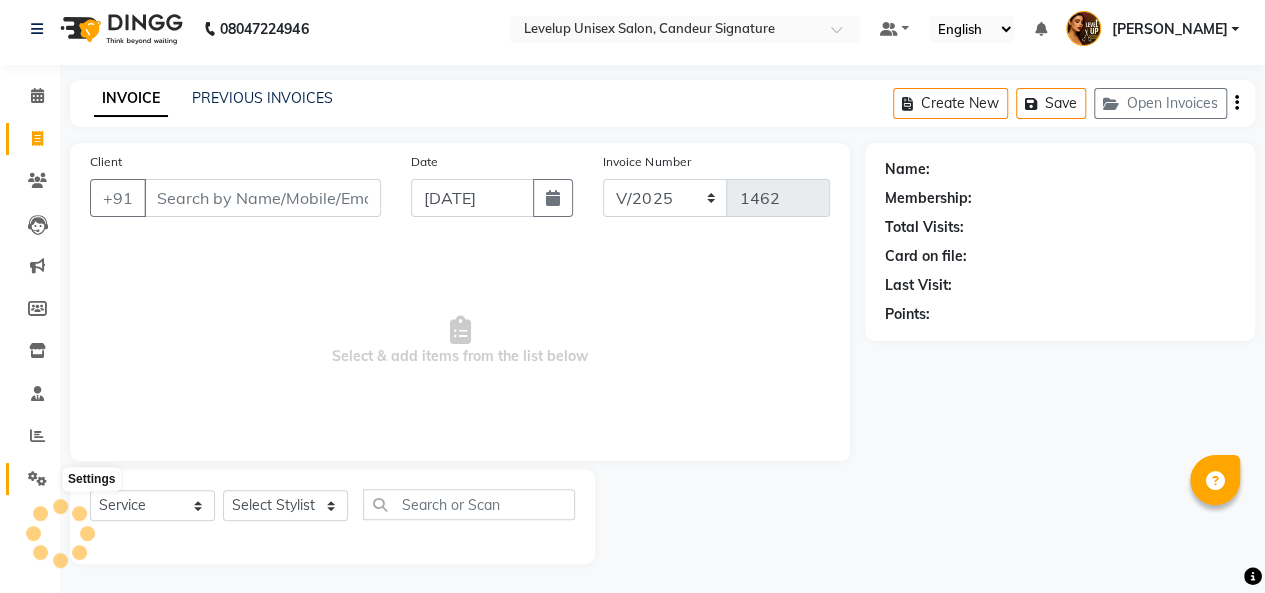click 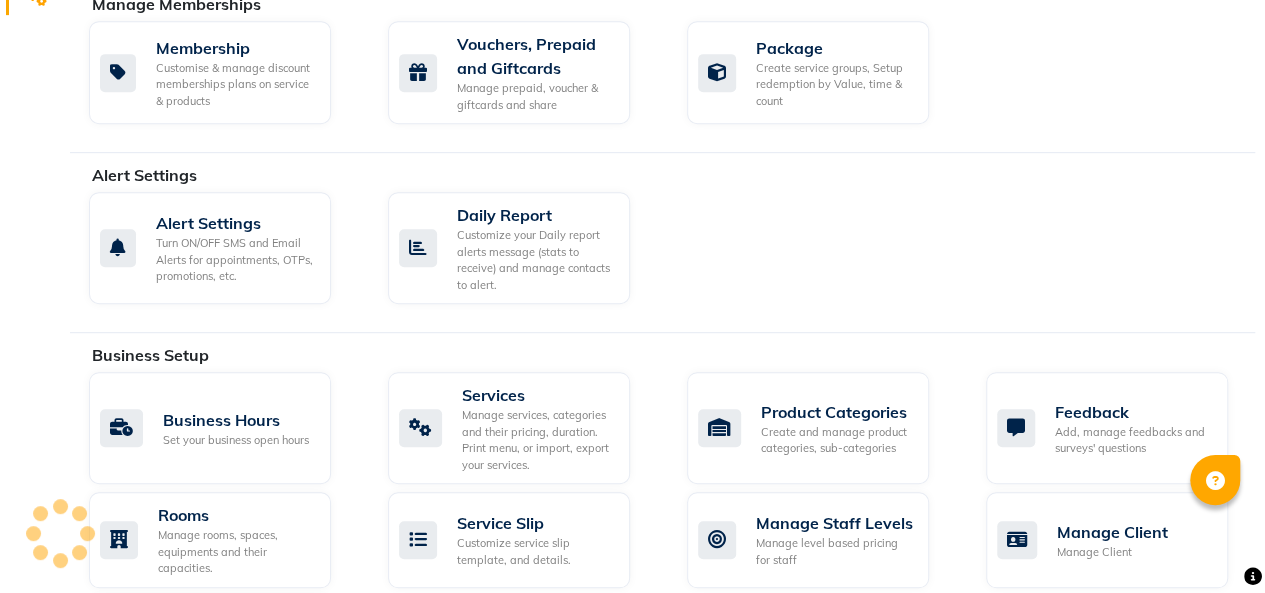 scroll, scrollTop: 571, scrollLeft: 0, axis: vertical 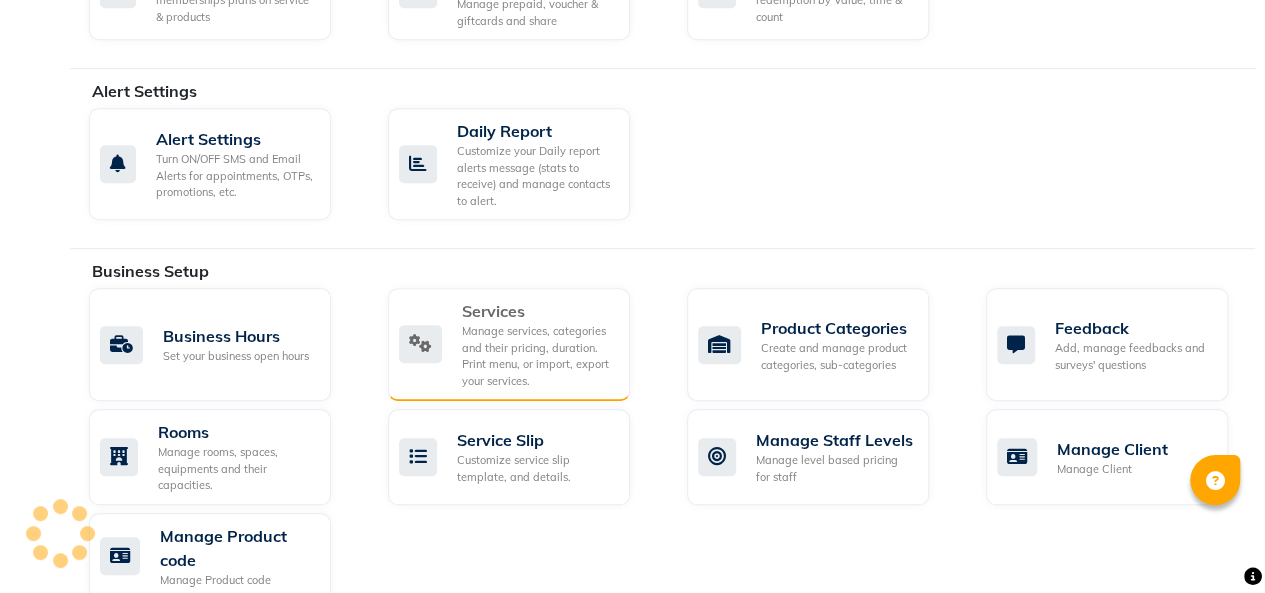click on "Services" 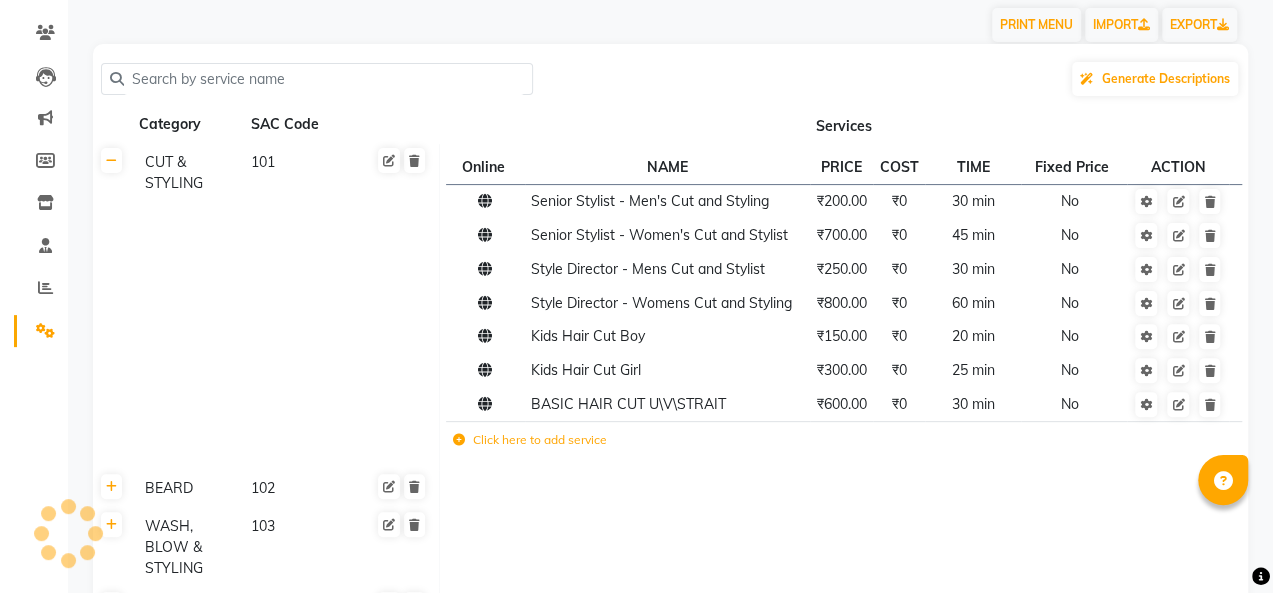 scroll, scrollTop: 154, scrollLeft: 0, axis: vertical 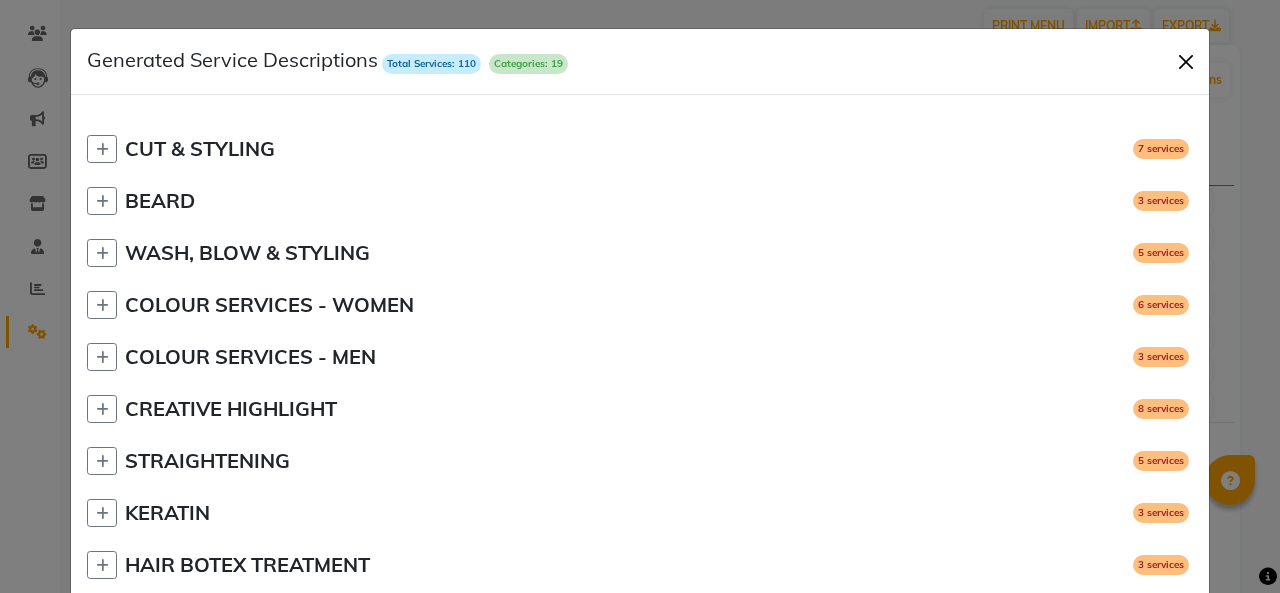 click 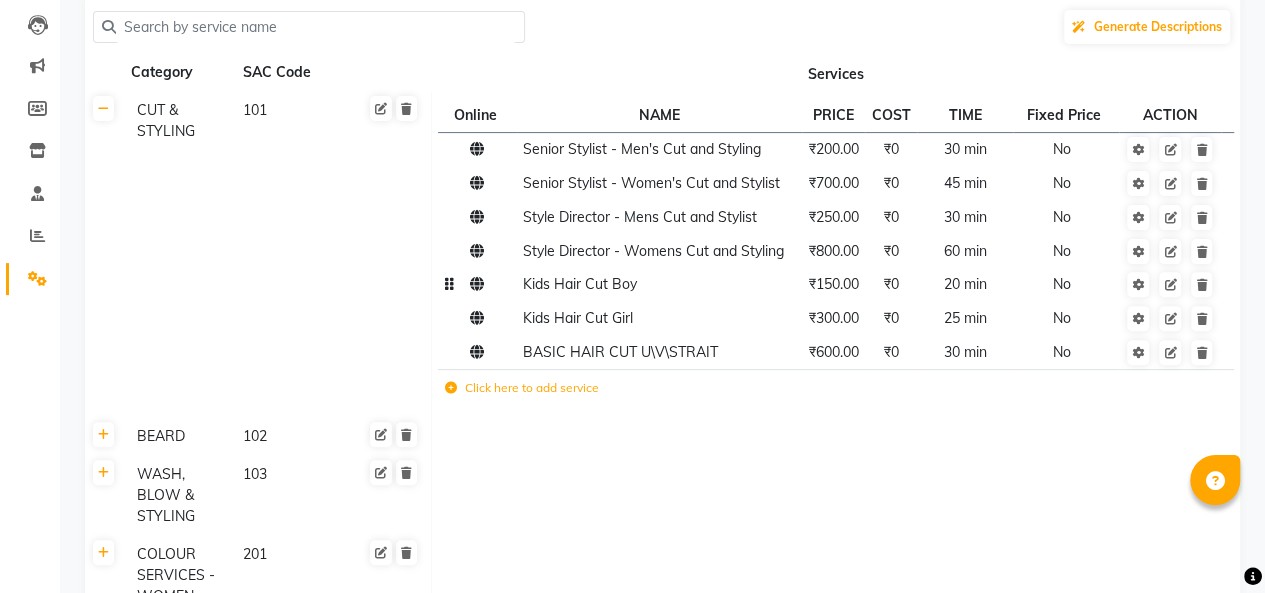 scroll, scrollTop: 206, scrollLeft: 0, axis: vertical 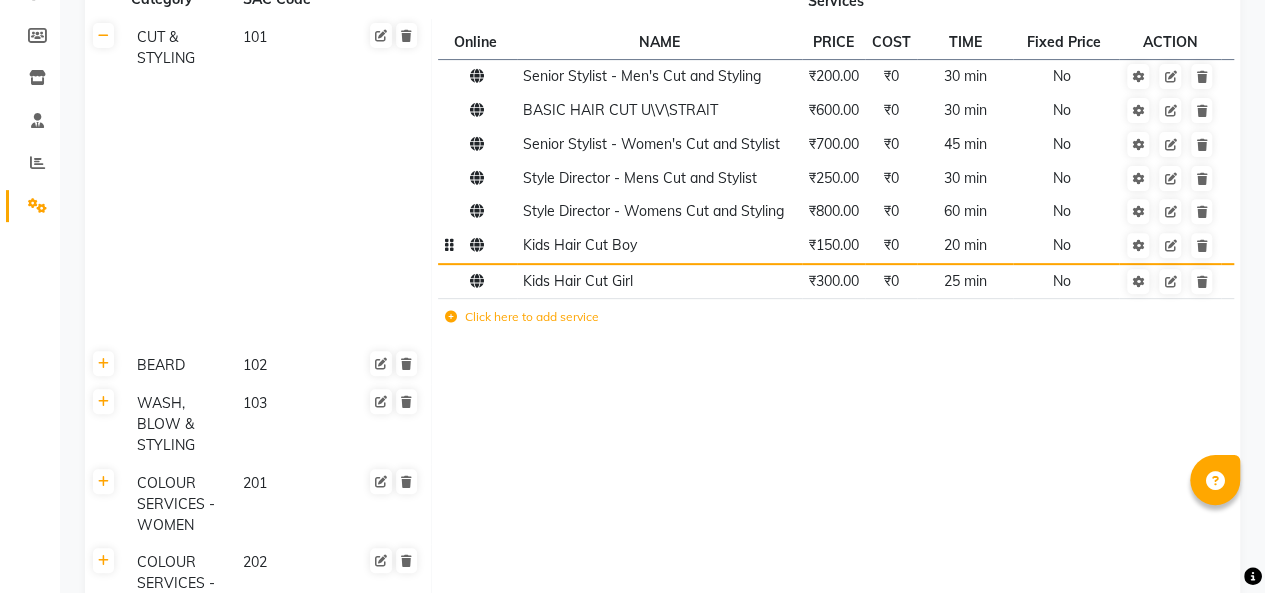drag, startPoint x: 462, startPoint y: 251, endPoint x: 449, endPoint y: 249, distance: 13.152946 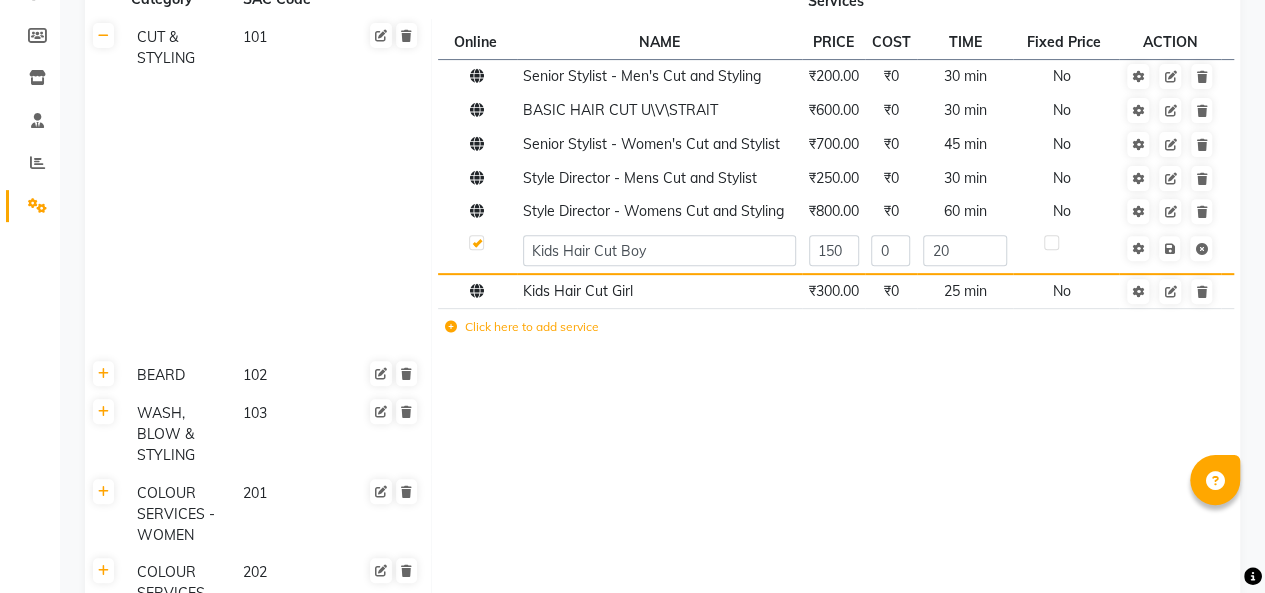 click 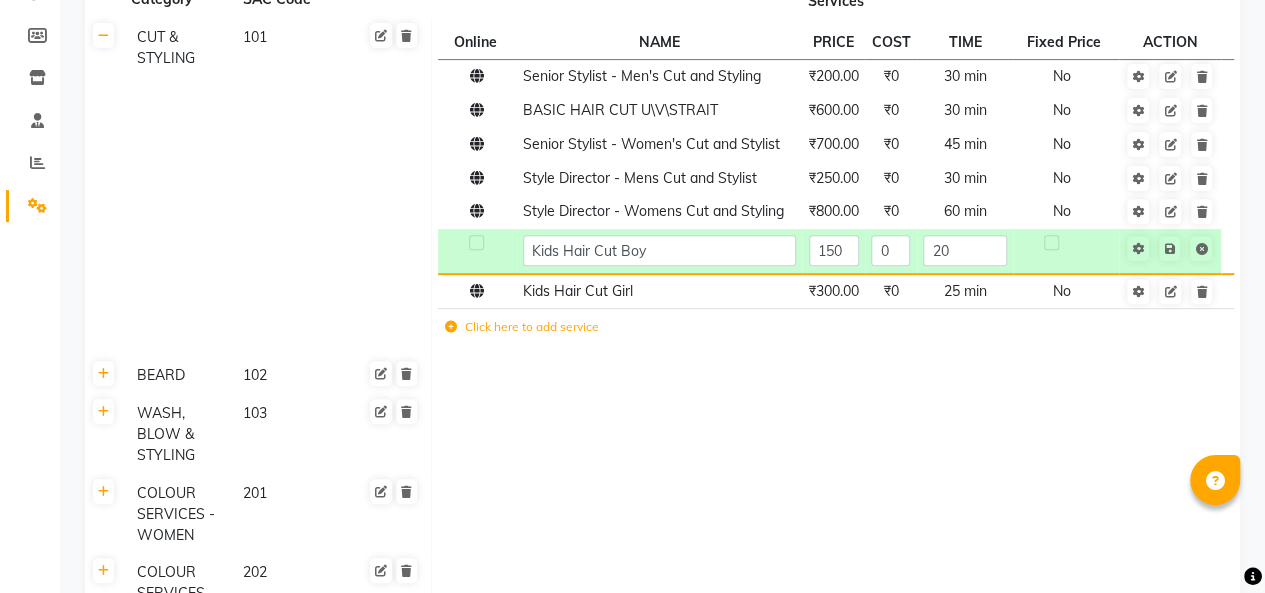 click 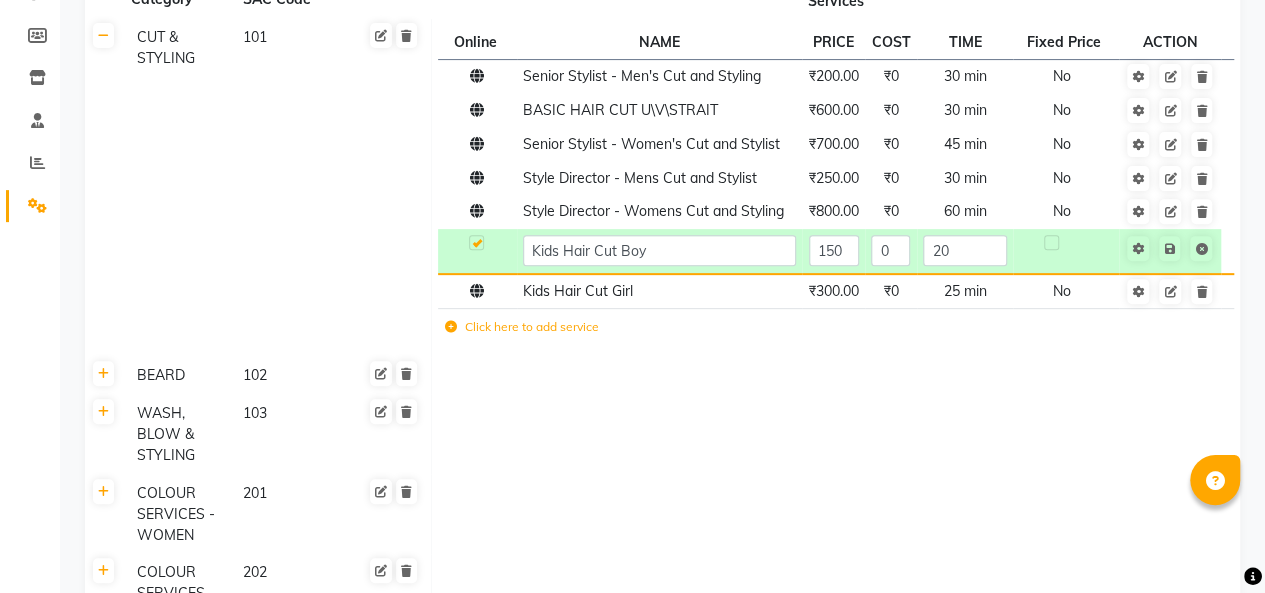 click 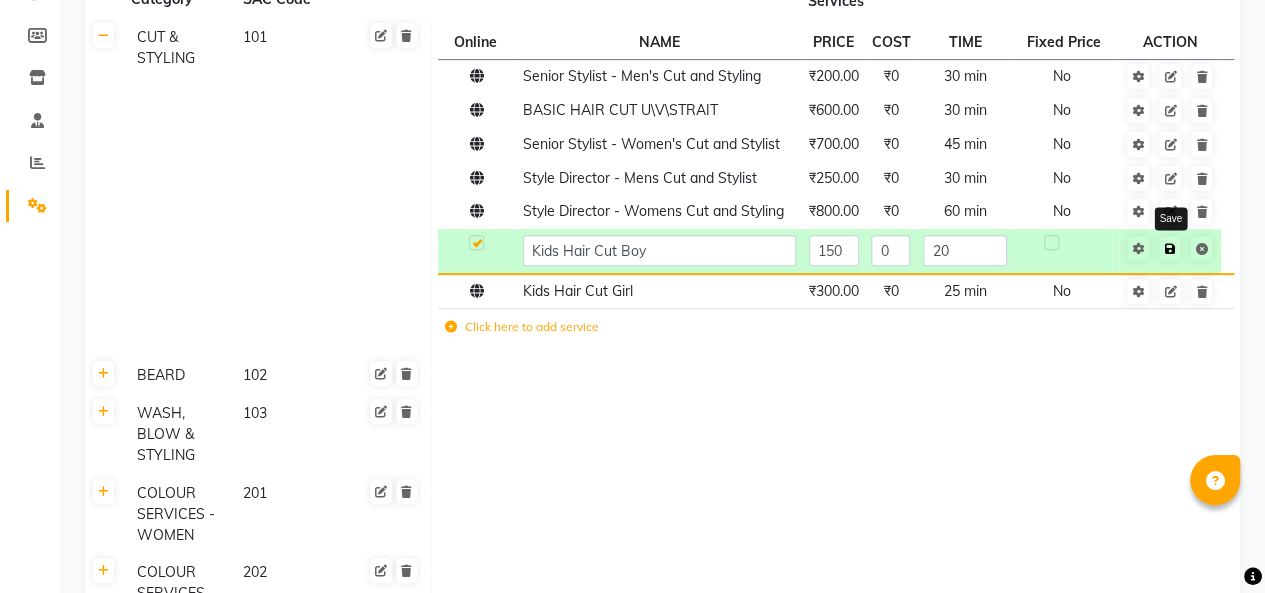 drag, startPoint x: 718, startPoint y: 449, endPoint x: 1169, endPoint y: 253, distance: 491.74893 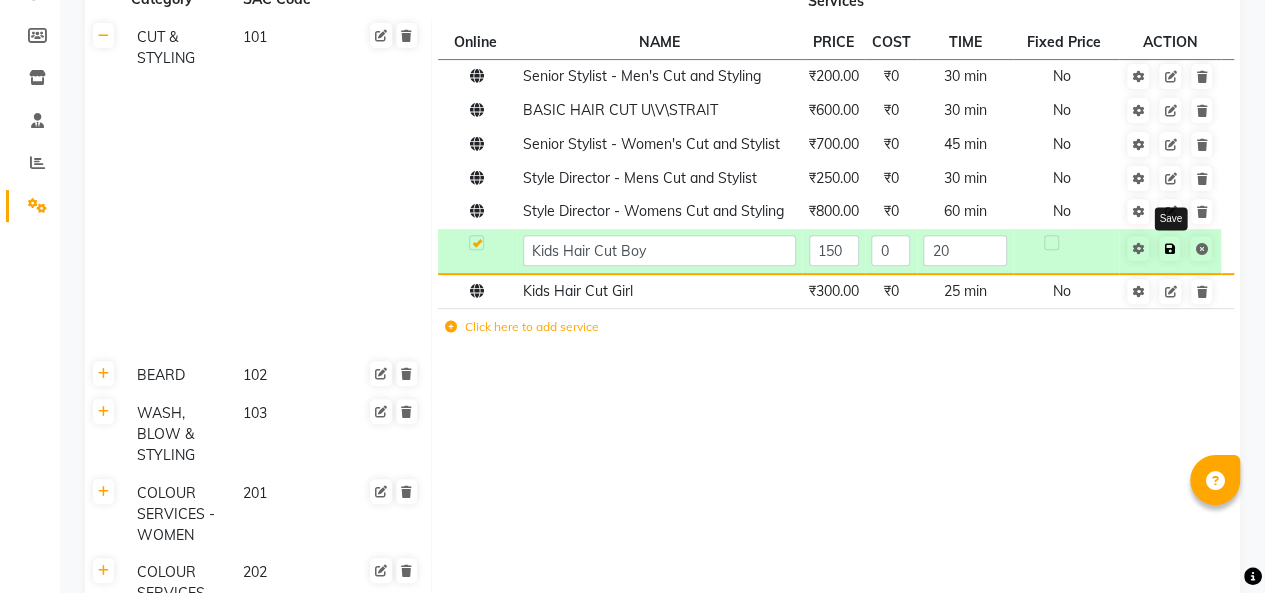 click on "CUT & STYLING 101 Online  NAME  PRICE COST TIME Fixed Price  ACTION Senior Stylist - Men's Cut and Styling ₹200.00 ₹0 30 min  No  BASIC HAIR CUT U\V\STRAIT ₹600.00 ₹0 30 min  No  Senior Stylist - Women's Cut and Stylist ₹700.00 ₹0 45 min  No  Style Director - Mens Cut and Stylist ₹250.00 ₹0 30 min  No  Style Director - Womens Cut and Styling ₹800.00 ₹0 60 min  No  Kids Hair Cut Boy 150 0 20 Save Kids Hair Cut Girl ₹300.00 ₹0 25 min  No  Click here to add service [PERSON_NAME] 102 WASH, BLOW & STYLING 103 COLOUR SERVICES - WOMEN 201 COLOUR SERVICES - MEN 202 CREATIVE HIGHLIGHT 203 STRAIGHTENING 301 KERATIN 302 HAIR BOTEX TREATMENT 303 SYSTEM PROFESSIONAL HAIR SPA 401 RE-BORN TREATMENT 402 HEAD MASSAGE 403 SKIN ESSENTIALS - D-TAN / BLEACH 501 FACE CLEAN UP 502 ADVANCED FACIAL 503 BODY POLISHING 504 MANI / PEDI 601 THREADING 602 WAXING 603" 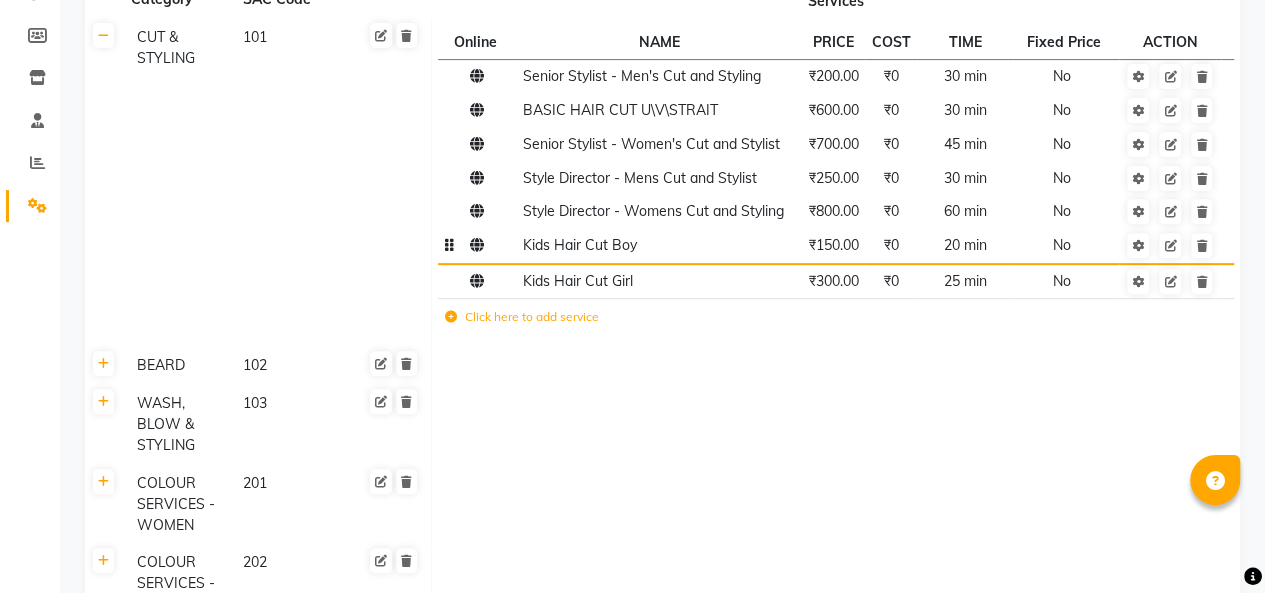 click on "Click here to add service" 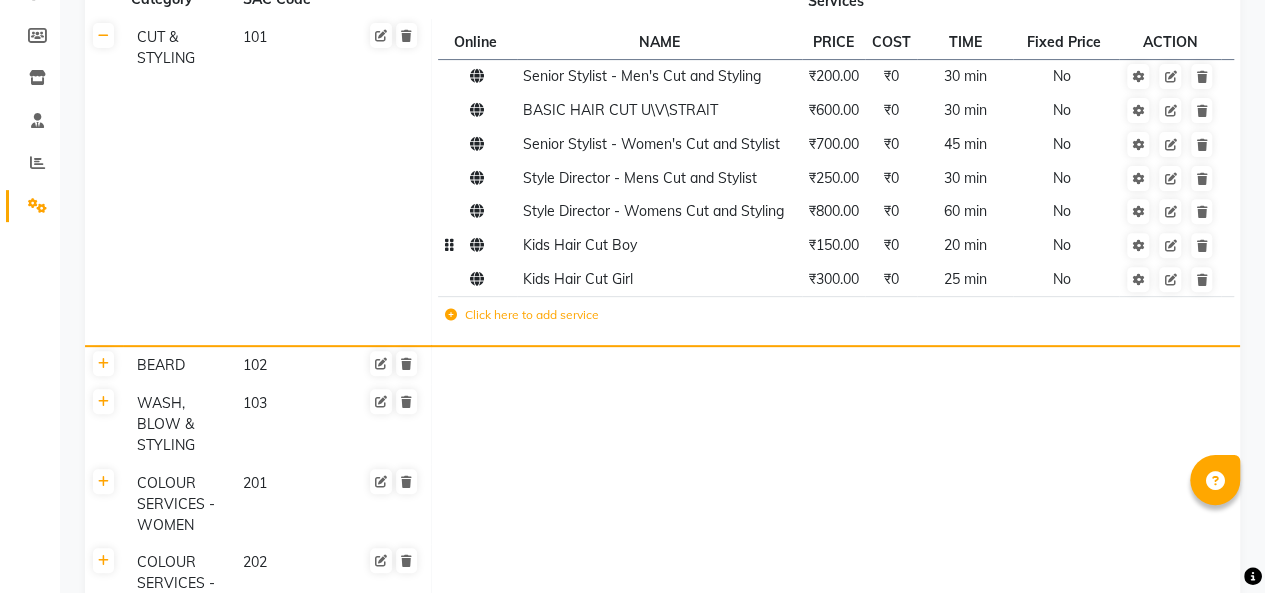click on "Click here to add service" 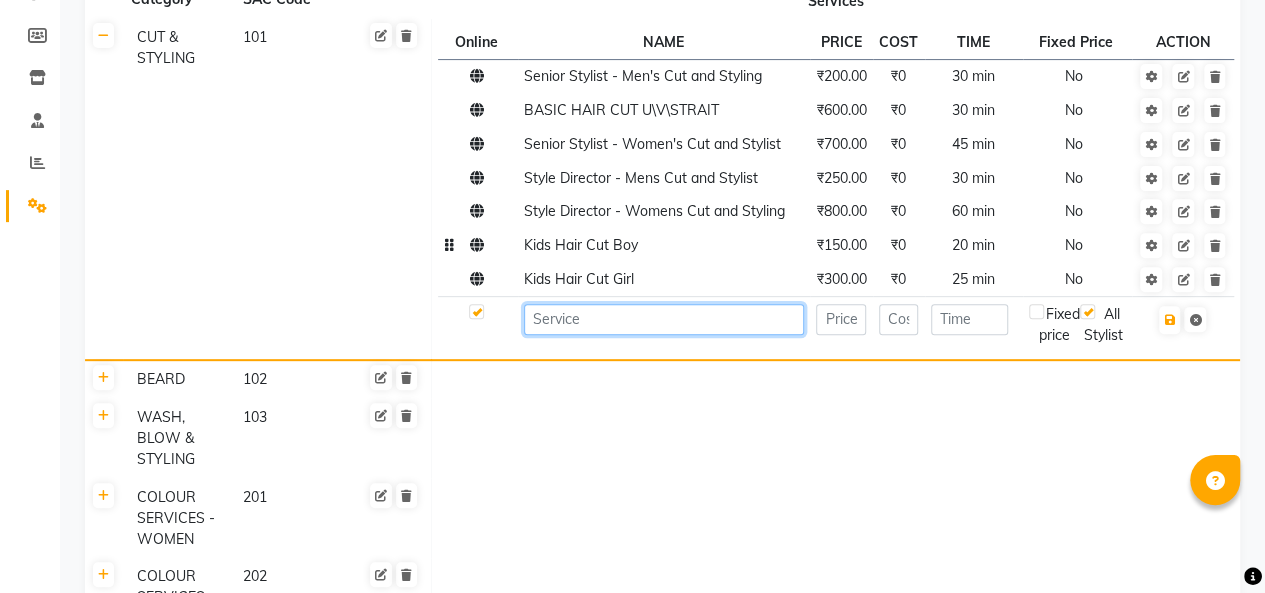 click 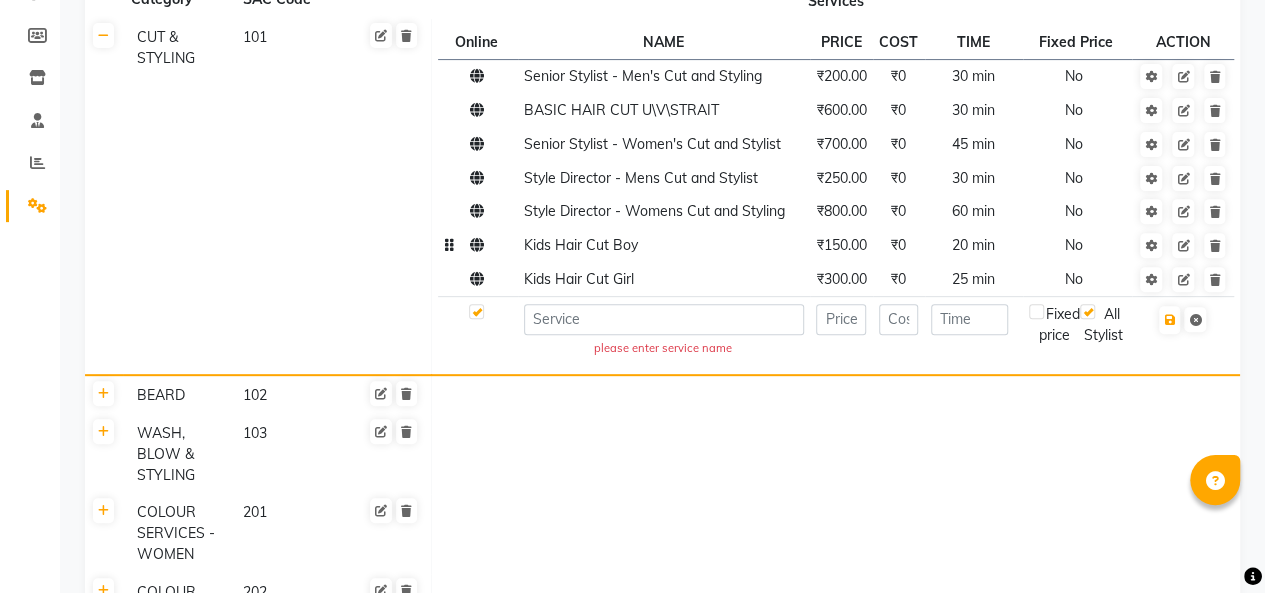 click on "CUT & STYLING 101" 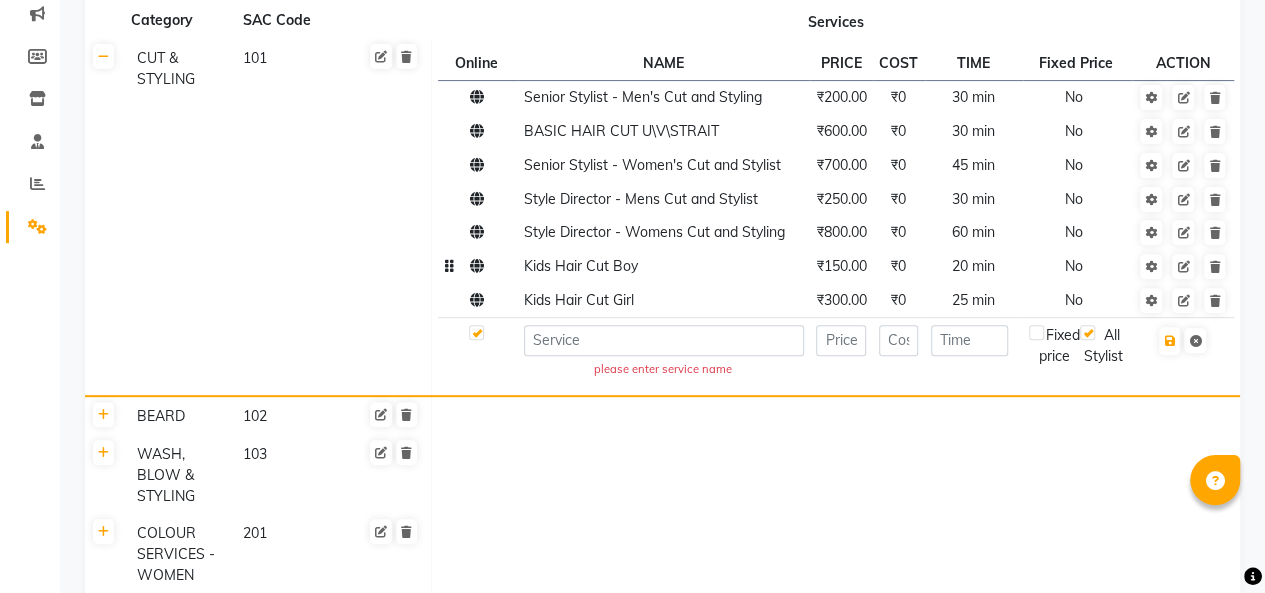 scroll, scrollTop: 258, scrollLeft: 0, axis: vertical 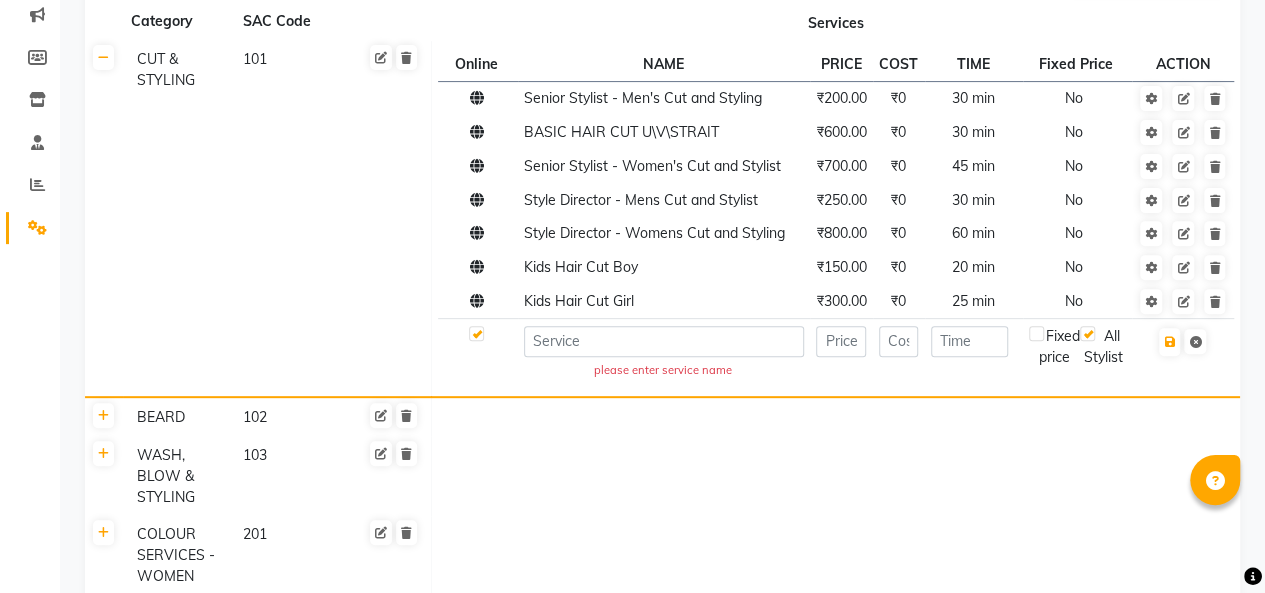 click on "Online  NAME  PRICE COST TIME Fixed Price  ACTION Senior Stylist - Men's Cut and Styling ₹200.00 ₹0 30 min  No  BASIC HAIR CUT U\V\STRAIT ₹600.00 ₹0 30 min  No  Senior Stylist - Women's Cut and Stylist ₹700.00 ₹0 45 min  No  Style Director - Mens Cut and Stylist ₹250.00 ₹0 30 min  No  Style Director - Womens Cut and Styling ₹800.00 ₹0 60 min  No  Kids Hair Cut Boy ₹150.00 ₹0 20 min  No  Kids Hair Cut Girl ₹300.00 ₹0 25 min  No   please enter service name  Fixed price  All Stylist" 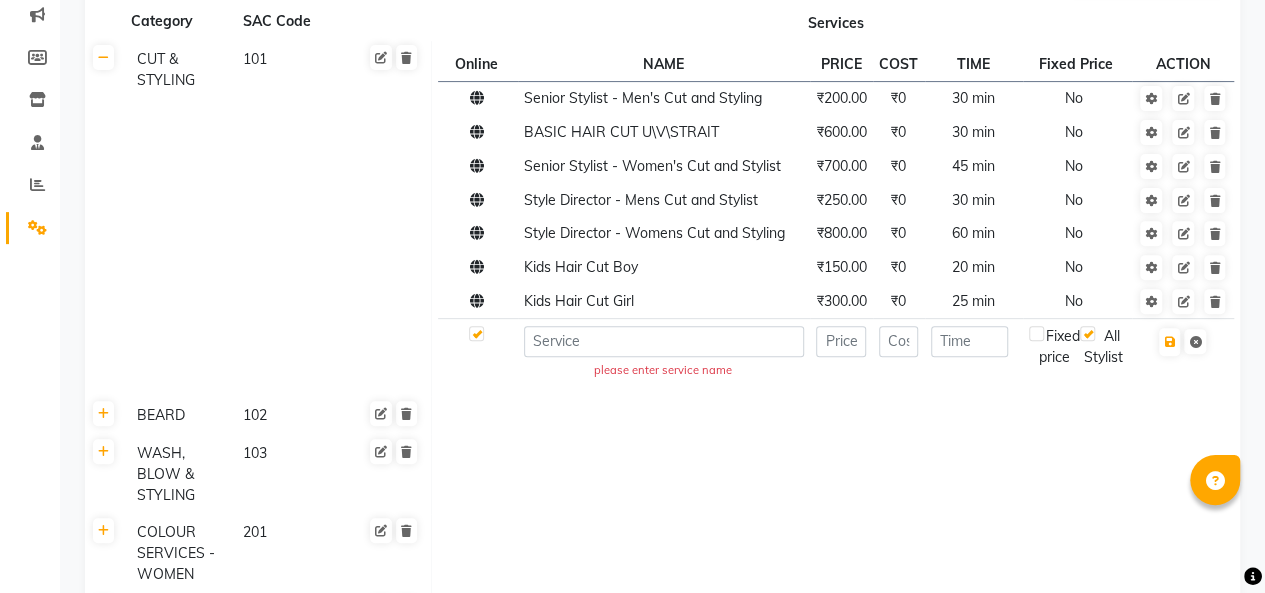 click 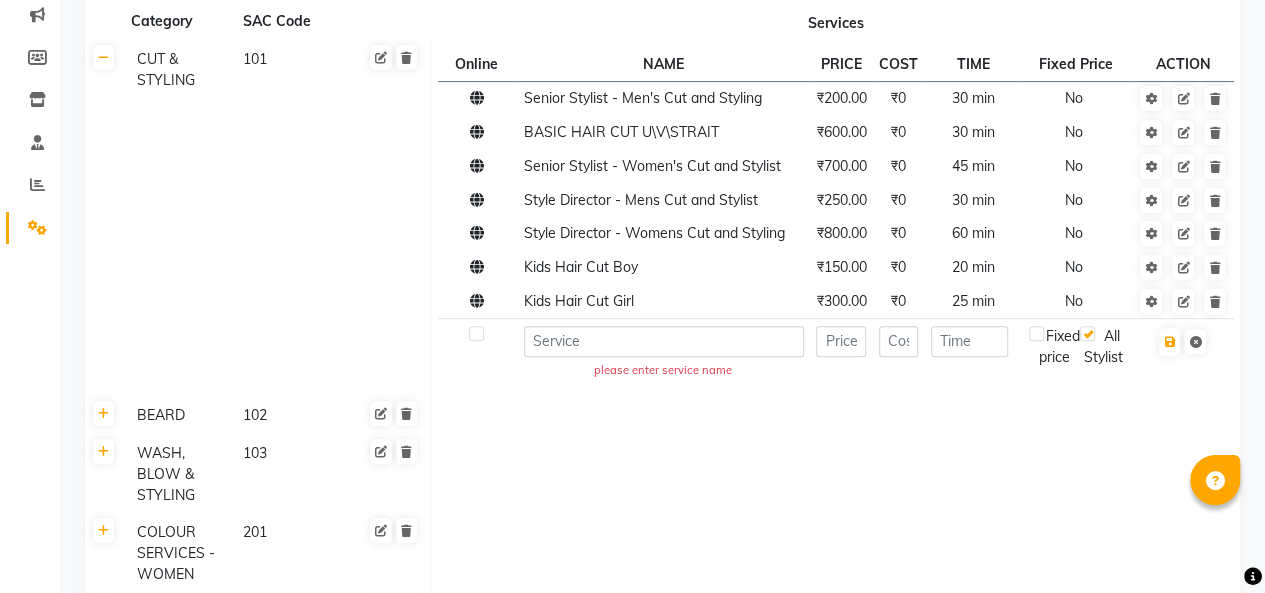 click on "CUT & STYLING 101" 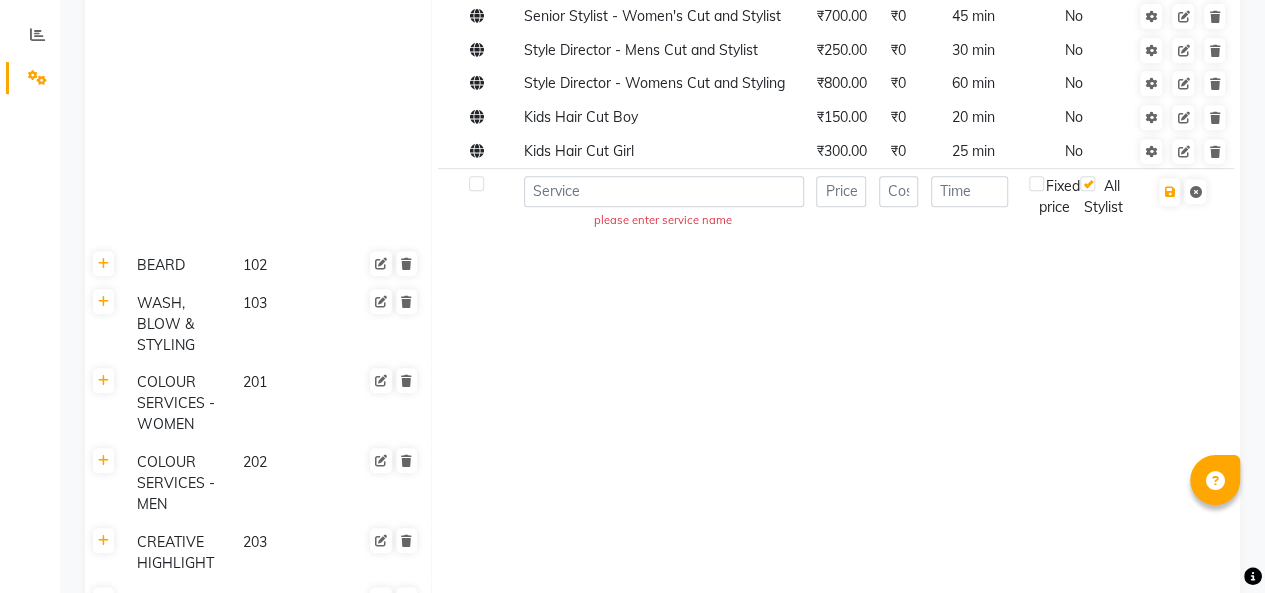 scroll, scrollTop: 406, scrollLeft: 0, axis: vertical 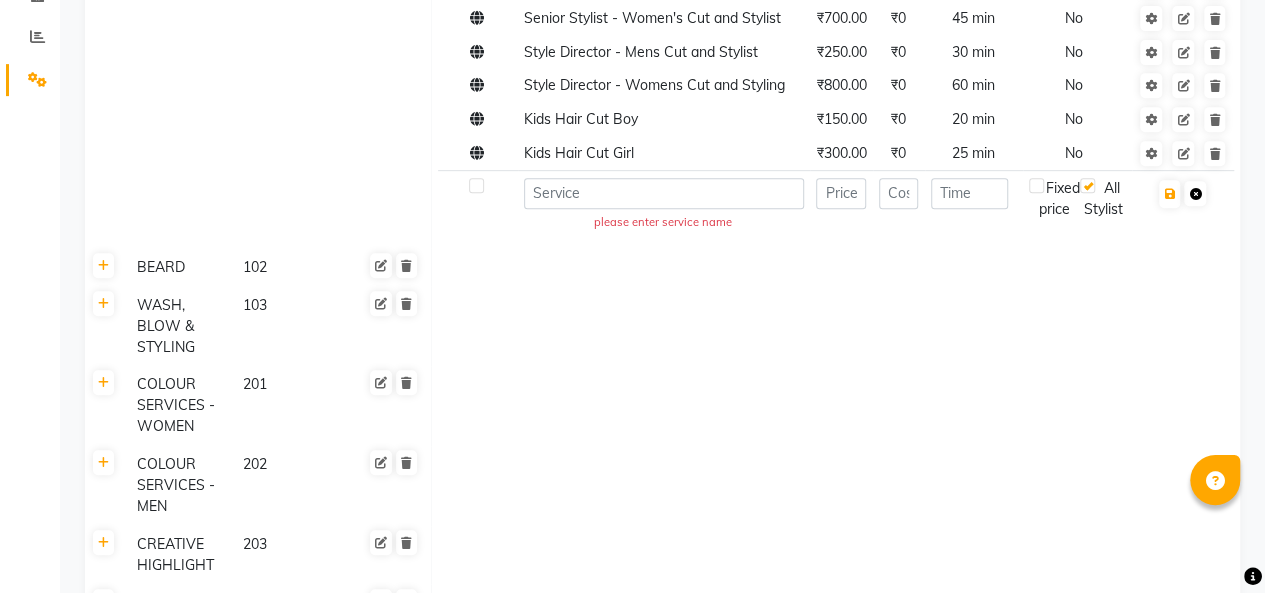 click at bounding box center [1195, 194] 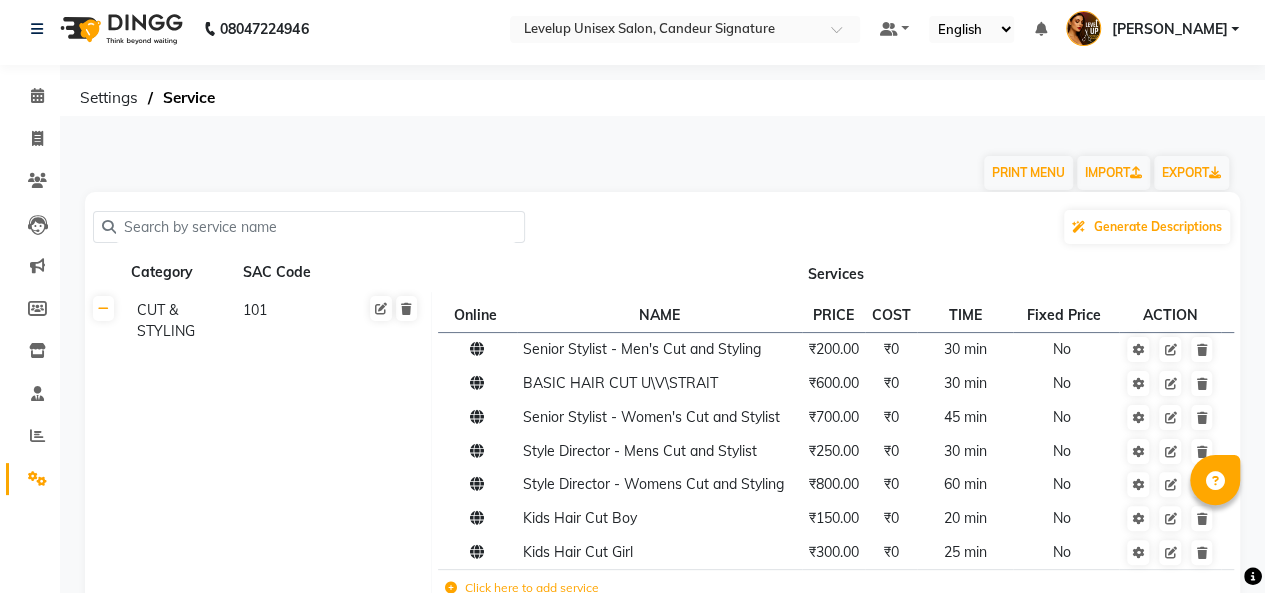 scroll, scrollTop: 0, scrollLeft: 0, axis: both 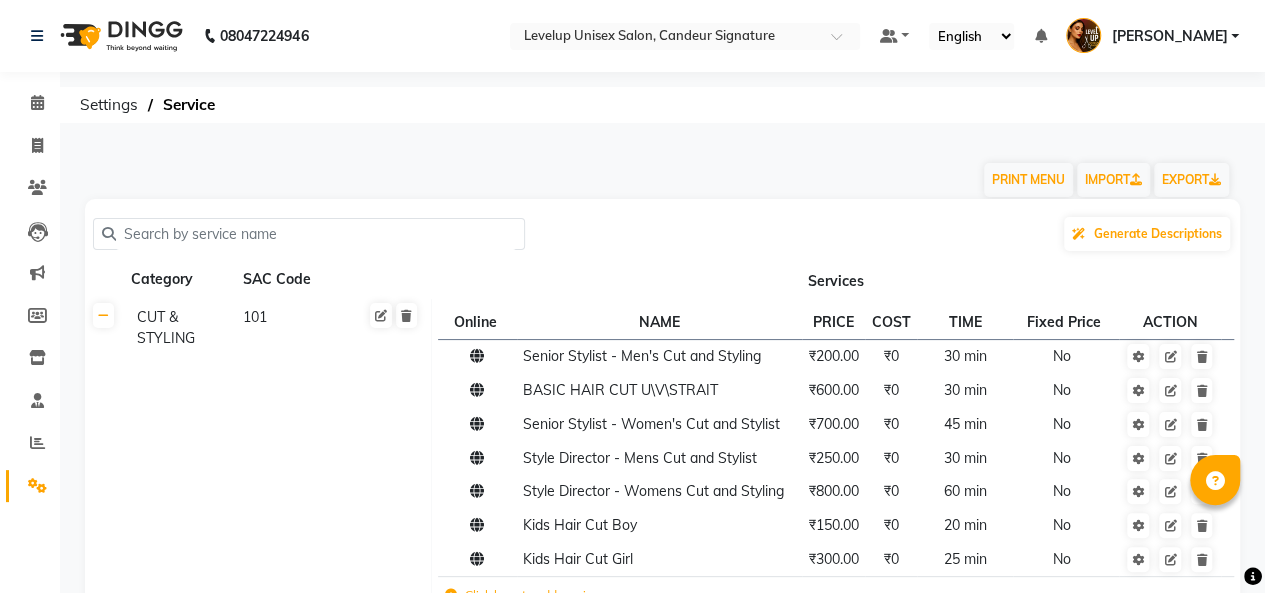 click 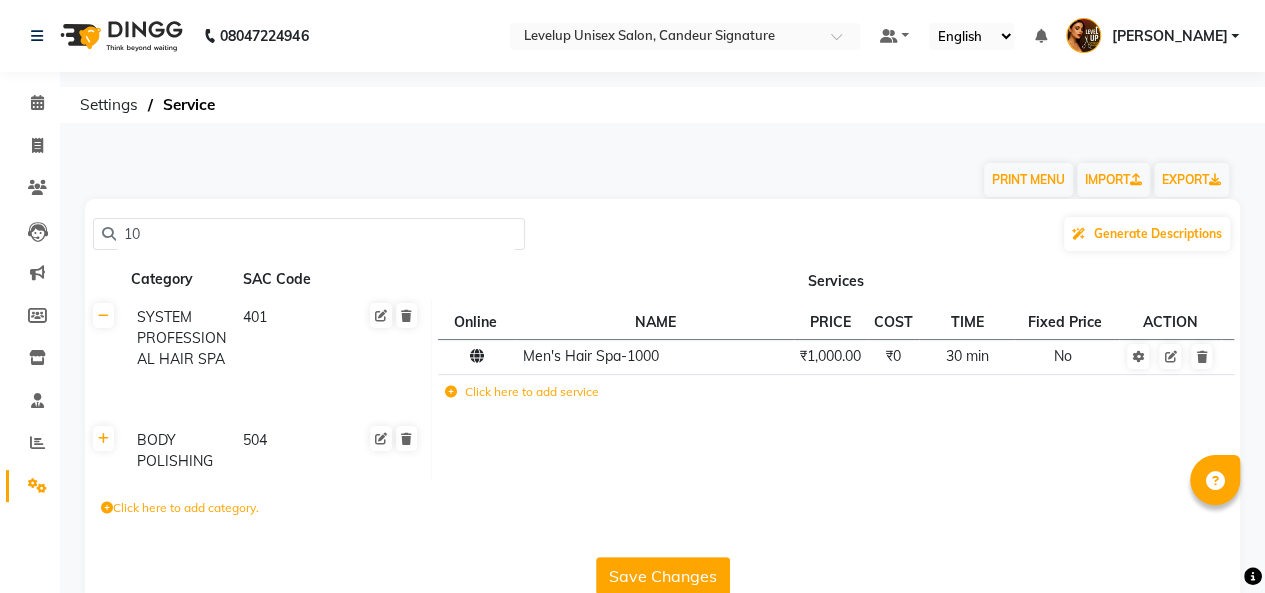 type on "1" 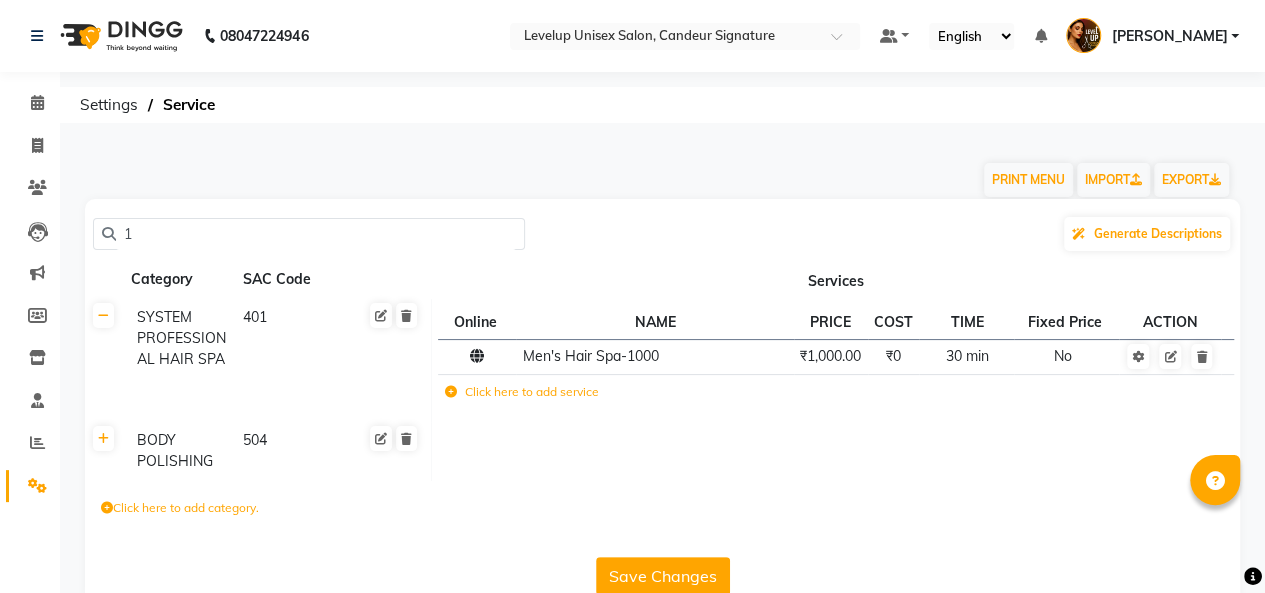 type 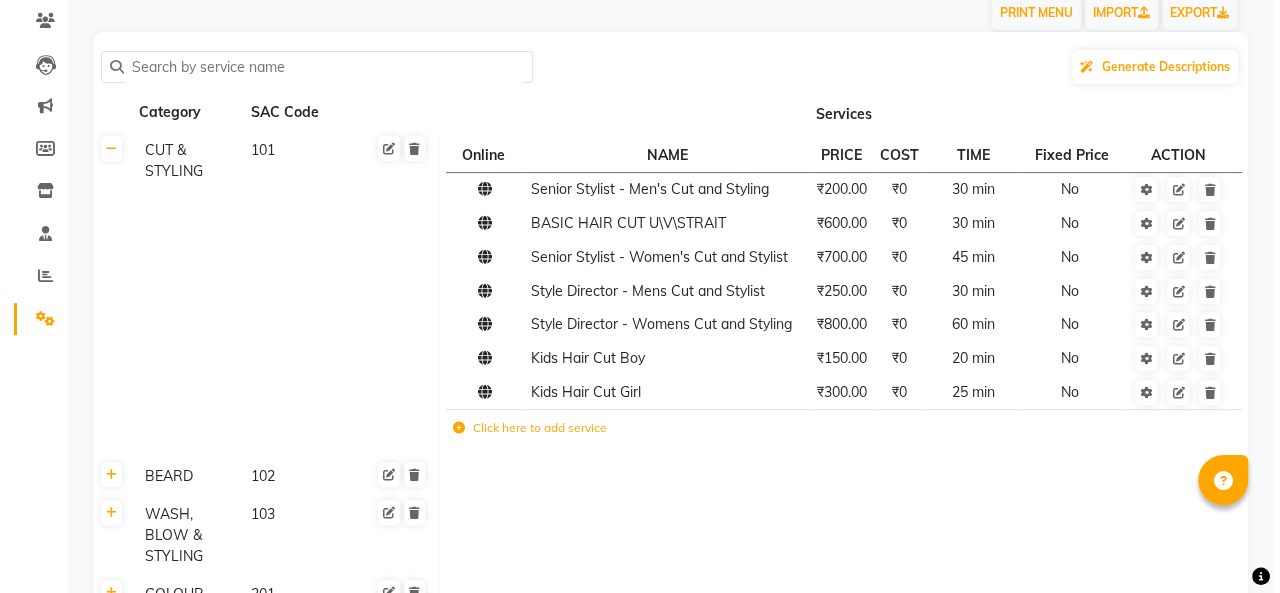 scroll, scrollTop: 174, scrollLeft: 0, axis: vertical 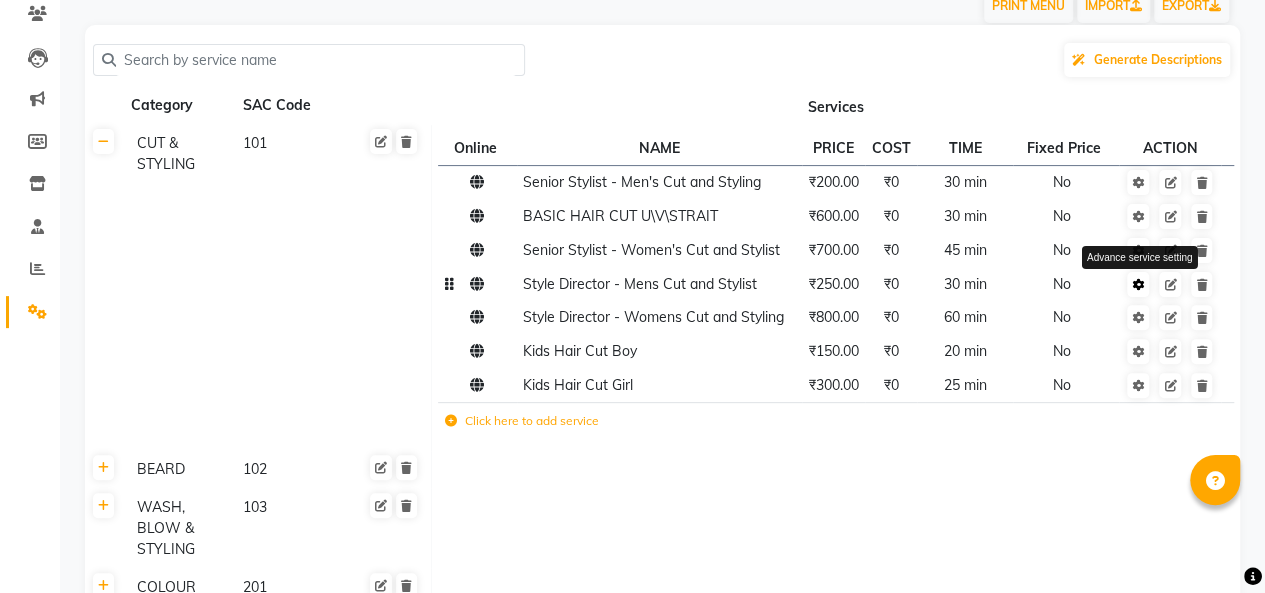 click 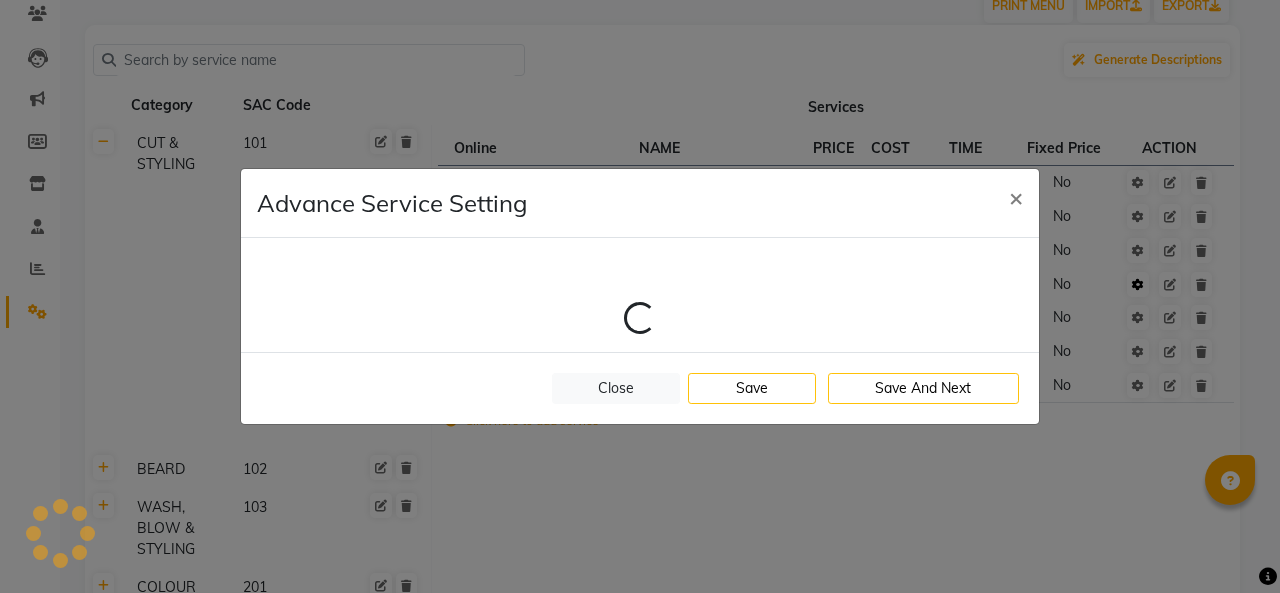 select on "1: 107495" 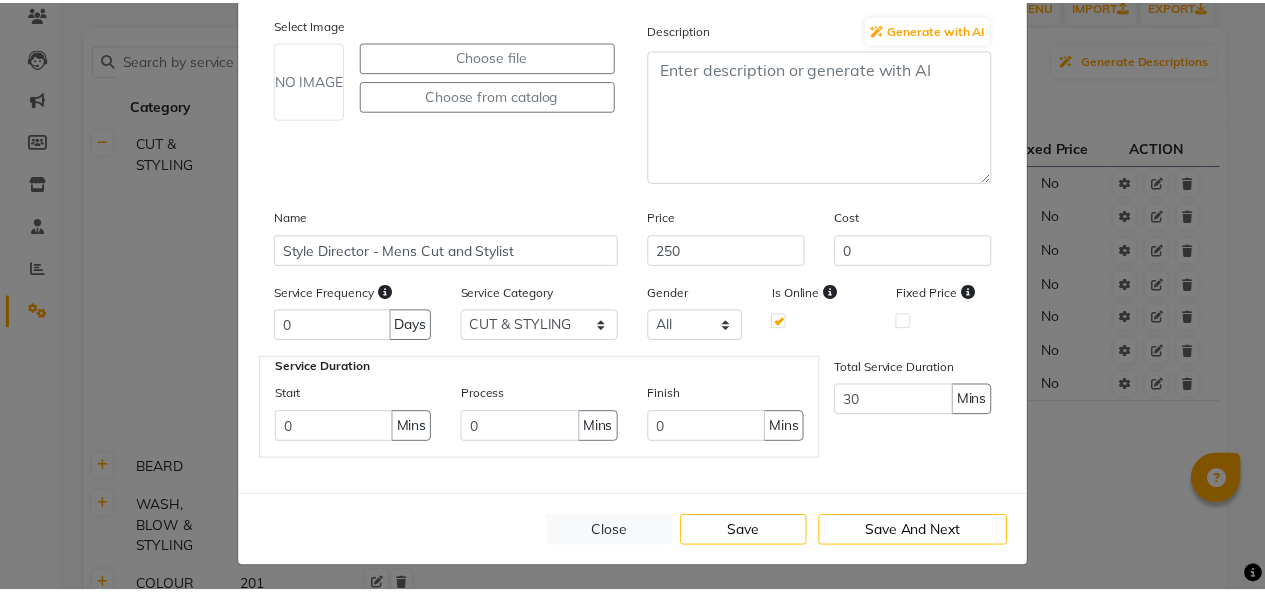 scroll, scrollTop: 0, scrollLeft: 0, axis: both 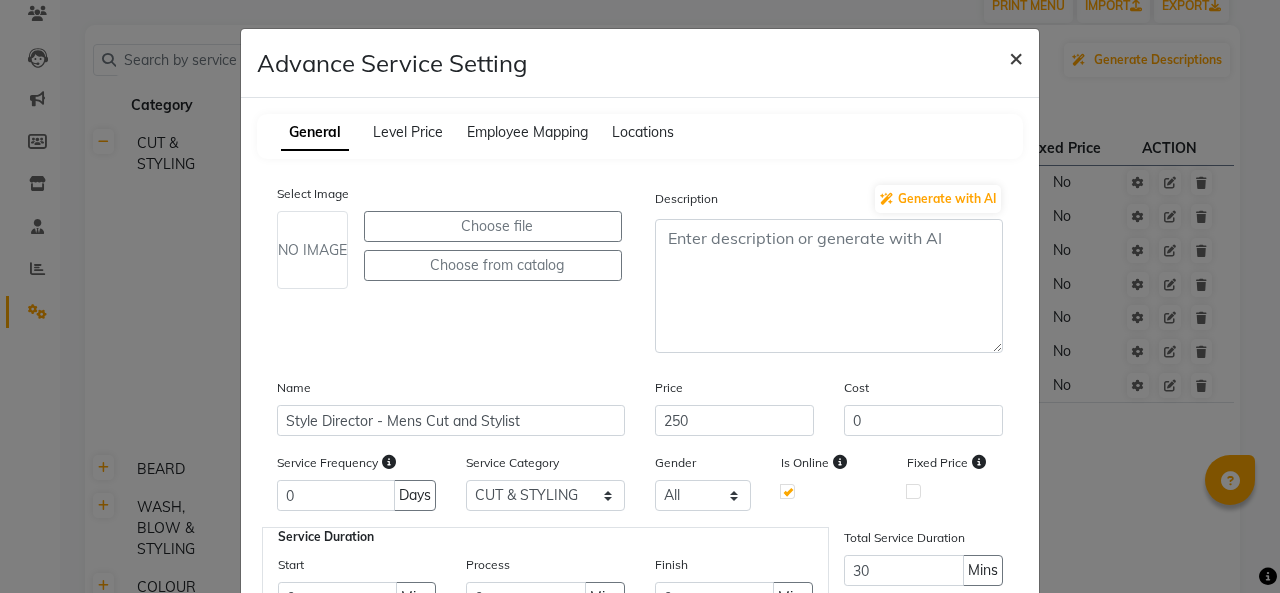 click on "×" 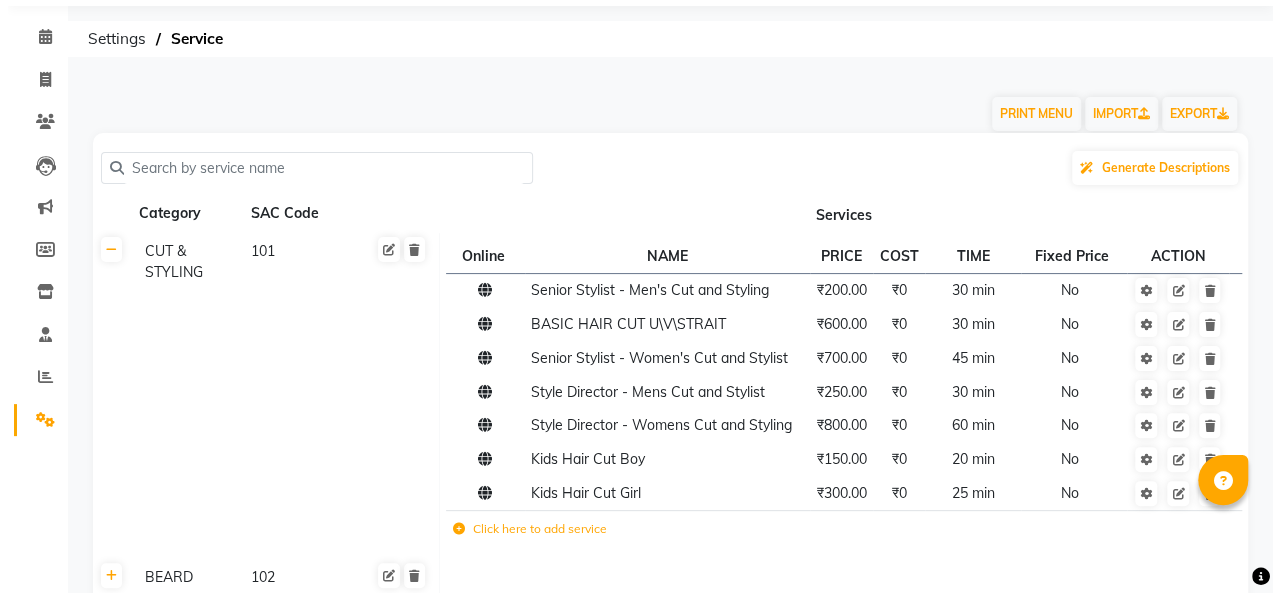 scroll, scrollTop: 65, scrollLeft: 0, axis: vertical 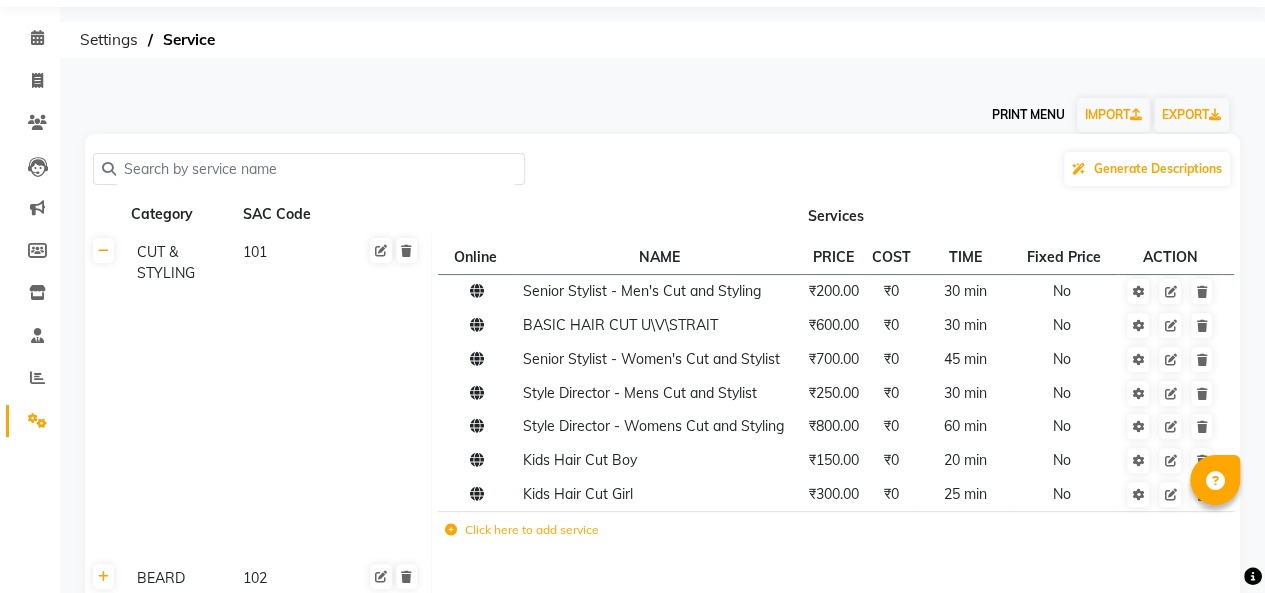 click on "PRINT MENU" 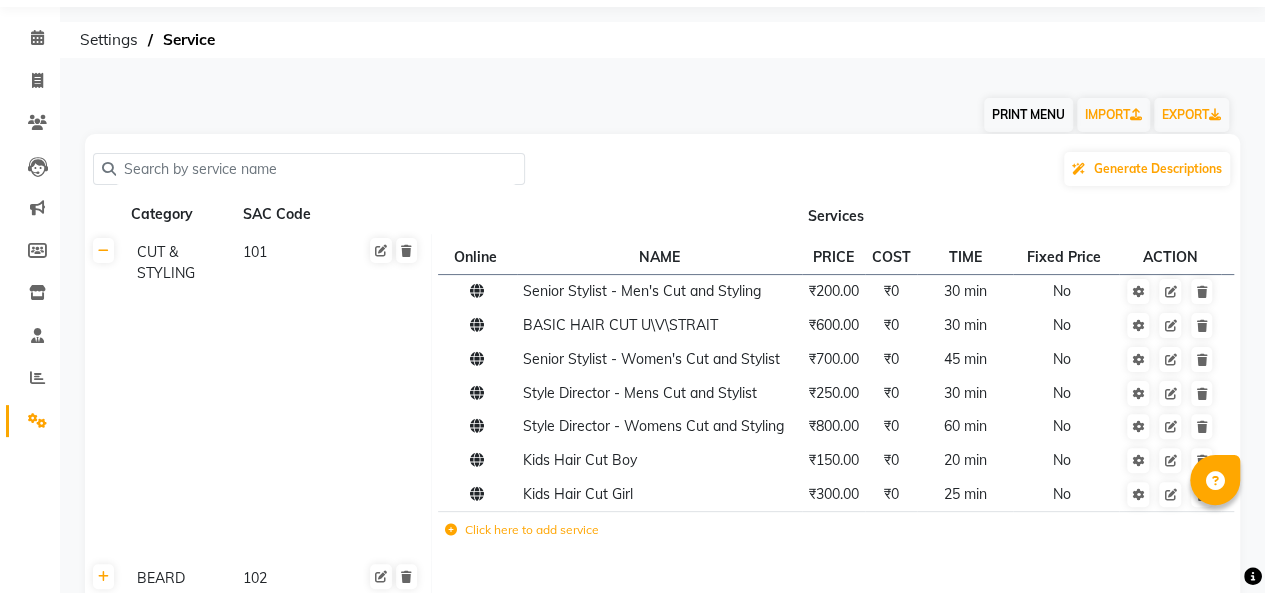 select on "#009B77" 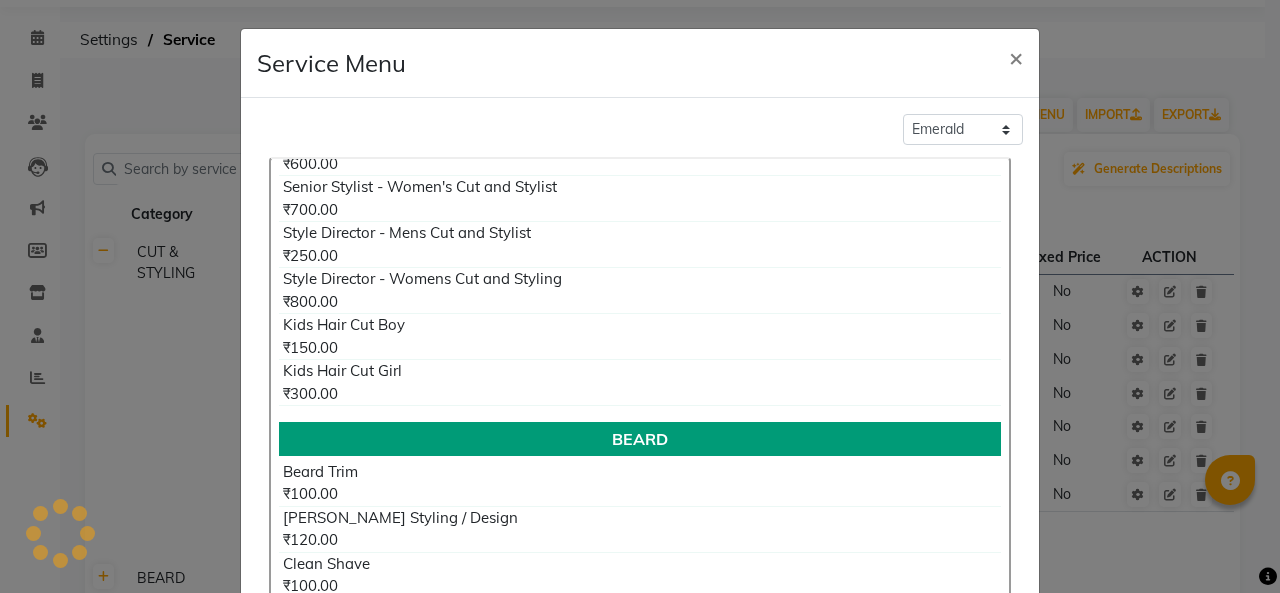 scroll, scrollTop: 140, scrollLeft: 0, axis: vertical 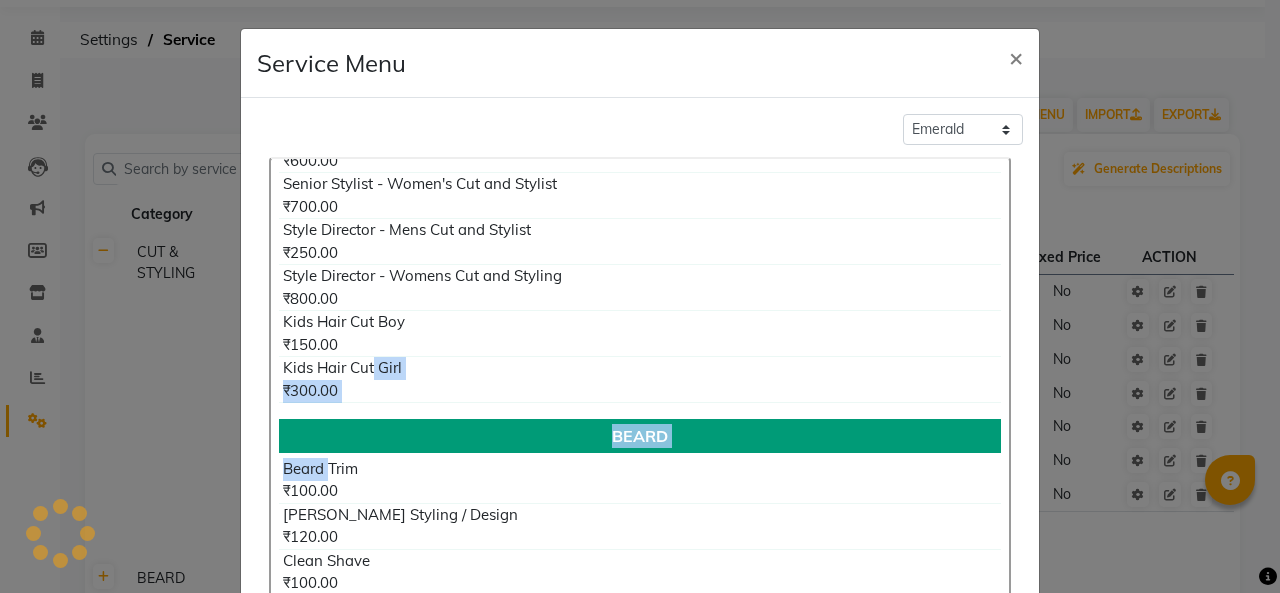 drag, startPoint x: 321, startPoint y: 476, endPoint x: 365, endPoint y: 364, distance: 120.33287 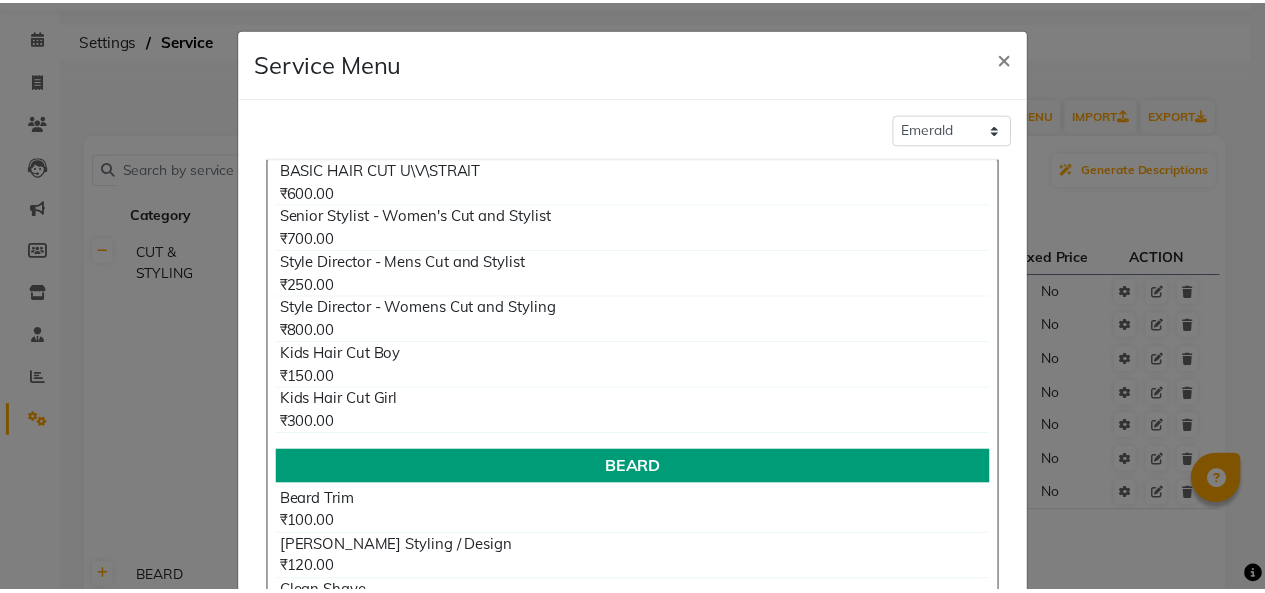 scroll, scrollTop: 0, scrollLeft: 0, axis: both 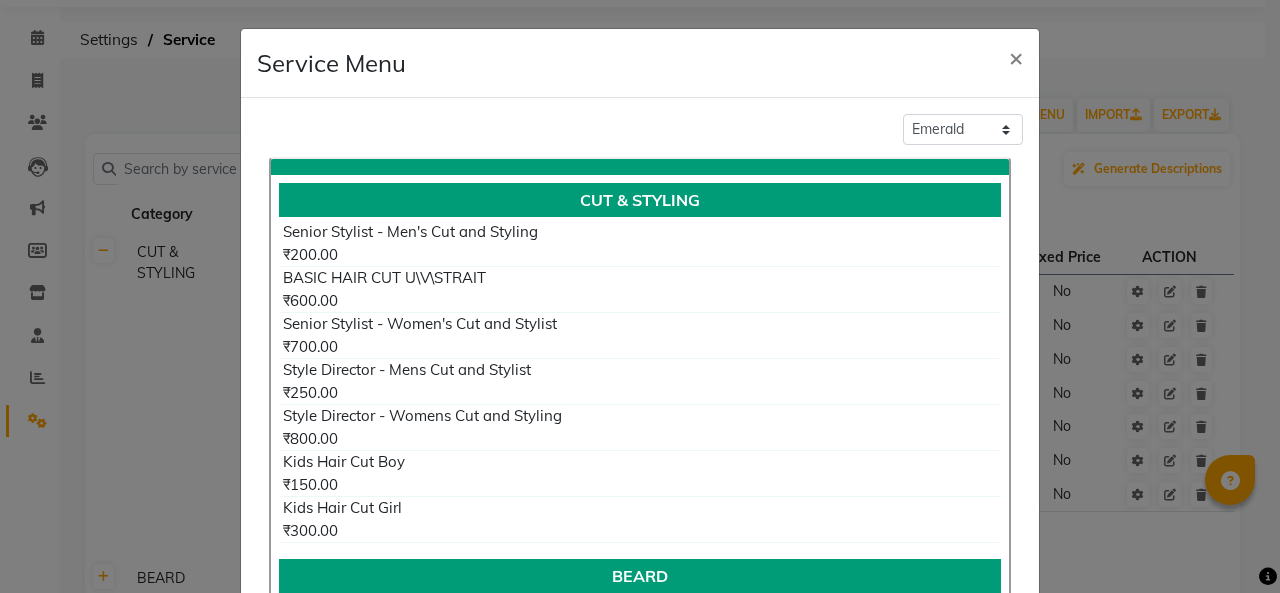 click on "Service Menu × Classic Blue Living Coral Emerald CUT & STYLING Senior Stylist - Men's Cut and Styling ₹200.00 BASIC HAIR CUT U\V\STRAIT ₹600.00 Senior Stylist - Women's Cut and Stylist ₹700.00 Style Director - Mens Cut and Stylist ₹250.00 Style Director - Womens Cut and Styling ₹800.00 Kids Hair Cut Boy ₹150.00 Kids Hair Cut Girl ₹300.00 [PERSON_NAME] [PERSON_NAME] Trim ₹100.00 [PERSON_NAME] Styling / Design ₹120.00 Clean Shave ₹100.00 WASH, BLOW & STYLING Men's Wash & Hairdo ₹100.00 Wash and Blast Dry ₹400.00 Wash and Volume Blow Dry ₹500.00 Tongs ₹650.00 Ironing ₹500.00 COLOUR SERVICES - WOMEN Root Touchup [MEDICAL_DATA] Free ₹1,500.00 Root Touchup With [MEDICAL_DATA] ₹1,300.00 Global [PERSON_NAME] Length ₹3,000.00 Global Shoulder ₹3,500.00 Global Below Shoulder ₹4,500.00 Extra Long ₹5,000.00 COLOUR SERVICES - MEN Global Colour ₹1,000.00 Cap Highlights ₹1,800.00 Moustache / [PERSON_NAME] ₹300.00 CREATIVE HIGHLIGHT Single Streak ₹300.00 Crown Highlight ₹1,500.00 Side Highlight ₹400.00 [PERSON_NAME] Length ₹300.00" 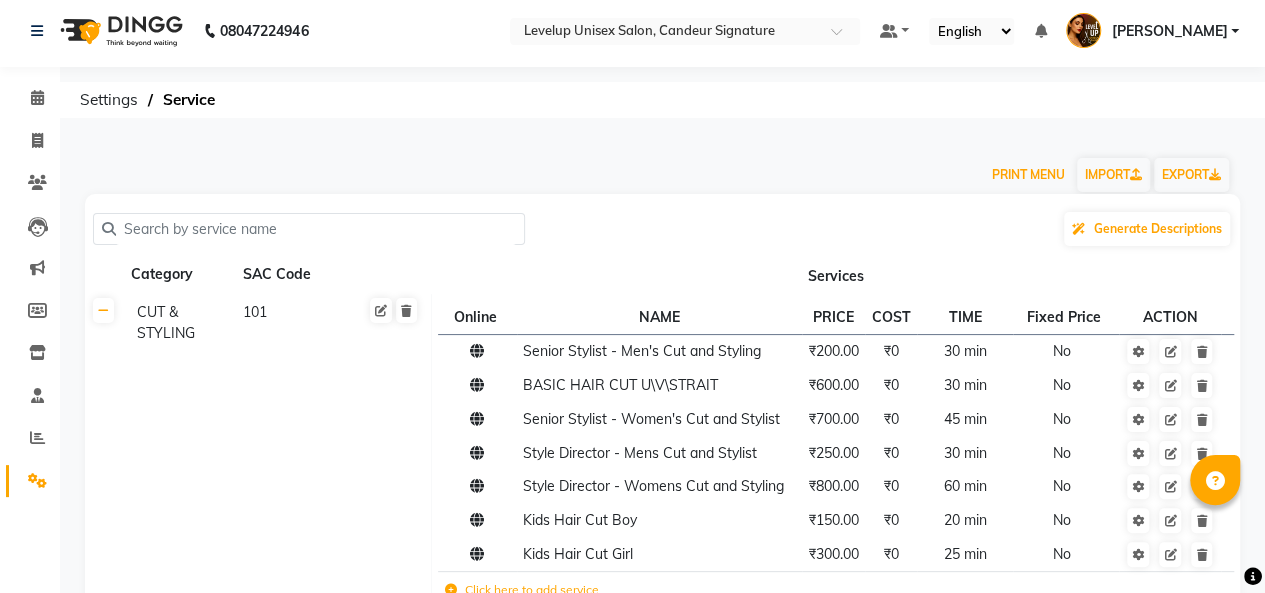 scroll, scrollTop: 0, scrollLeft: 0, axis: both 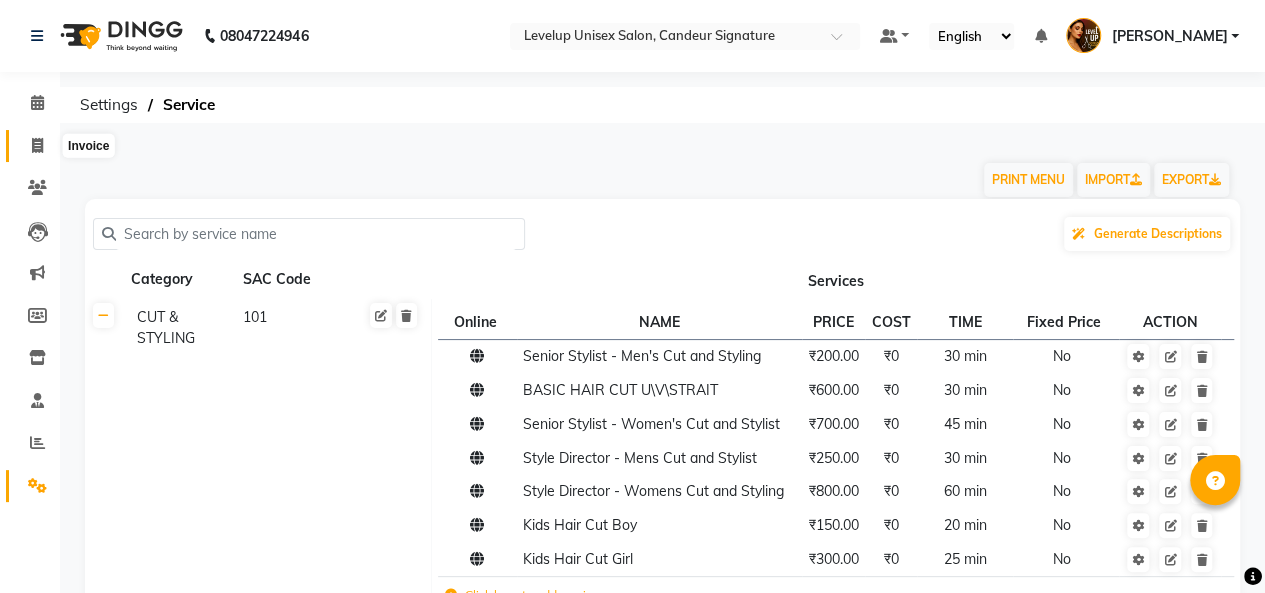 click 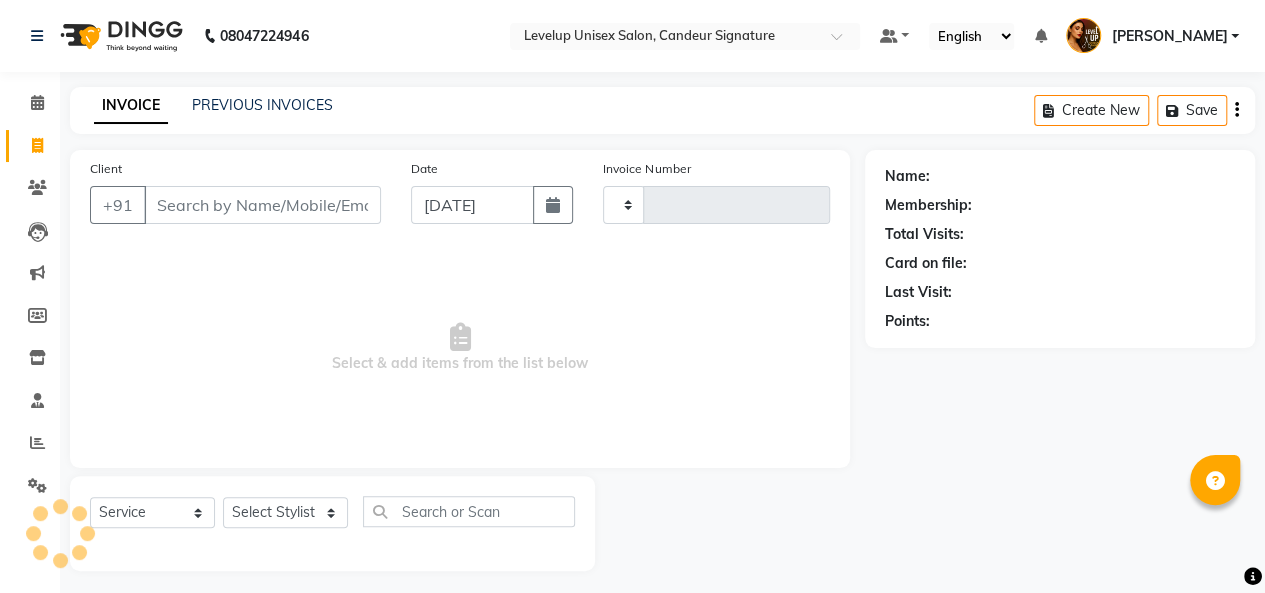 scroll, scrollTop: 7, scrollLeft: 0, axis: vertical 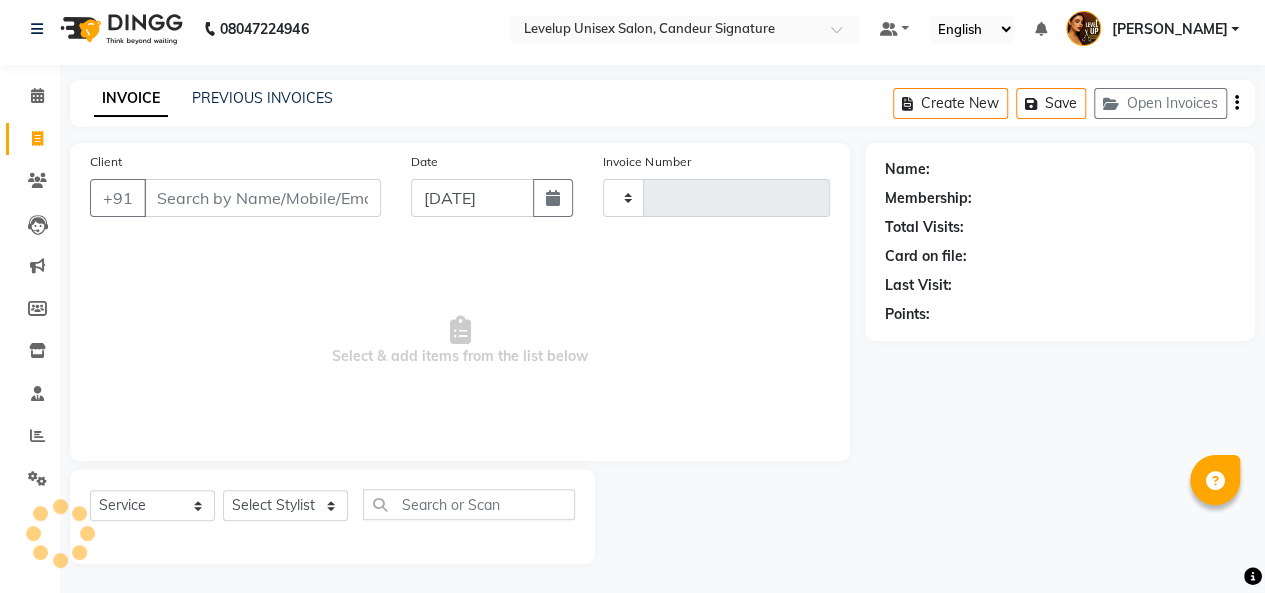type on "1462" 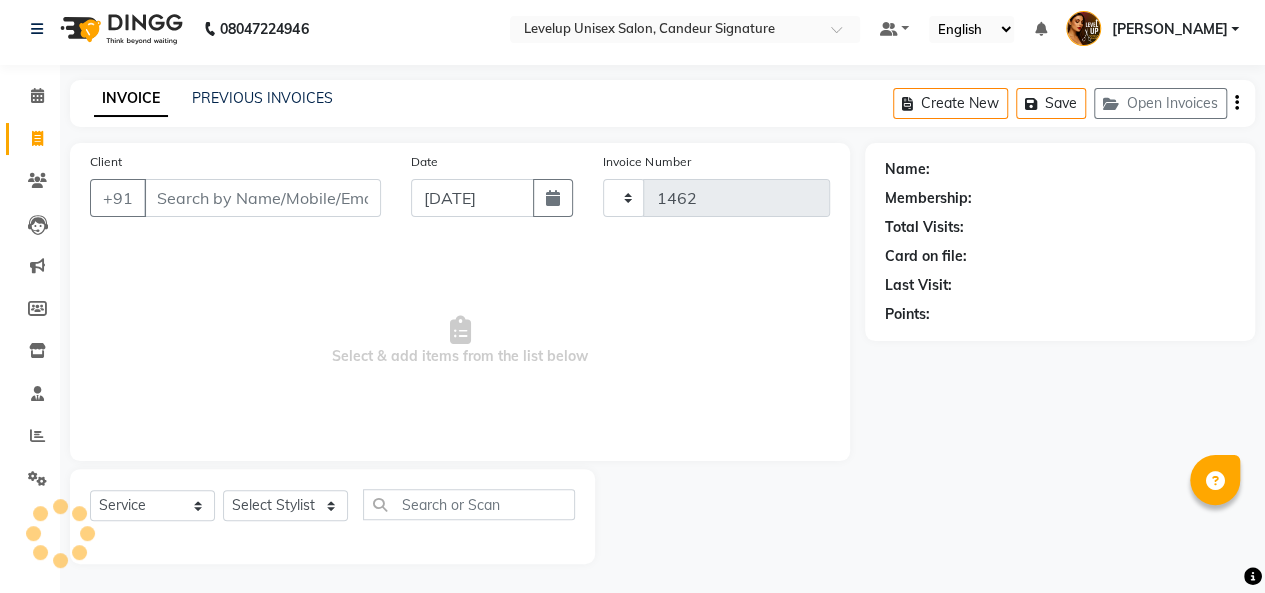 select on "7681" 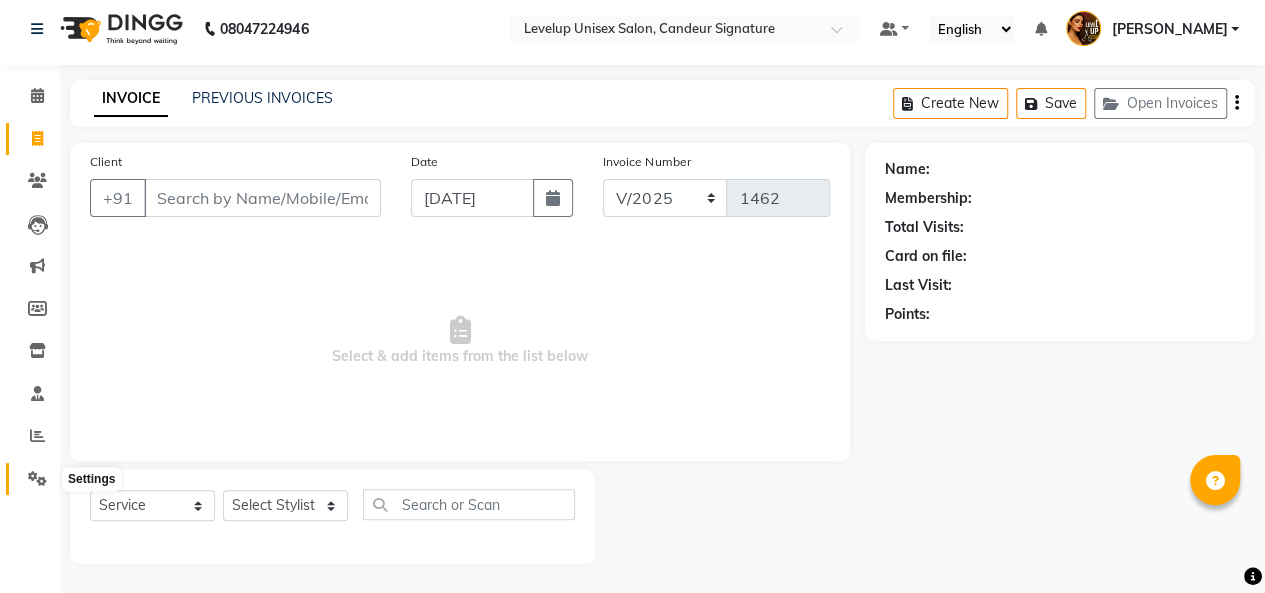 click 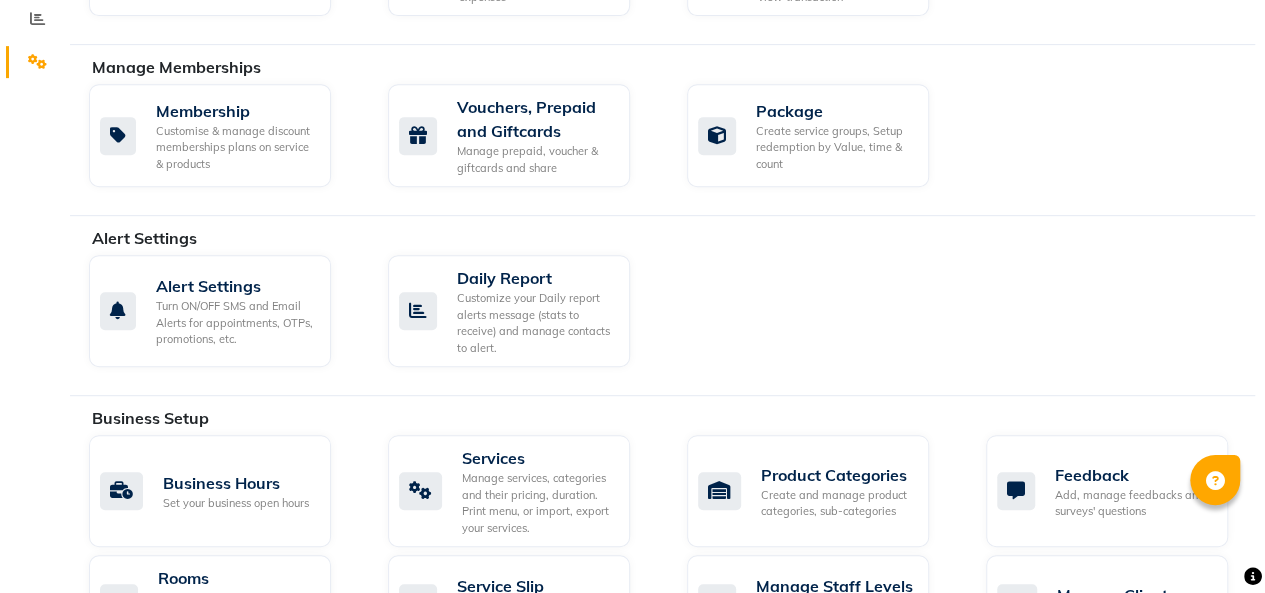 scroll, scrollTop: 597, scrollLeft: 0, axis: vertical 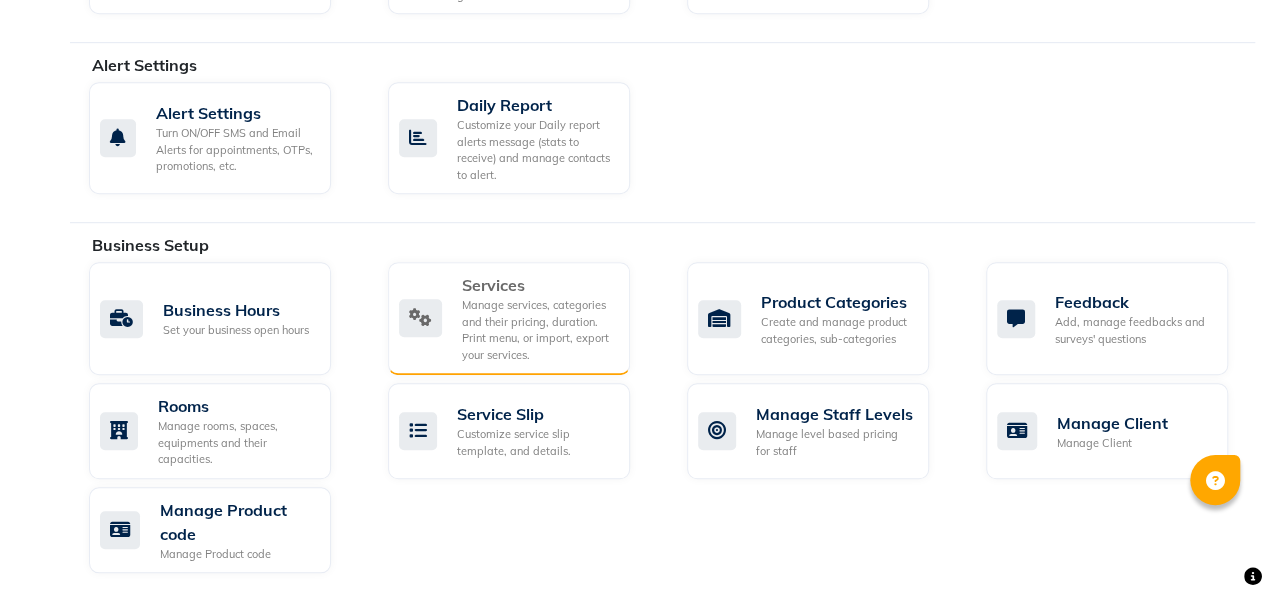 click on "Manage services, categories and their pricing, duration. Print menu, or import, export your services." 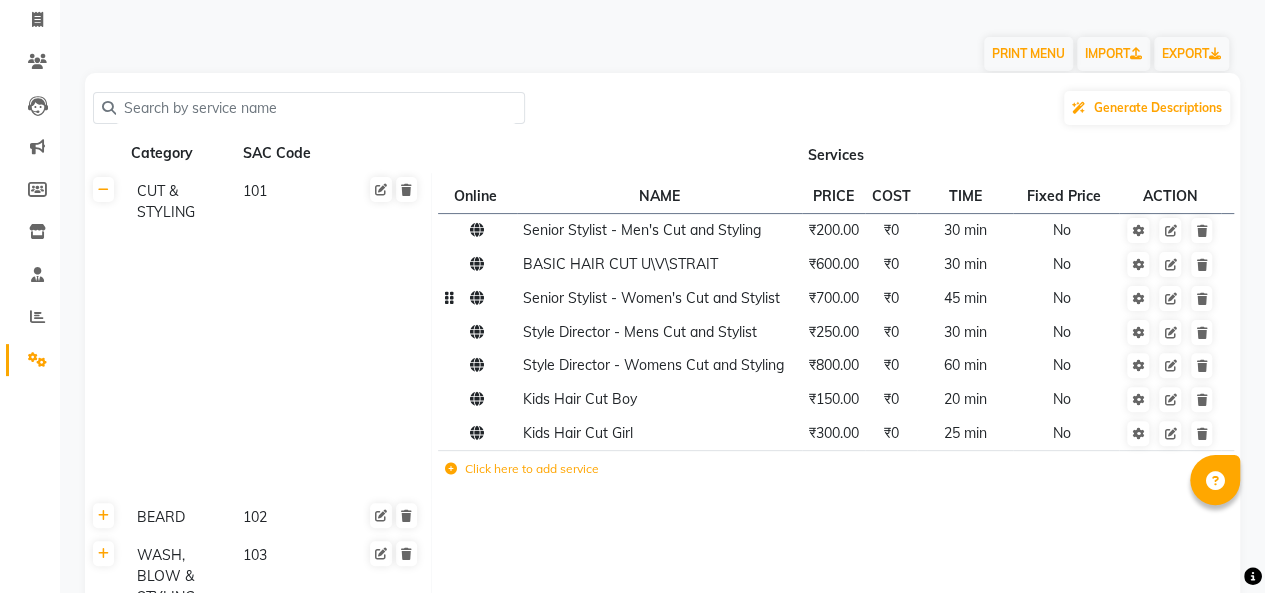 scroll, scrollTop: 127, scrollLeft: 0, axis: vertical 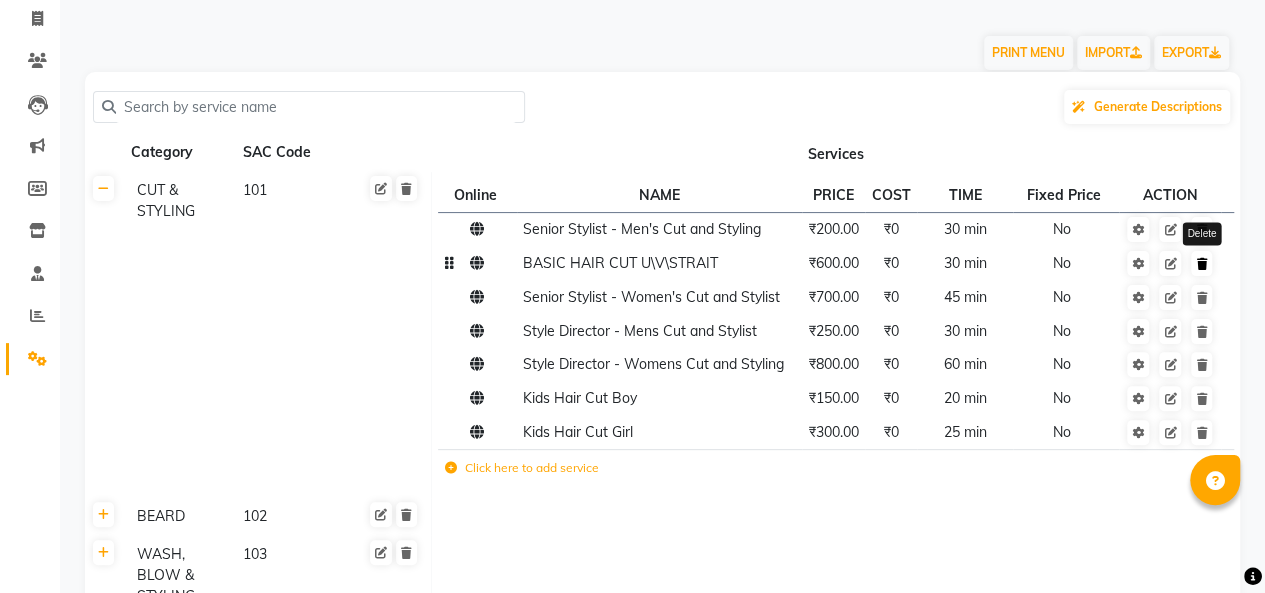 click 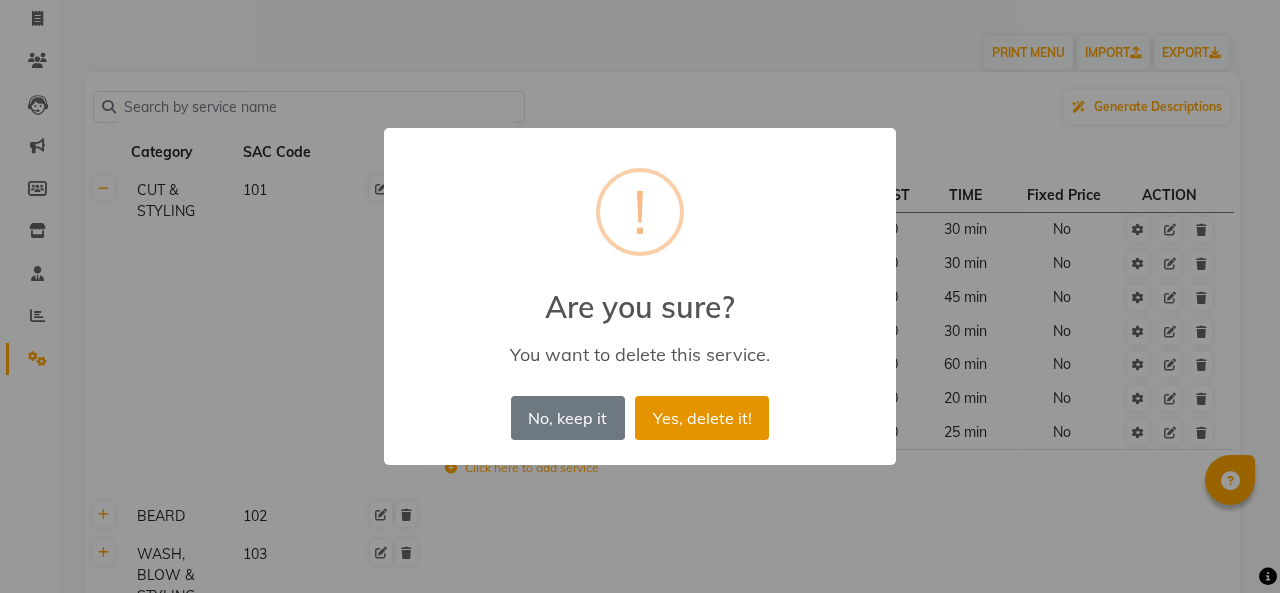 click on "Yes, delete it!" at bounding box center (702, 418) 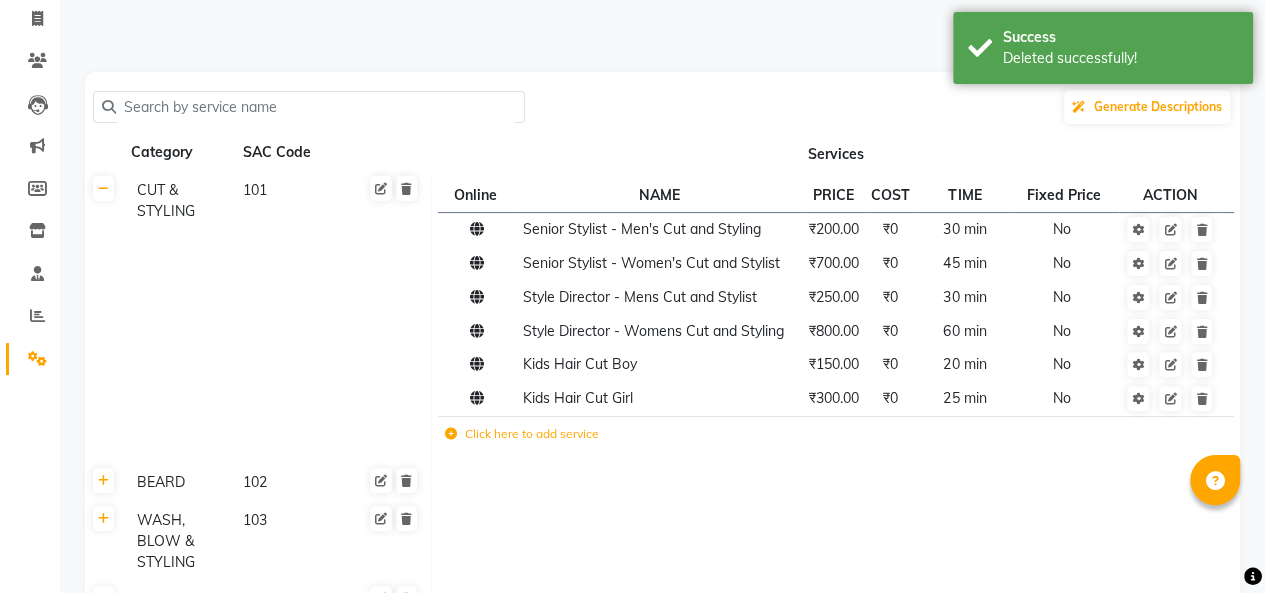 click on "Click here to add service" 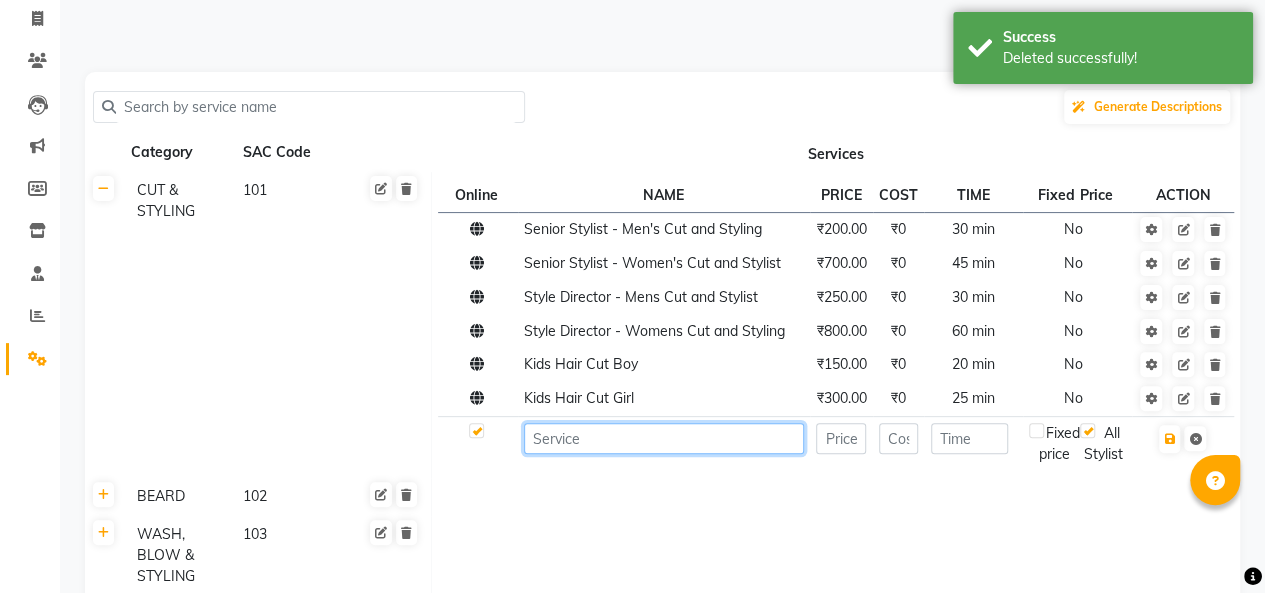click 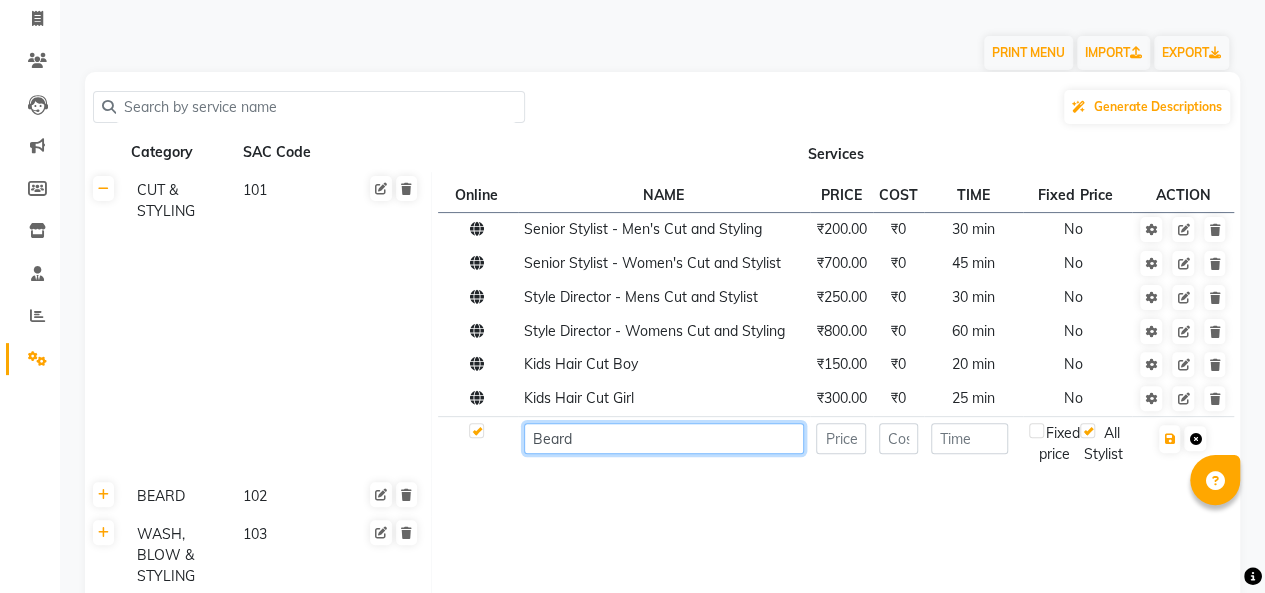 type on "Beard" 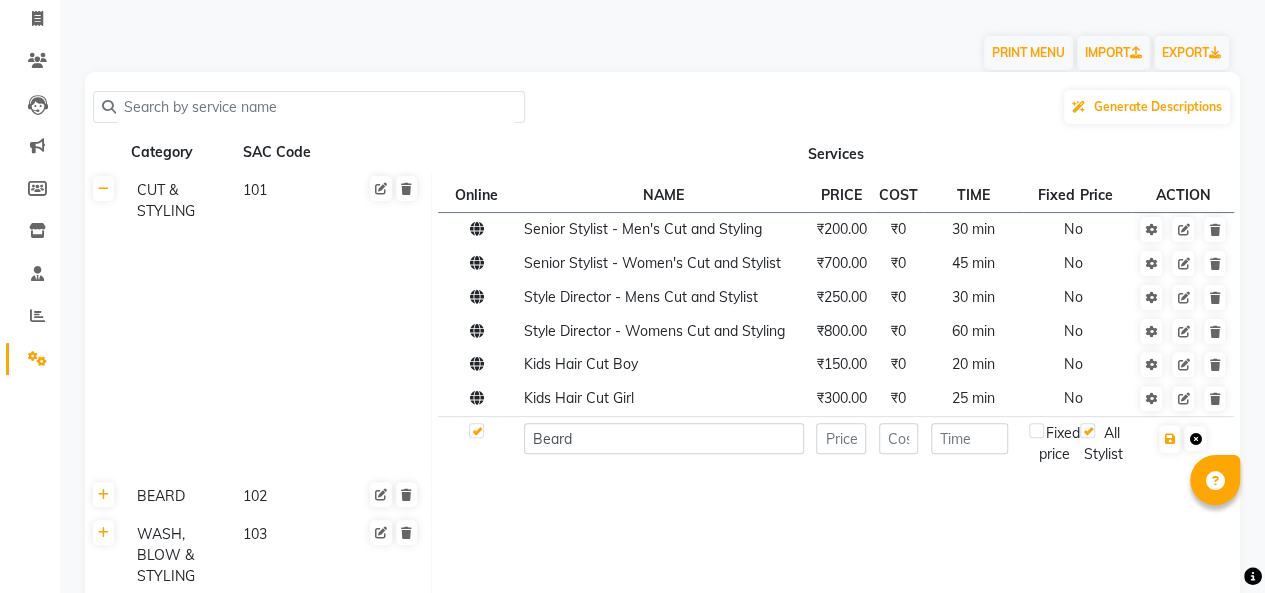 click at bounding box center (1195, 439) 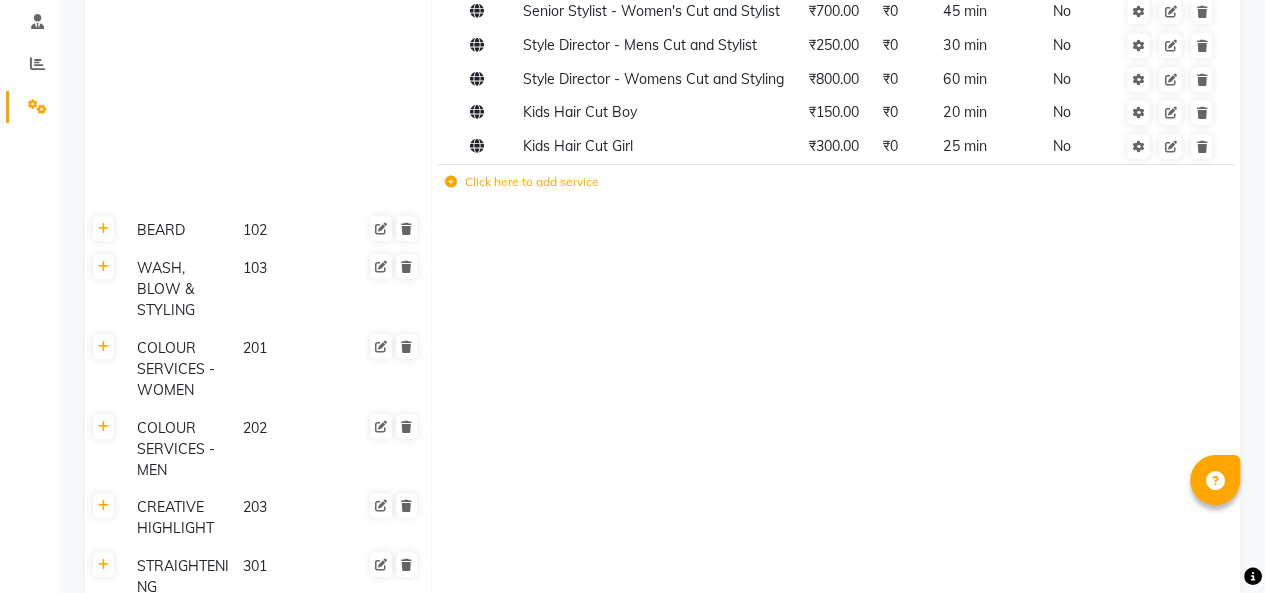 scroll, scrollTop: 381, scrollLeft: 0, axis: vertical 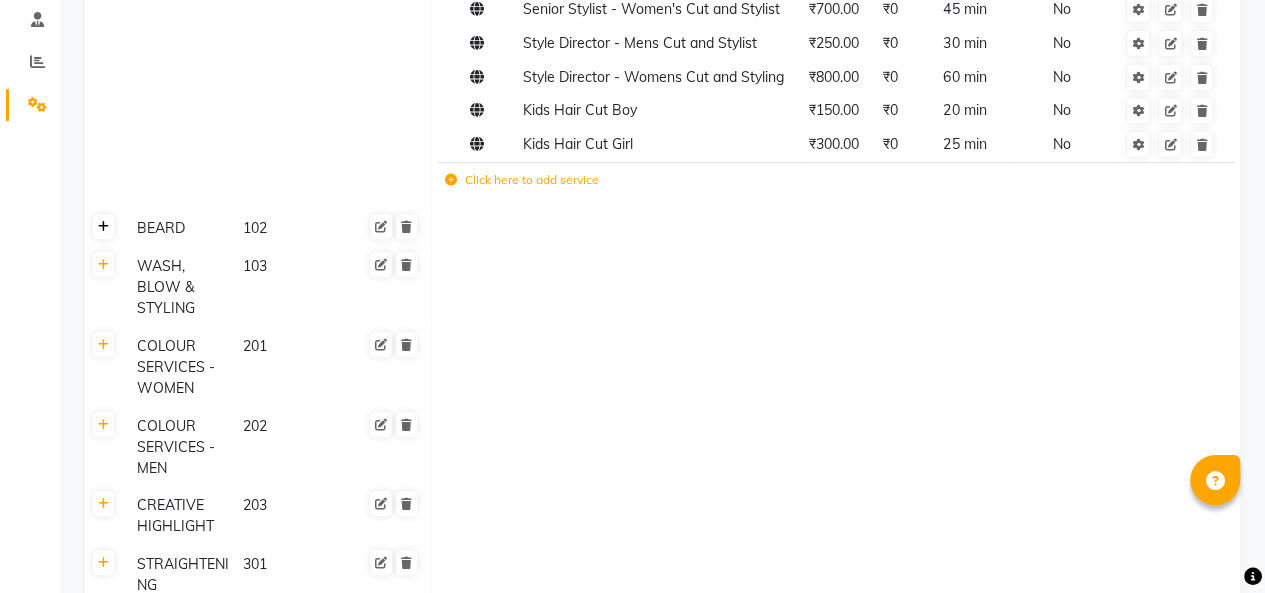 click 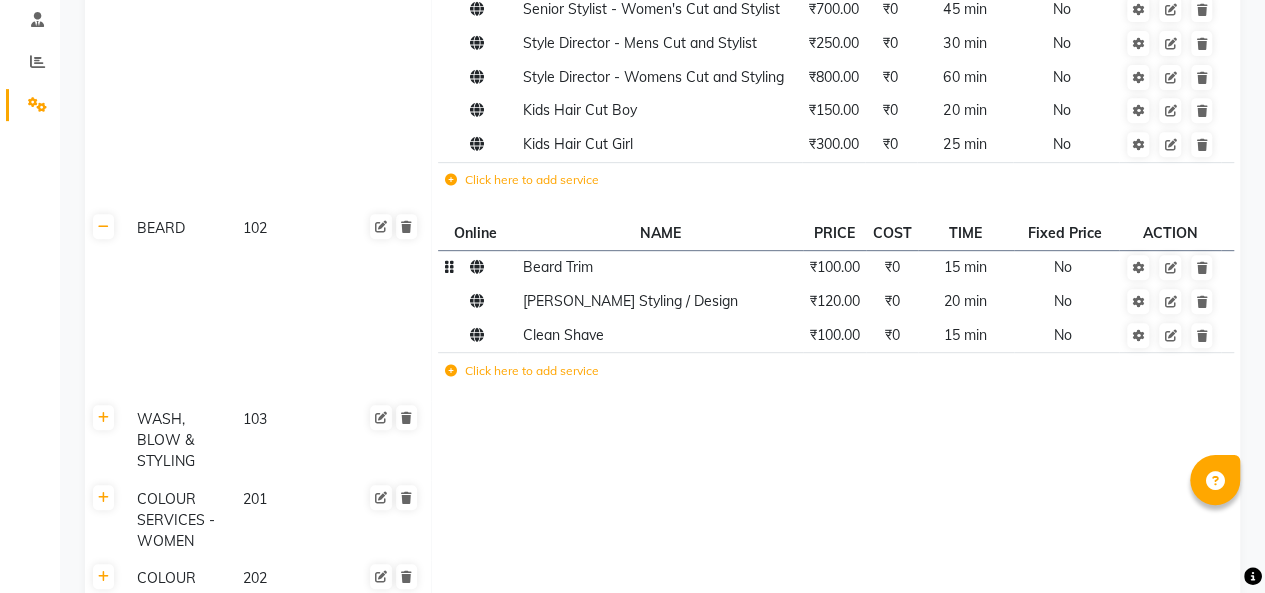 click 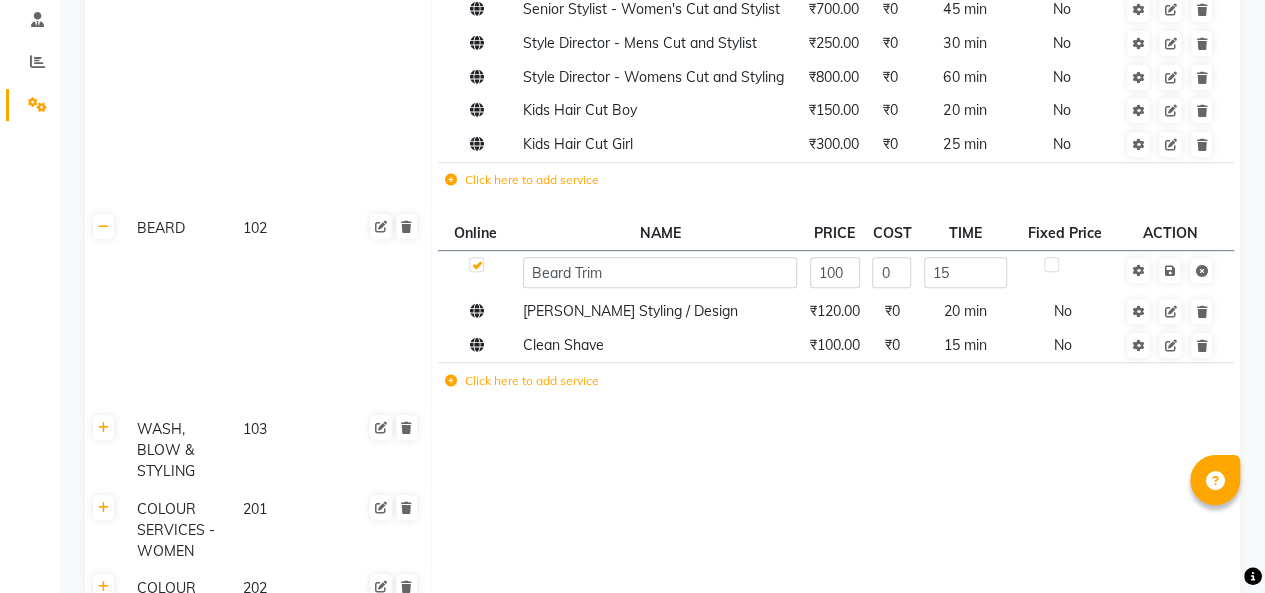 click 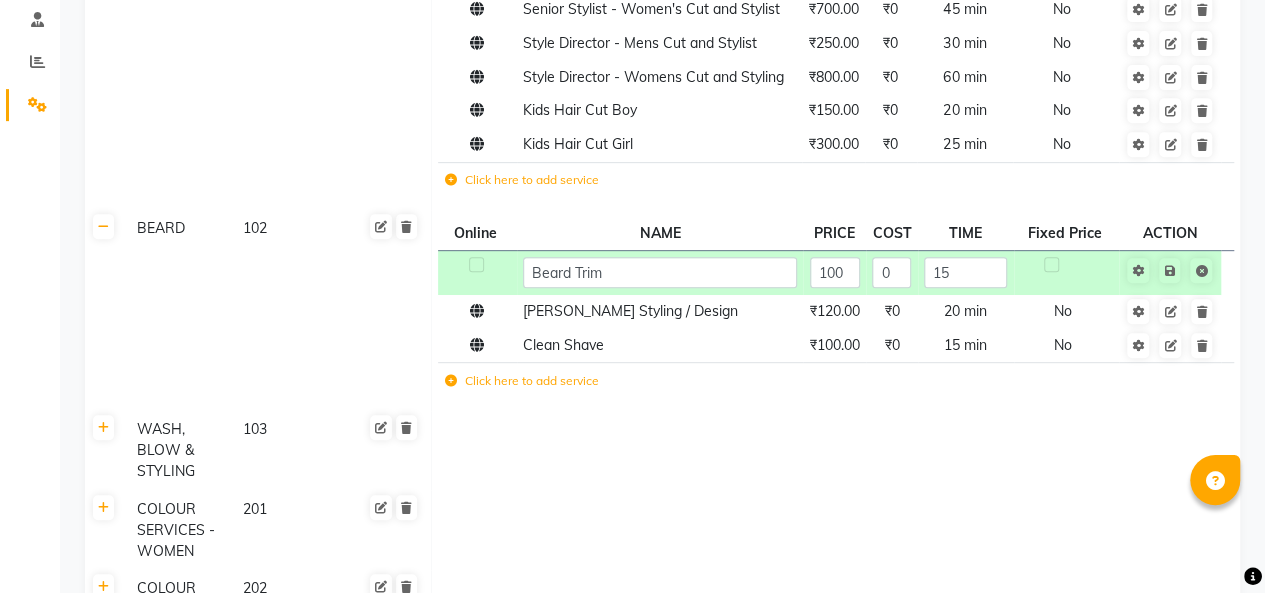 click 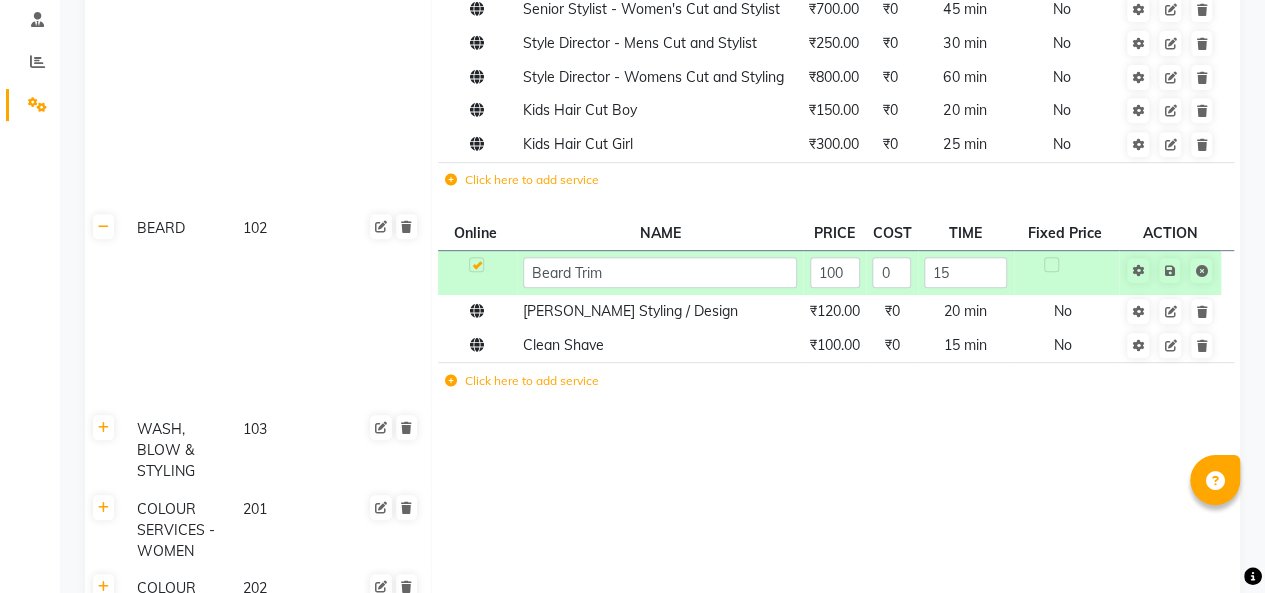 click on "[PERSON_NAME] 102" 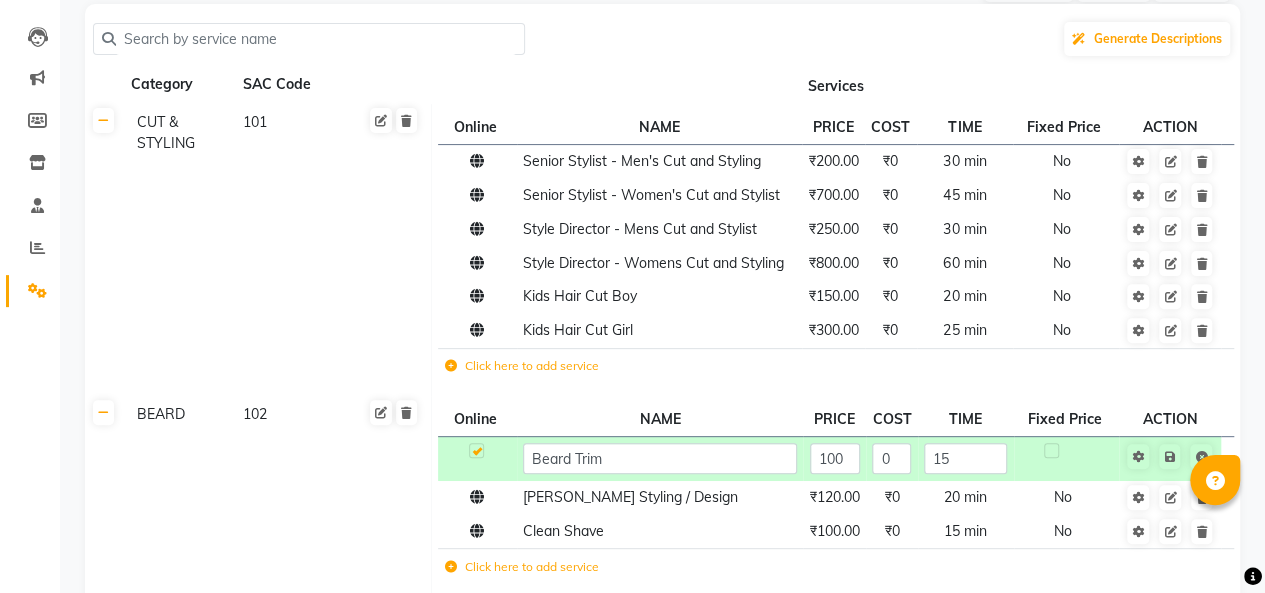 scroll, scrollTop: 220, scrollLeft: 0, axis: vertical 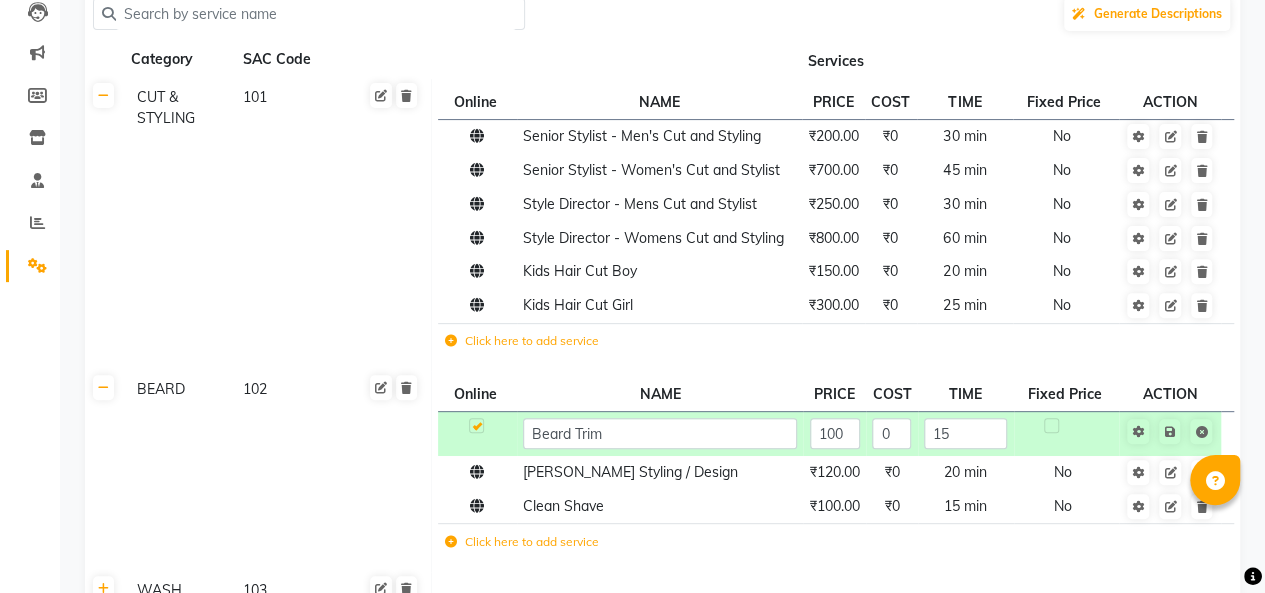 click 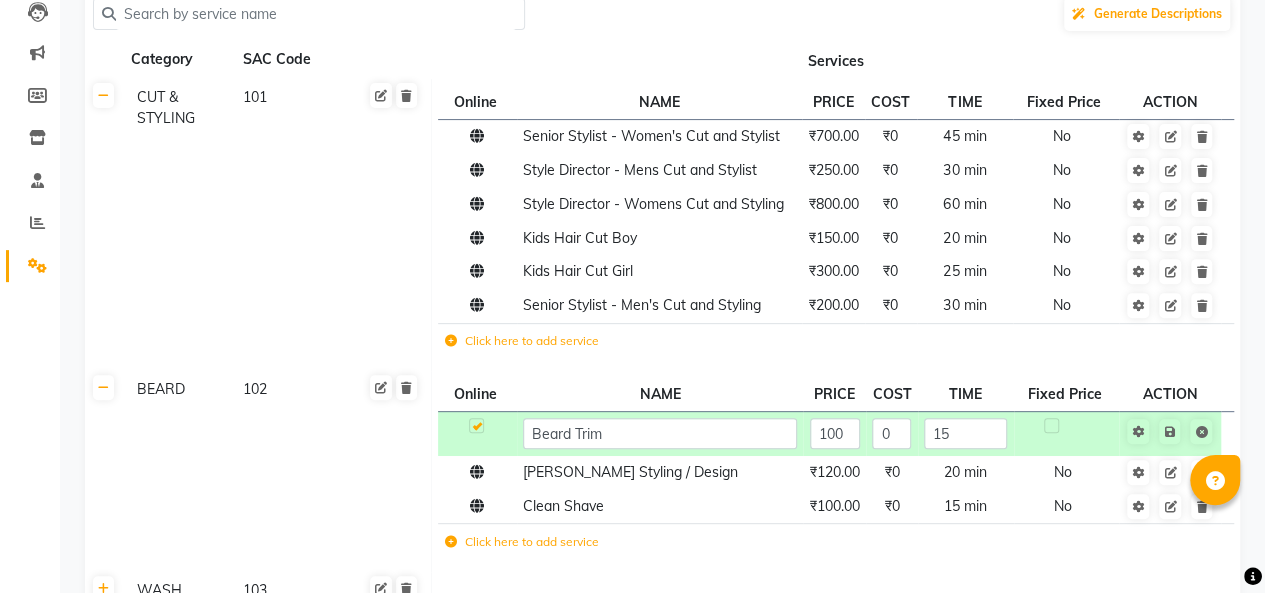 click on "CUT & STYLING 101" 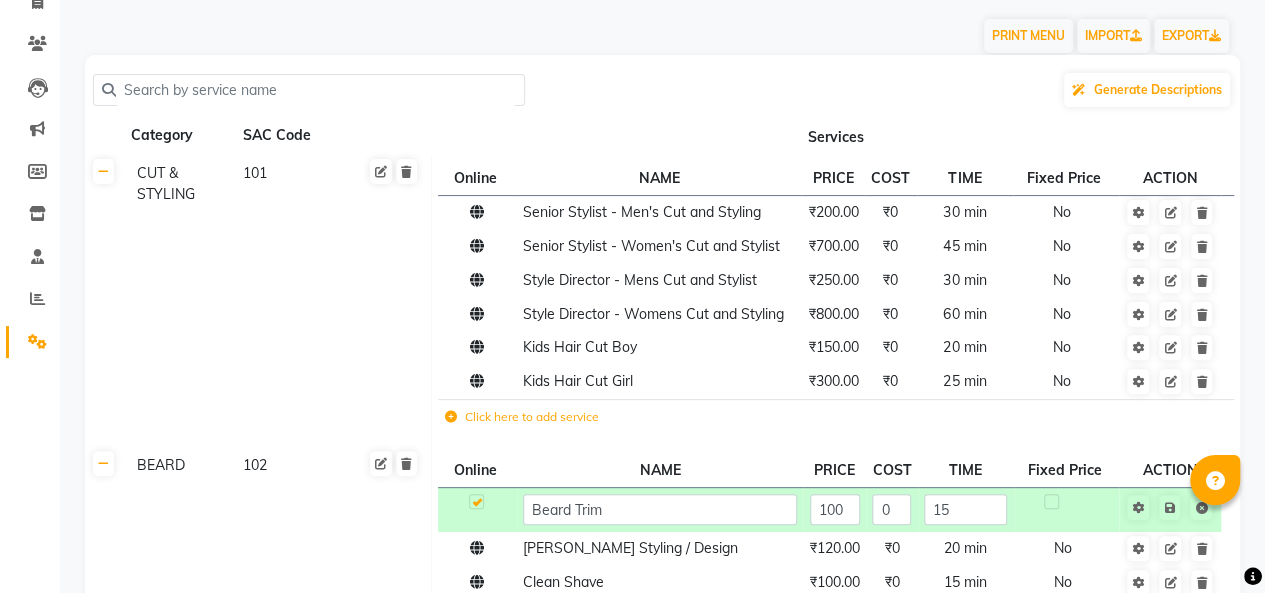scroll, scrollTop: 0, scrollLeft: 0, axis: both 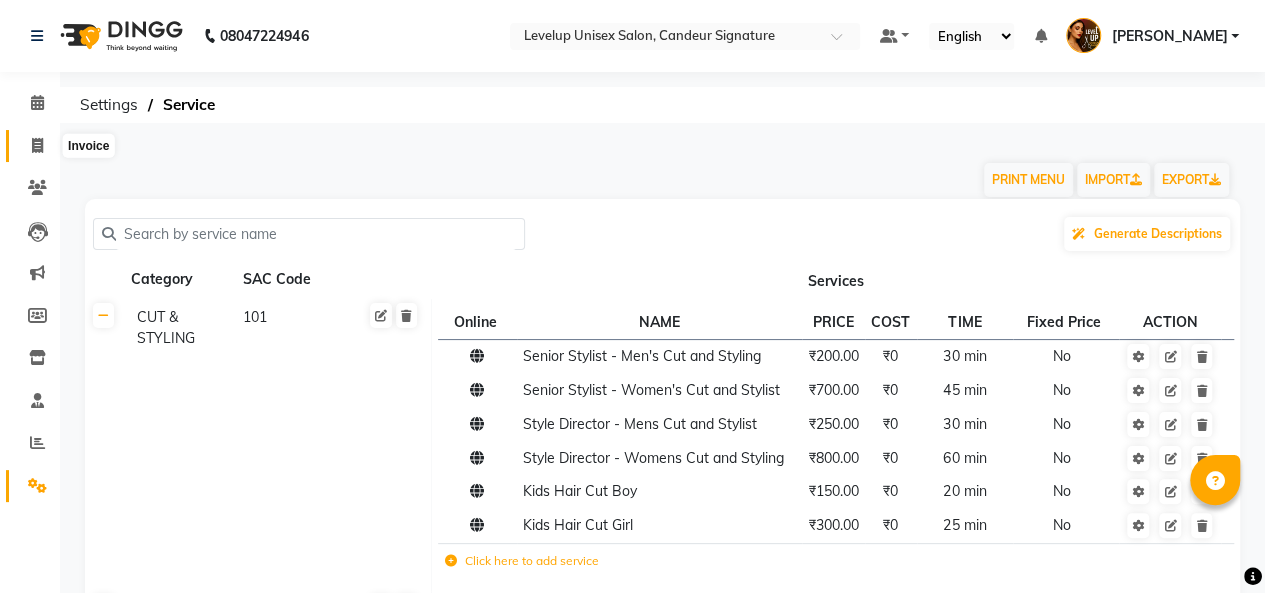 click 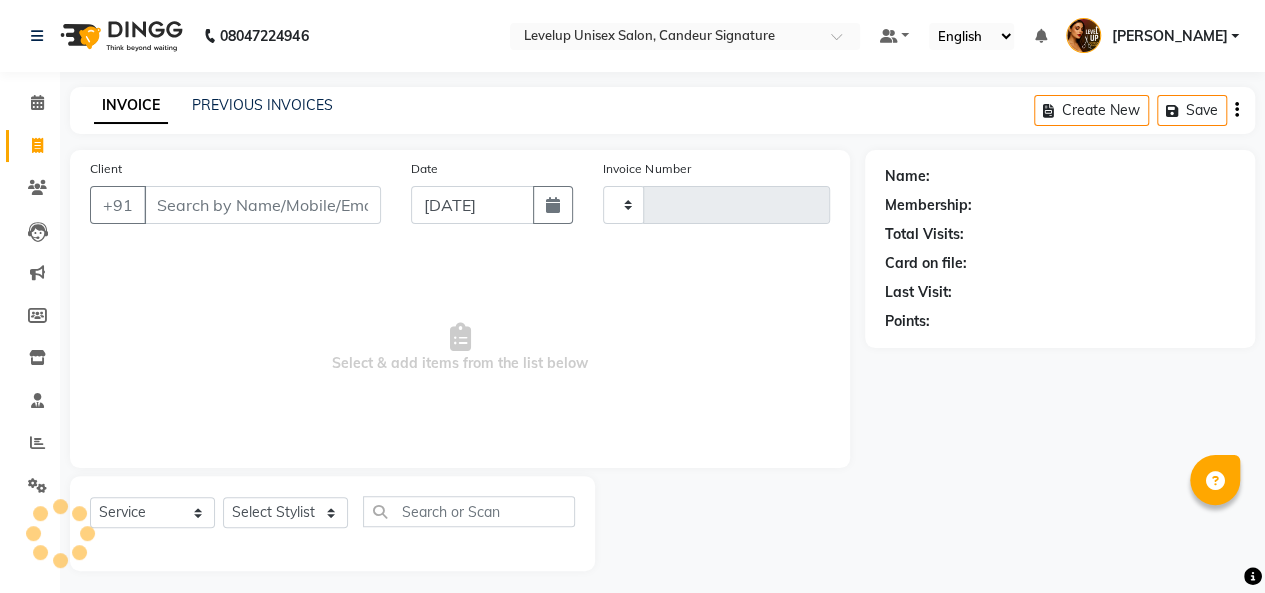 scroll, scrollTop: 7, scrollLeft: 0, axis: vertical 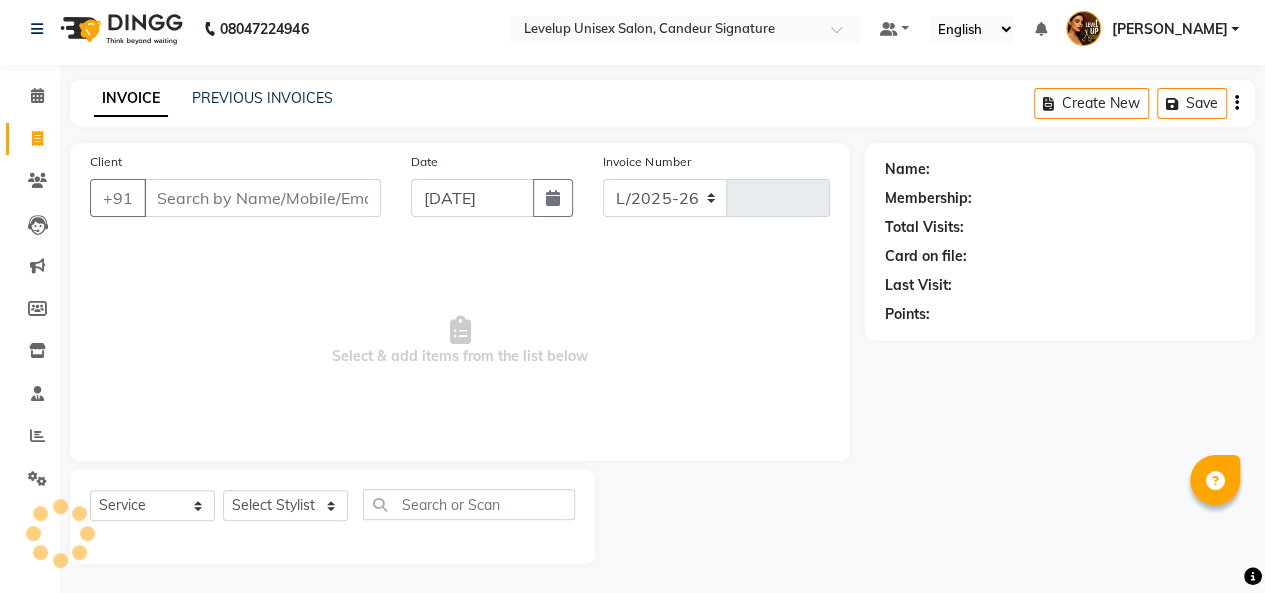 select on "7681" 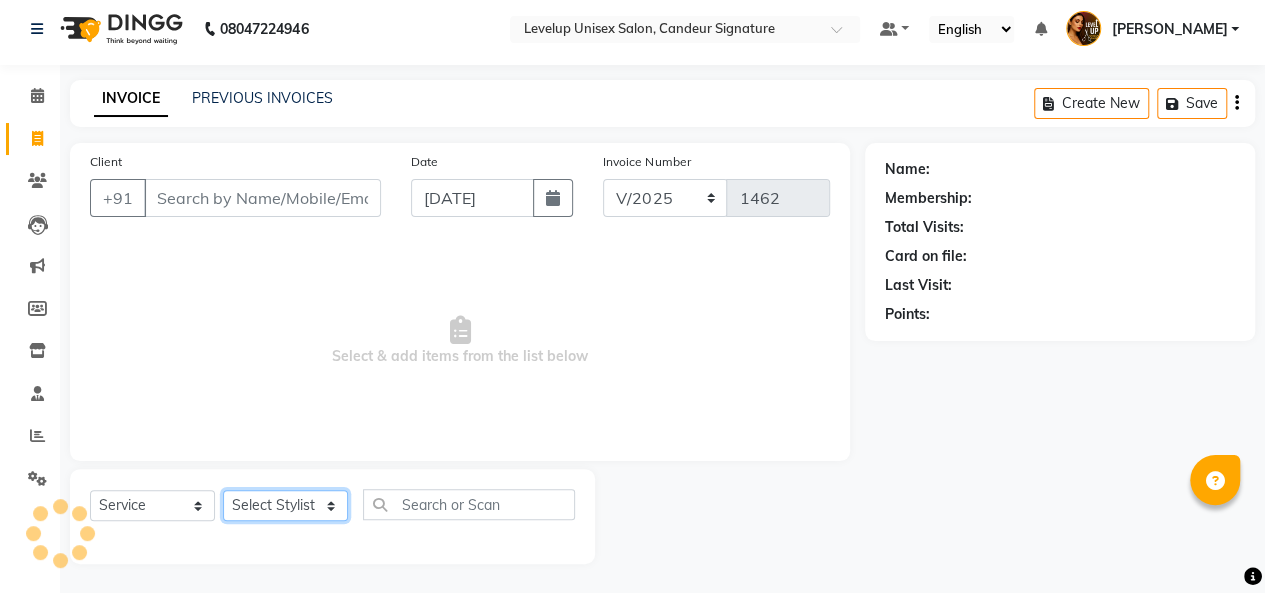 click on "Select Stylist" 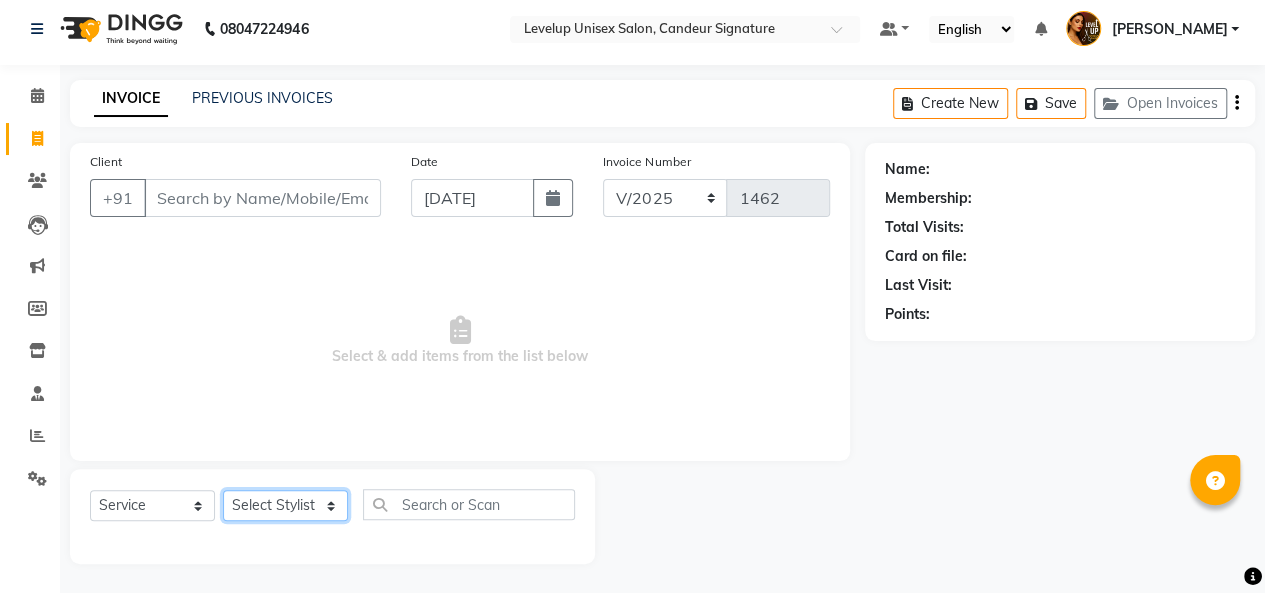 select on "81468" 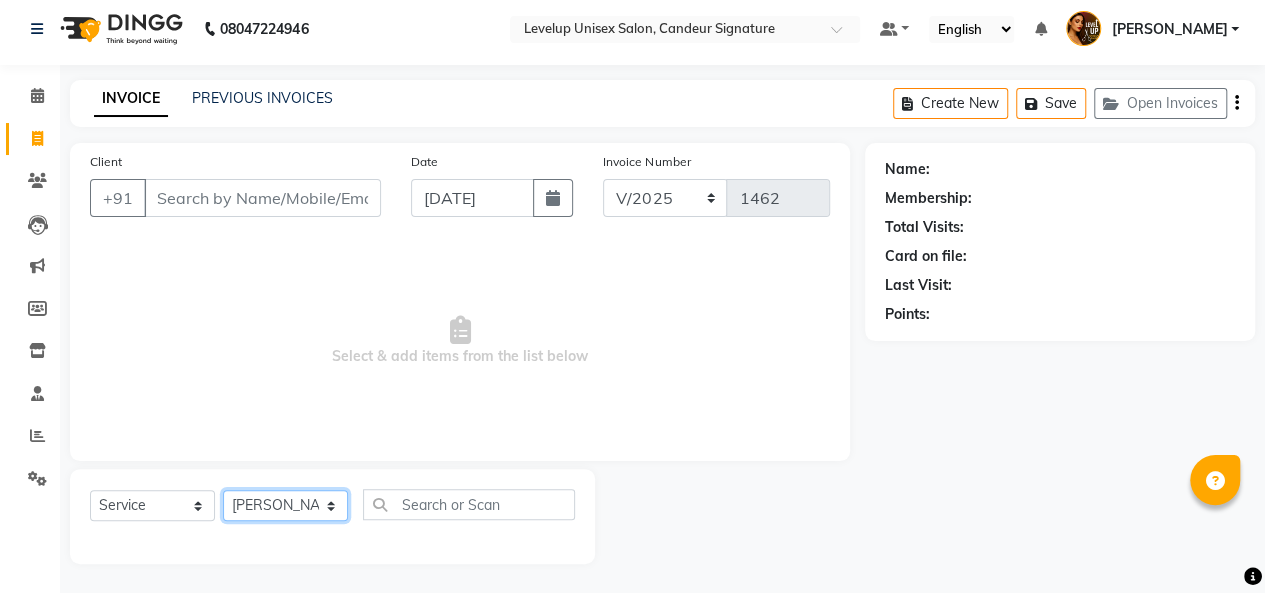 click on "Select Stylist [PERSON_NAME]  [PERSON_NAME]  Furkan [PERSON_NAME] [PERSON_NAME]  [PERSON_NAME]  [PERSON_NAME] [PERSON_NAME] [PERSON_NAME]" 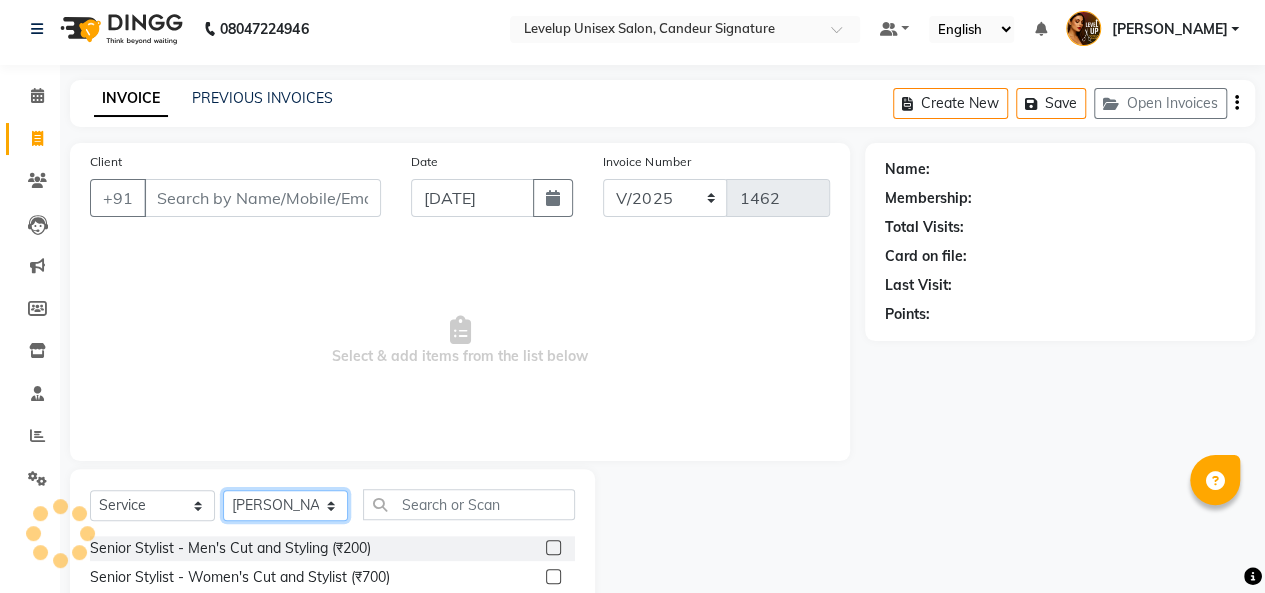 scroll, scrollTop: 207, scrollLeft: 0, axis: vertical 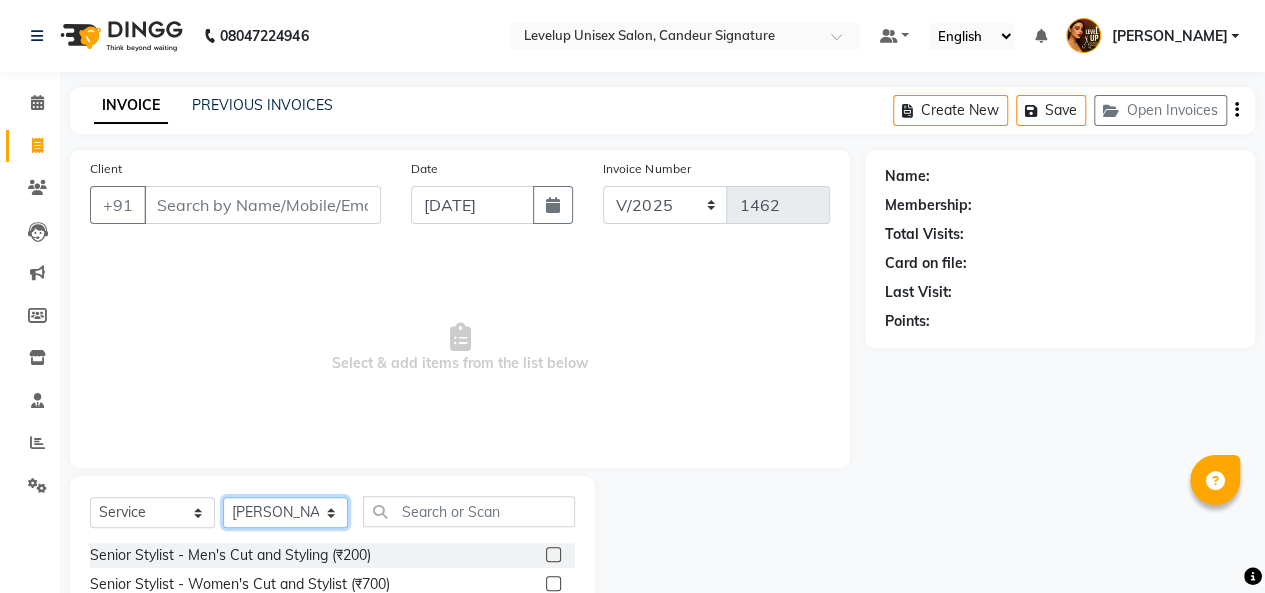 click on "Select Stylist [PERSON_NAME]  [PERSON_NAME]  Furkan [PERSON_NAME] [PERSON_NAME]  [PERSON_NAME]  [PERSON_NAME] [PERSON_NAME] [PERSON_NAME]" 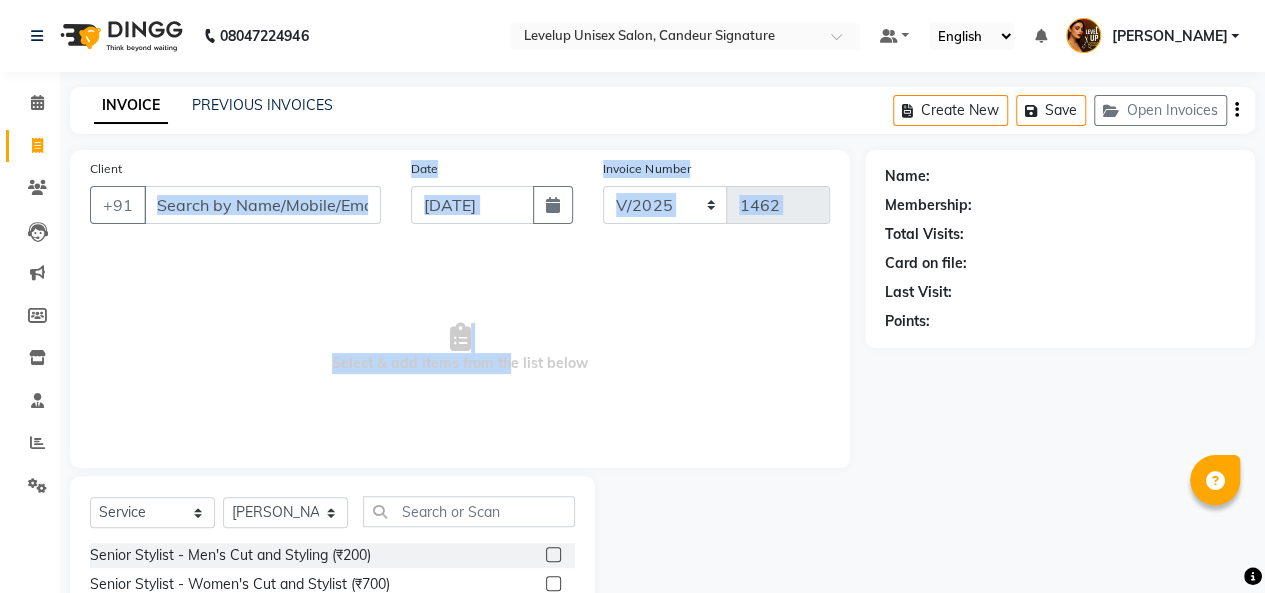 drag, startPoint x: 500, startPoint y: 387, endPoint x: 127, endPoint y: 157, distance: 438.21115 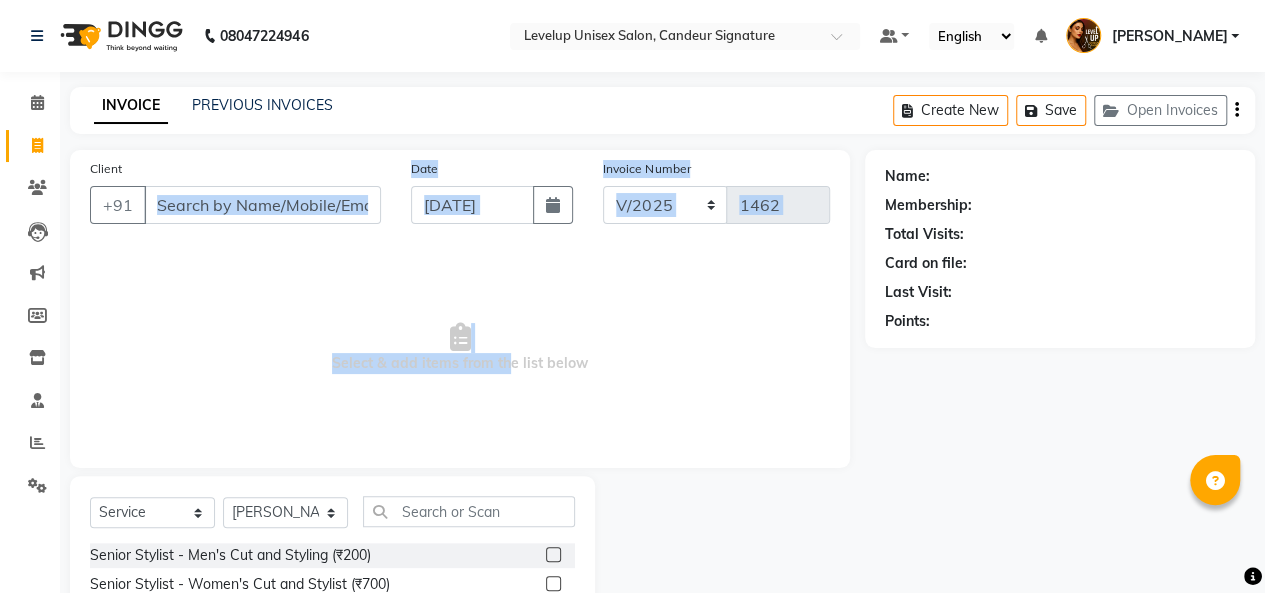 click on "Client +91 Date [DATE] Invoice Number L/2025-26 V/2025 V/[PHONE_NUMBER]  Select & add items from the list below" 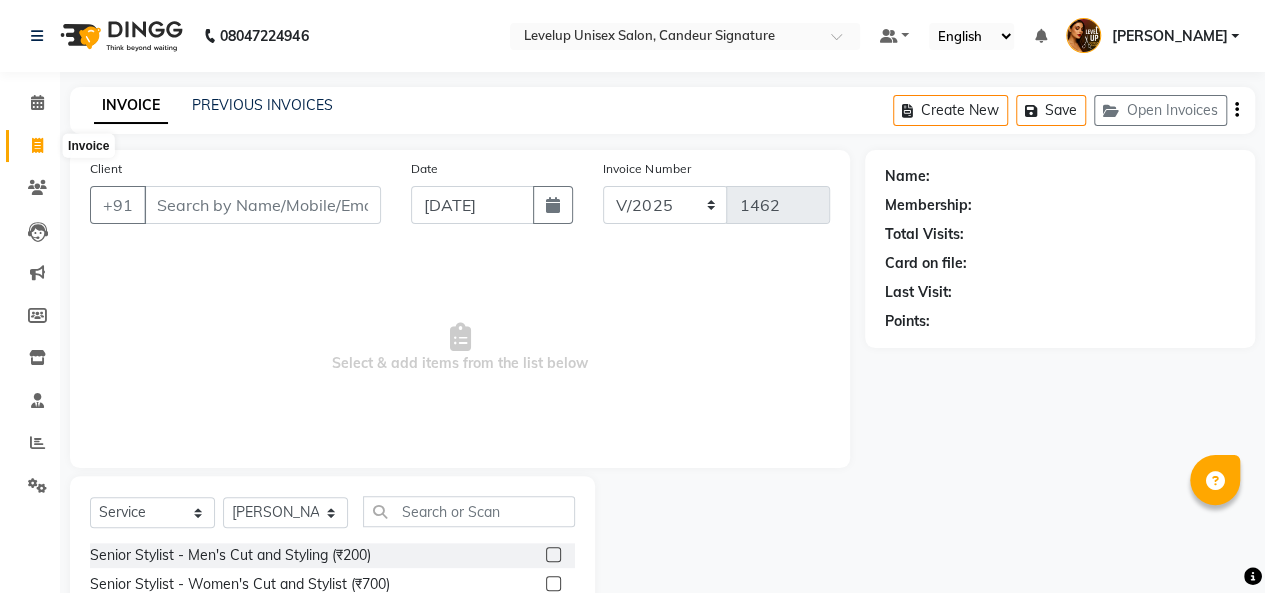 click 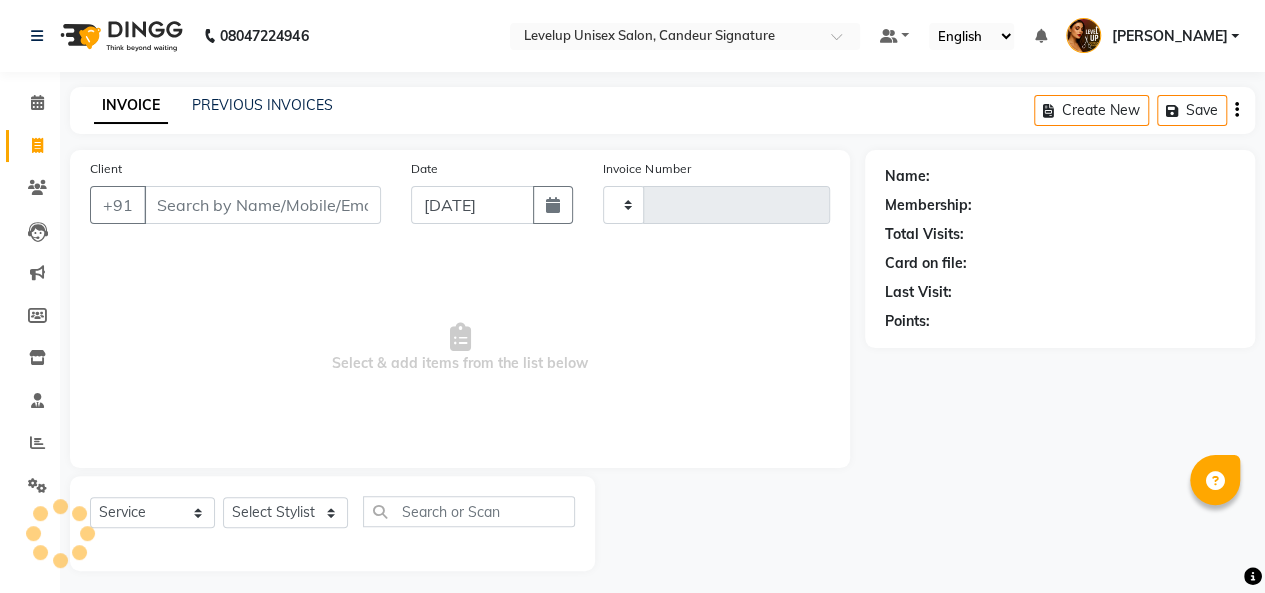 scroll, scrollTop: 7, scrollLeft: 0, axis: vertical 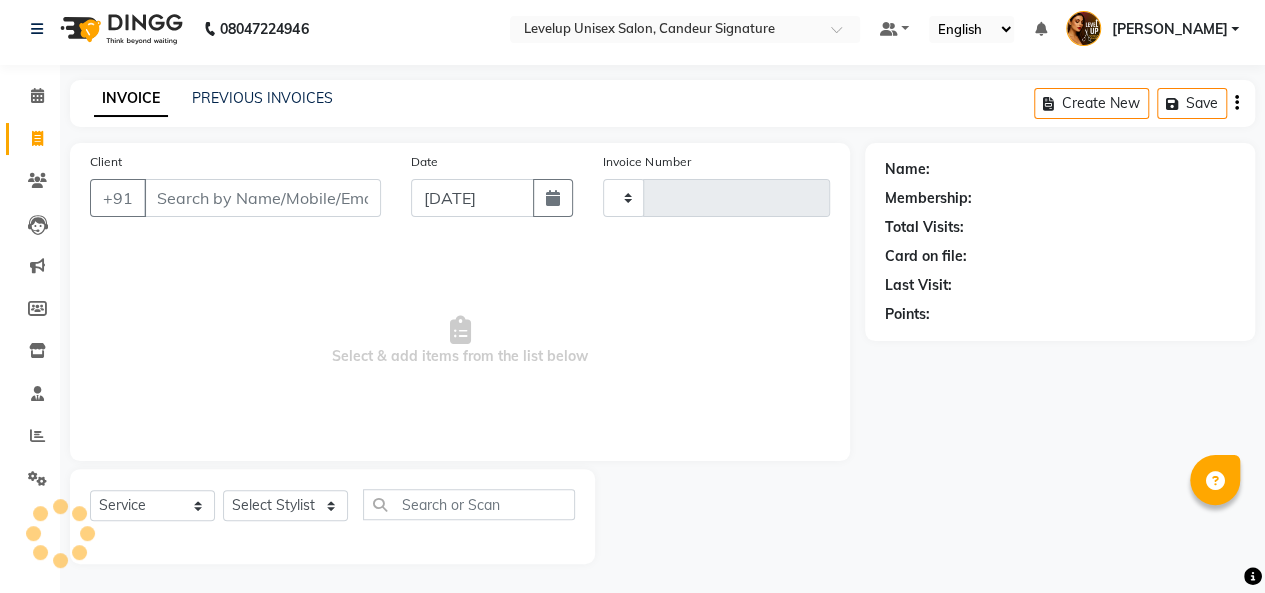 click on "INVOICE PREVIOUS INVOICES Create New   Save  Client +91 Date [DATE] Invoice Number  Select & add items from the list below  Select  Service  Product  Membership  Package Voucher Prepaid Gift Card  Select Stylist [PERSON_NAME]  [PERSON_NAME]  Furkan [PERSON_NAME] [PERSON_NAME]  [PERSON_NAME]  [PERSON_NAME] [PERSON_NAME] [PERSON_NAME] Name: Membership: Total Visits: Card on file: Last Visit:  Points:" 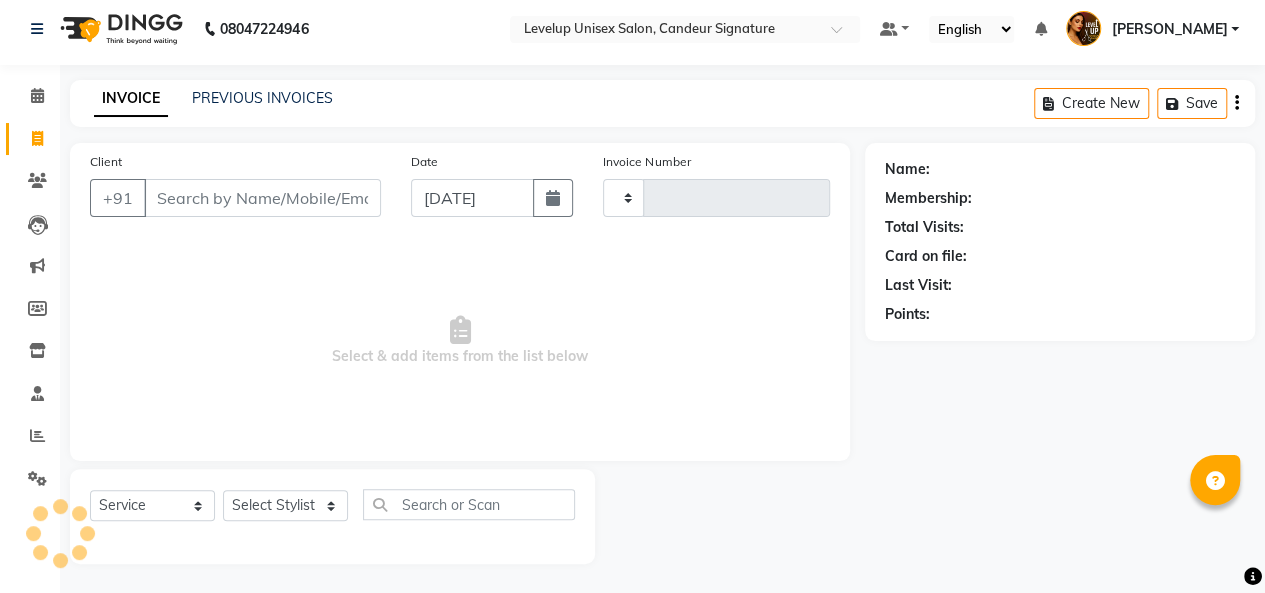 drag, startPoint x: 30, startPoint y: 149, endPoint x: 724, endPoint y: 133, distance: 694.1844 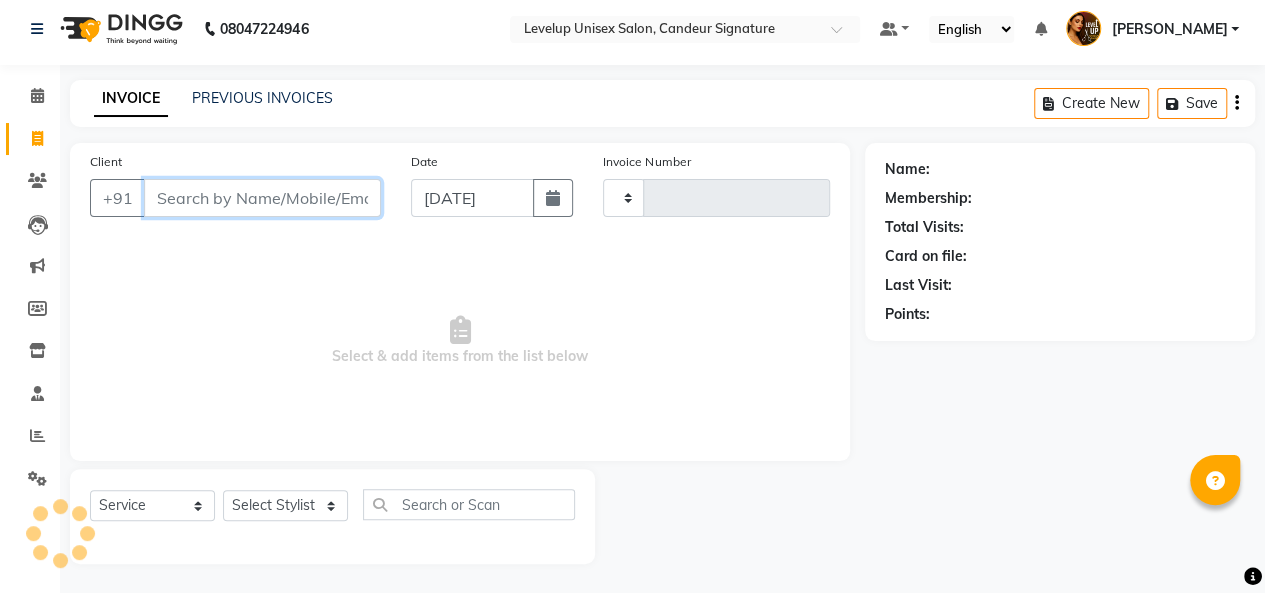 click on "Client" at bounding box center (262, 198) 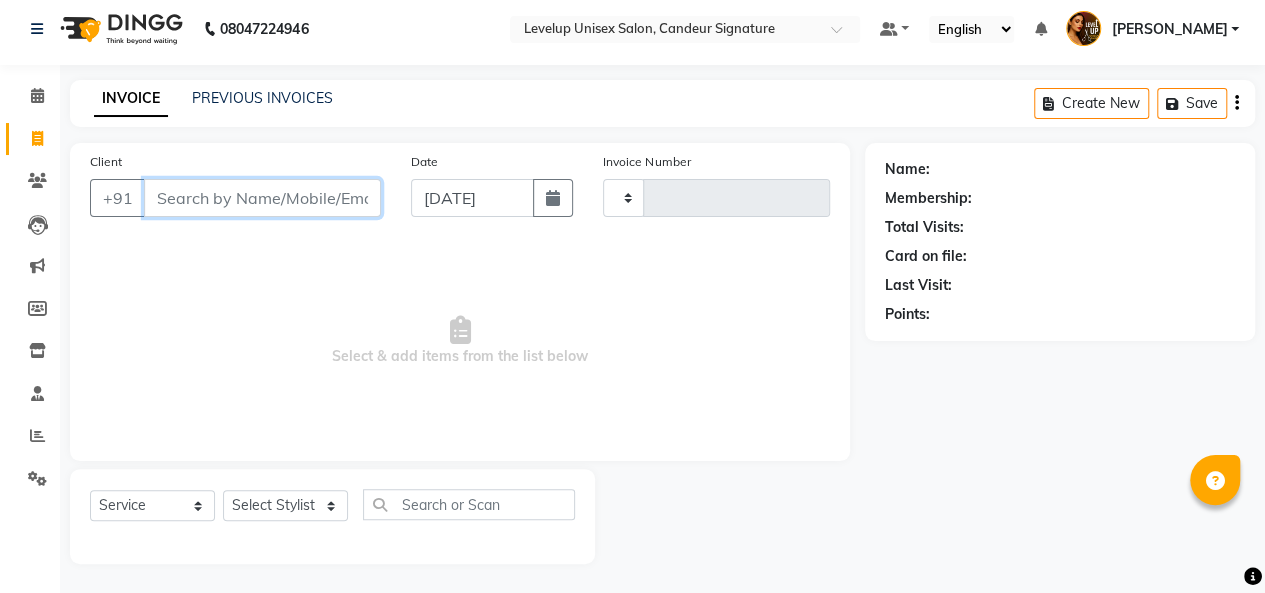 click on "Client" at bounding box center [262, 198] 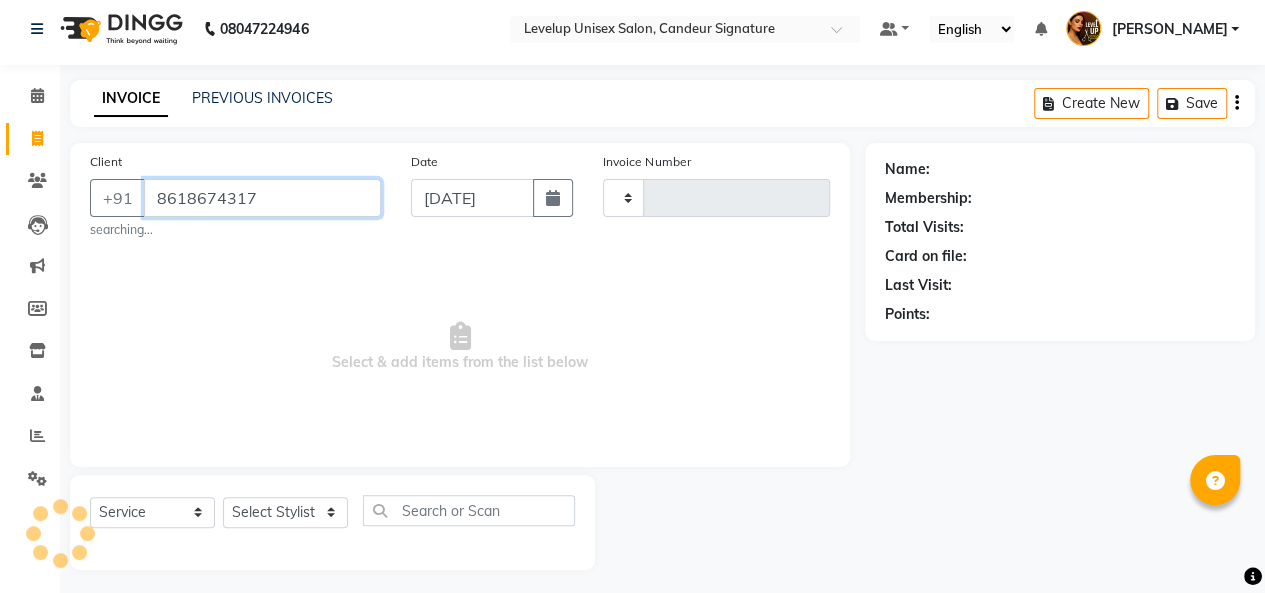 click on "8618674317" at bounding box center [262, 198] 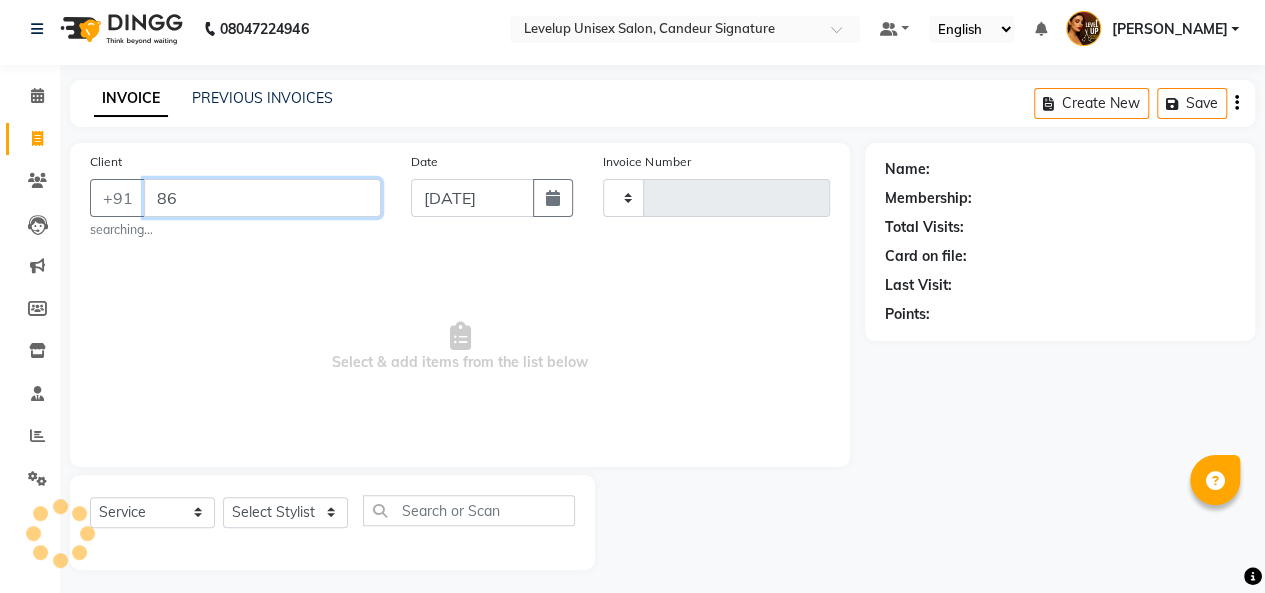 type on "8" 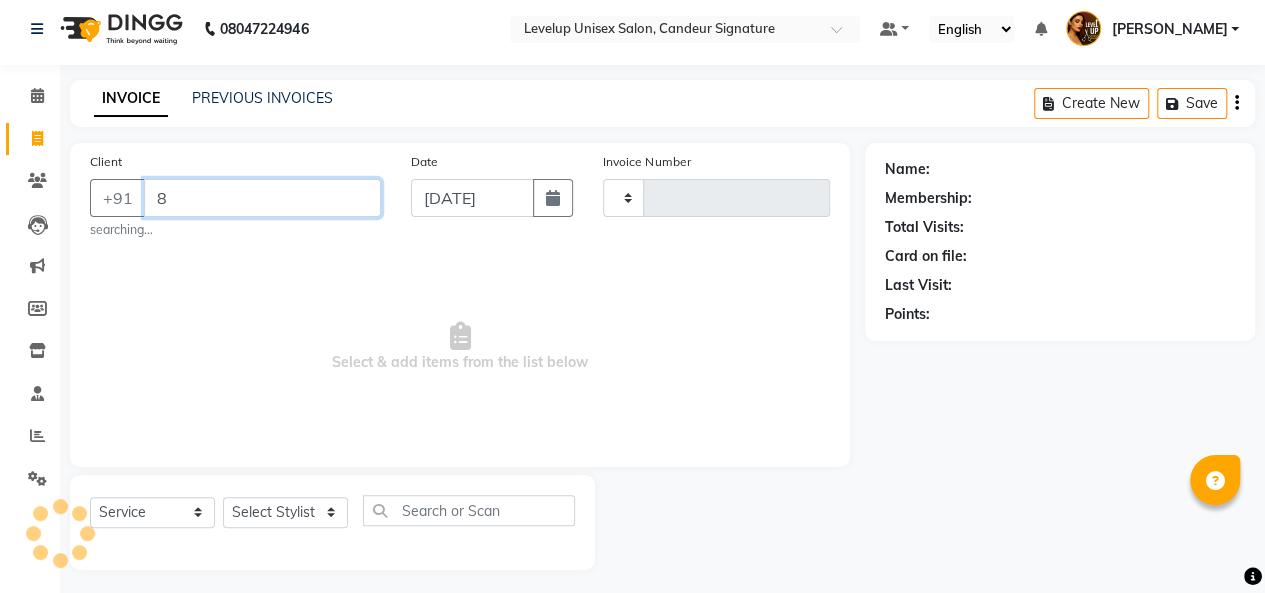 type 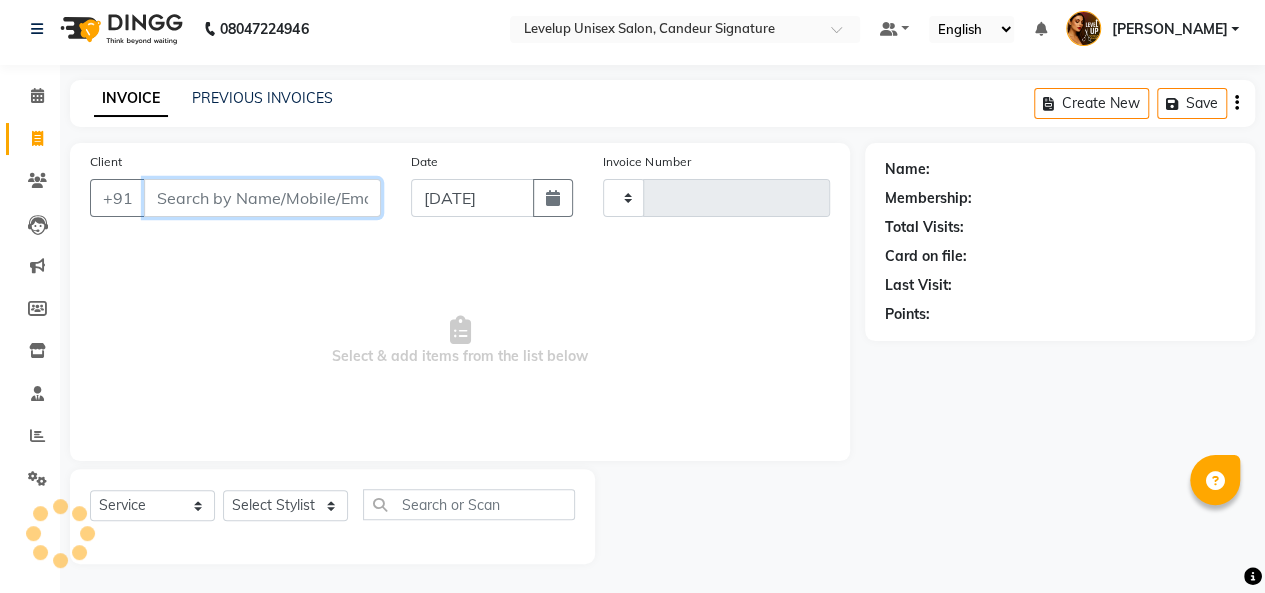 drag, startPoint x: 252, startPoint y: 191, endPoint x: 306, endPoint y: 486, distance: 299.90164 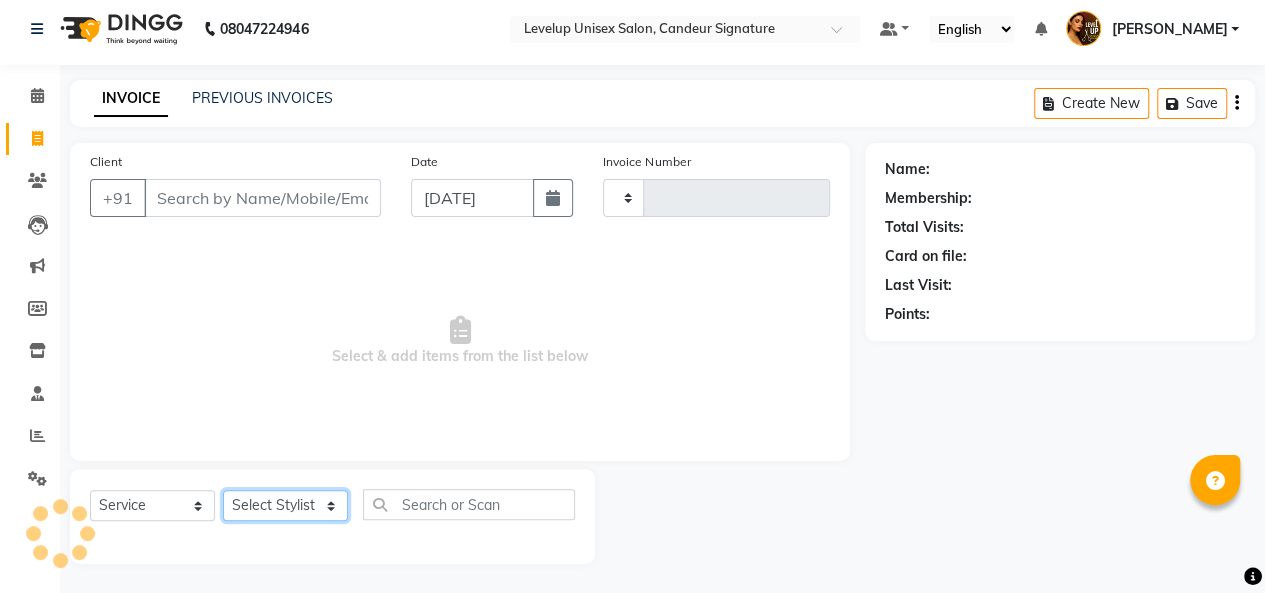 click on "Select Stylist [PERSON_NAME]  [PERSON_NAME]  Furkan [PERSON_NAME] [PERSON_NAME]  [PERSON_NAME]  [PERSON_NAME] [PERSON_NAME] [PERSON_NAME]" 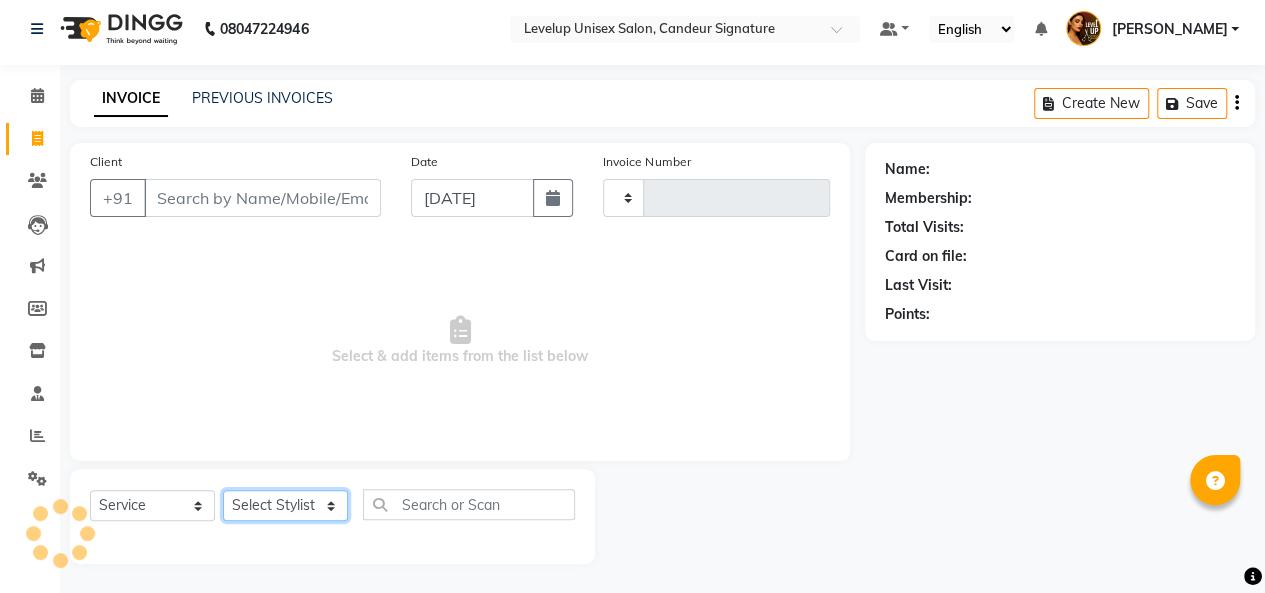 select on "81468" 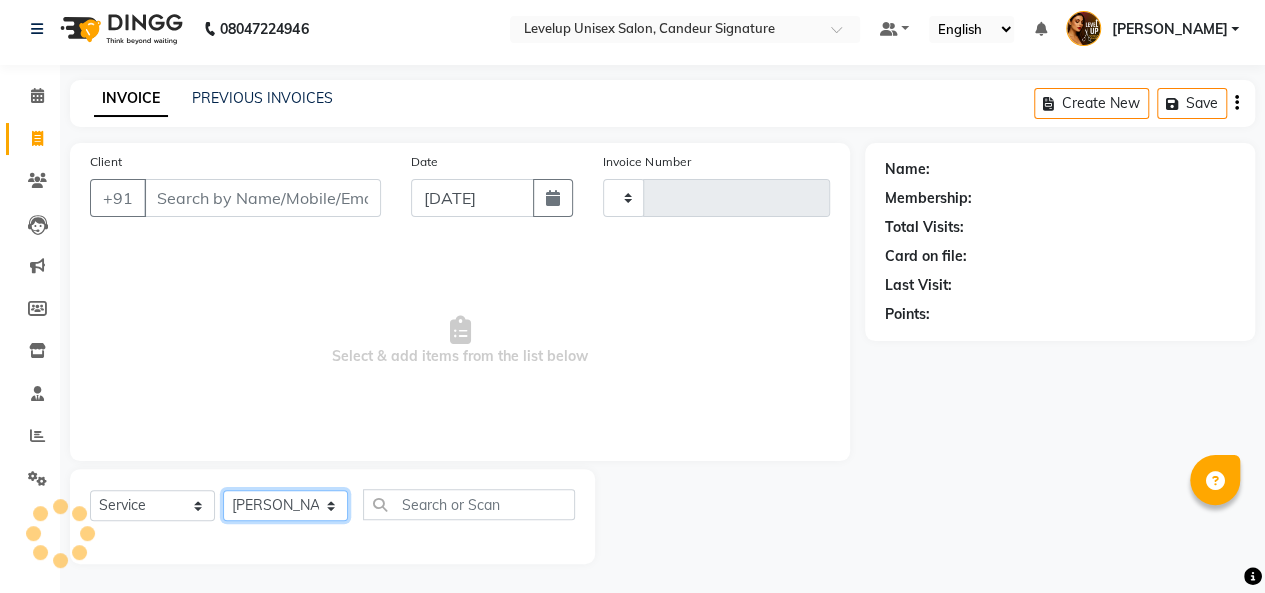 click on "Select Stylist [PERSON_NAME]  [PERSON_NAME]  Furkan [PERSON_NAME] [PERSON_NAME]  [PERSON_NAME]  [PERSON_NAME] [PERSON_NAME] [PERSON_NAME]" 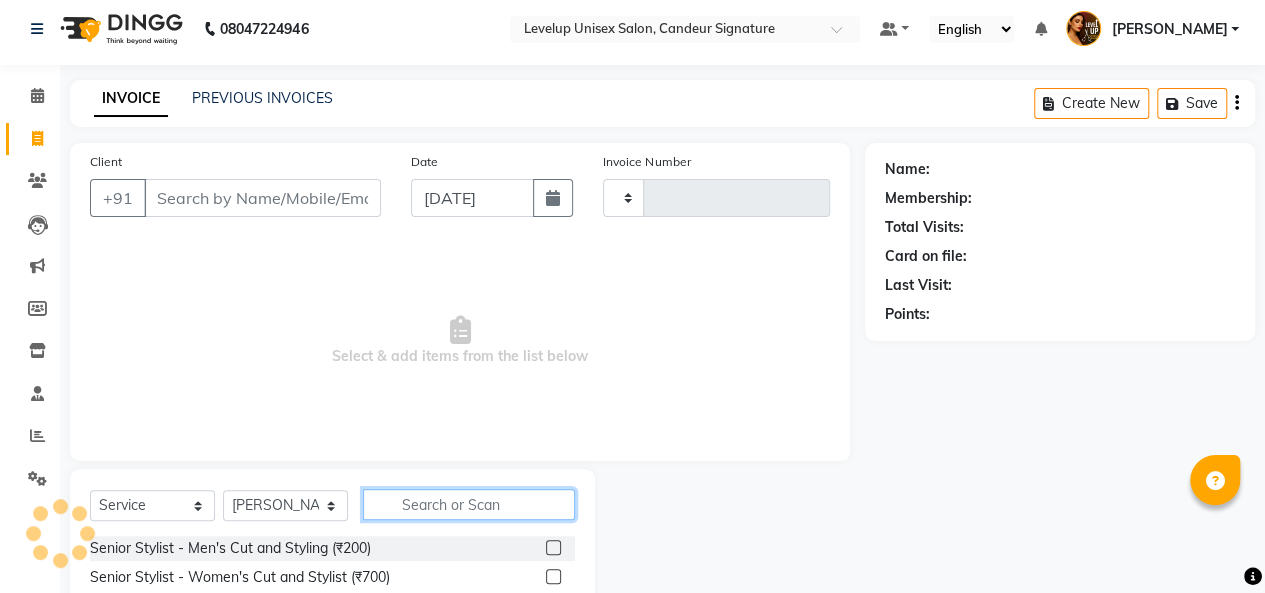 click 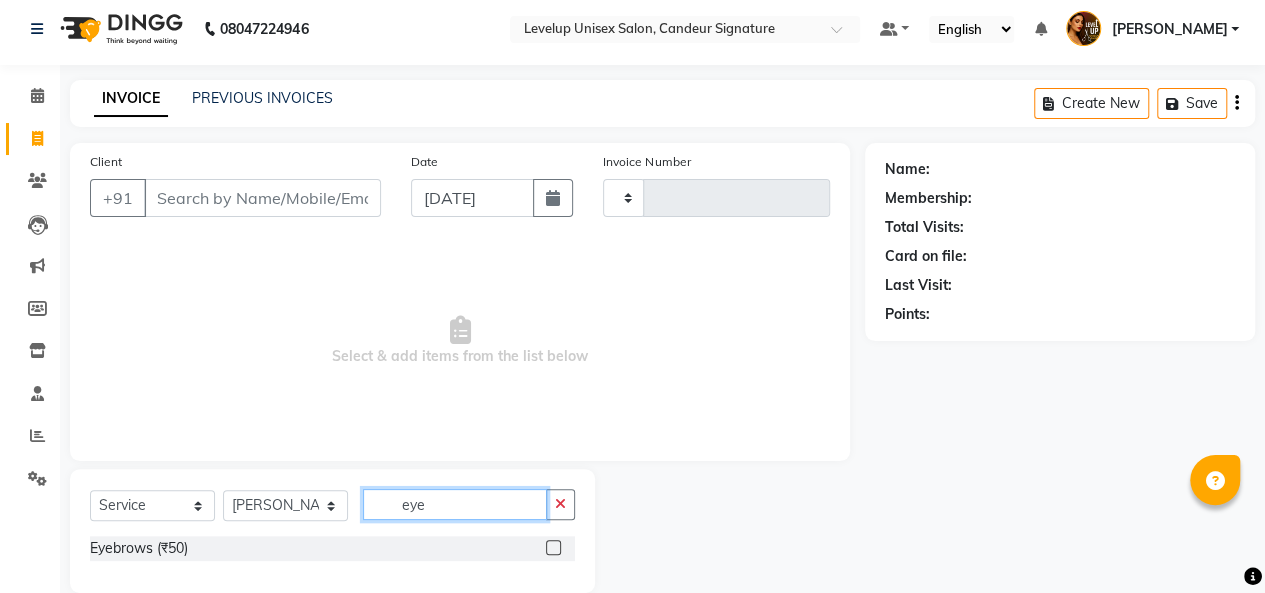 type on "eye" 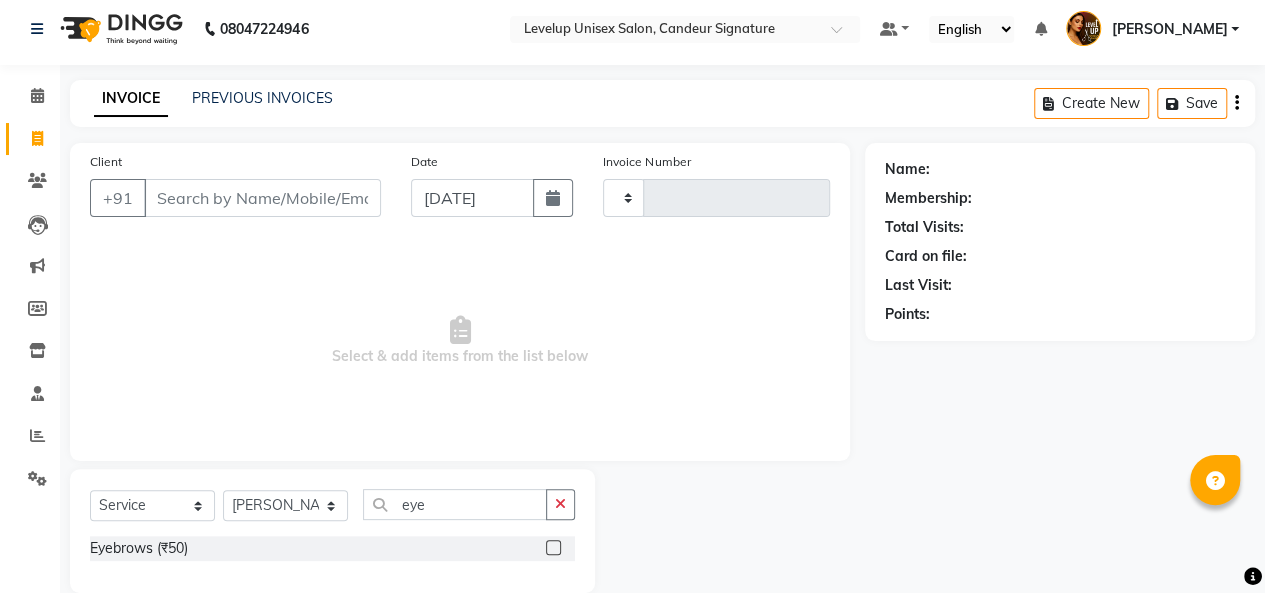 click 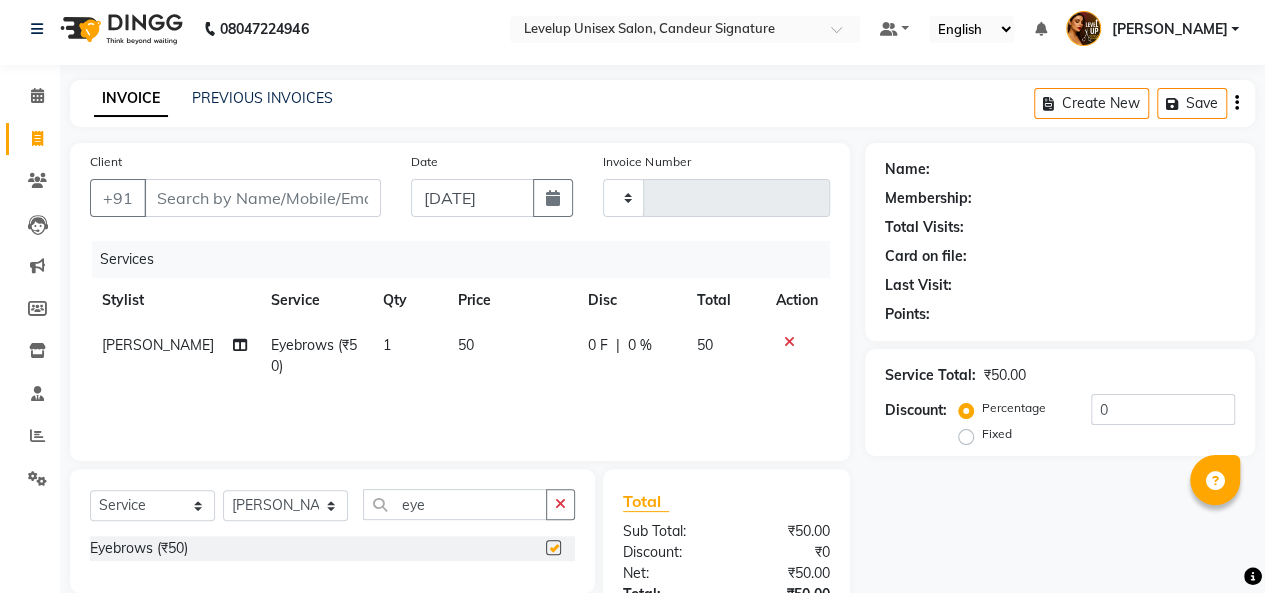 checkbox on "false" 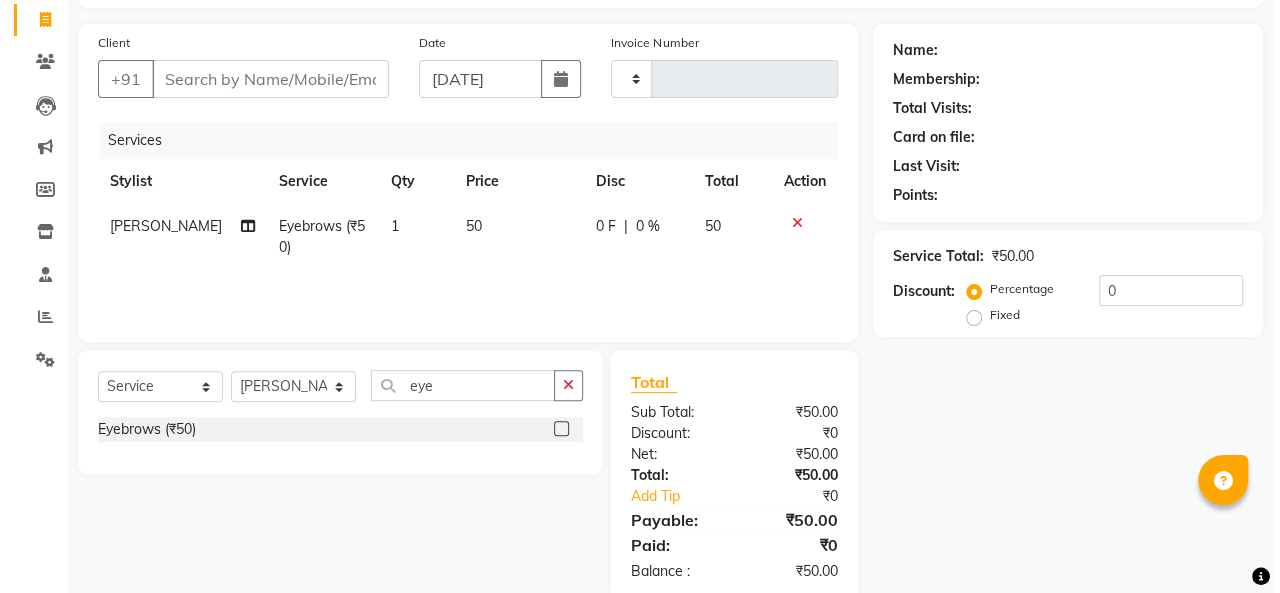scroll, scrollTop: 127, scrollLeft: 0, axis: vertical 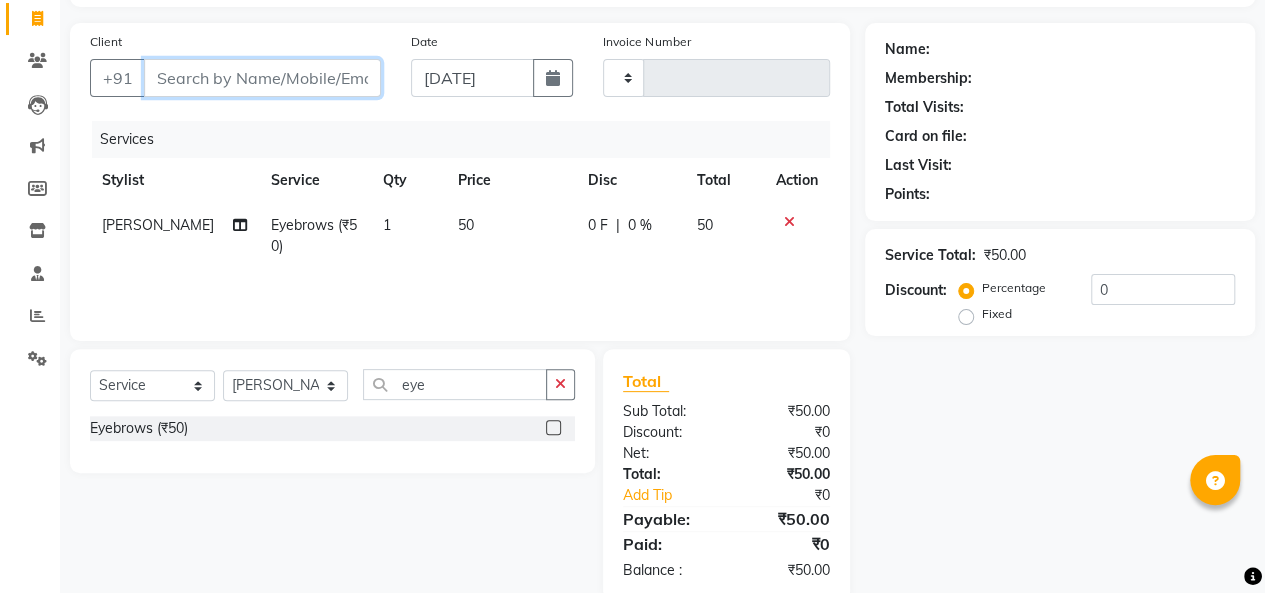 click on "Client" at bounding box center (262, 78) 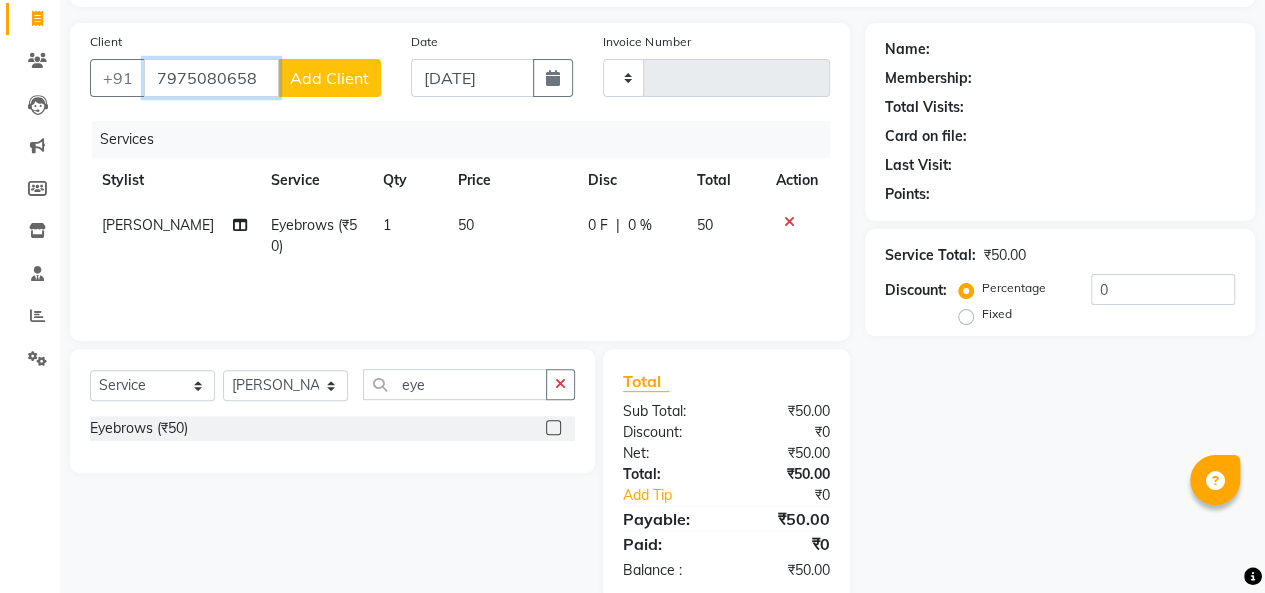 type on "7975080658" 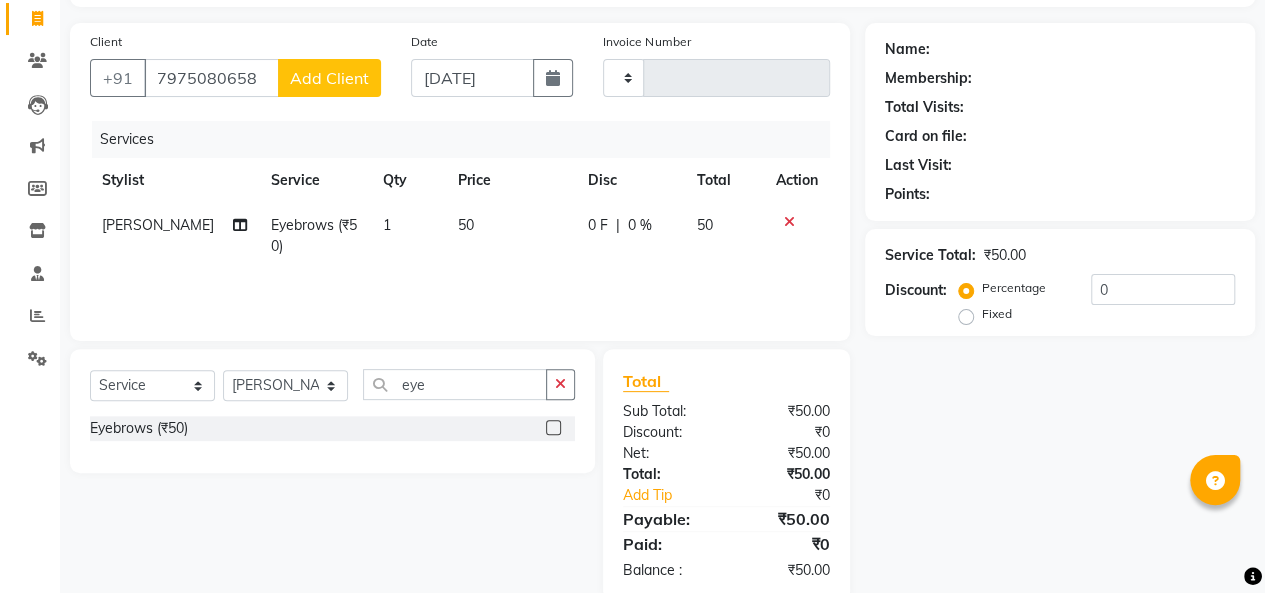 click on "Add Client" 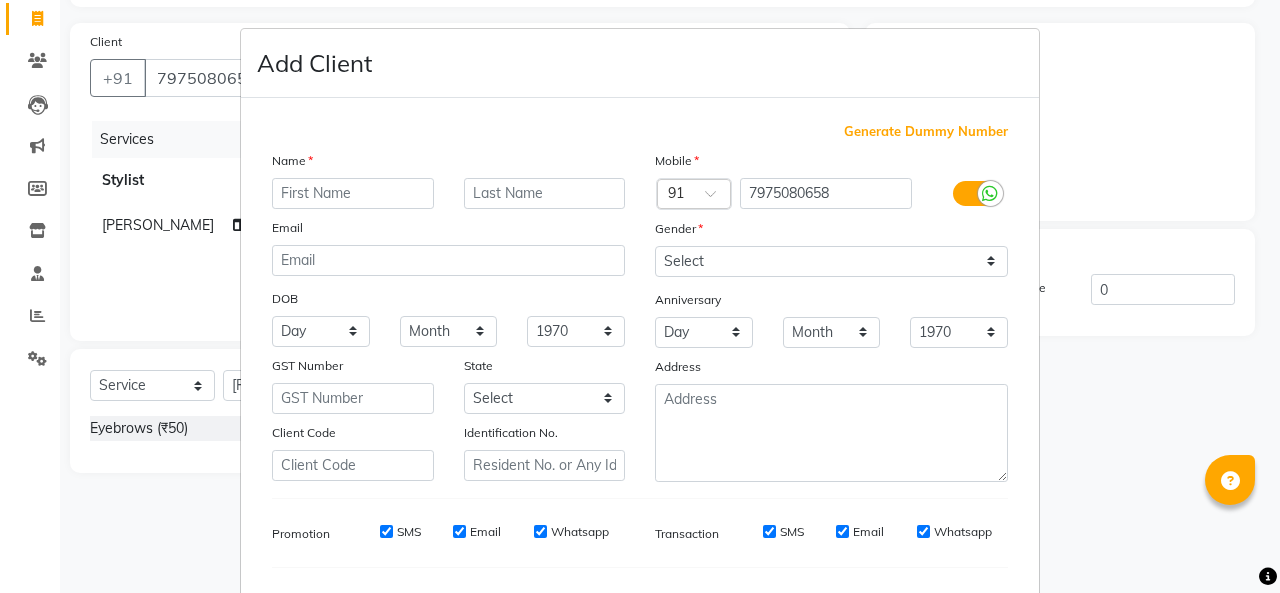 click at bounding box center [353, 193] 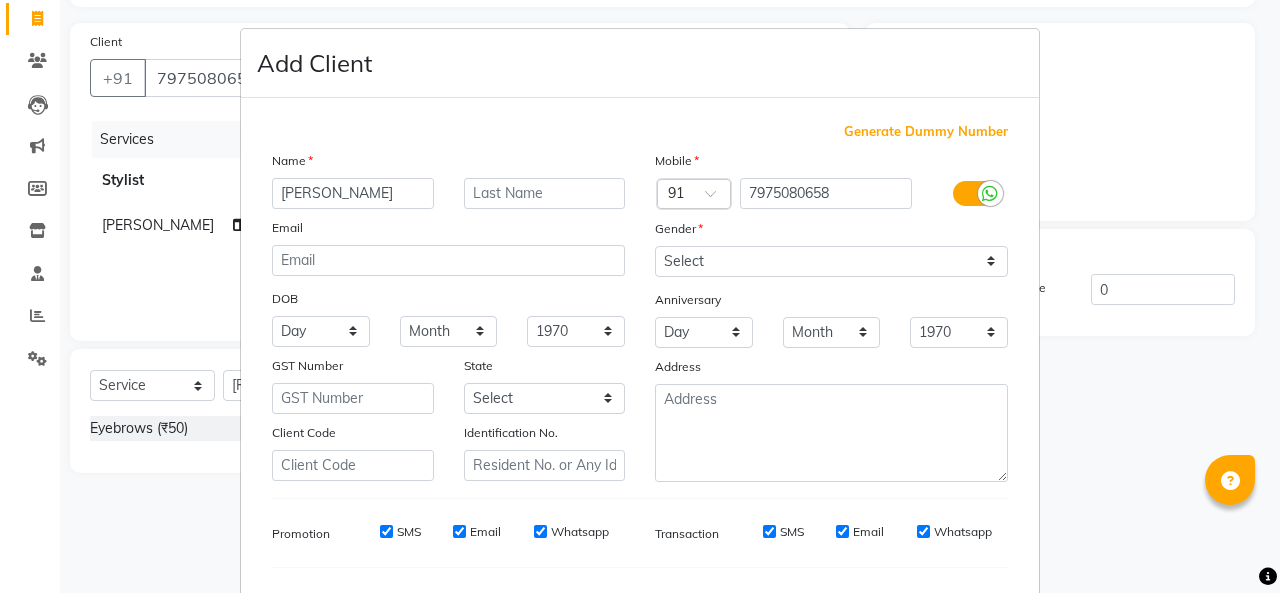 type on "[PERSON_NAME]" 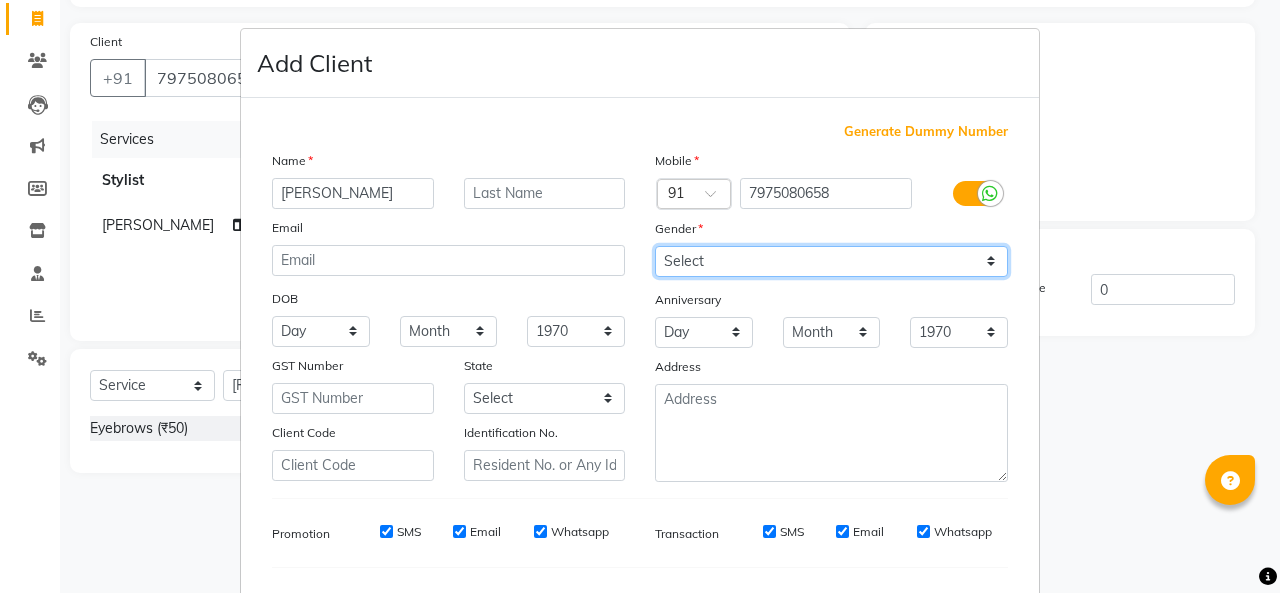 click on "Select [DEMOGRAPHIC_DATA] [DEMOGRAPHIC_DATA] Other Prefer Not To Say" at bounding box center [831, 261] 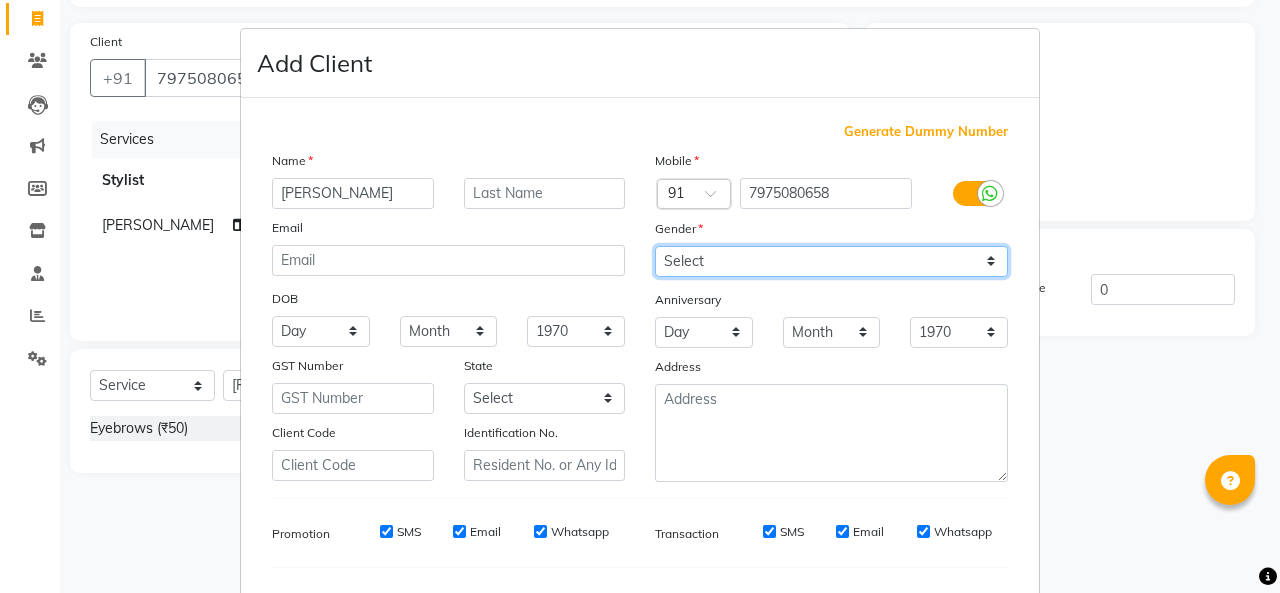 select on "[DEMOGRAPHIC_DATA]" 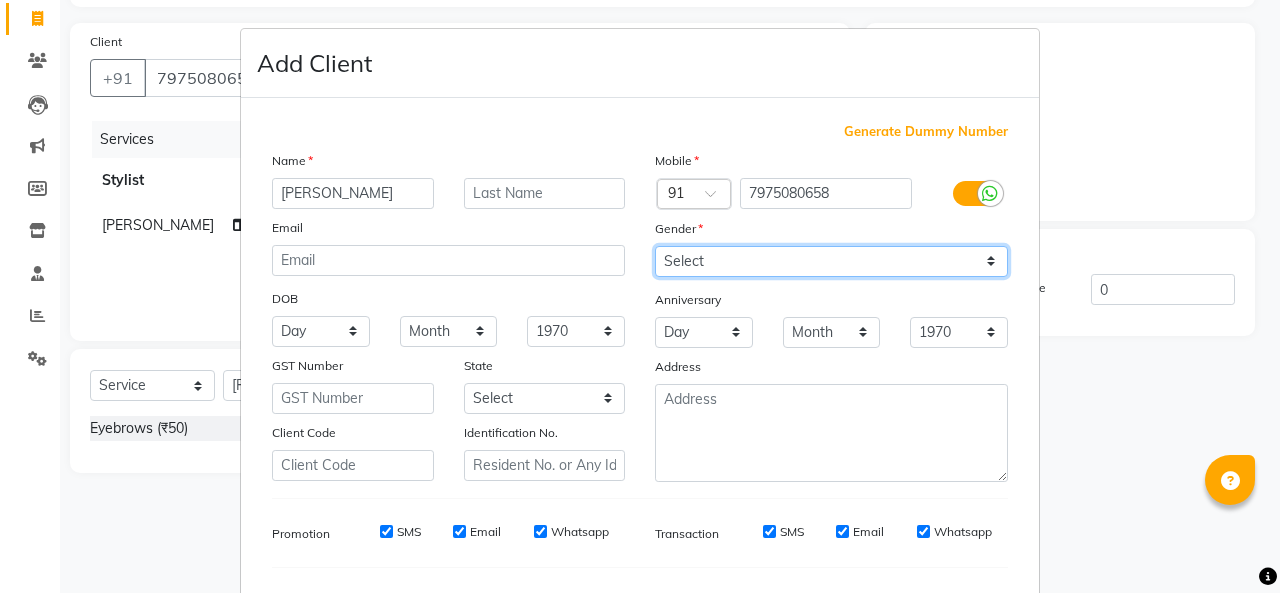 click on "Select [DEMOGRAPHIC_DATA] [DEMOGRAPHIC_DATA] Other Prefer Not To Say" at bounding box center (831, 261) 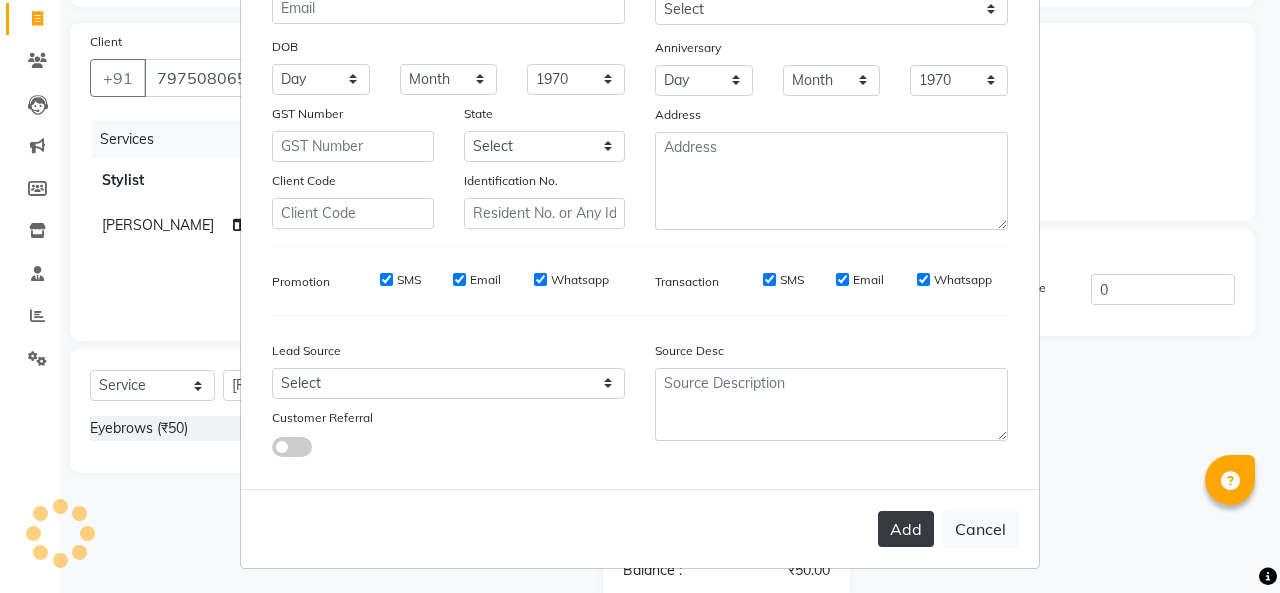 click on "Add" at bounding box center (906, 529) 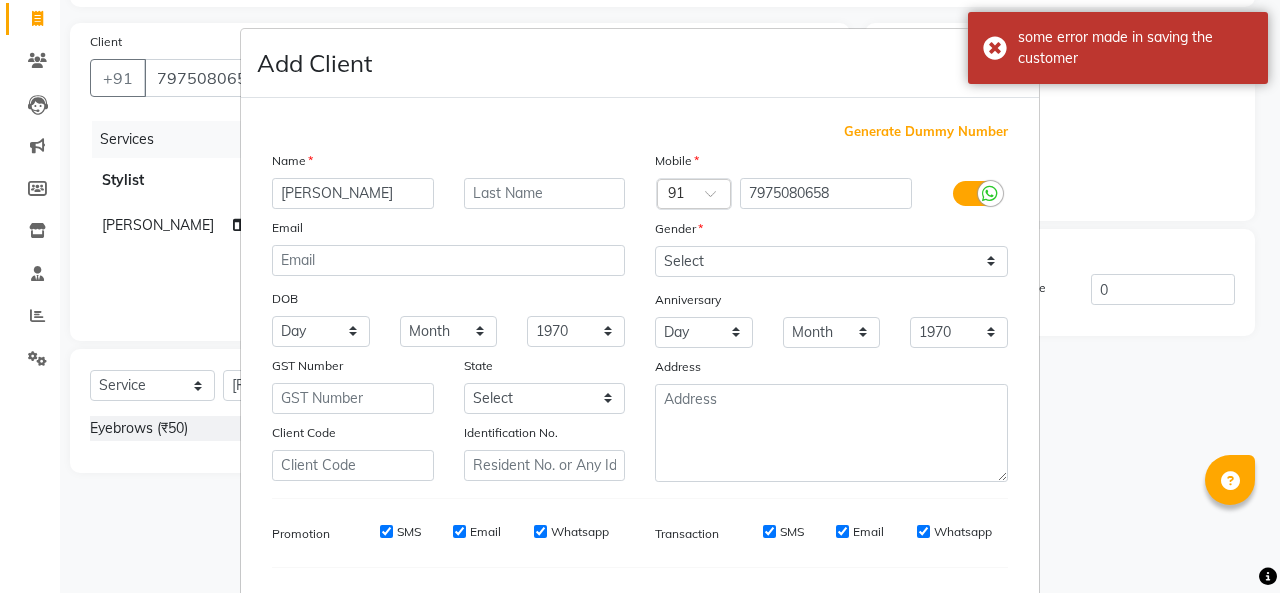scroll, scrollTop: 252, scrollLeft: 0, axis: vertical 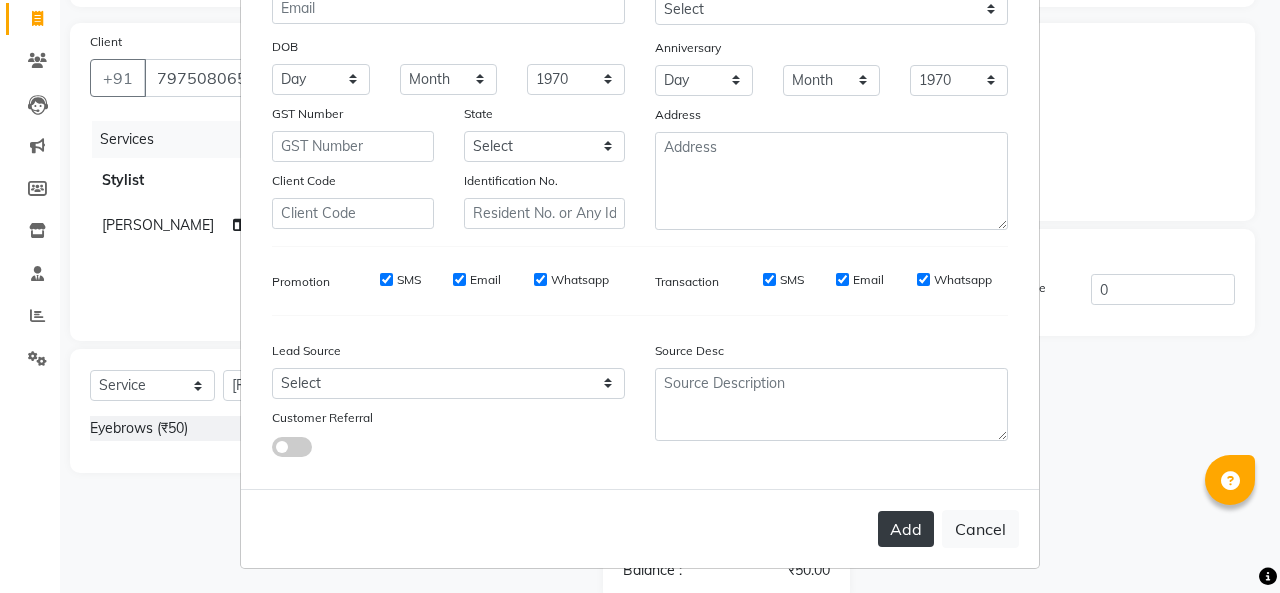 click on "Add" at bounding box center [906, 529] 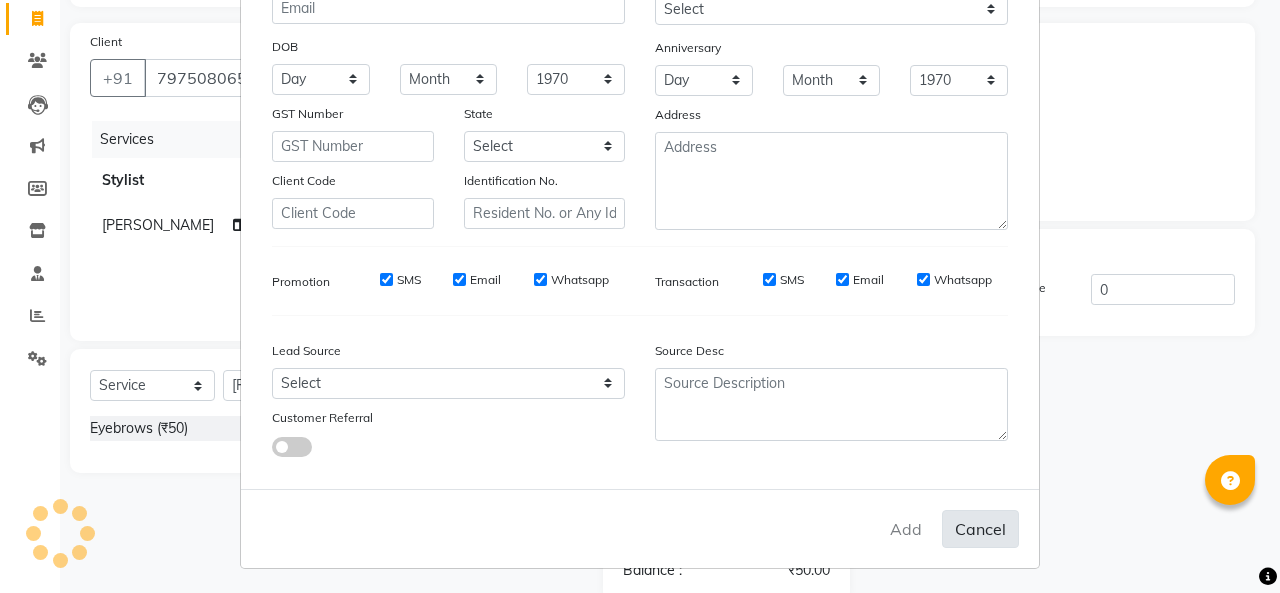 click on "Cancel" at bounding box center [980, 529] 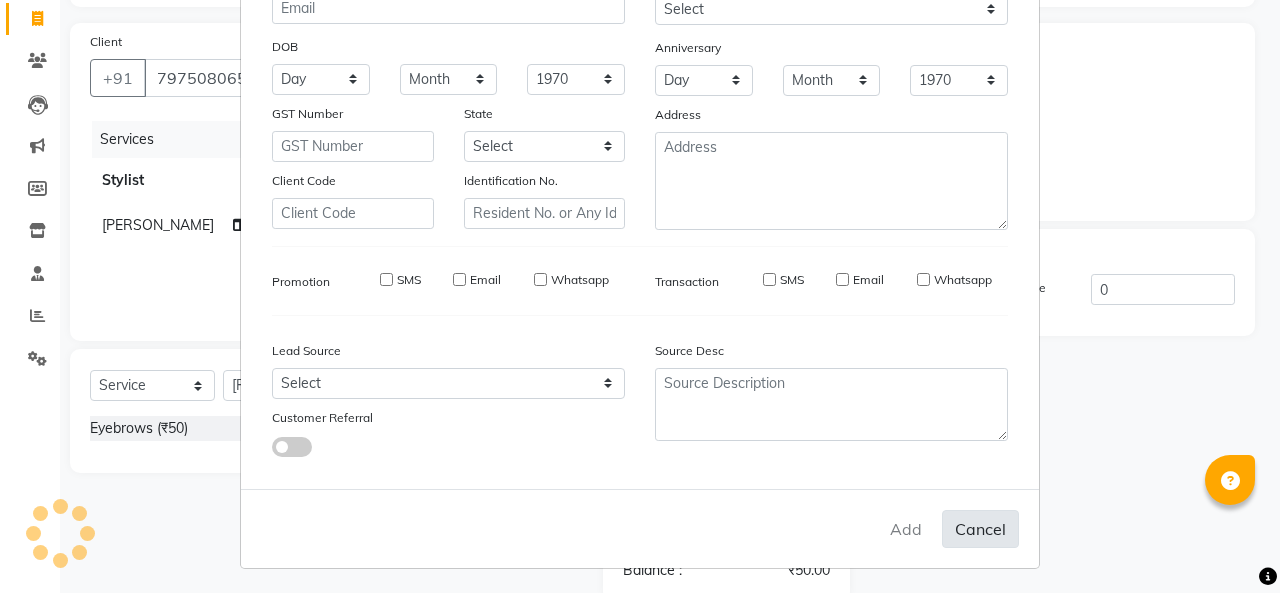 type 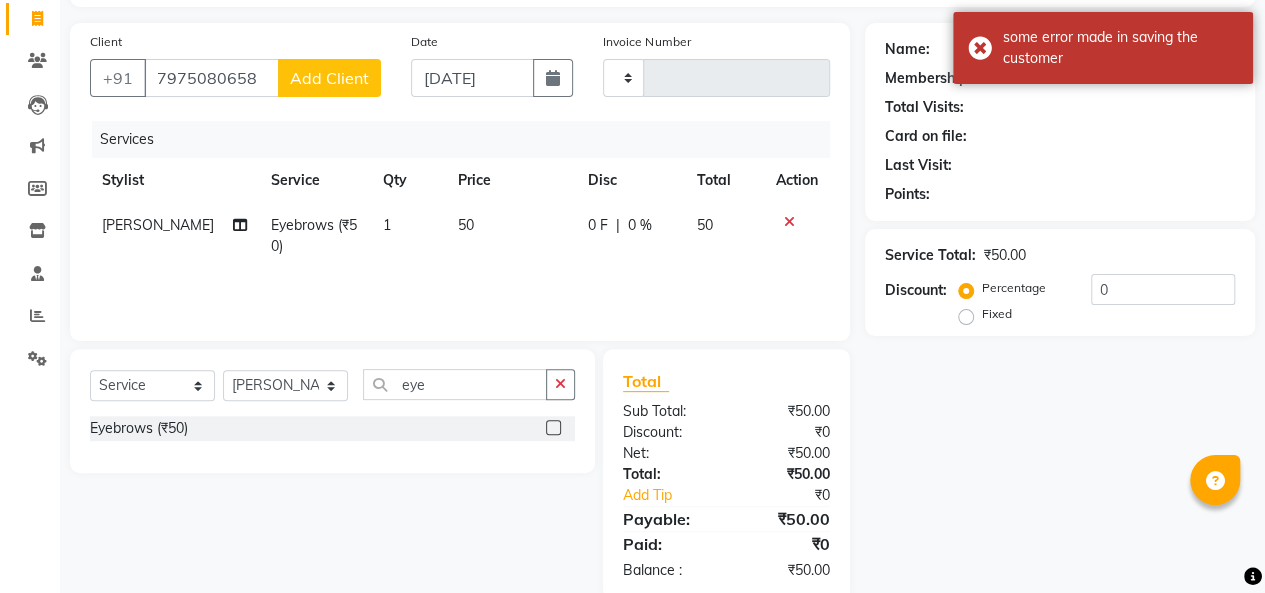 click on "Add Client" 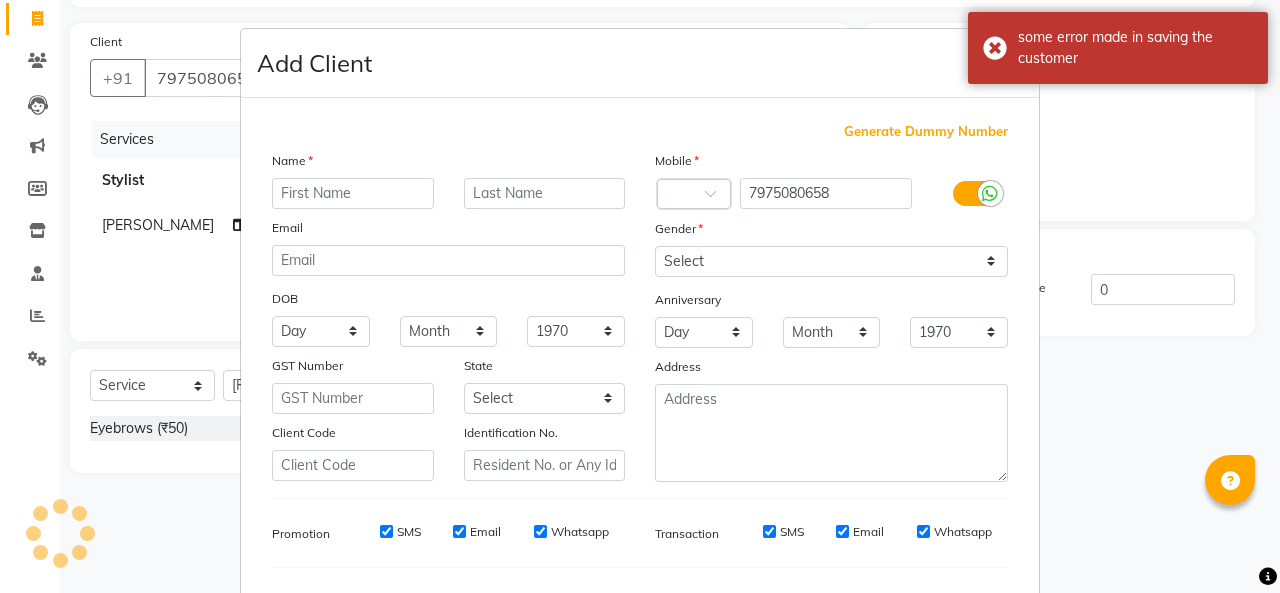 click at bounding box center (353, 193) 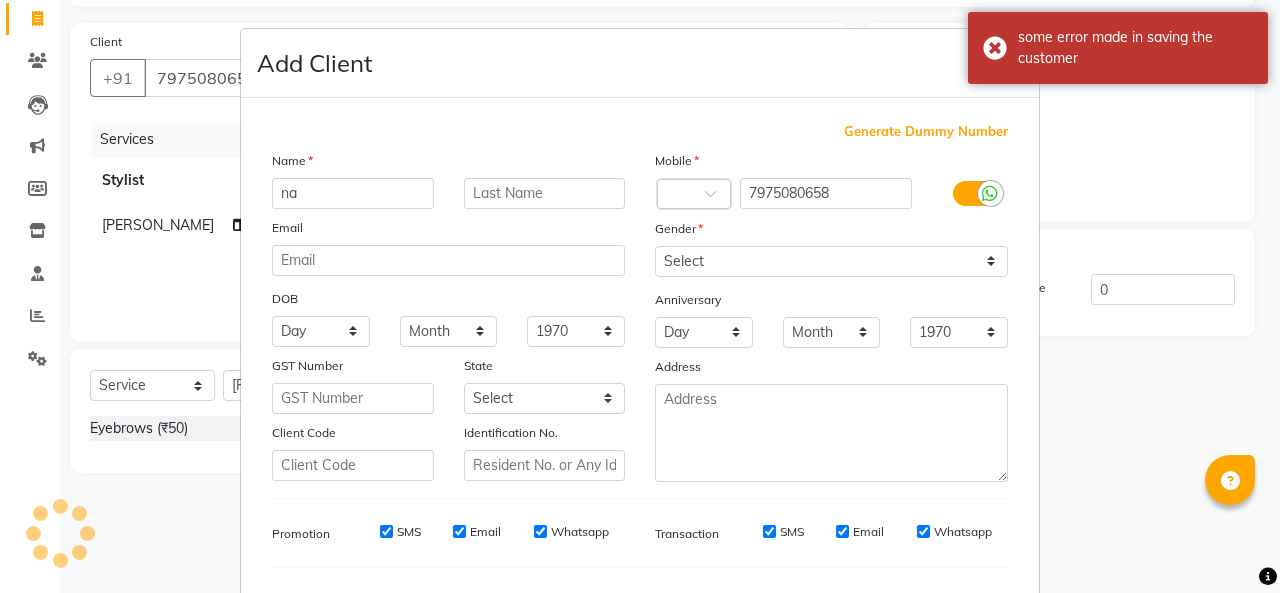 type on "n" 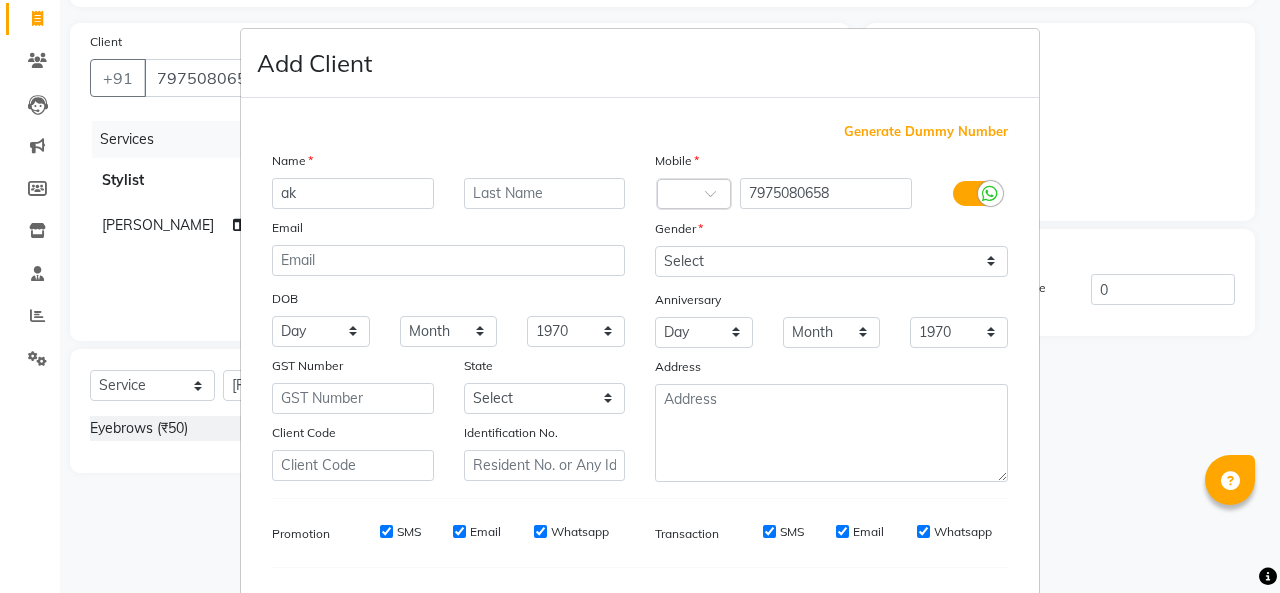 type on "a" 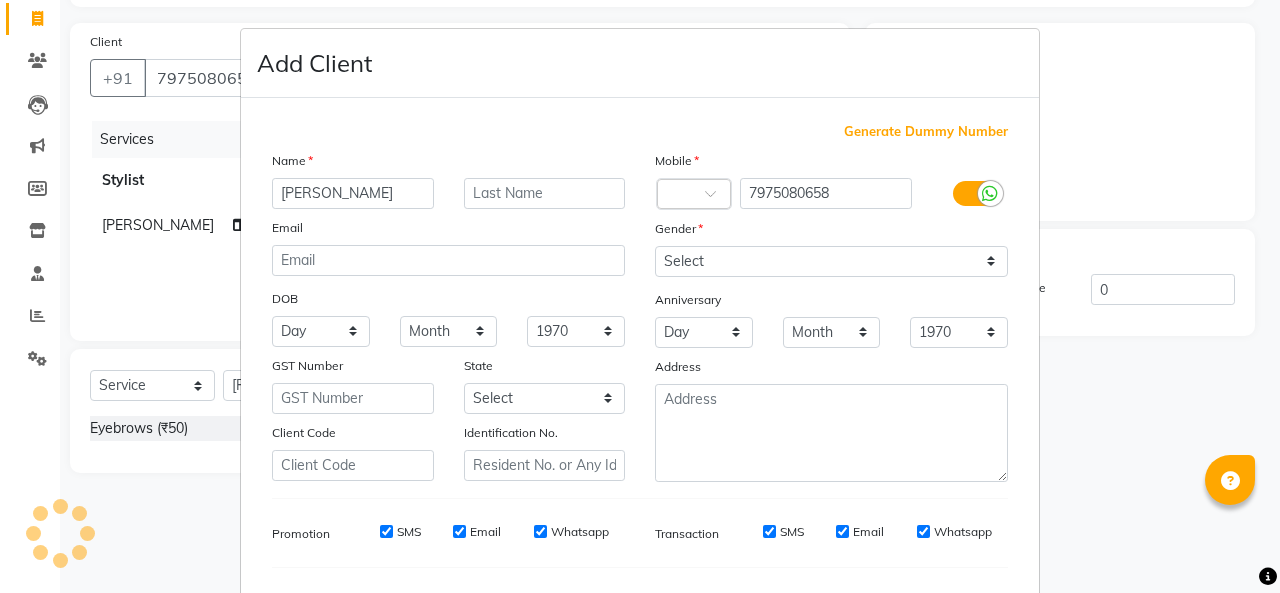 type on "[PERSON_NAME]" 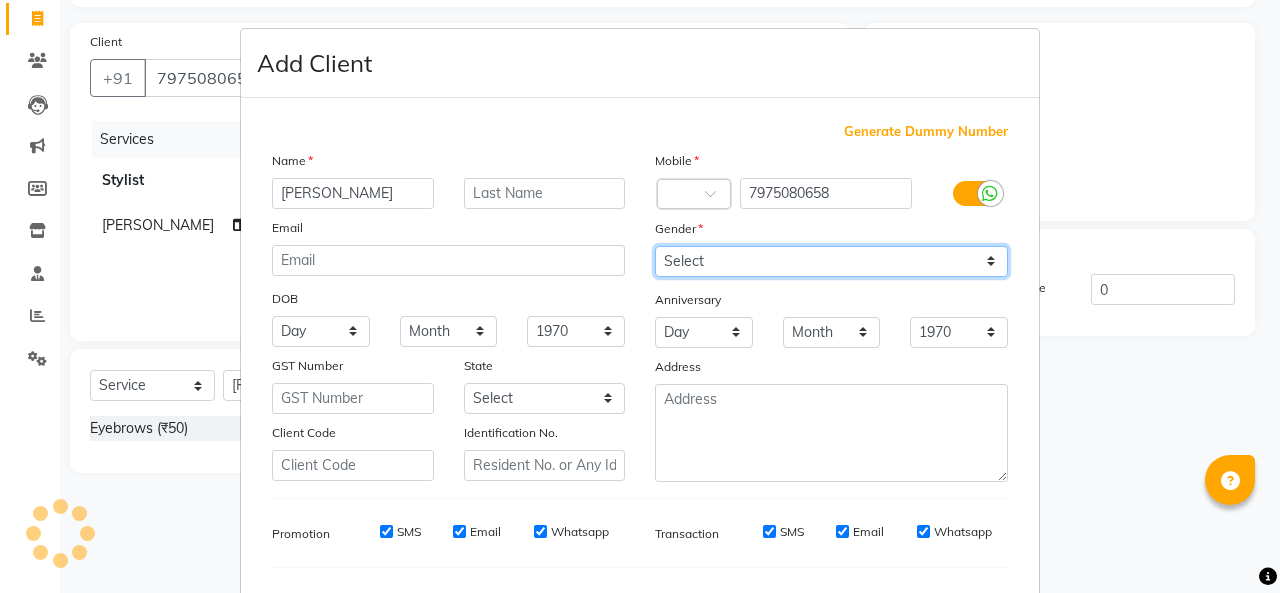 click on "Select [DEMOGRAPHIC_DATA] [DEMOGRAPHIC_DATA] Other Prefer Not To Say" at bounding box center (831, 261) 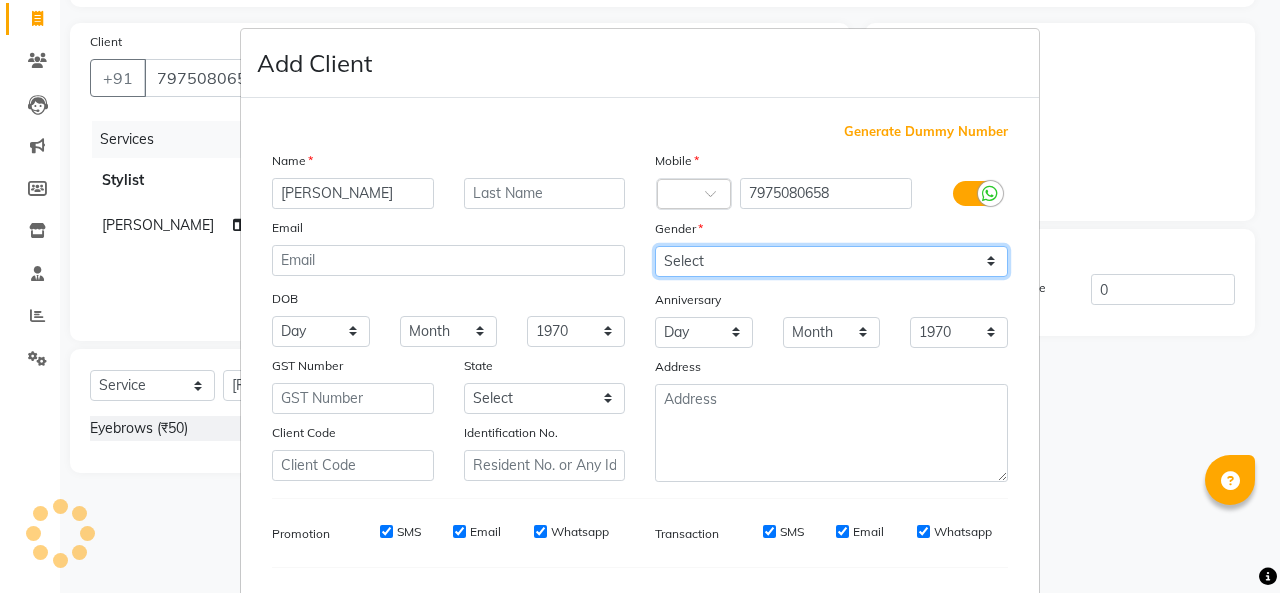 select on "[DEMOGRAPHIC_DATA]" 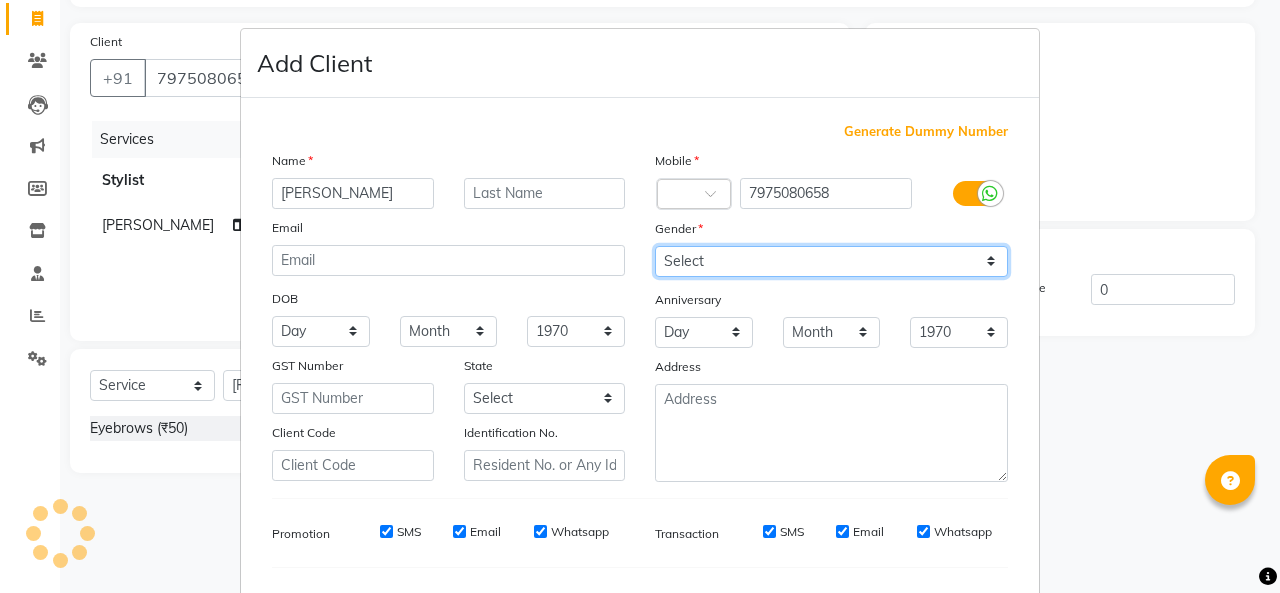 click on "Select [DEMOGRAPHIC_DATA] [DEMOGRAPHIC_DATA] Other Prefer Not To Say" at bounding box center [831, 261] 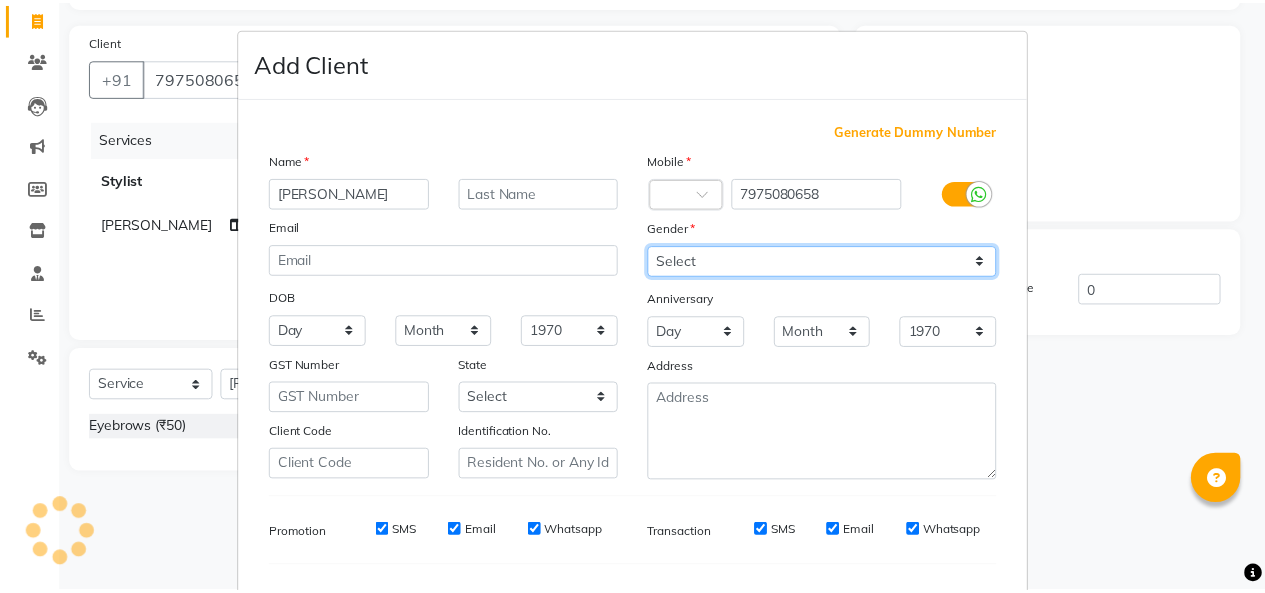 scroll, scrollTop: 252, scrollLeft: 0, axis: vertical 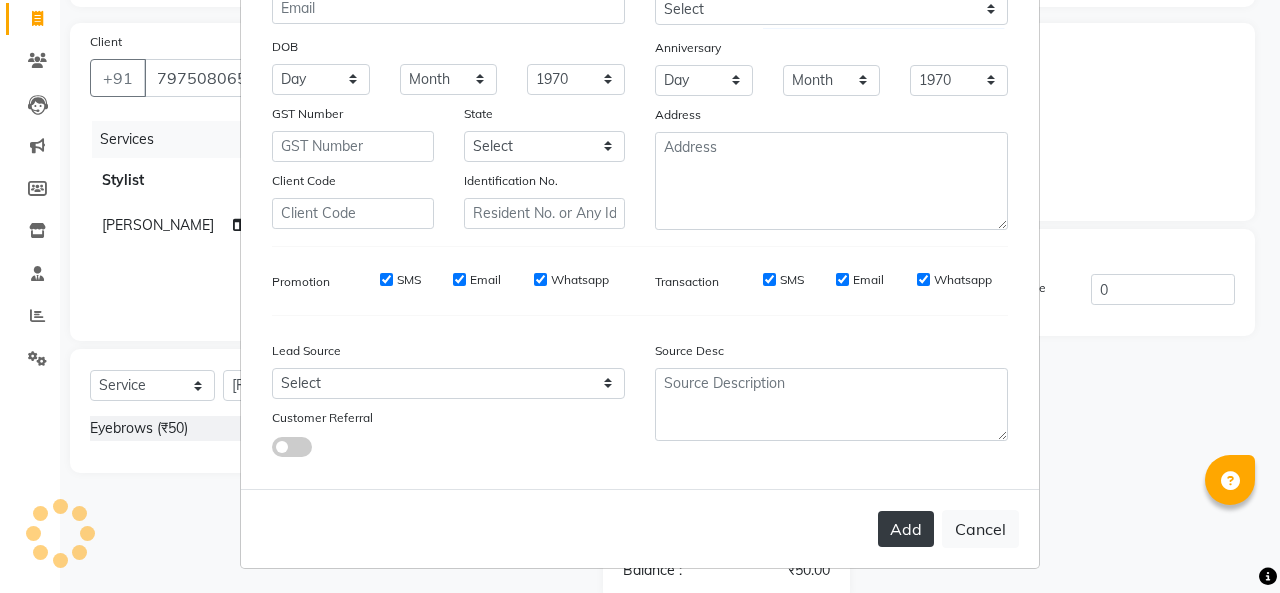 click on "Add" at bounding box center (906, 529) 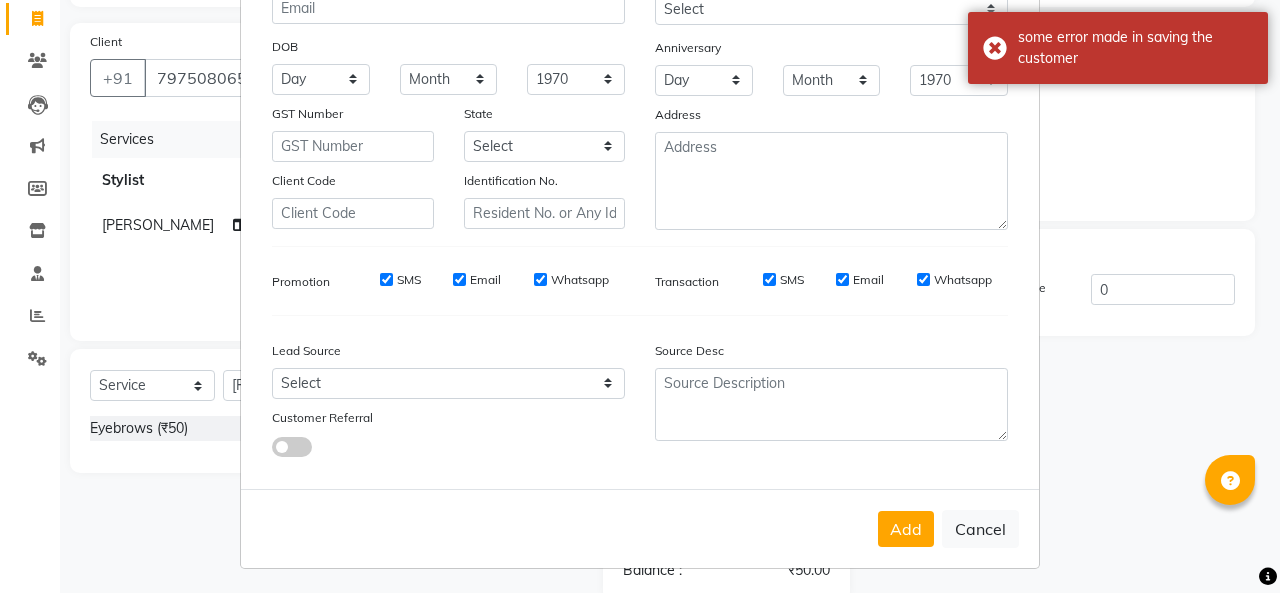 click on "Add Client Generate Dummy Number Name [PERSON_NAME] Email DOB Day 01 02 03 04 05 06 07 08 09 10 11 12 13 14 15 16 17 18 19 20 21 22 23 24 25 26 27 28 29 30 31 Month January February March April May June July August September October November [DATE] 1941 1942 1943 1944 1945 1946 1947 1948 1949 1950 1951 1952 1953 1954 1955 1956 1957 1958 1959 1960 1961 1962 1963 1964 1965 1966 1967 1968 1969 1970 1971 1972 1973 1974 1975 1976 1977 1978 1979 1980 1981 1982 1983 1984 1985 1986 1987 1988 1989 1990 1991 1992 1993 1994 1995 1996 1997 1998 1999 2000 2001 2002 2003 2004 2005 2006 2007 2008 2009 2010 2011 2012 2013 2014 2015 2016 2017 2018 2019 2020 2021 2022 2023 2024 GST Number State Select Client Code Identification No. Mobile Country Code × 7975080658 Gender Select [DEMOGRAPHIC_DATA] [DEMOGRAPHIC_DATA] Other Prefer Not To Say Anniversary Day 01 02 03 04 05 06 07 08 09 10 11 12 13 14 15 16 17 18 19 20 21 22 23 24 25 26 27 28 29 30 31 Month January February March April May June July August September October November [DATE] 1971 1972" at bounding box center (640, 296) 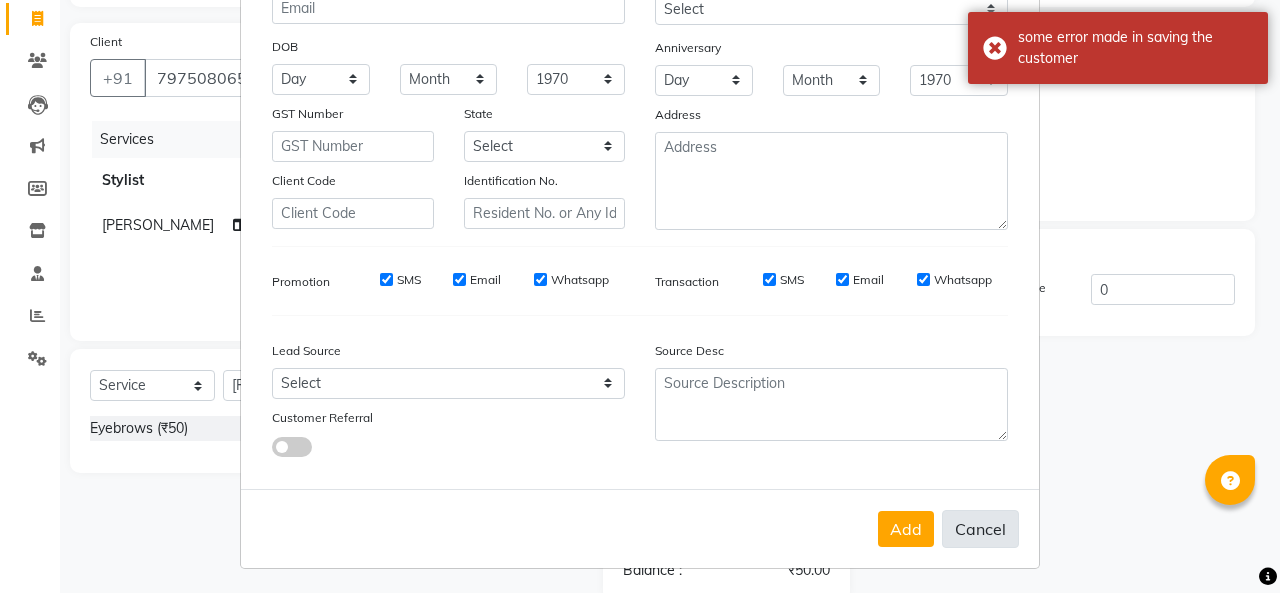 click on "Cancel" at bounding box center (980, 529) 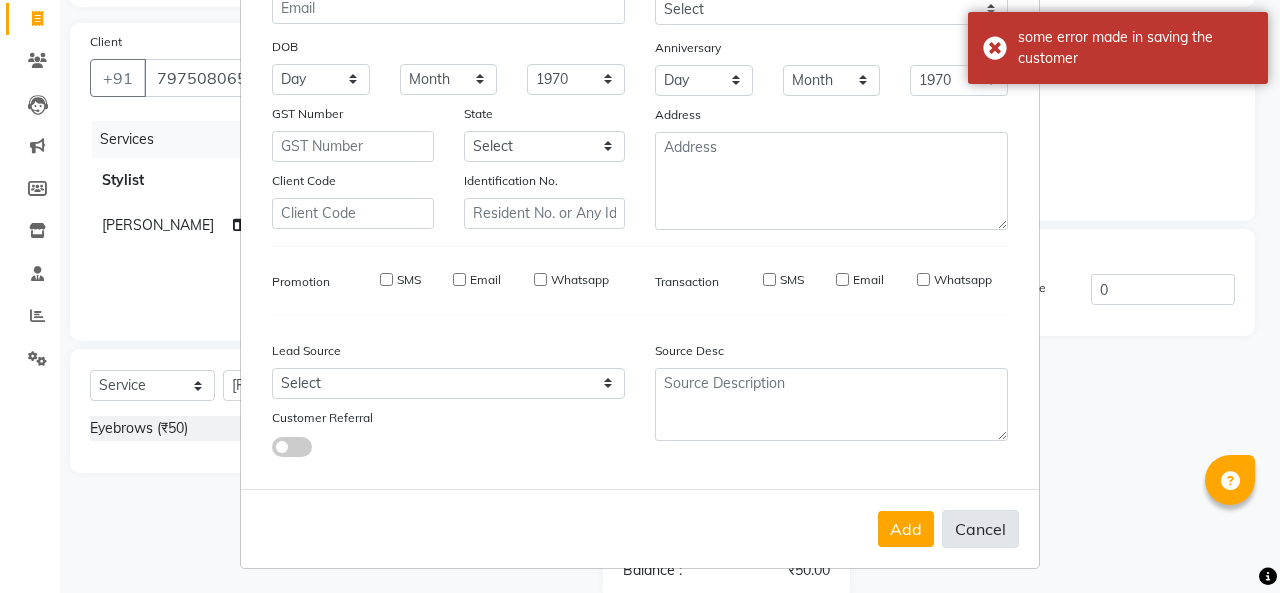 type 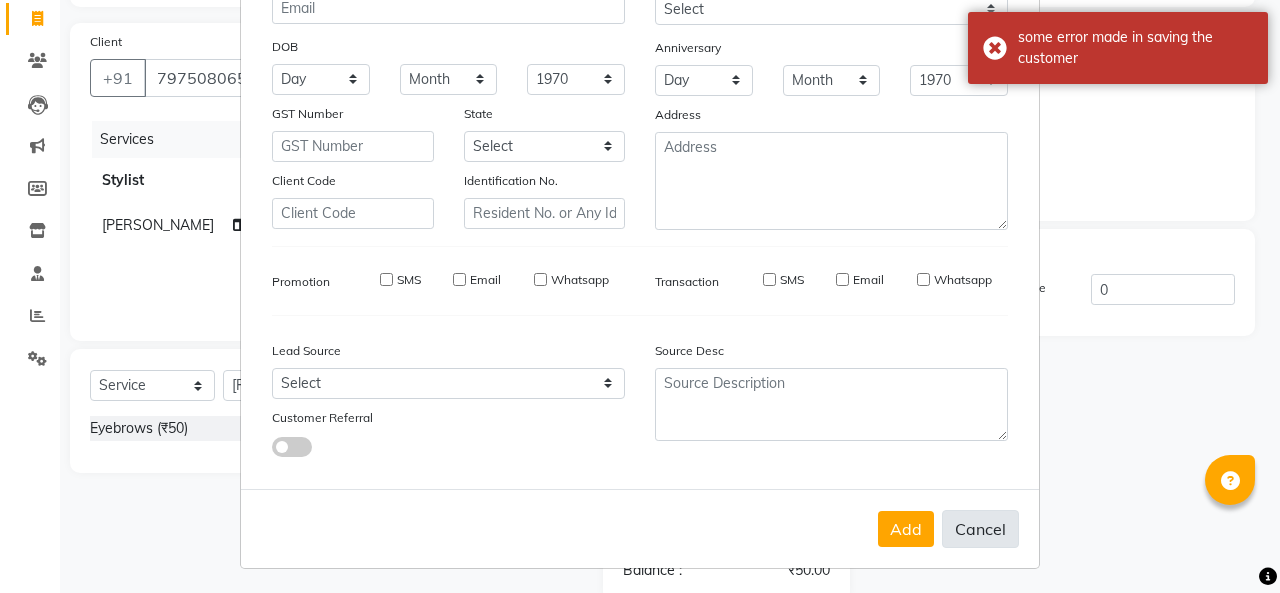 select 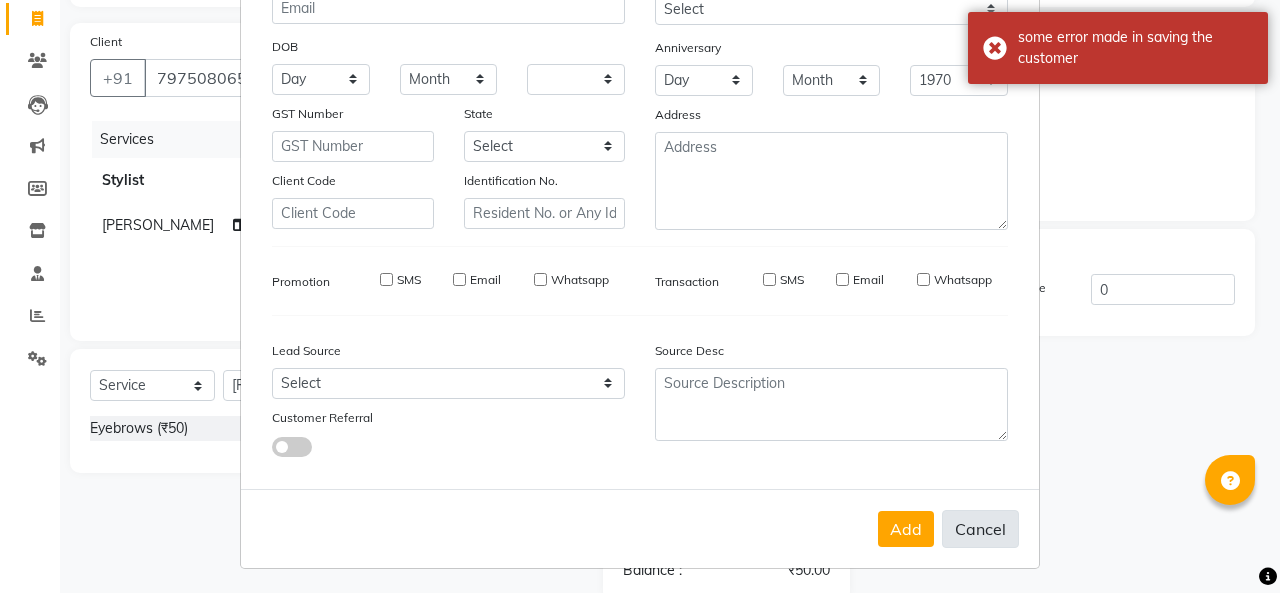 select 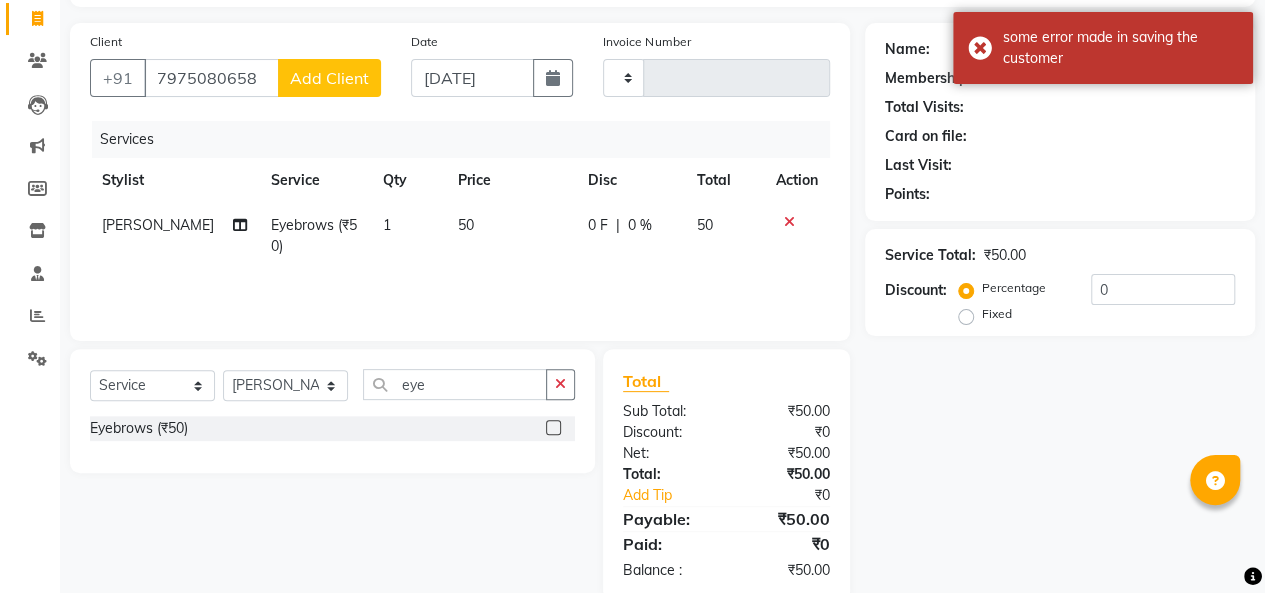 scroll, scrollTop: 0, scrollLeft: 0, axis: both 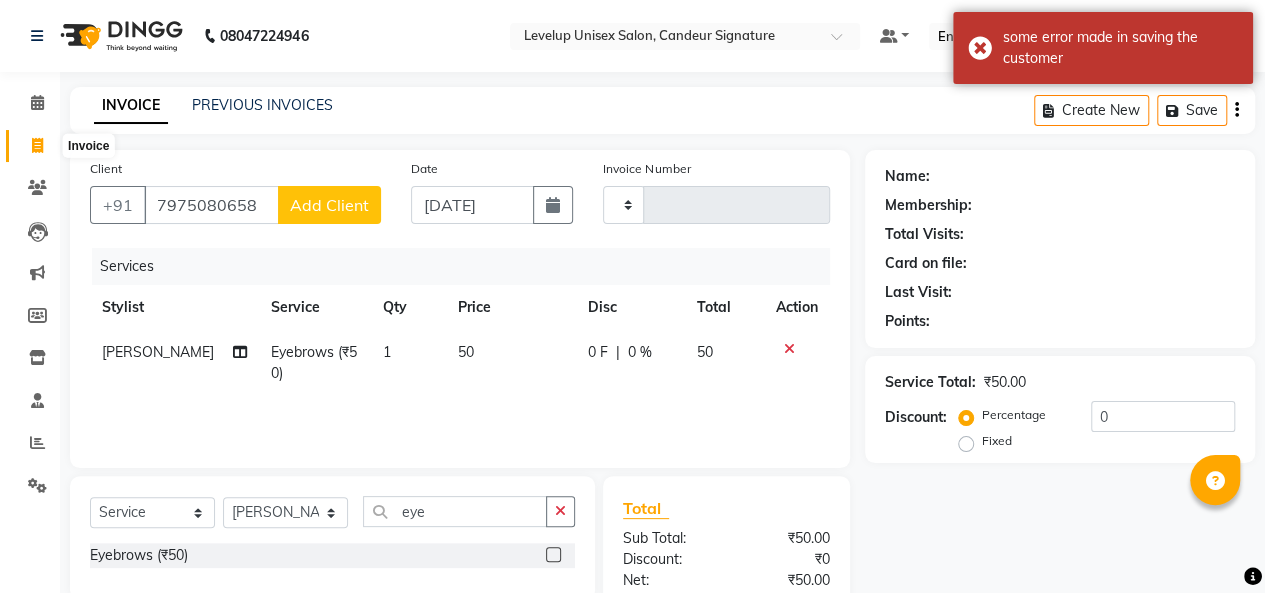 click 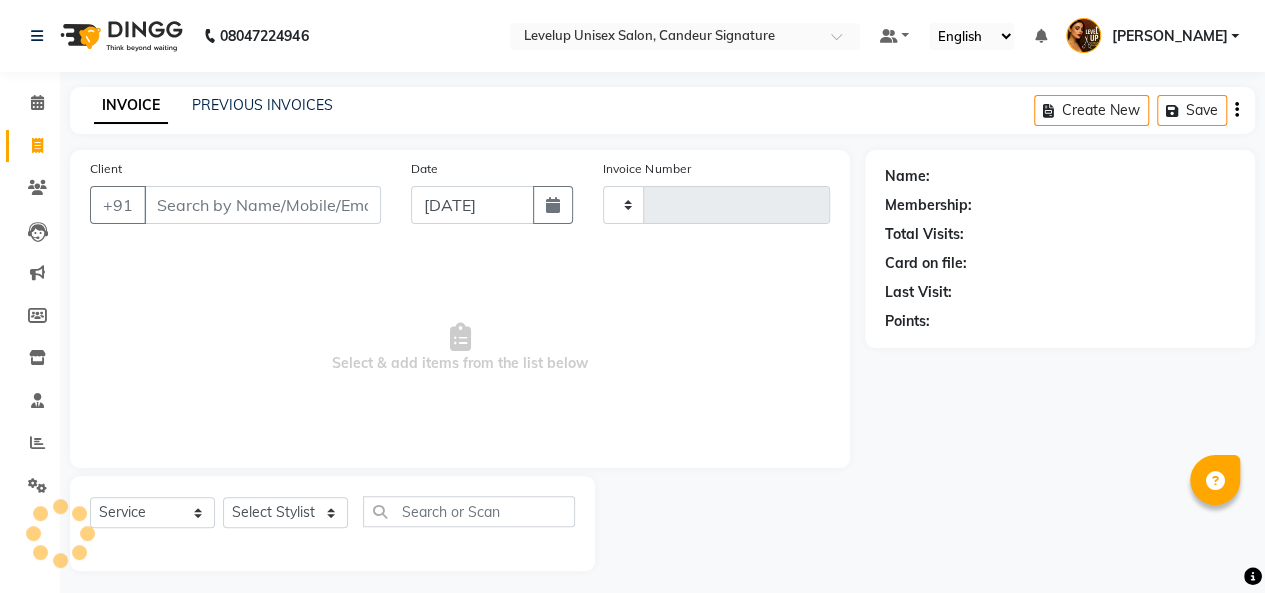 scroll, scrollTop: 7, scrollLeft: 0, axis: vertical 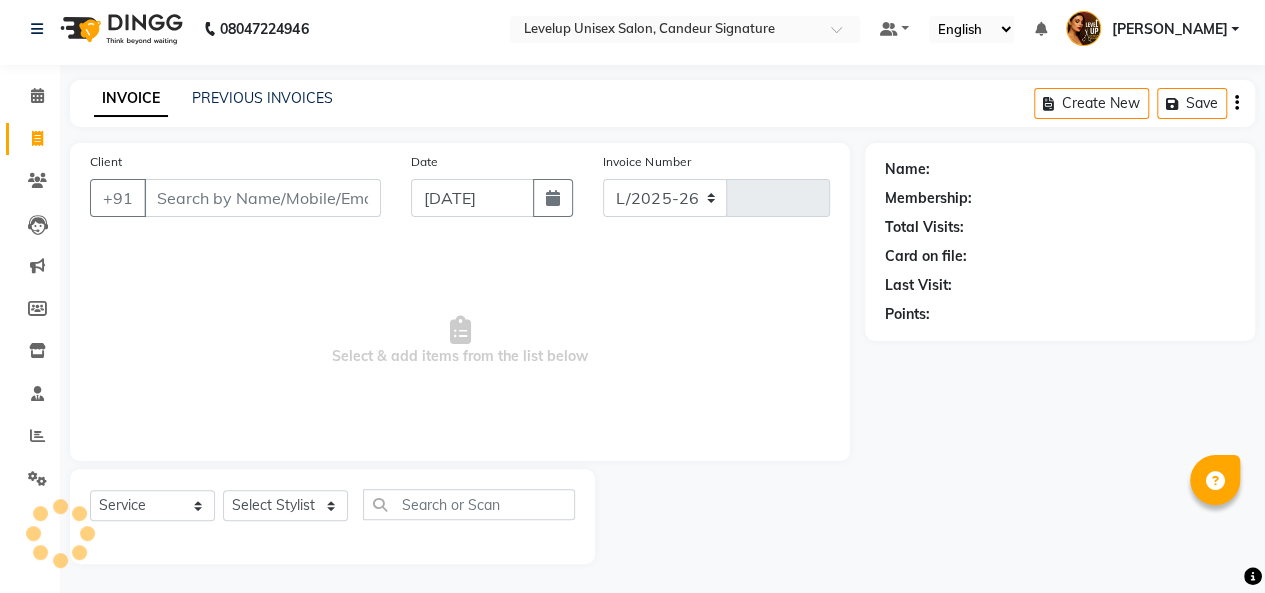 select on "7681" 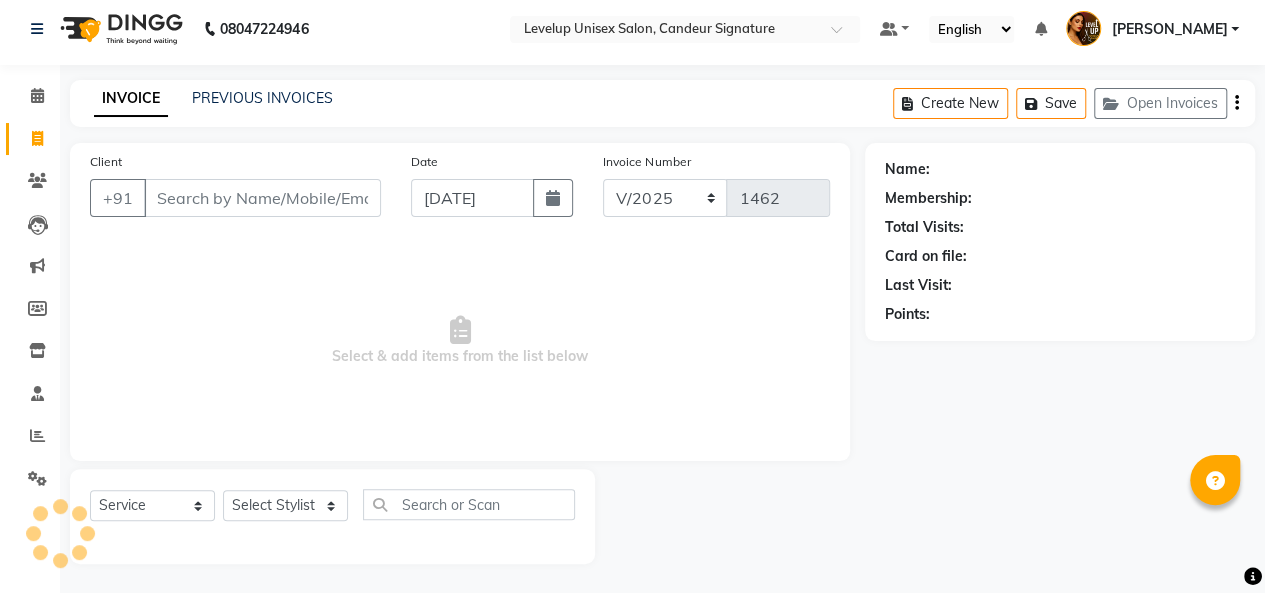 click on "Client" at bounding box center [262, 198] 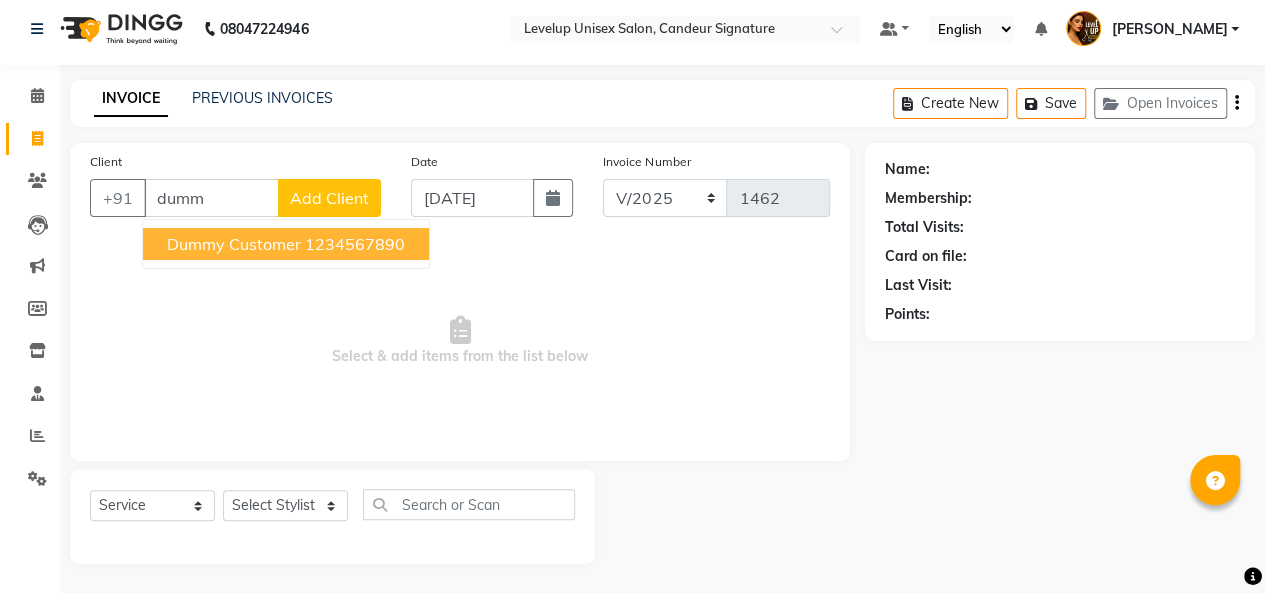drag, startPoint x: 247, startPoint y: 243, endPoint x: 320, endPoint y: 503, distance: 270.0537 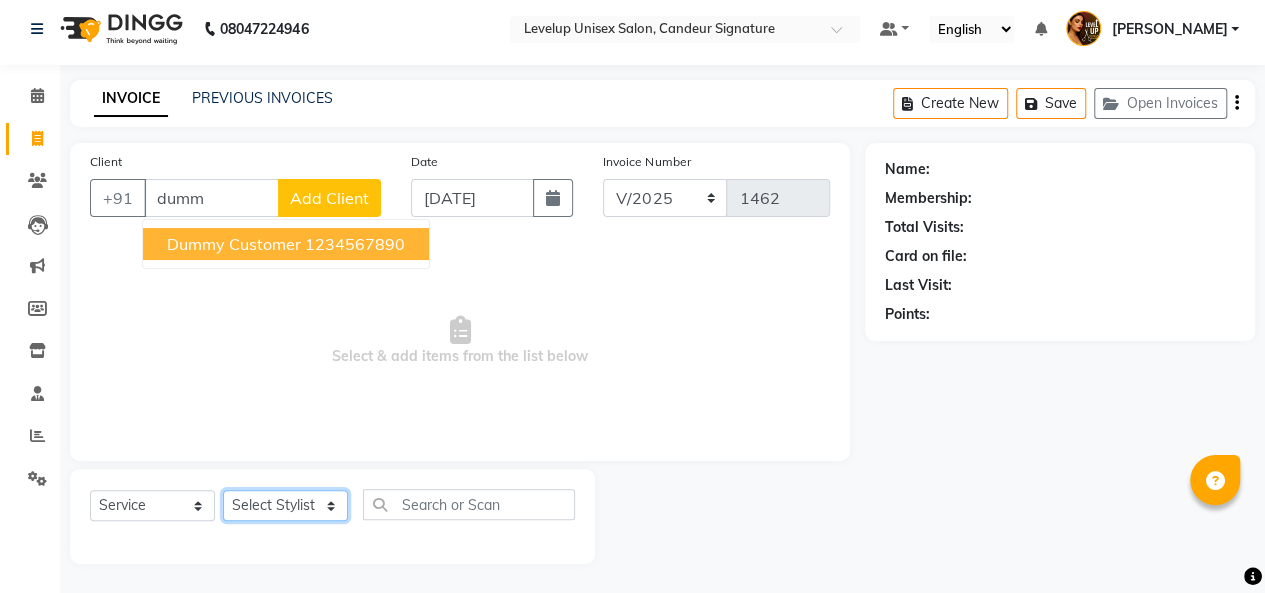 click on "Select Stylist [PERSON_NAME]  [PERSON_NAME]  Furkan [PERSON_NAME] [PERSON_NAME]  [PERSON_NAME]  [PERSON_NAME] [PERSON_NAME] [PERSON_NAME]" 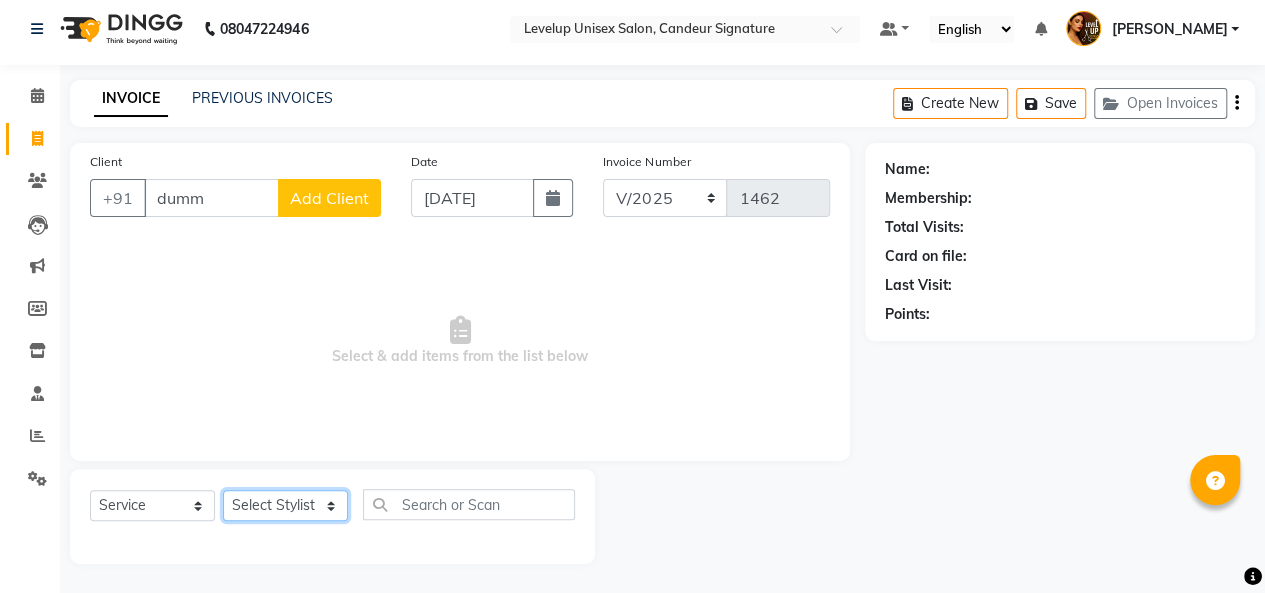 select on "81468" 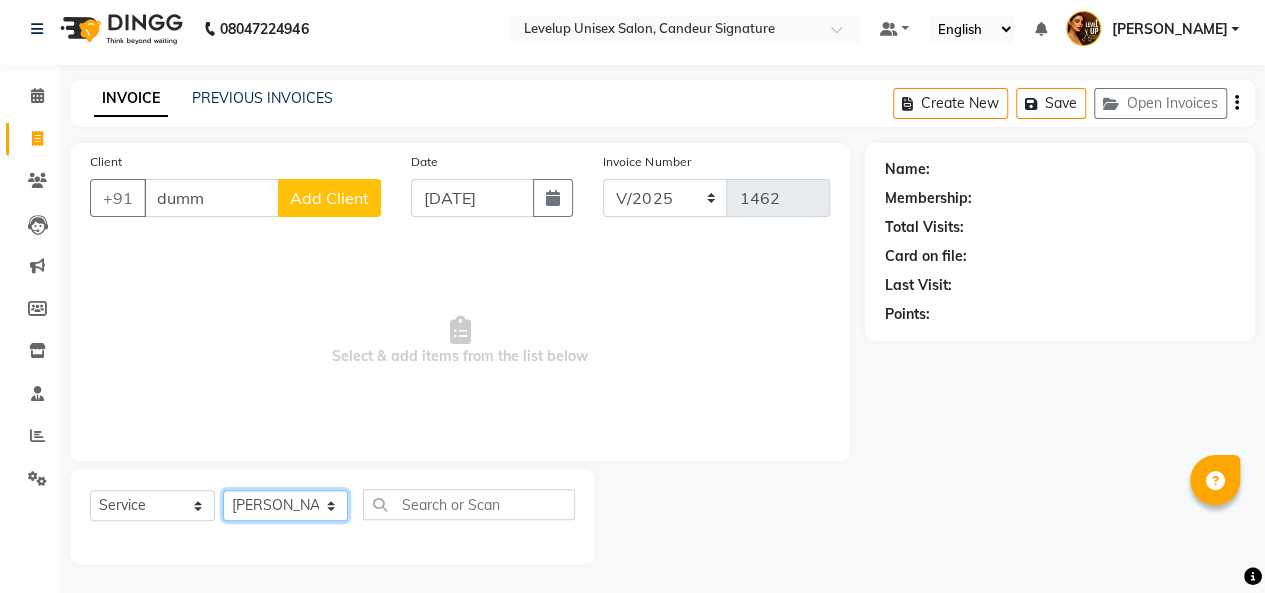 click on "Select Stylist [PERSON_NAME]  [PERSON_NAME]  Furkan [PERSON_NAME] [PERSON_NAME]  [PERSON_NAME]  [PERSON_NAME] [PERSON_NAME] [PERSON_NAME]" 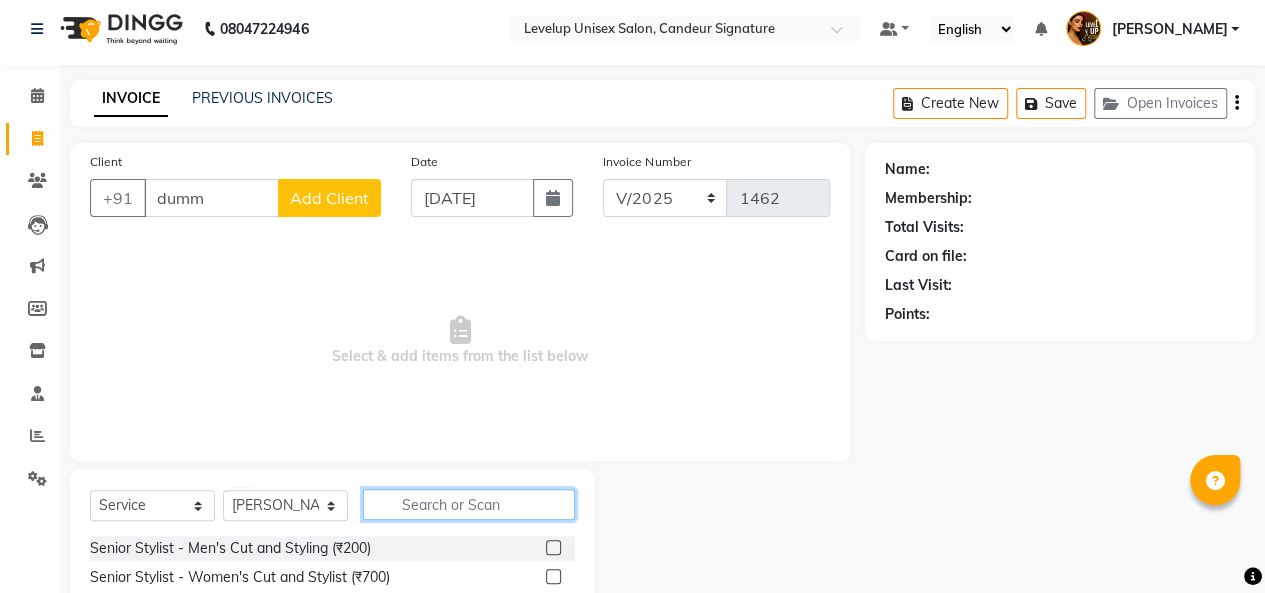 click 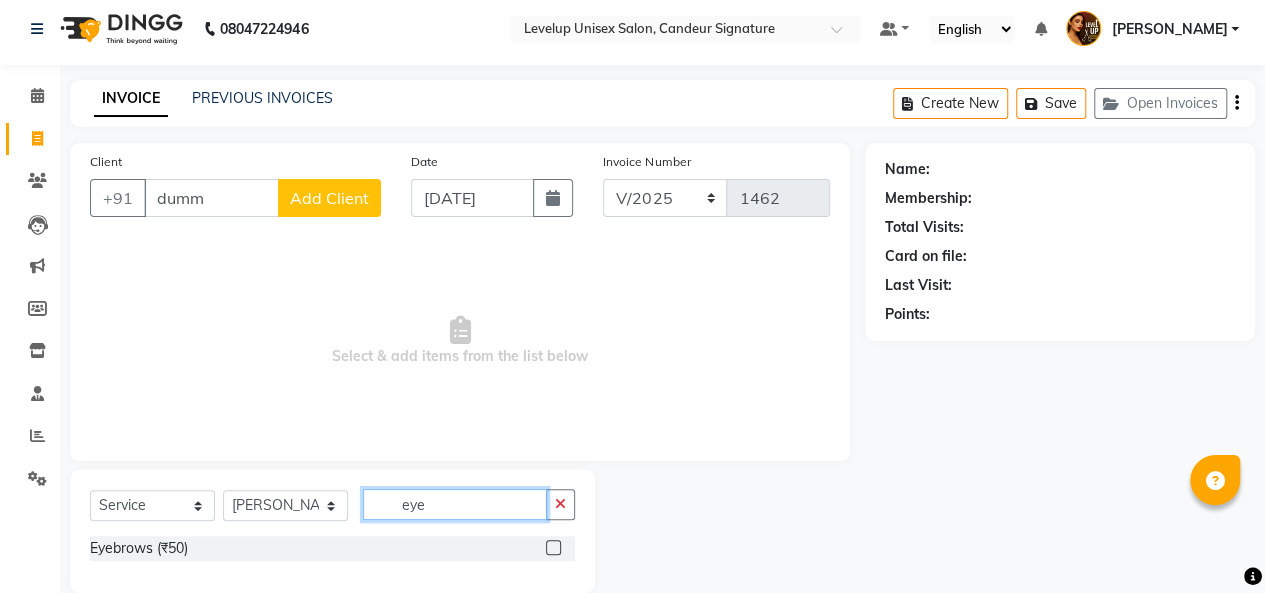 type on "eye" 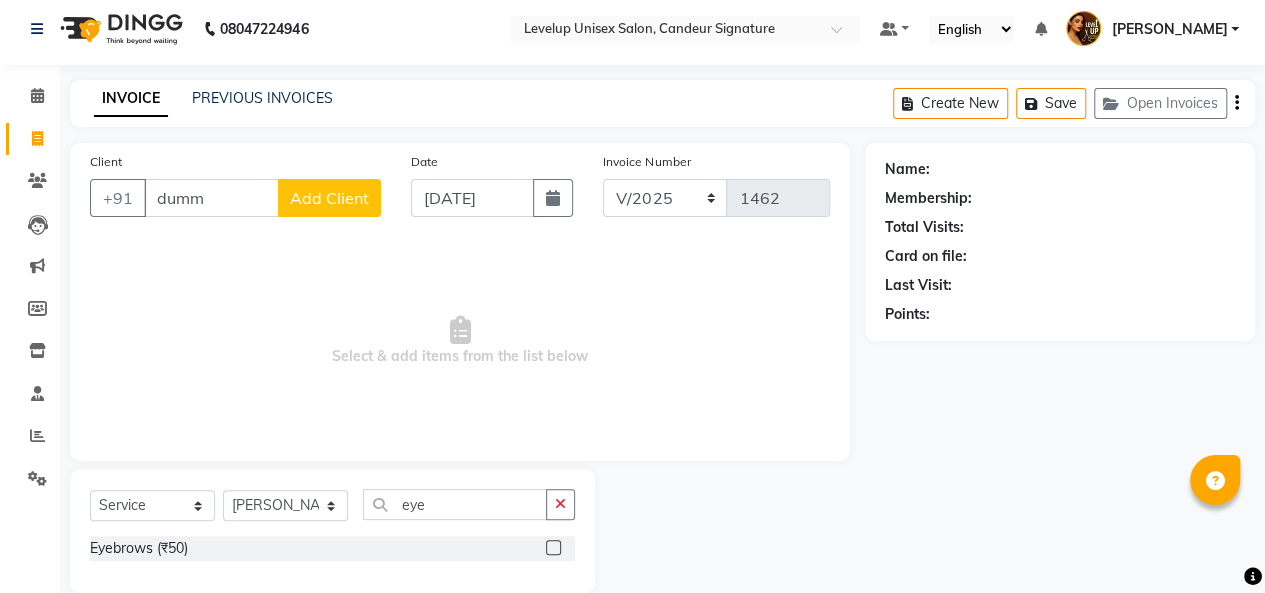 click 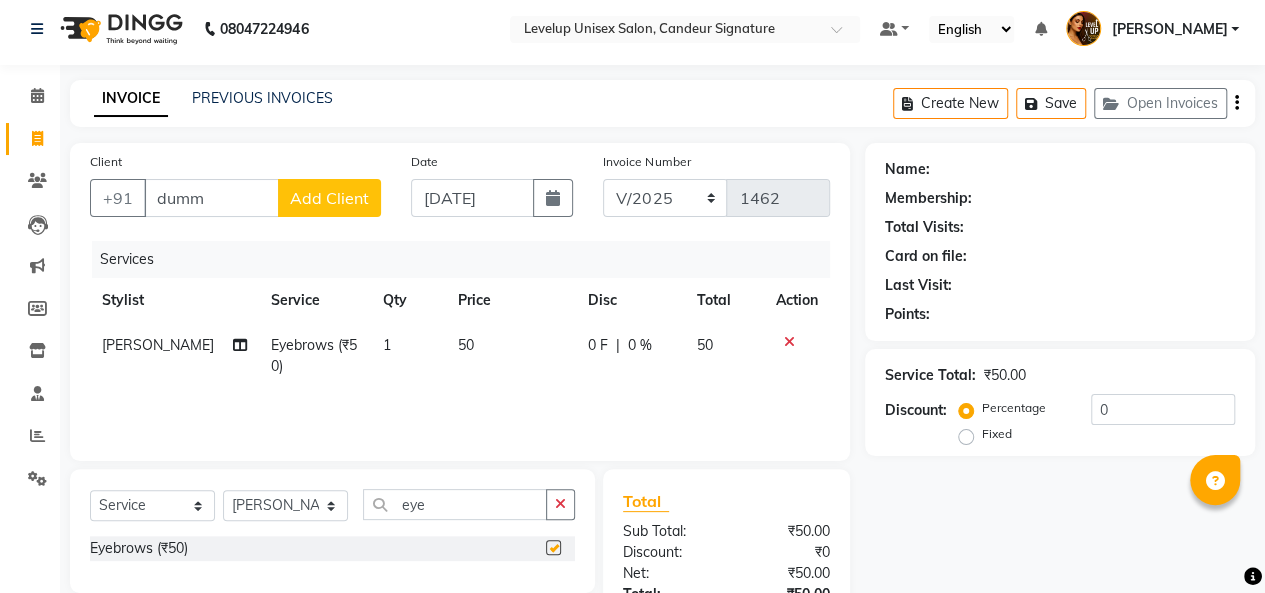 checkbox on "false" 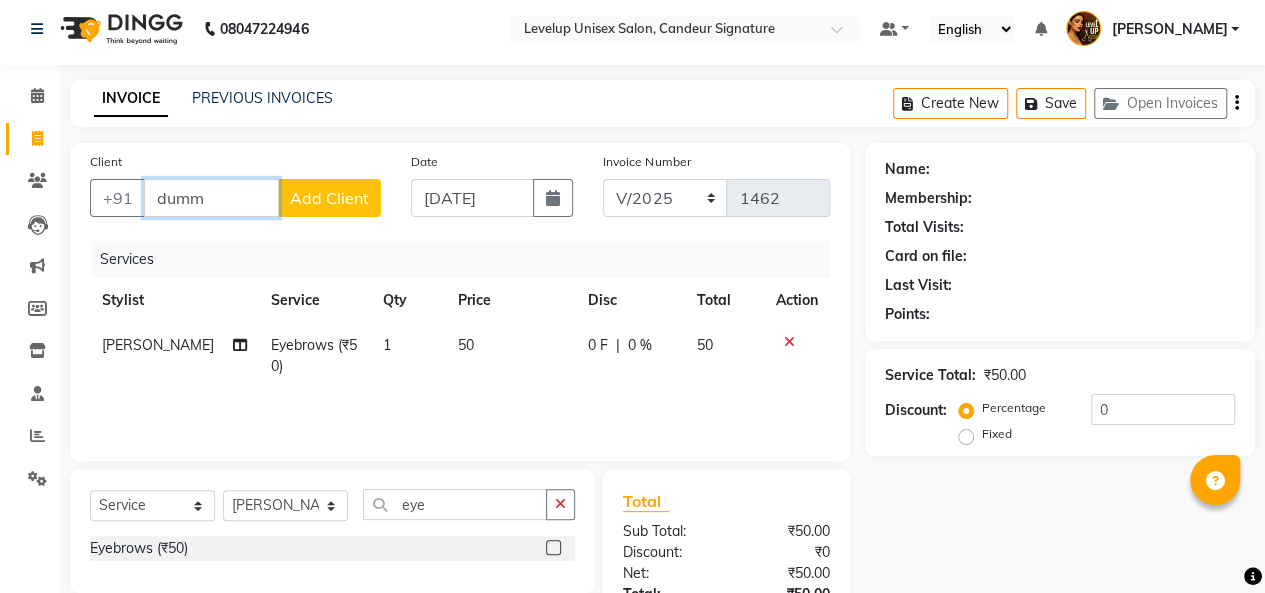 click on "dumm" at bounding box center (211, 198) 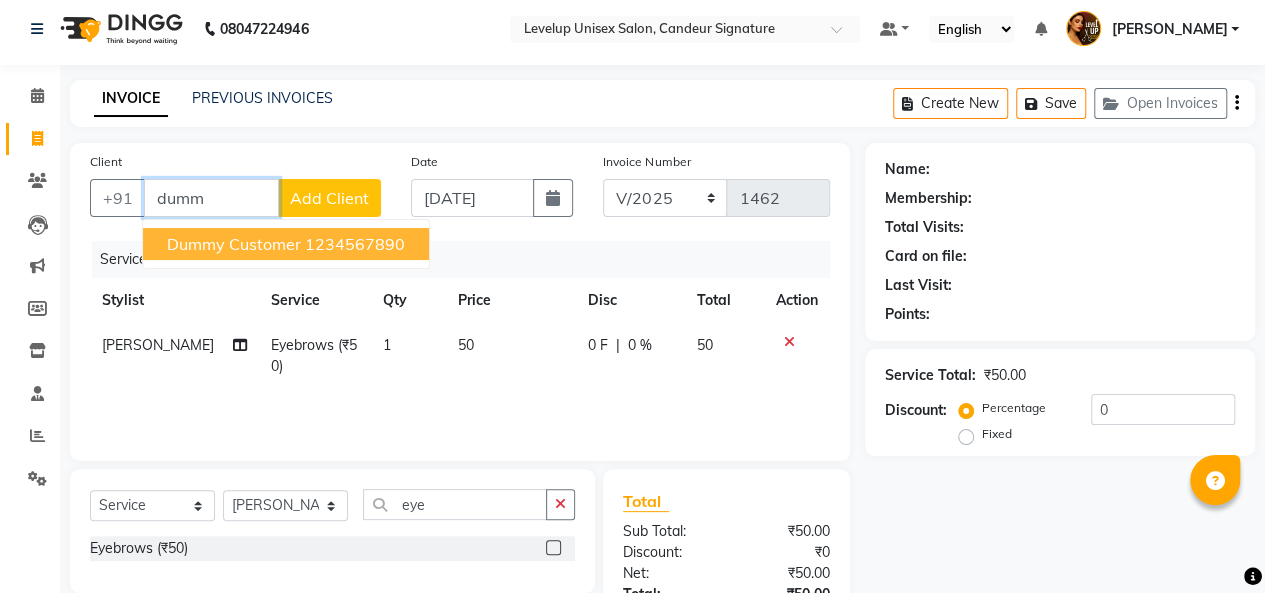 click on "Dummy Customer" at bounding box center (234, 244) 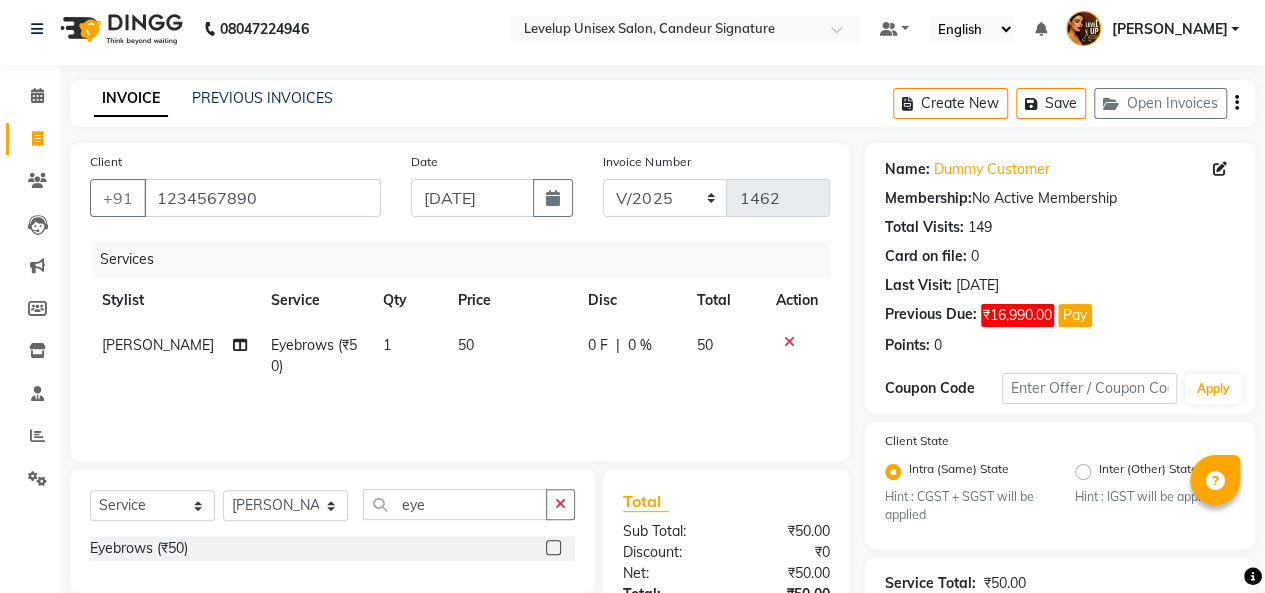 scroll, scrollTop: 242, scrollLeft: 0, axis: vertical 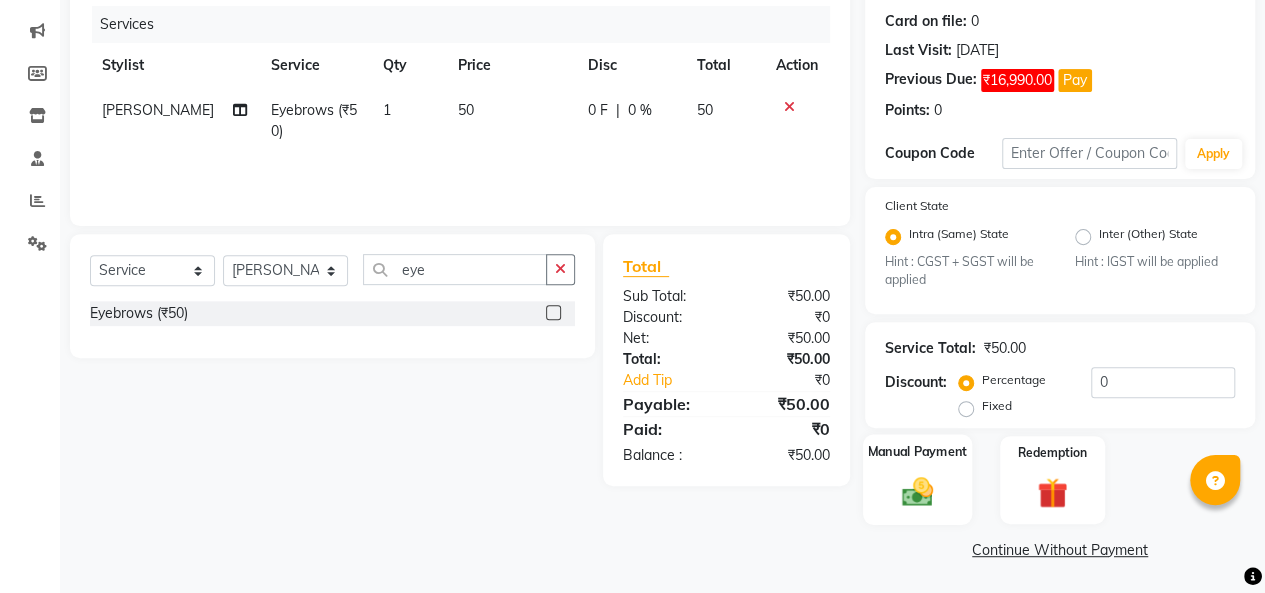 click 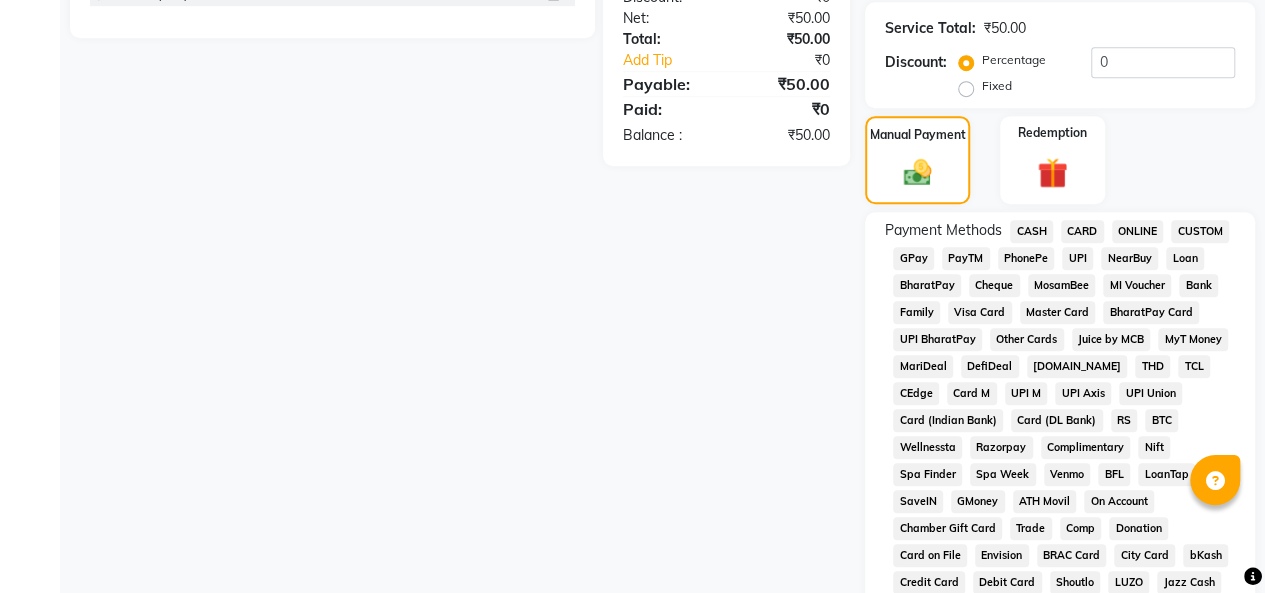scroll, scrollTop: 568, scrollLeft: 0, axis: vertical 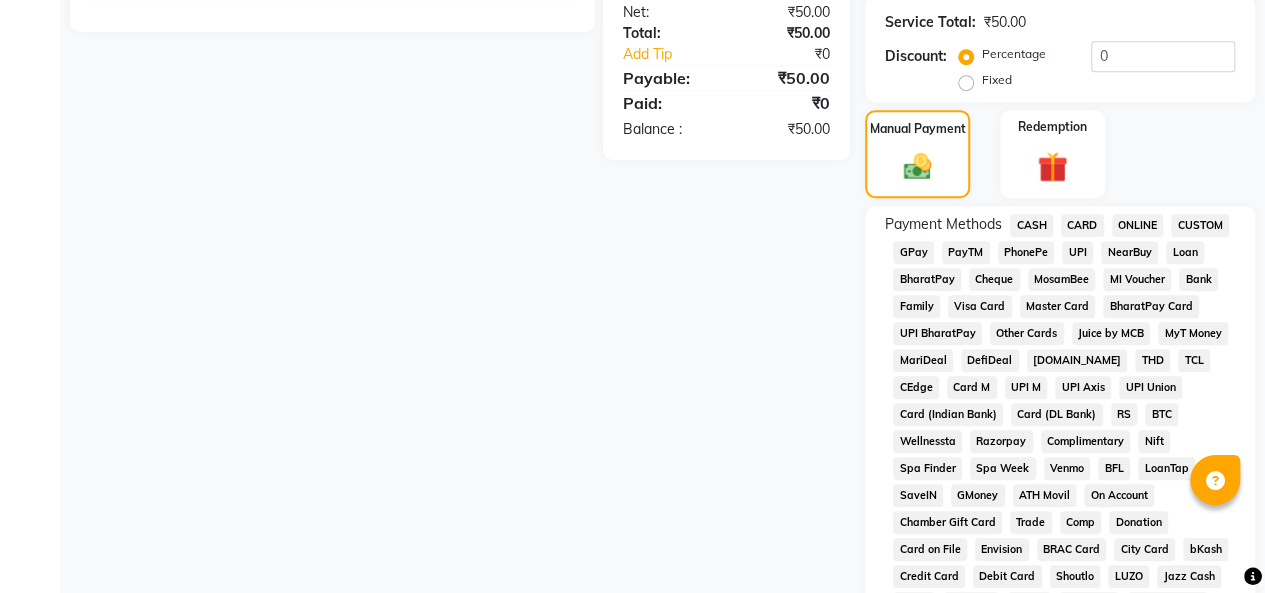 click on "PhonePe" 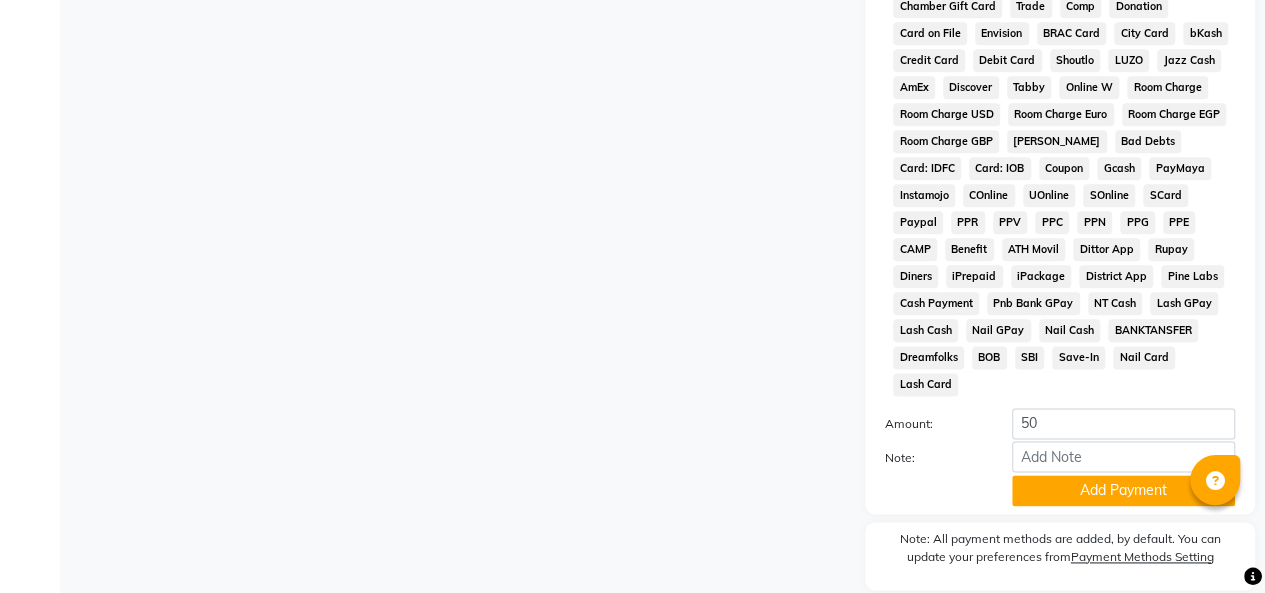 scroll, scrollTop: 1130, scrollLeft: 0, axis: vertical 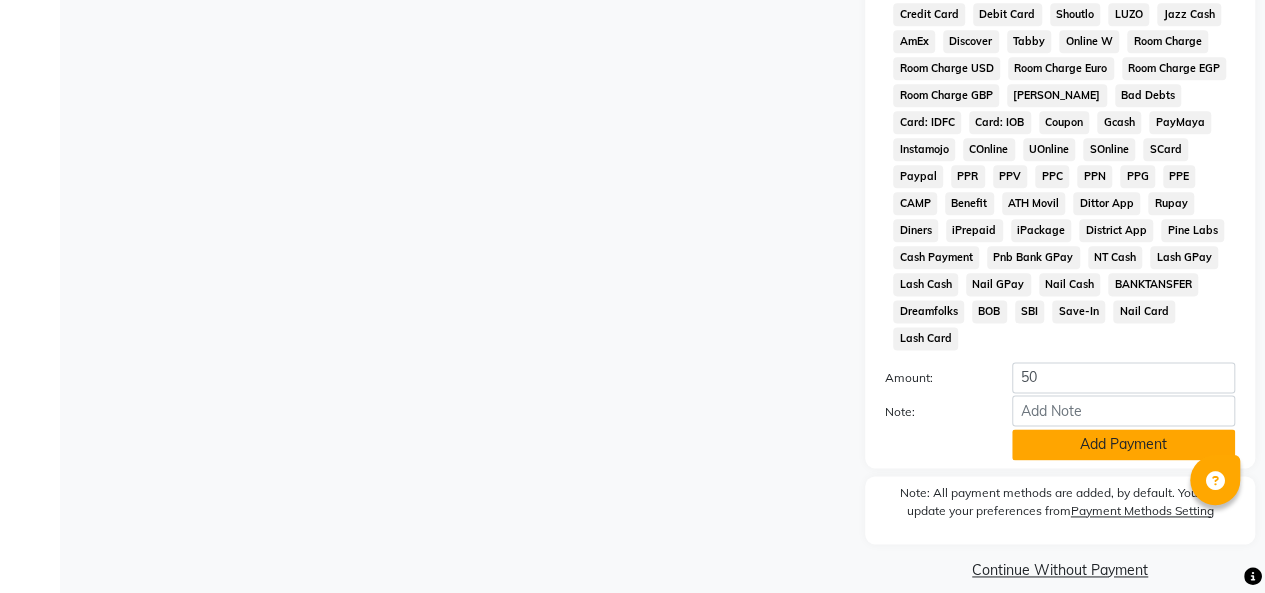 click on "Add Payment" 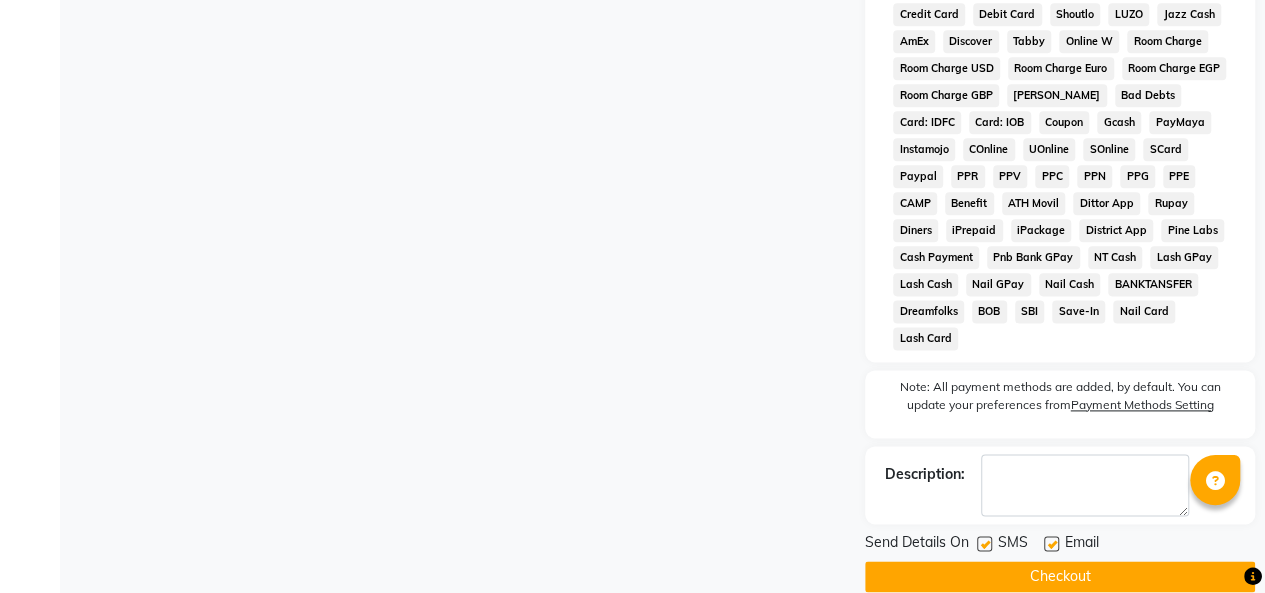 scroll, scrollTop: 1136, scrollLeft: 0, axis: vertical 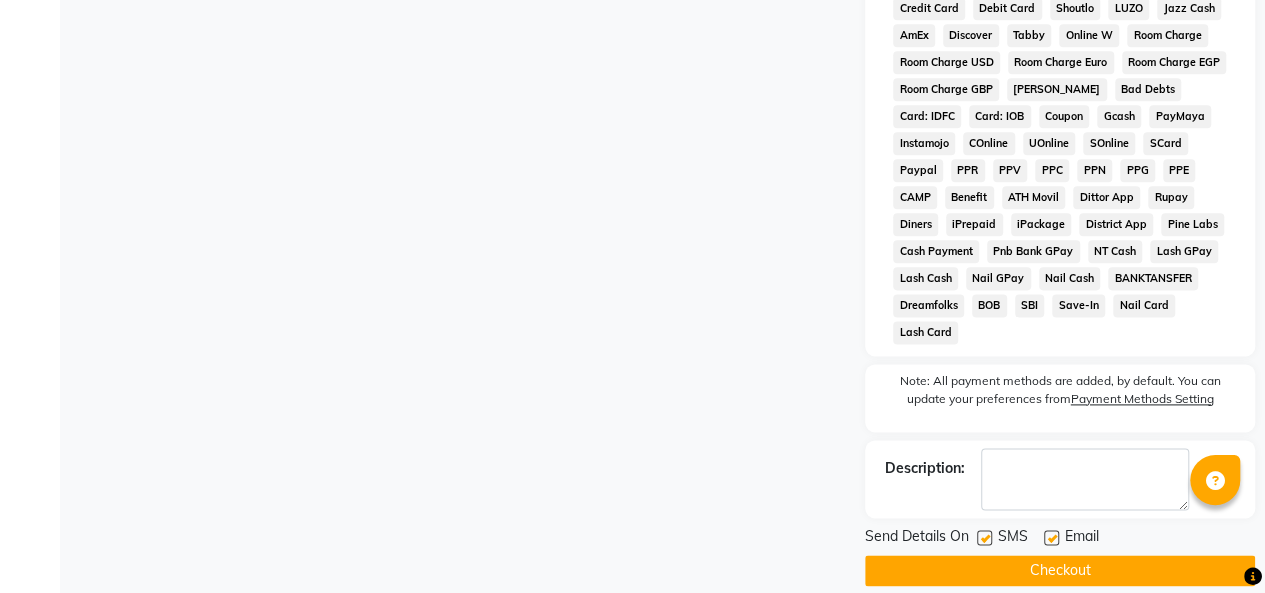 click on "Checkout" 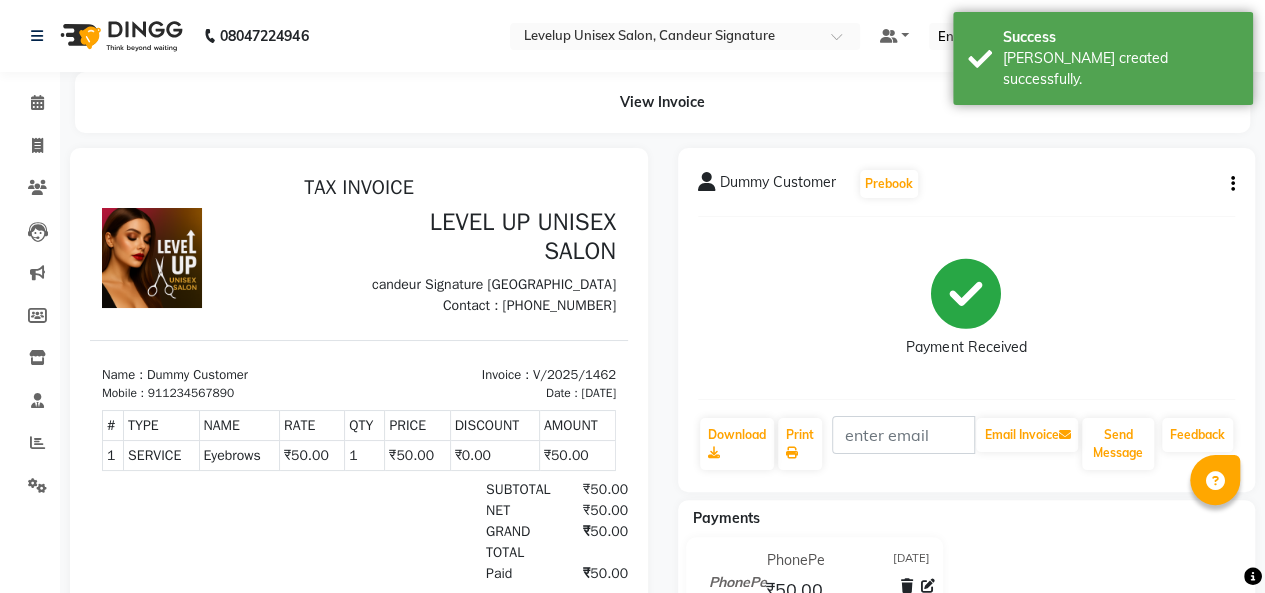 scroll, scrollTop: 0, scrollLeft: 0, axis: both 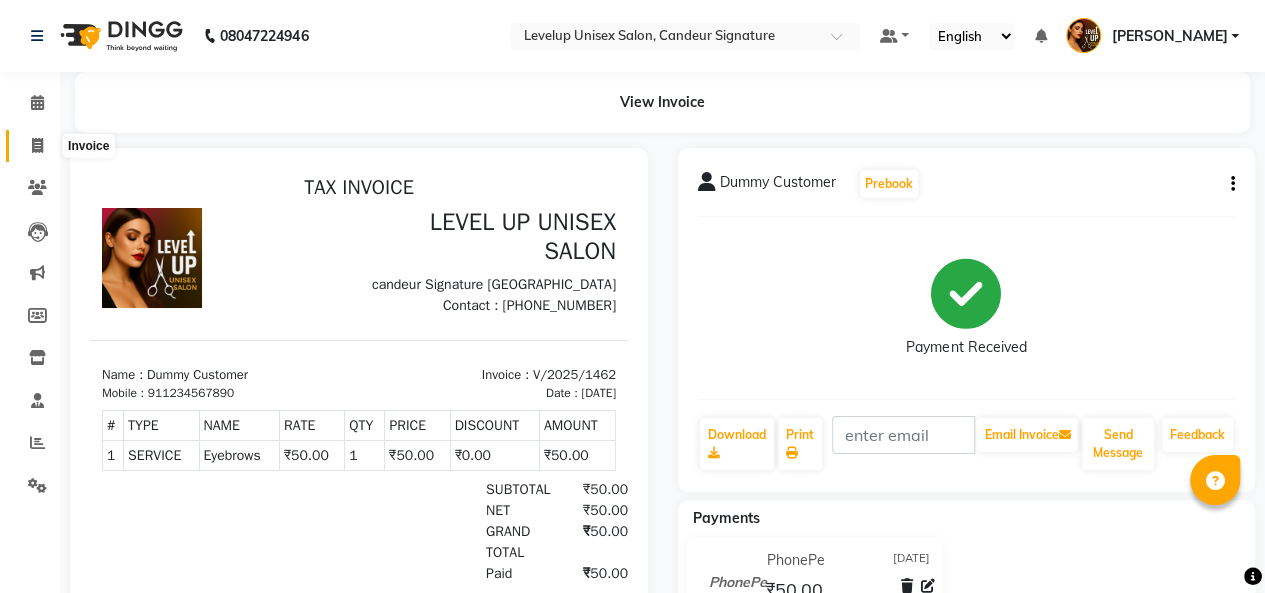 click 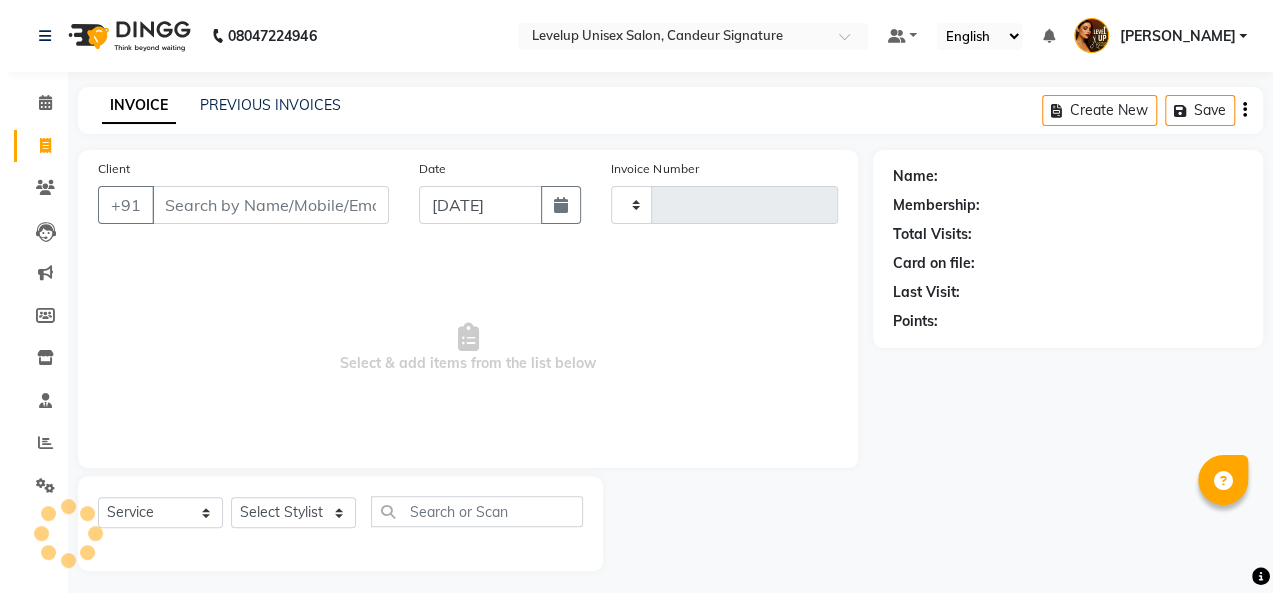 scroll, scrollTop: 7, scrollLeft: 0, axis: vertical 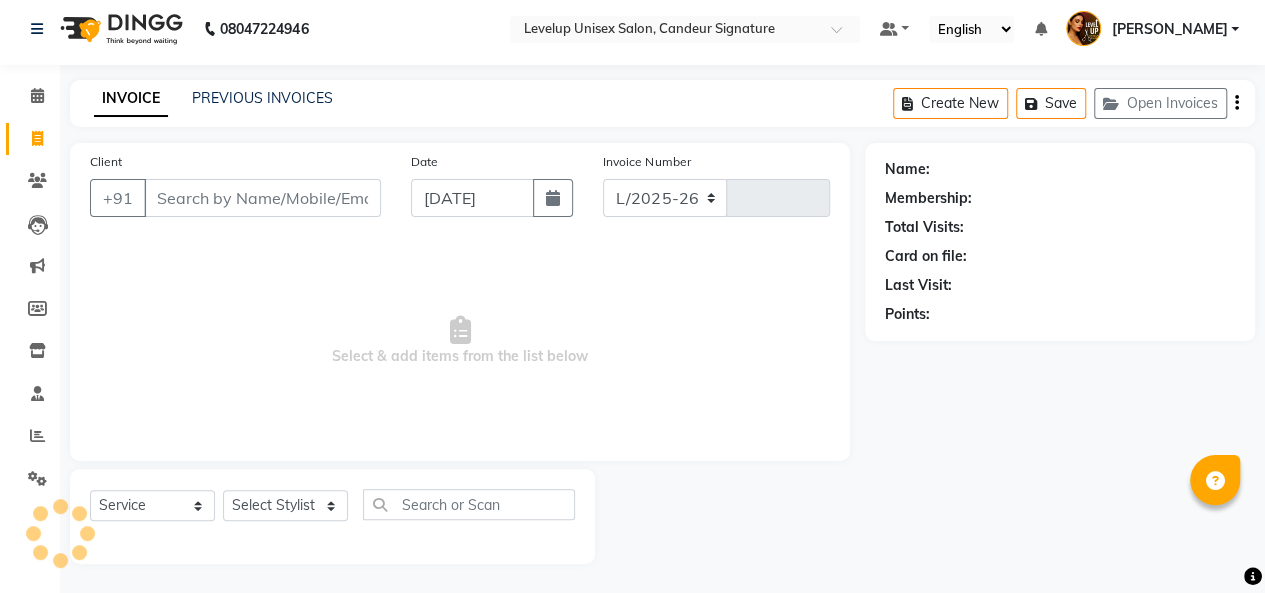 select on "7681" 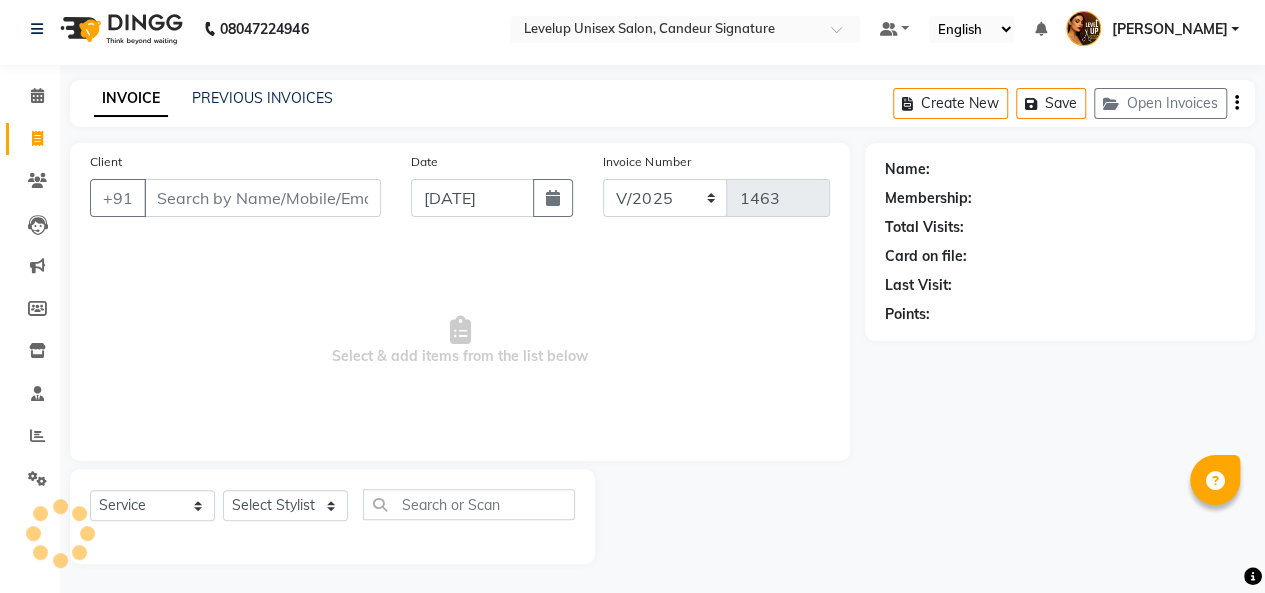 click on "Client" at bounding box center (262, 198) 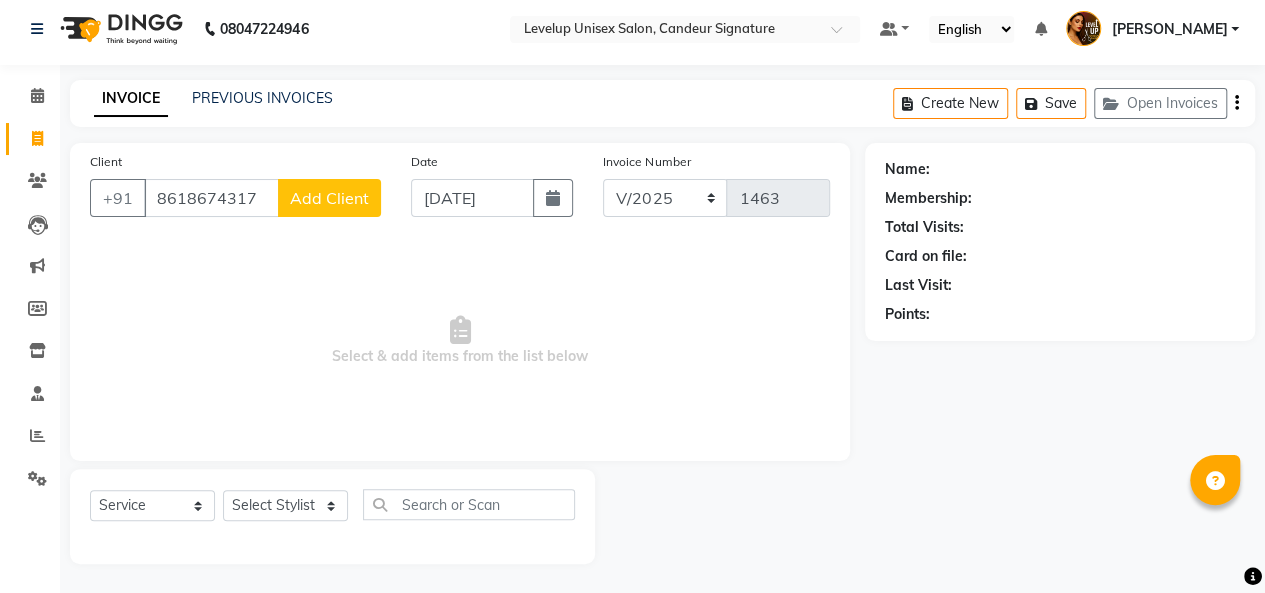type on "8618674317" 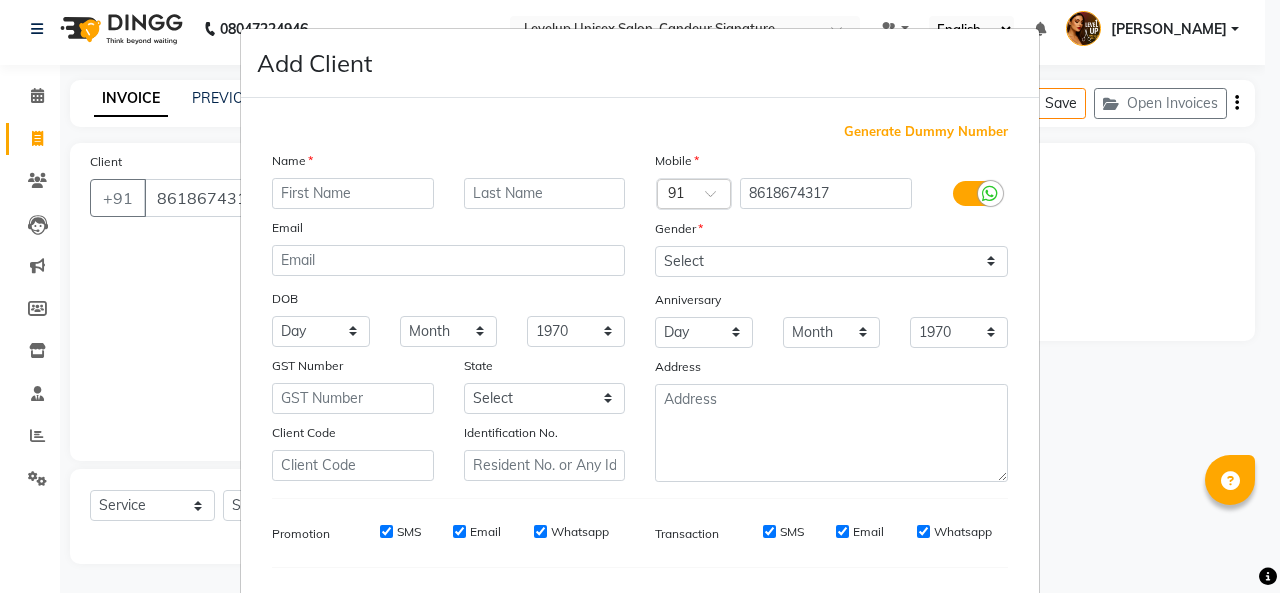 click at bounding box center [353, 193] 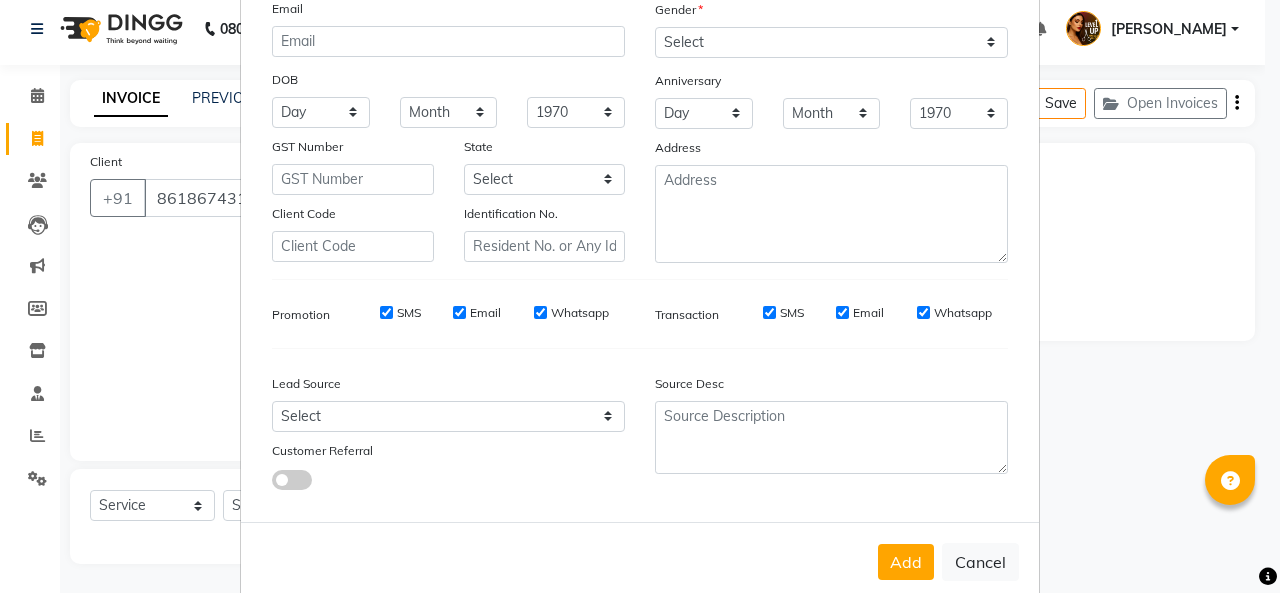scroll, scrollTop: 123, scrollLeft: 0, axis: vertical 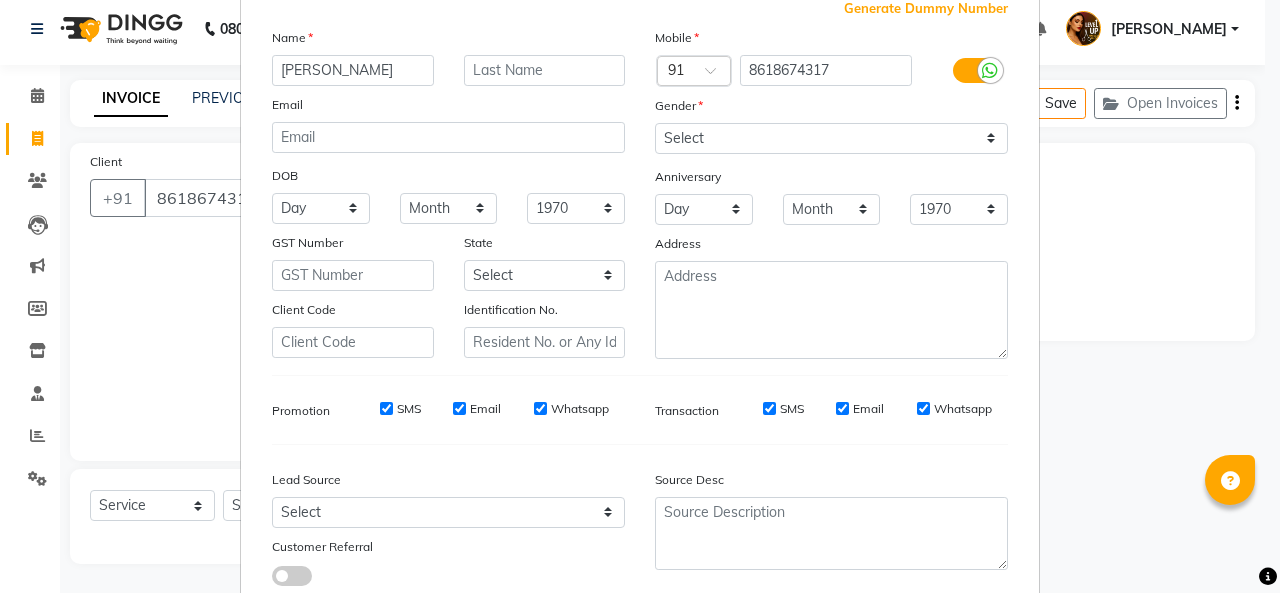type on "[PERSON_NAME]" 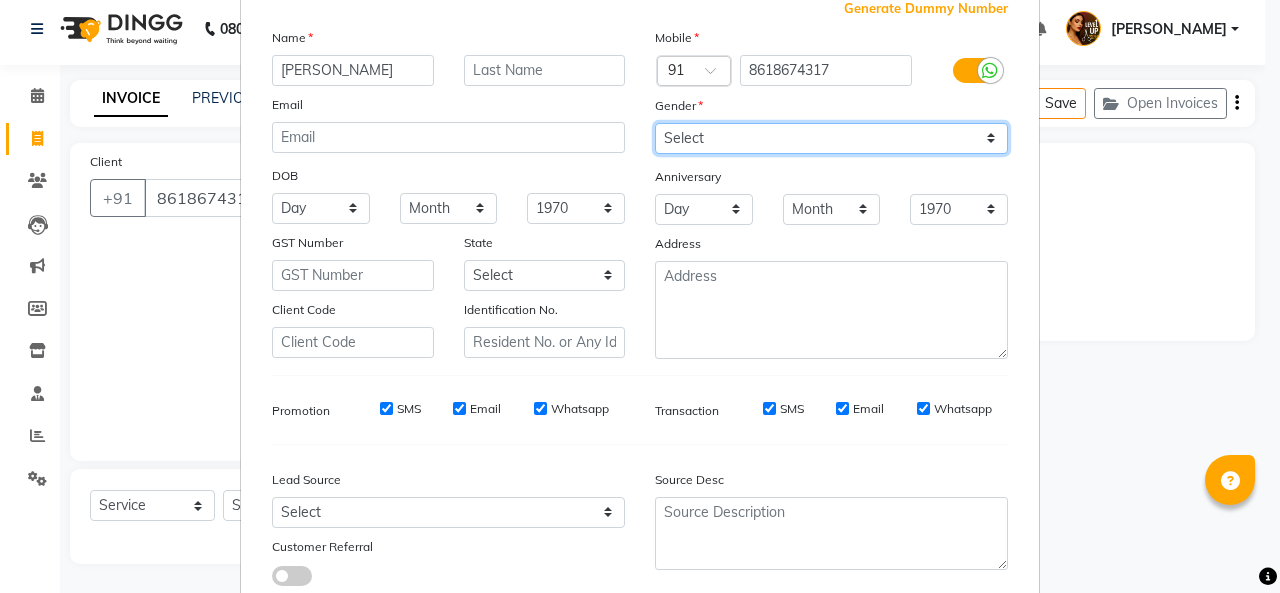click on "Select [DEMOGRAPHIC_DATA] [DEMOGRAPHIC_DATA] Other Prefer Not To Say" at bounding box center [831, 138] 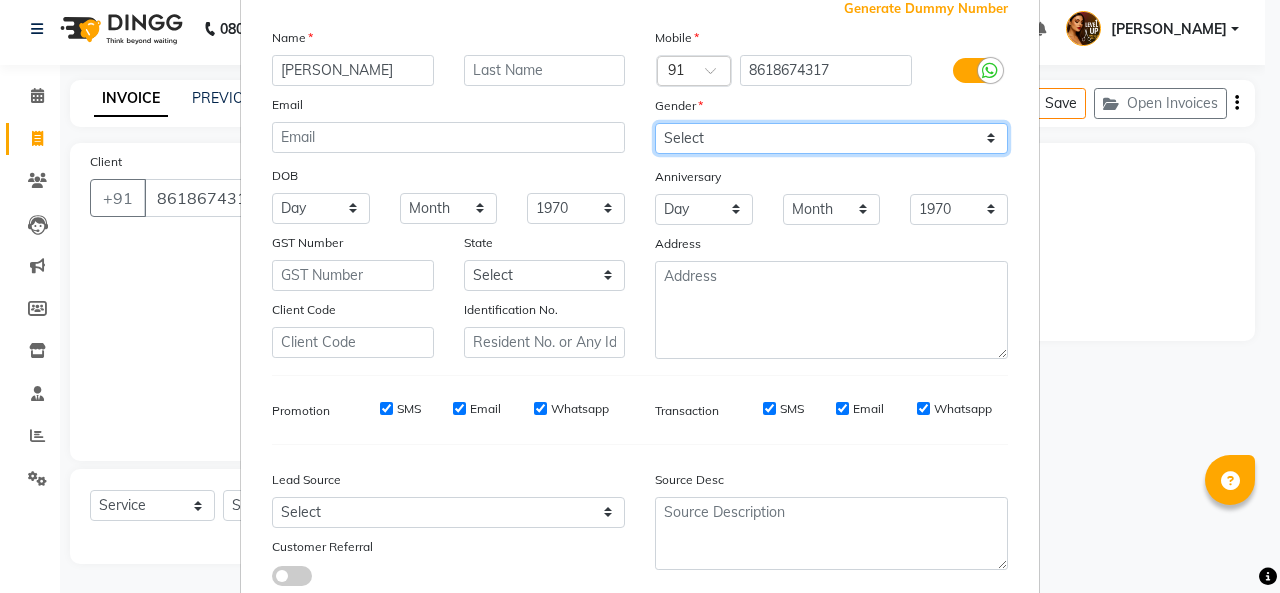 select on "[DEMOGRAPHIC_DATA]" 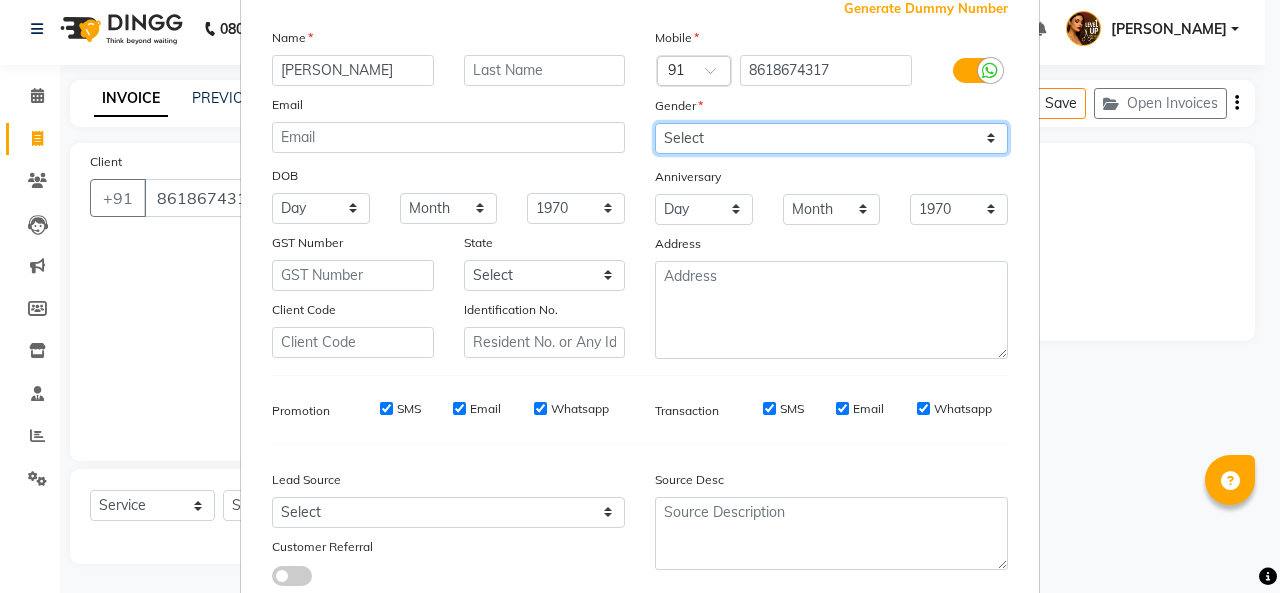 click on "Select [DEMOGRAPHIC_DATA] [DEMOGRAPHIC_DATA] Other Prefer Not To Say" at bounding box center [831, 138] 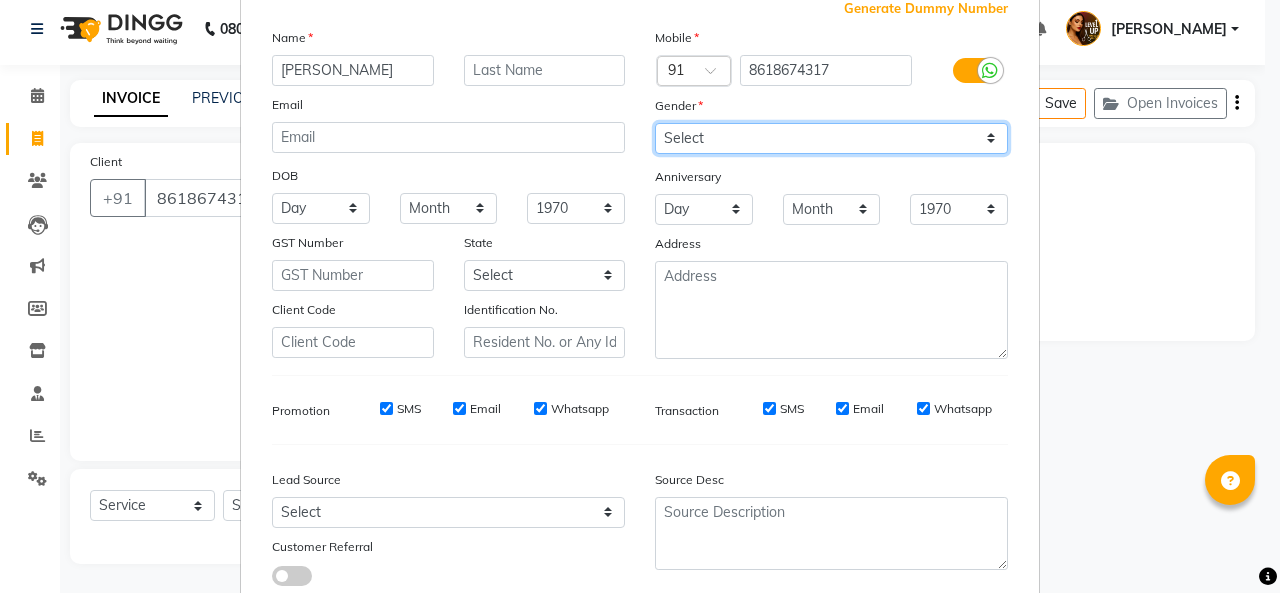 scroll, scrollTop: 252, scrollLeft: 0, axis: vertical 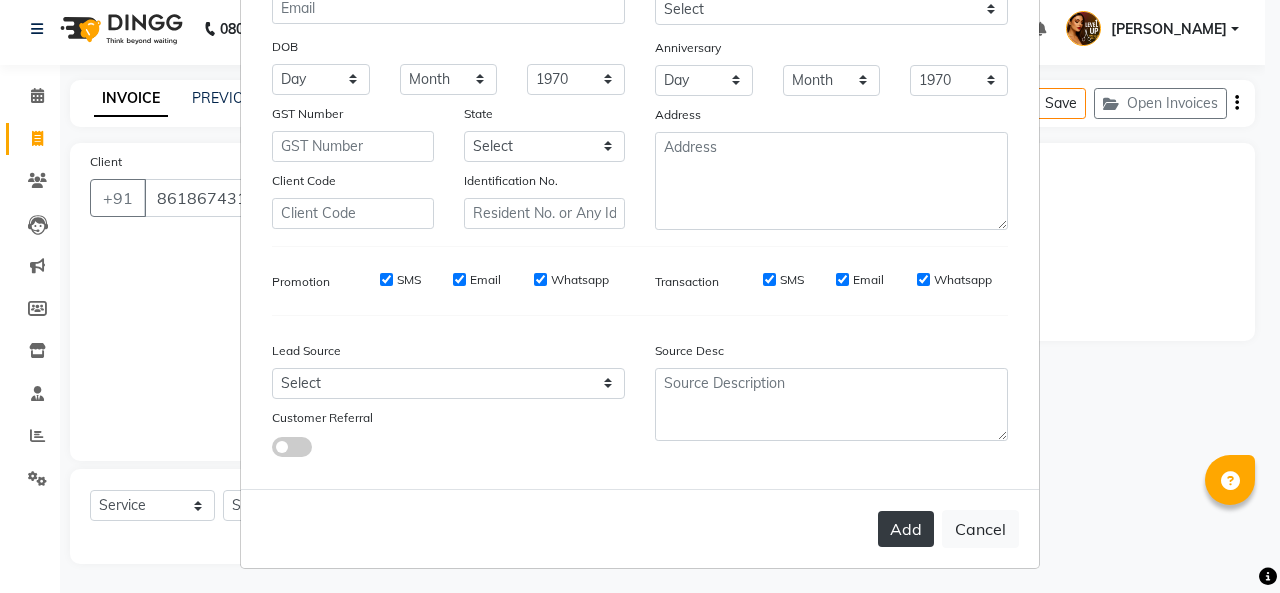 click on "Add" at bounding box center [906, 529] 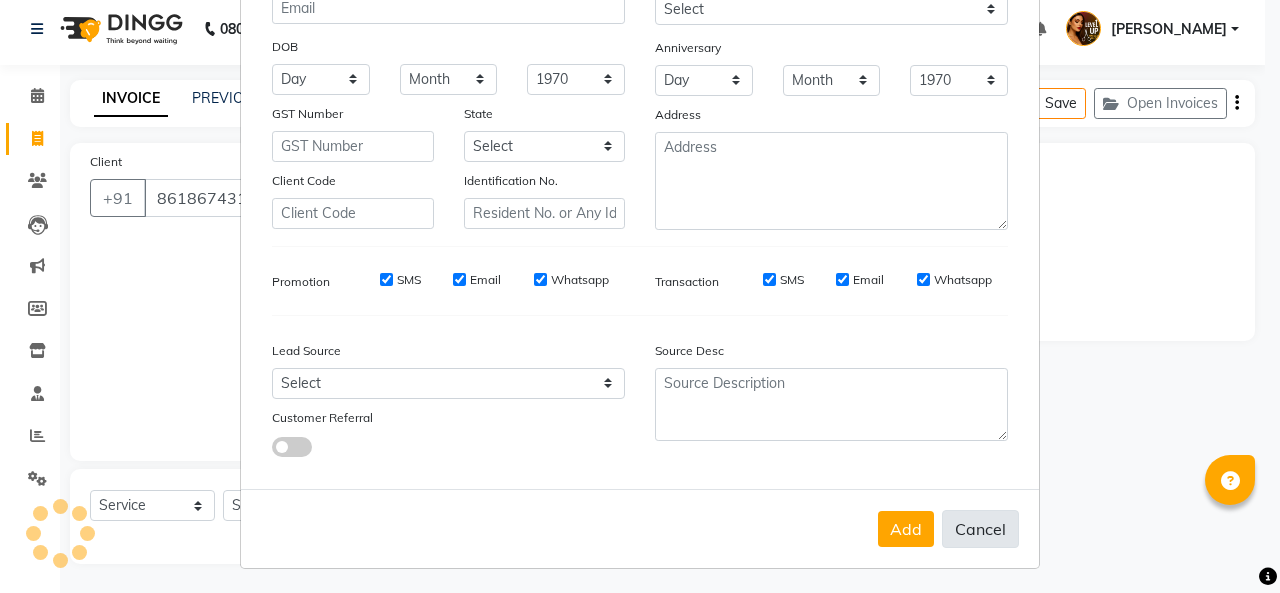 click on "Cancel" at bounding box center (980, 529) 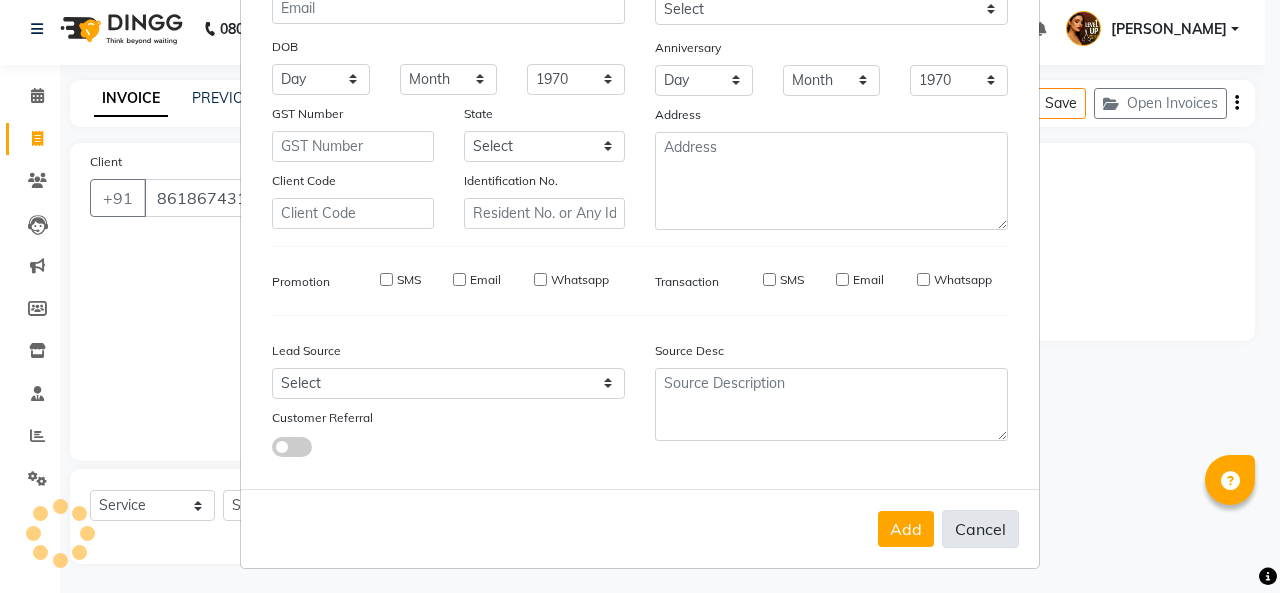 type 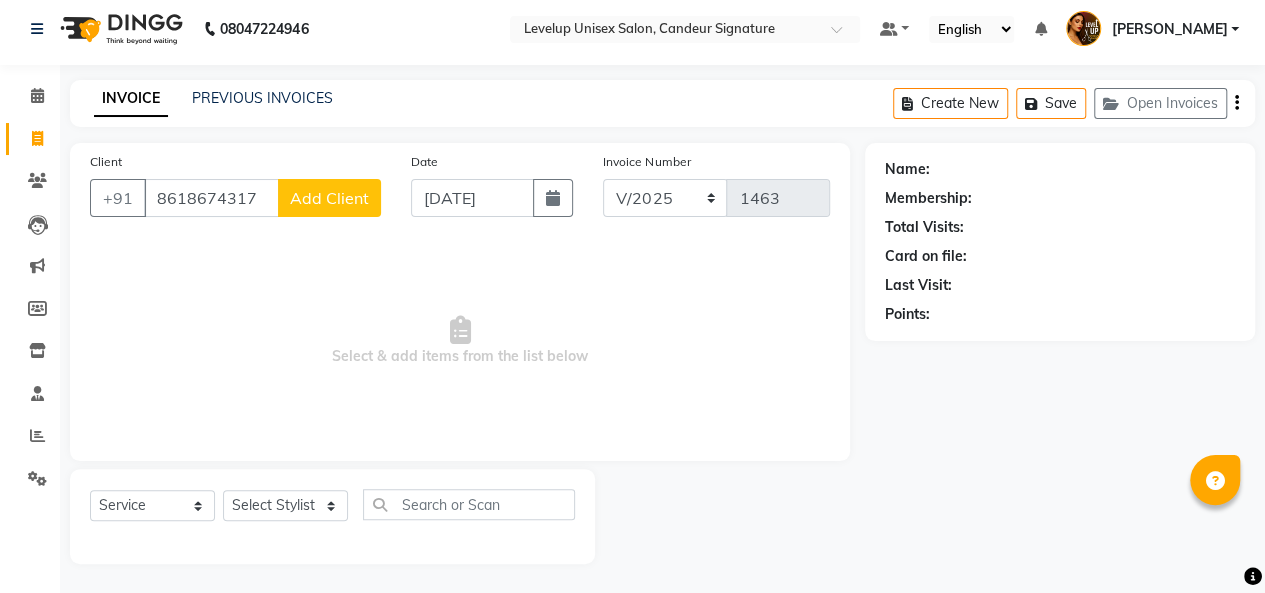 click on "Add Client" 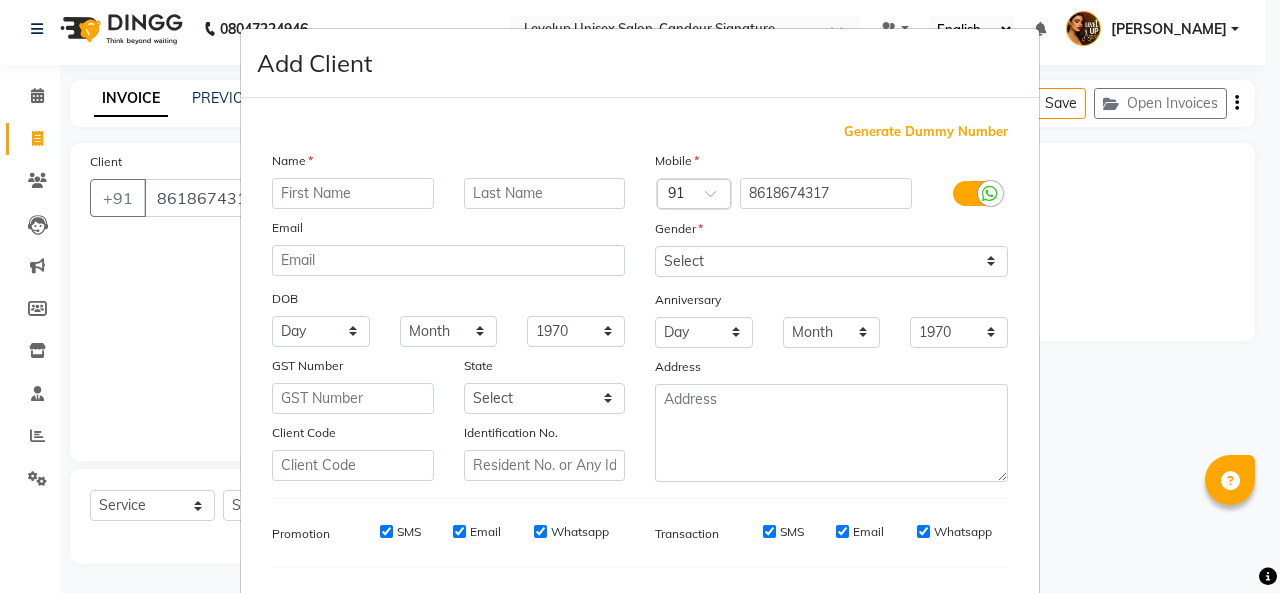 click at bounding box center (353, 193) 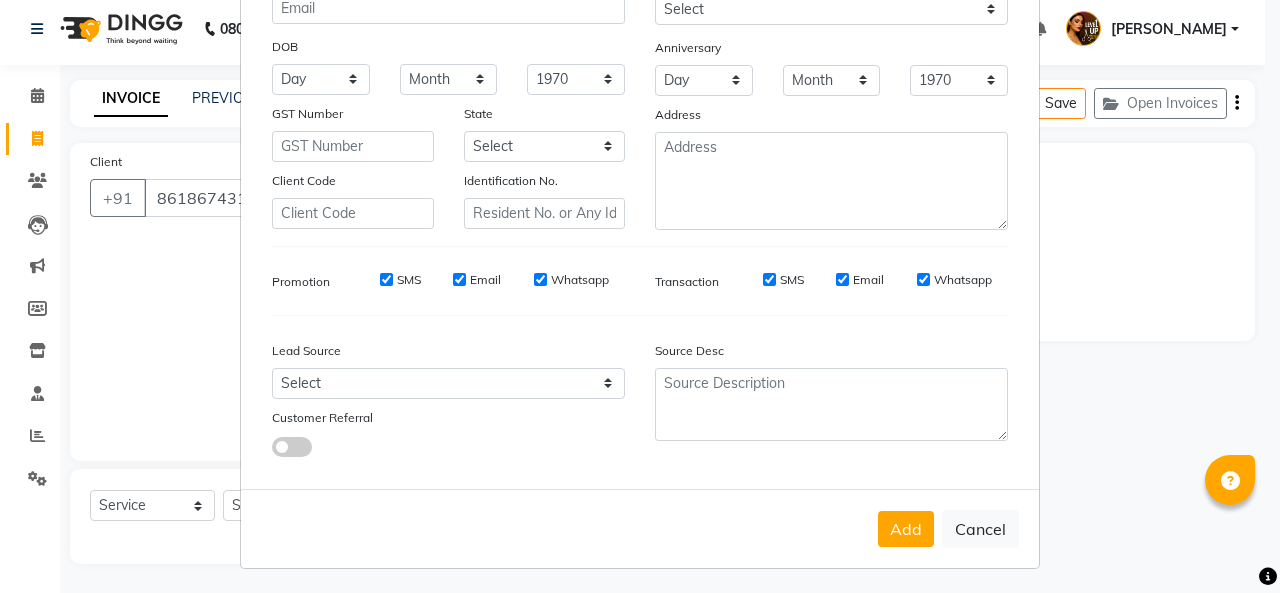 scroll, scrollTop: 0, scrollLeft: 0, axis: both 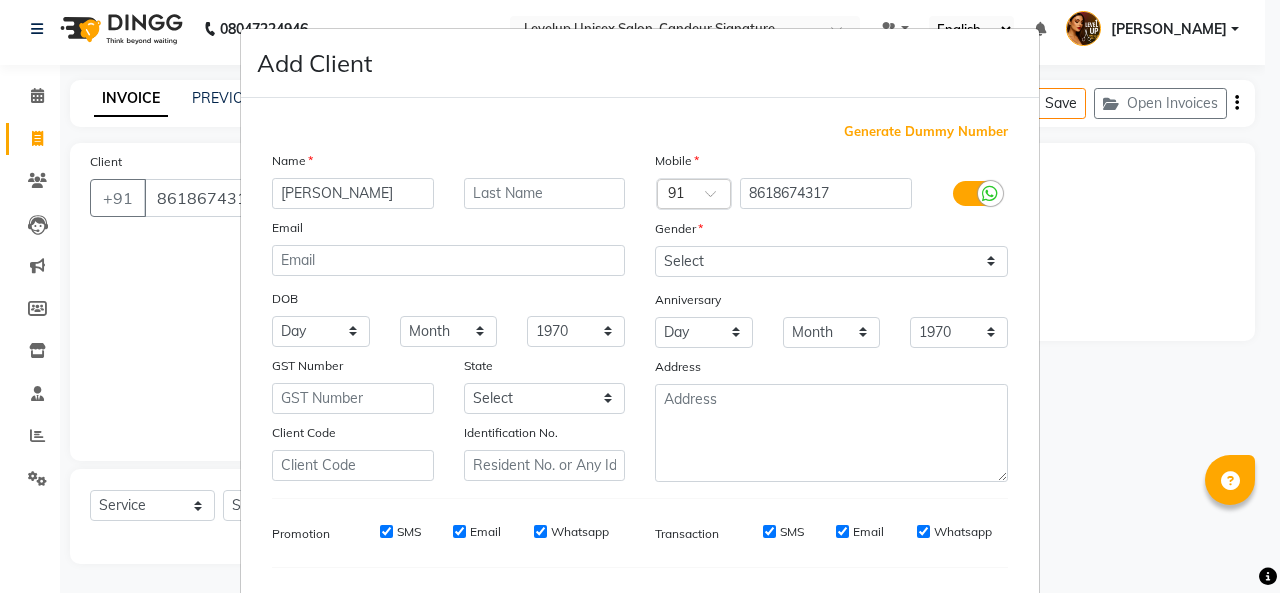 type on "[PERSON_NAME]" 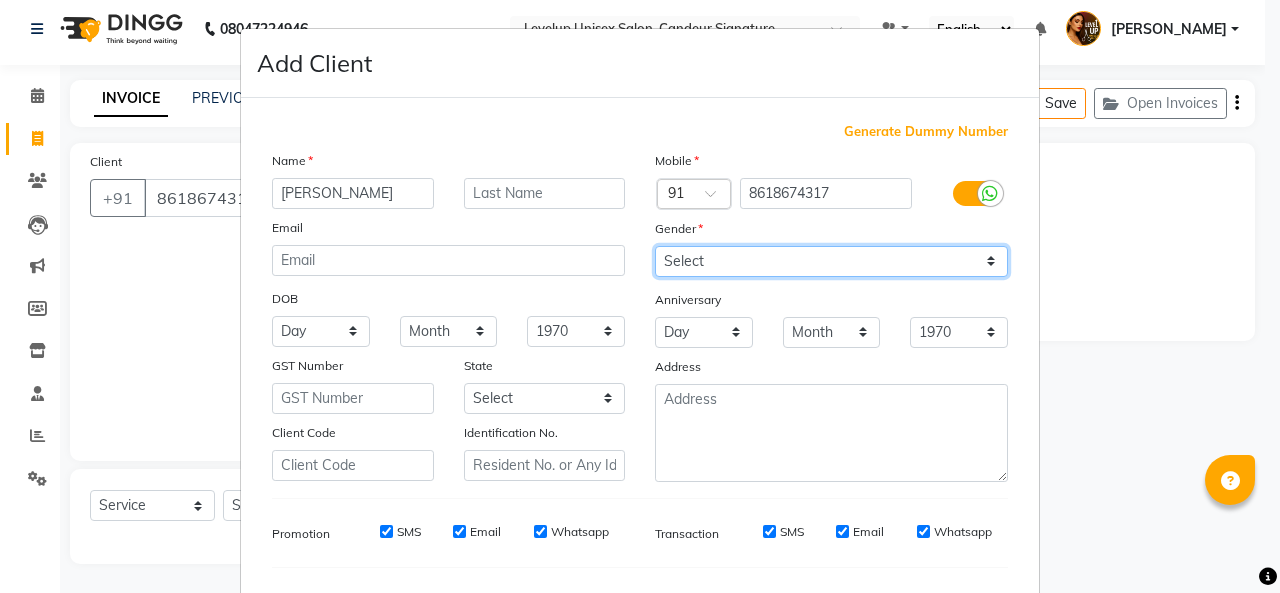 click on "Select [DEMOGRAPHIC_DATA] [DEMOGRAPHIC_DATA] Other Prefer Not To Say" at bounding box center [831, 261] 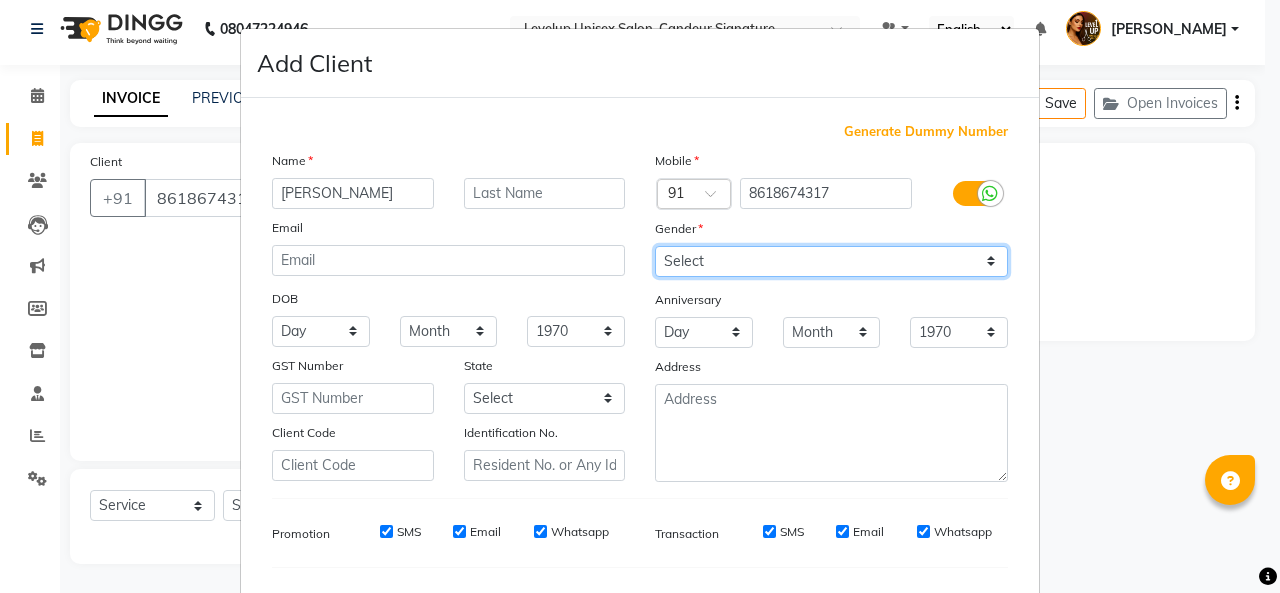 select on "[DEMOGRAPHIC_DATA]" 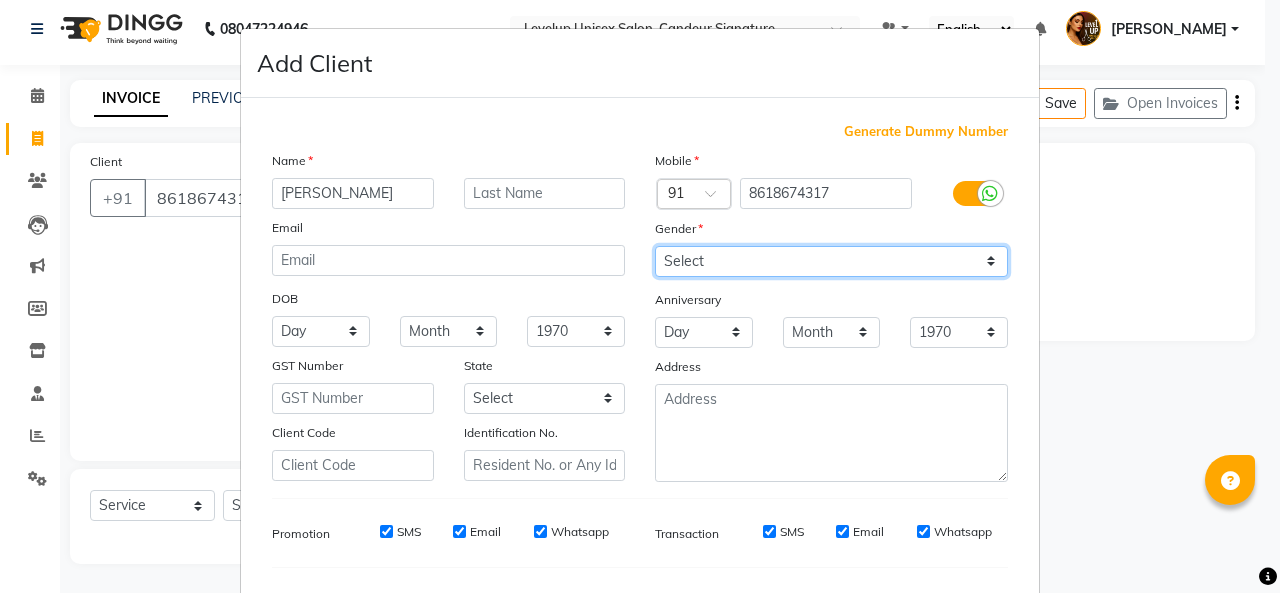 click on "Select [DEMOGRAPHIC_DATA] [DEMOGRAPHIC_DATA] Other Prefer Not To Say" at bounding box center (831, 261) 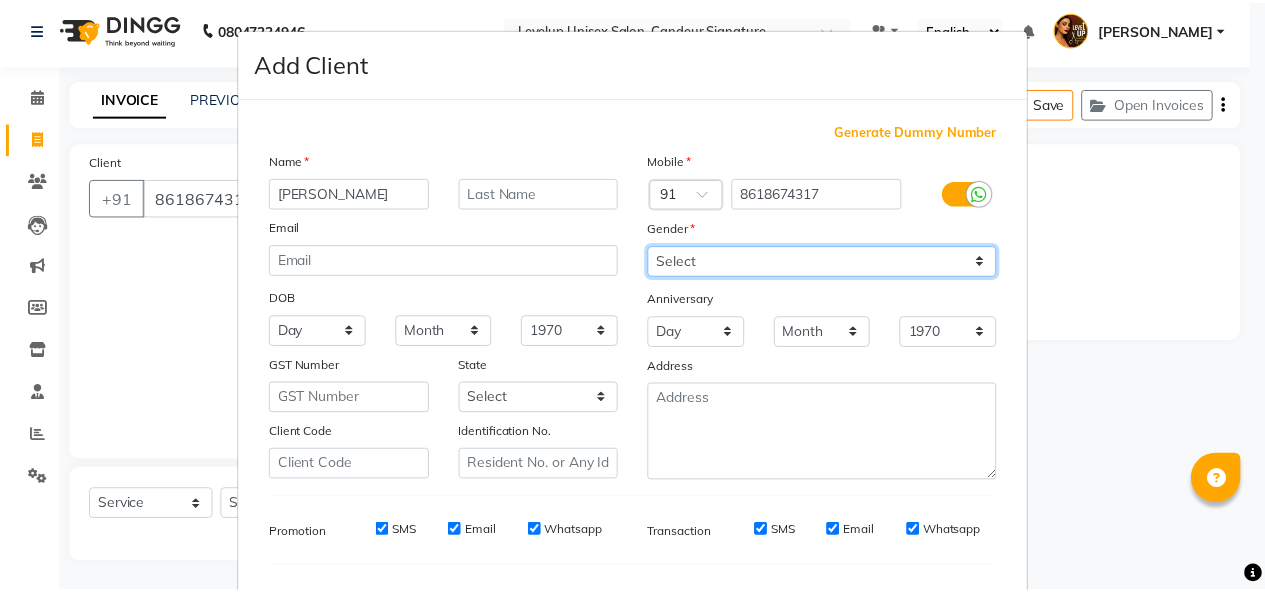 scroll, scrollTop: 252, scrollLeft: 0, axis: vertical 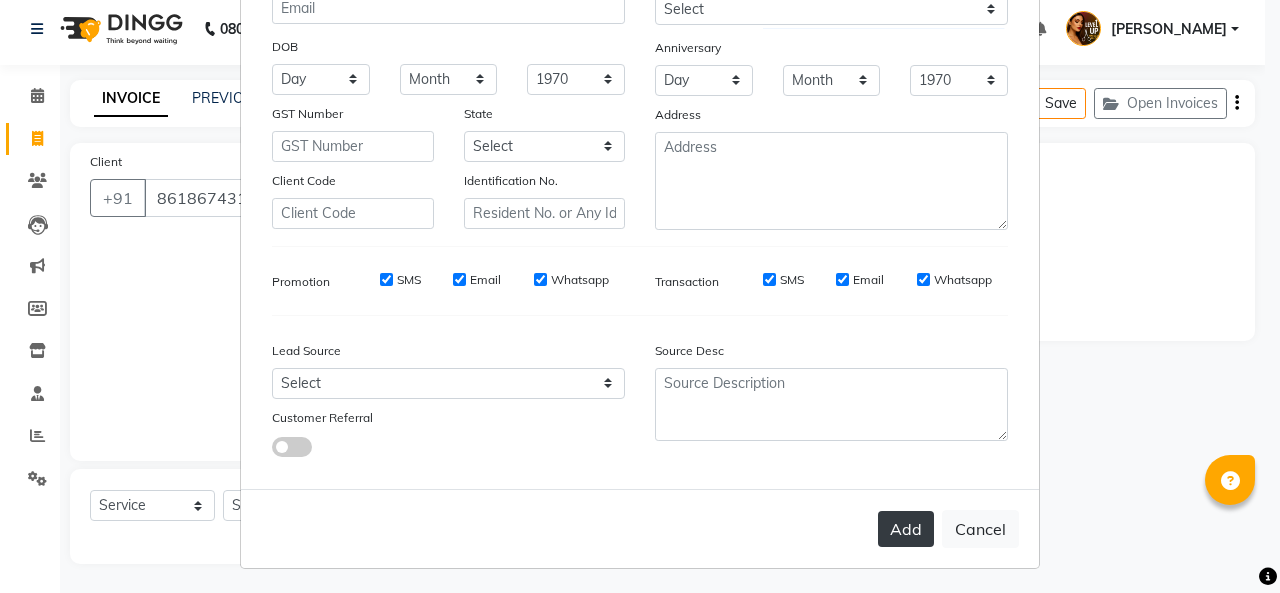 click on "Add" at bounding box center (906, 529) 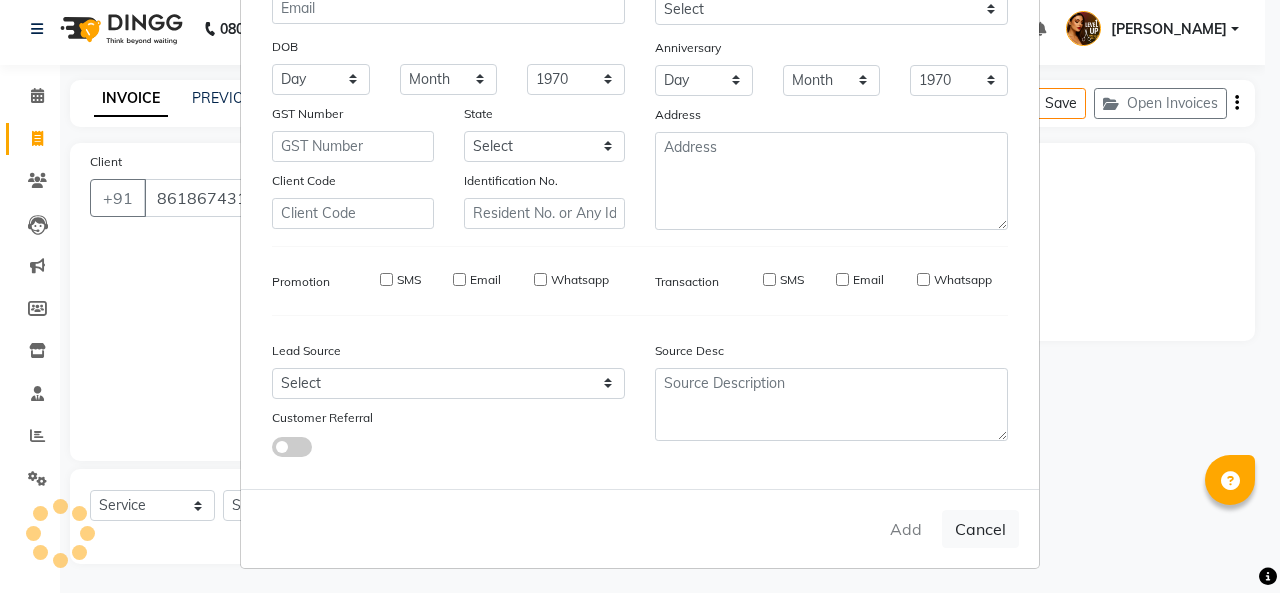 type 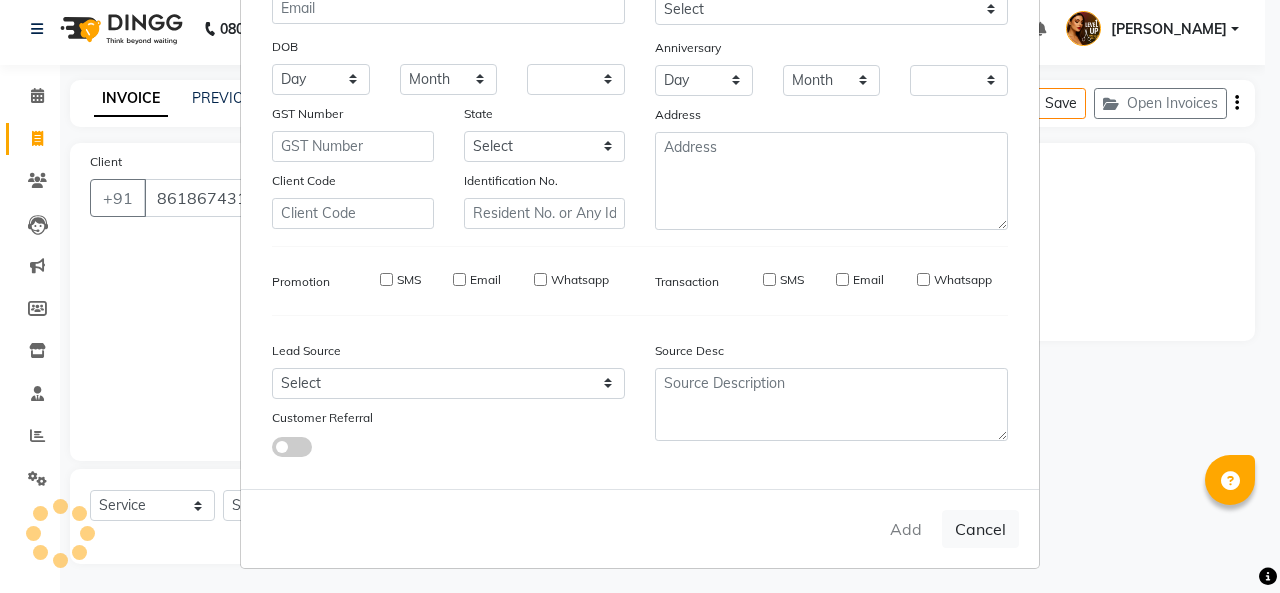 checkbox on "false" 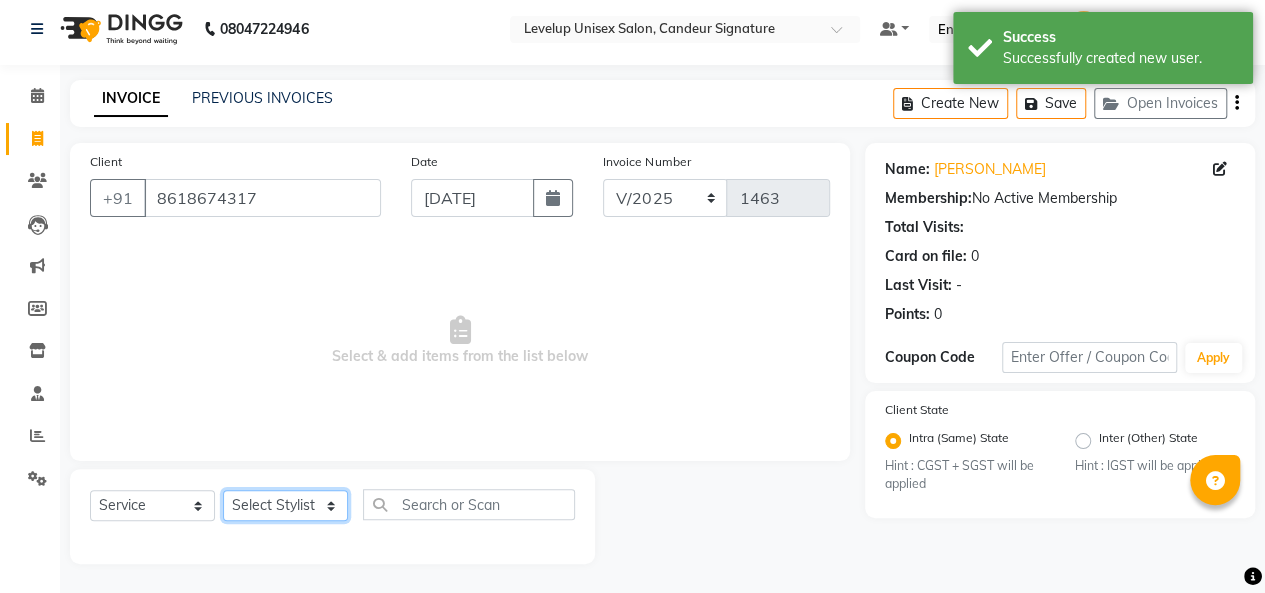 click on "Select Stylist [PERSON_NAME]  [PERSON_NAME]  Furkan [PERSON_NAME] [PERSON_NAME]  [PERSON_NAME]  [PERSON_NAME] [PERSON_NAME] [PERSON_NAME]" 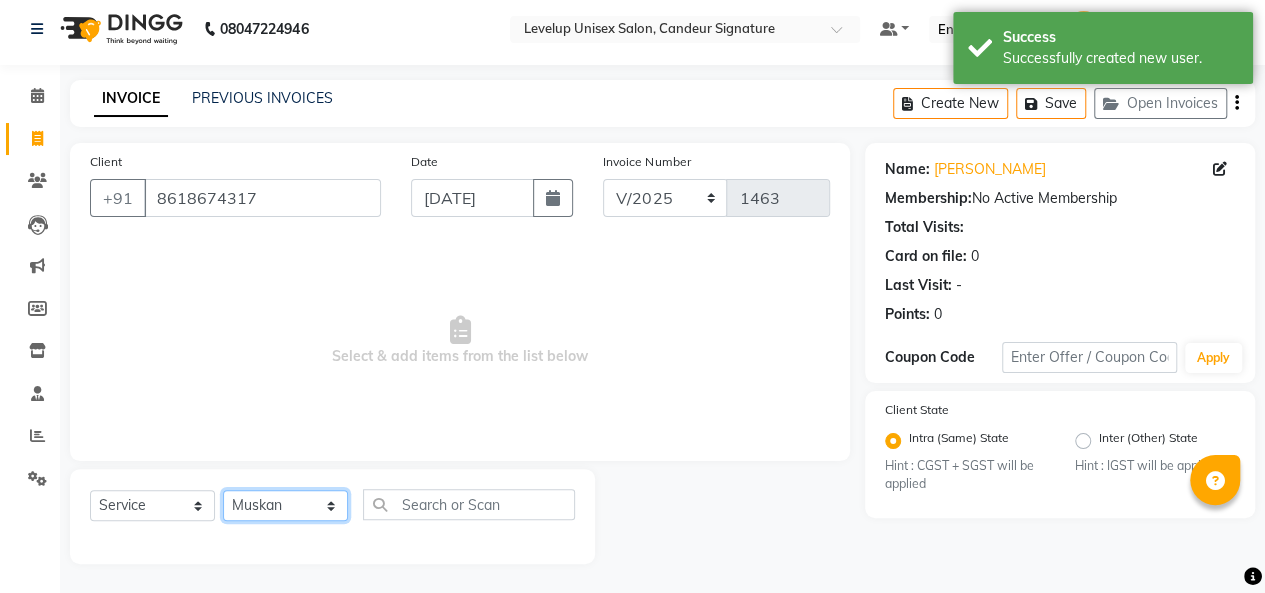 click on "Select Stylist [PERSON_NAME]  [PERSON_NAME]  Furkan [PERSON_NAME] [PERSON_NAME]  [PERSON_NAME]  [PERSON_NAME] [PERSON_NAME] [PERSON_NAME]" 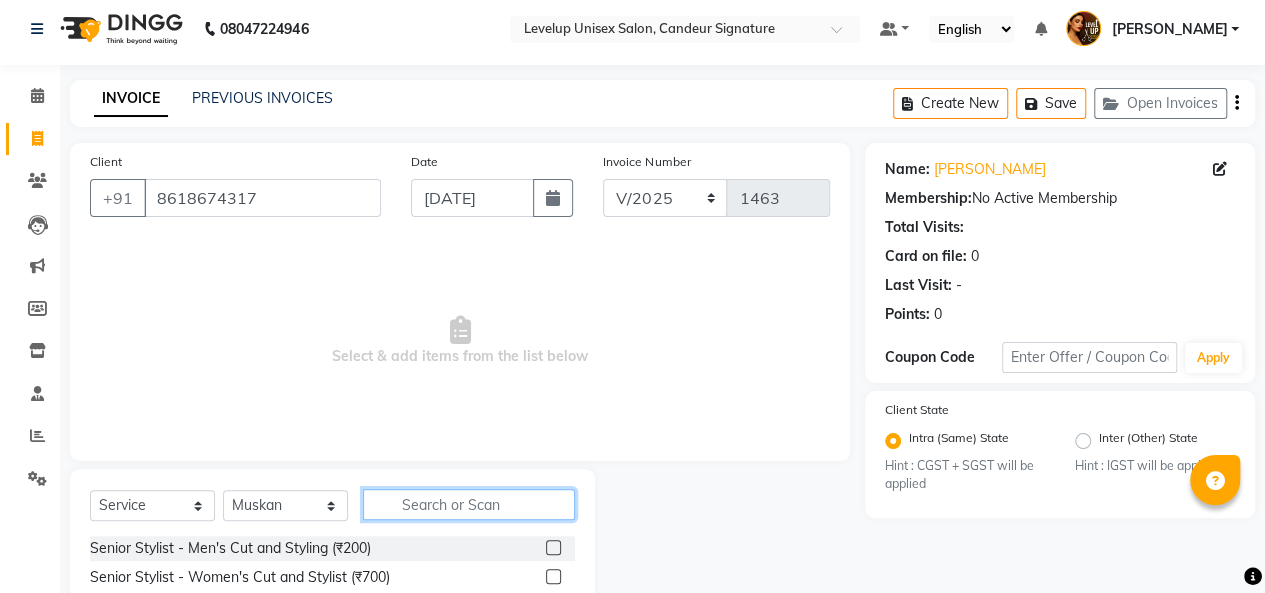 click 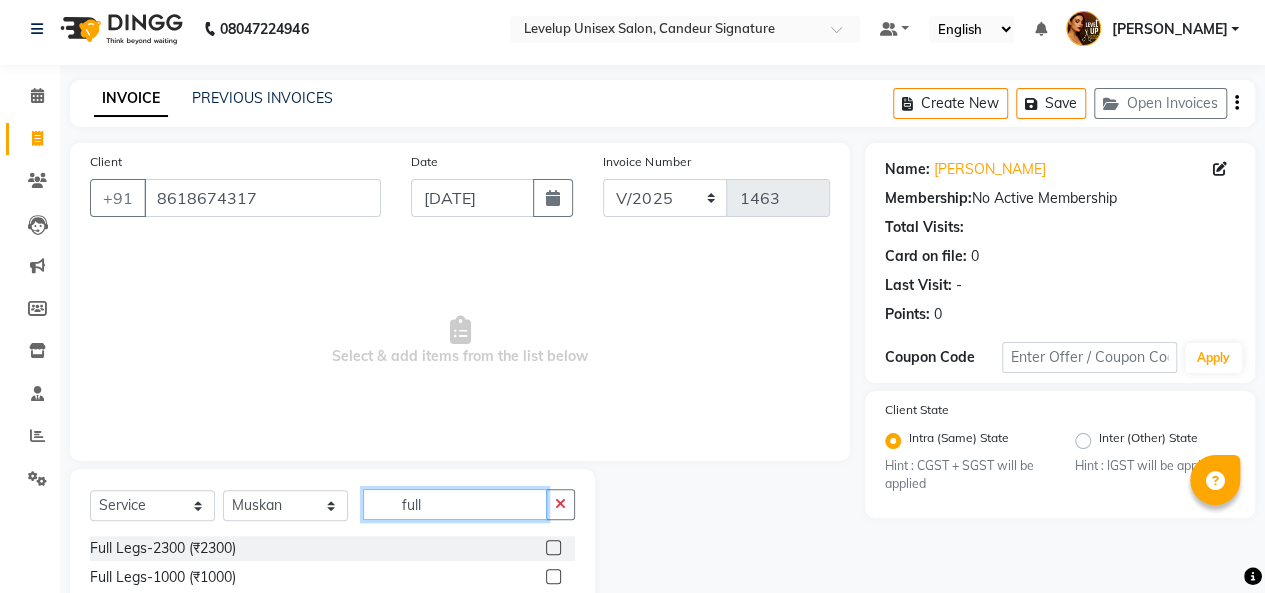 scroll, scrollTop: 207, scrollLeft: 0, axis: vertical 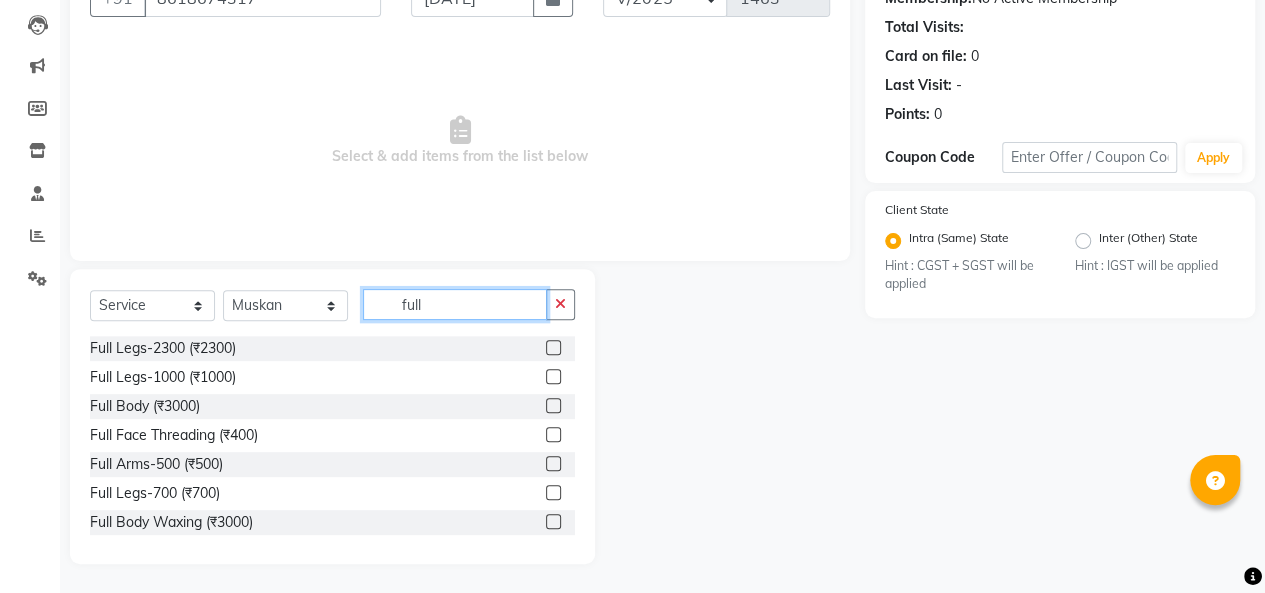 type on "full" 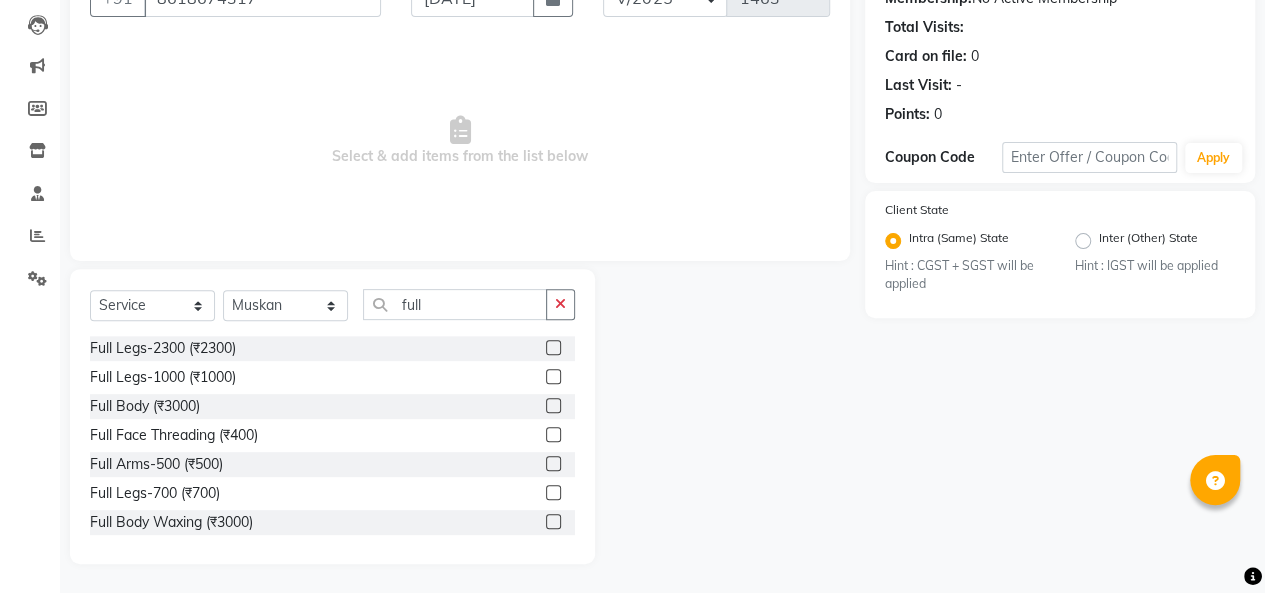 click 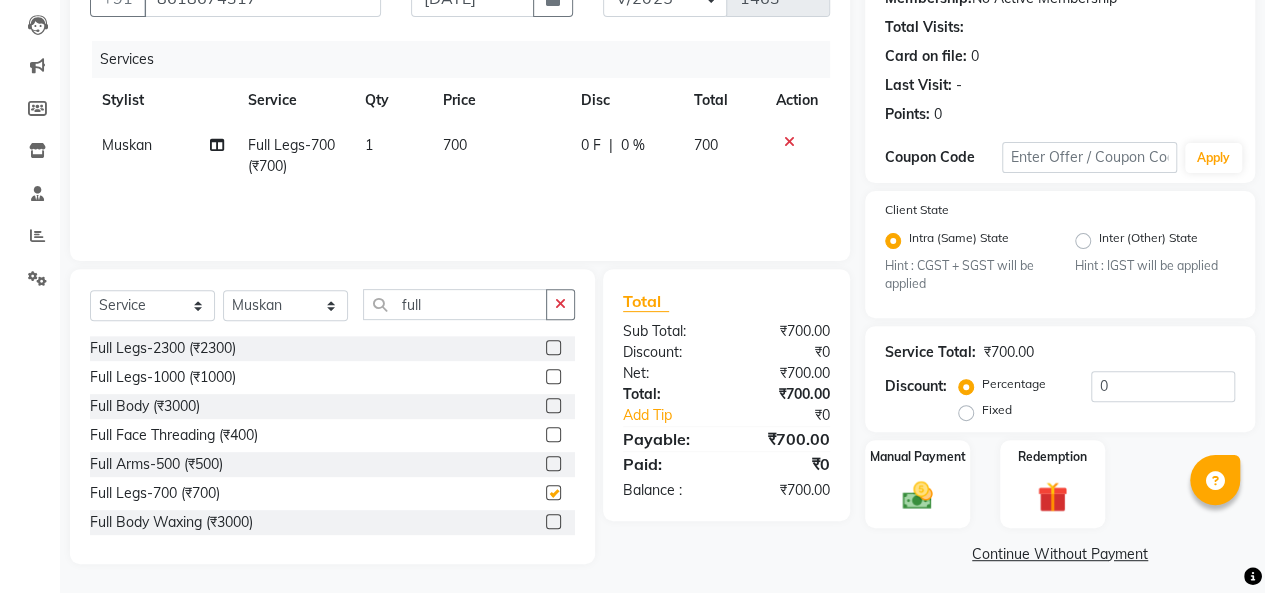 checkbox on "false" 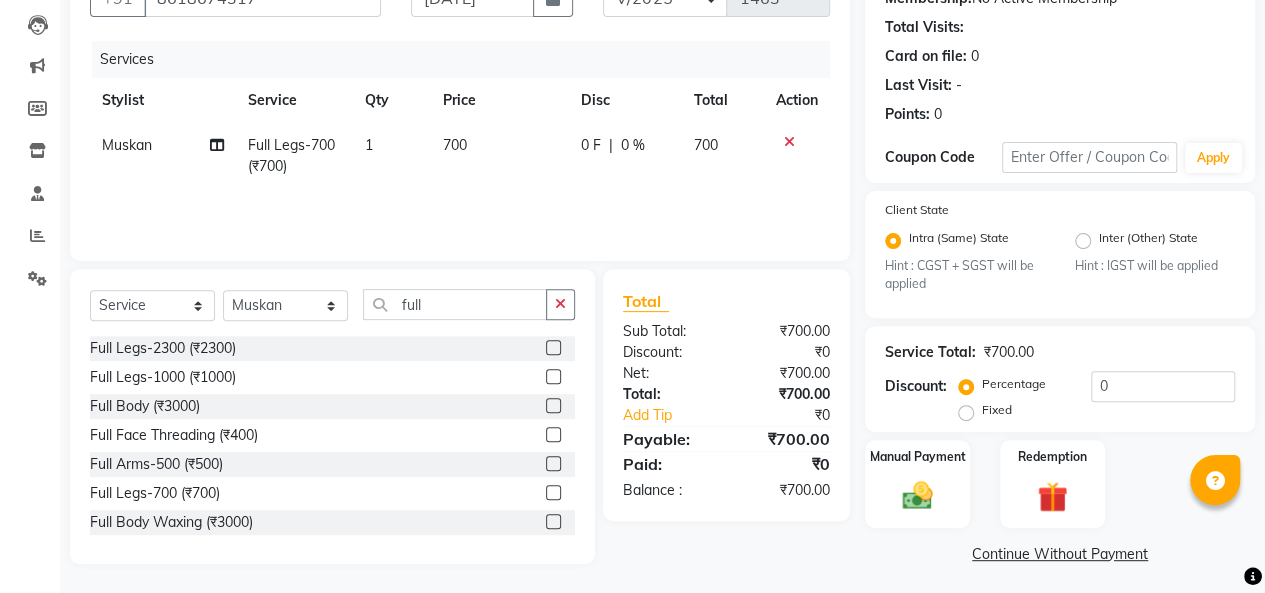 click 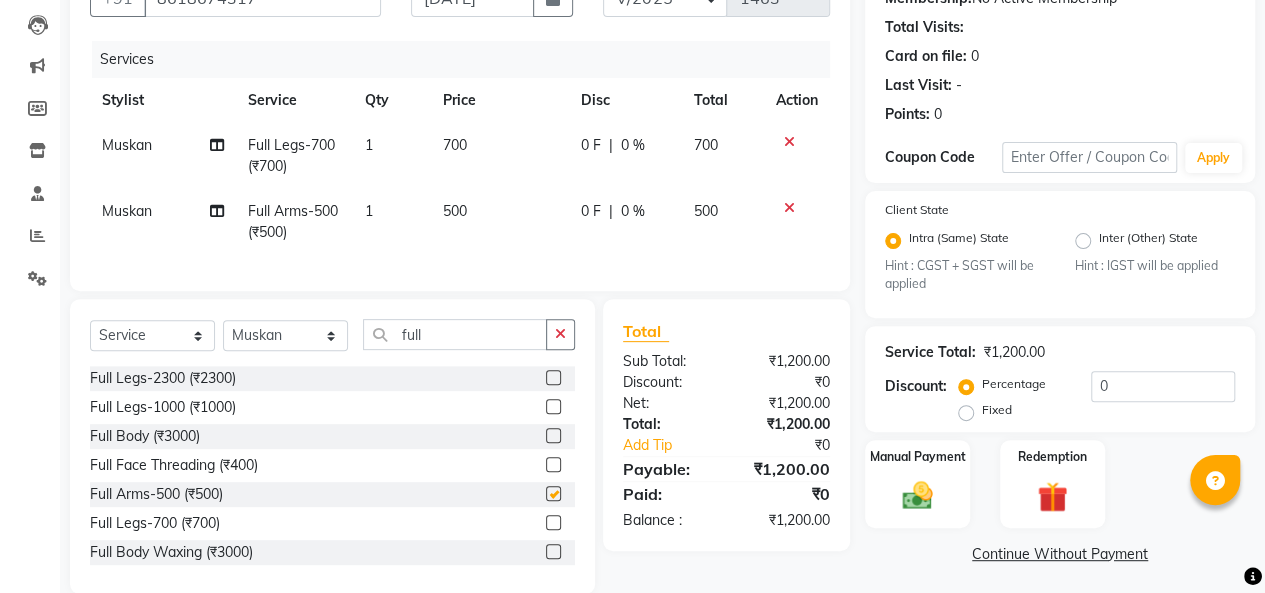 checkbox on "false" 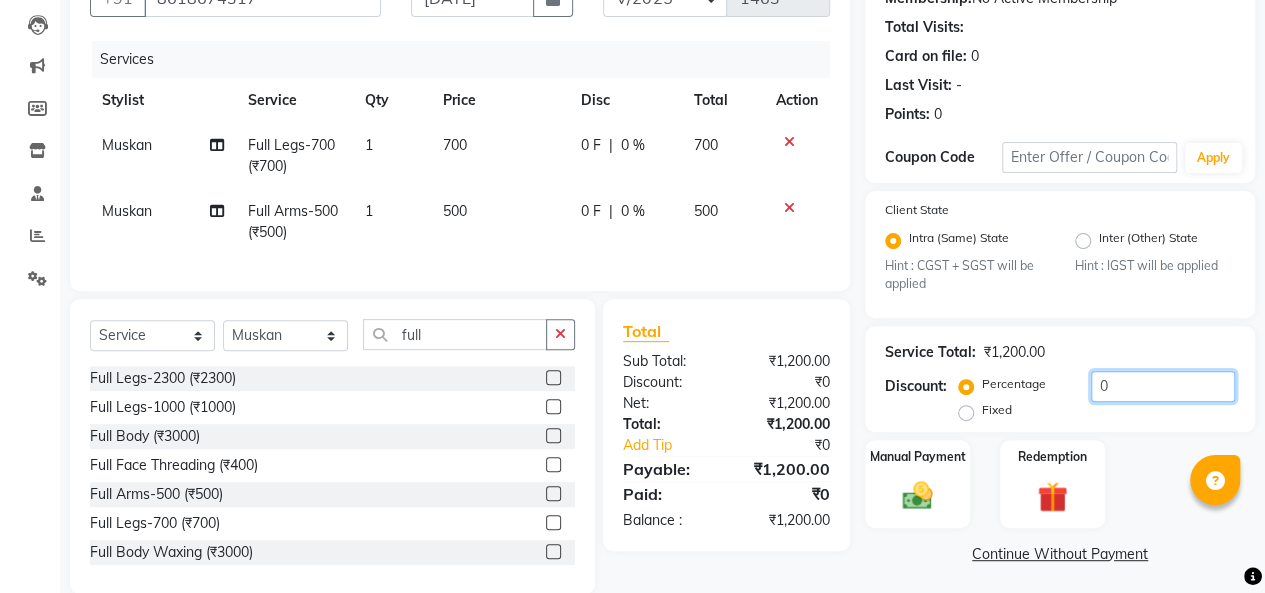 click on "0" 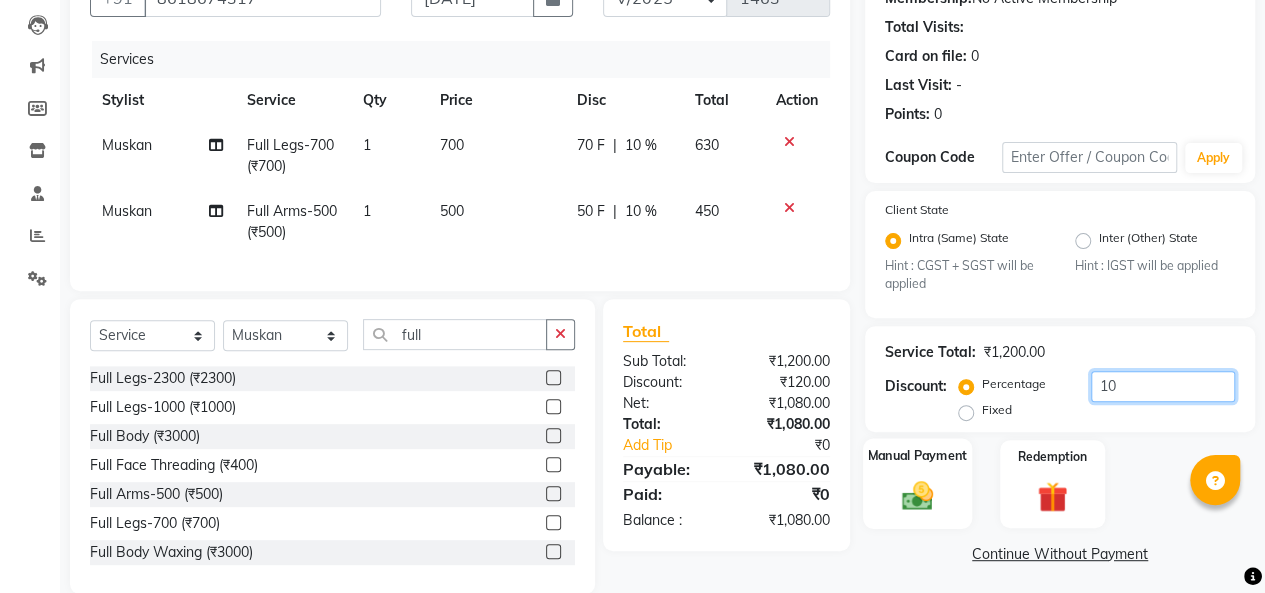 type on "10" 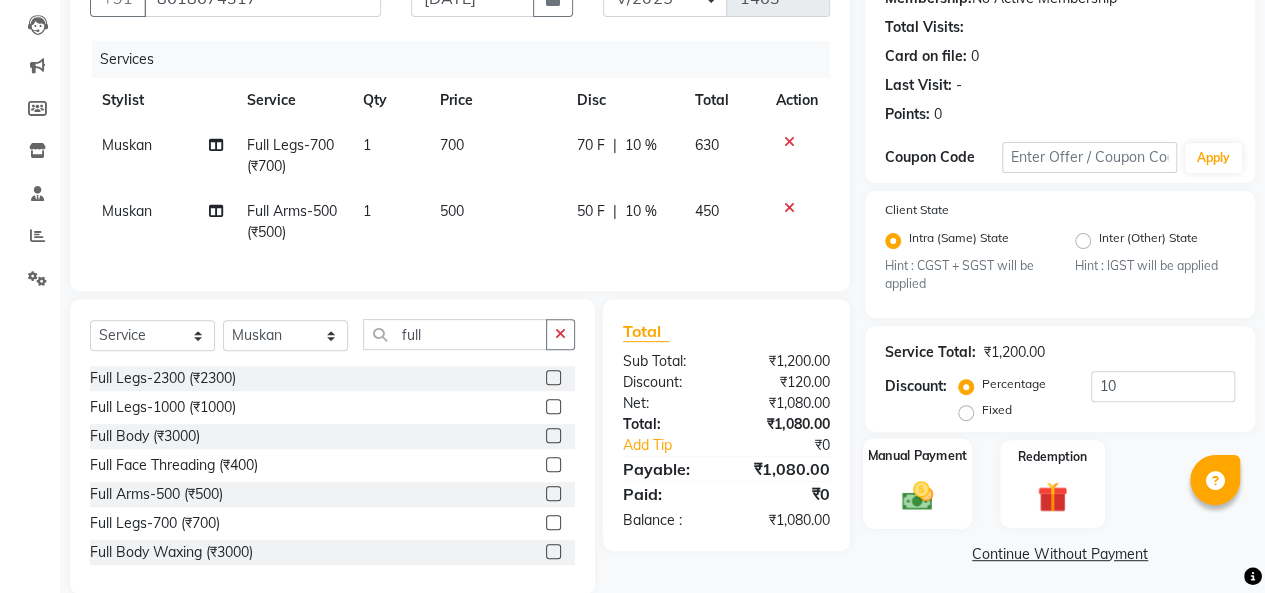 click 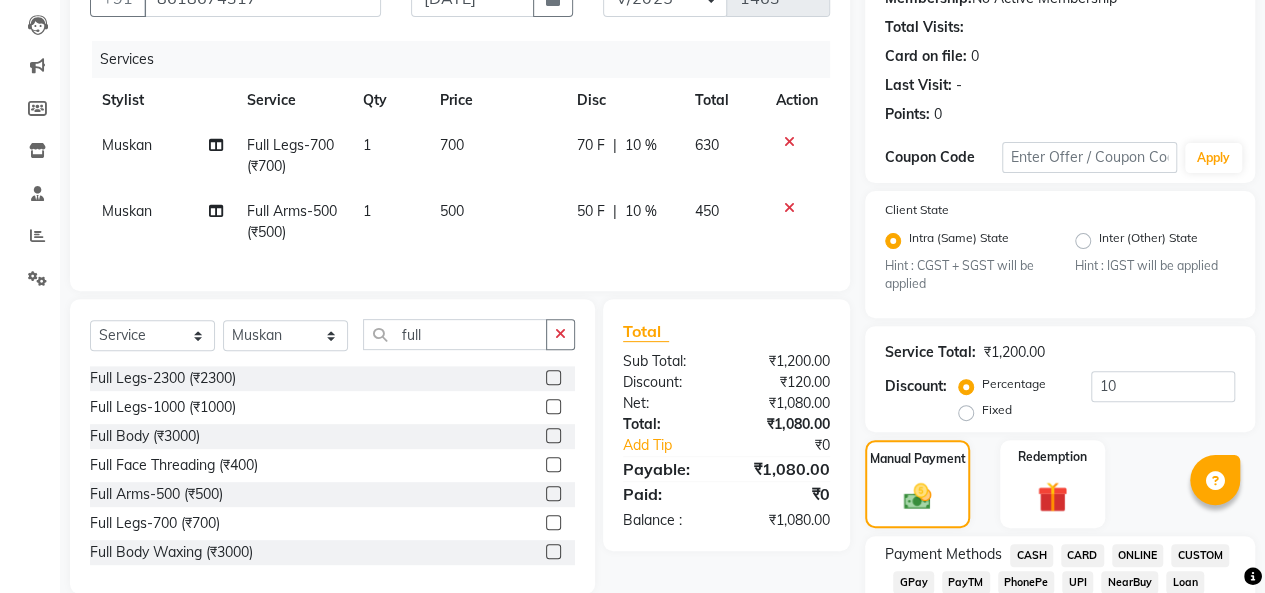 click on "CARD" 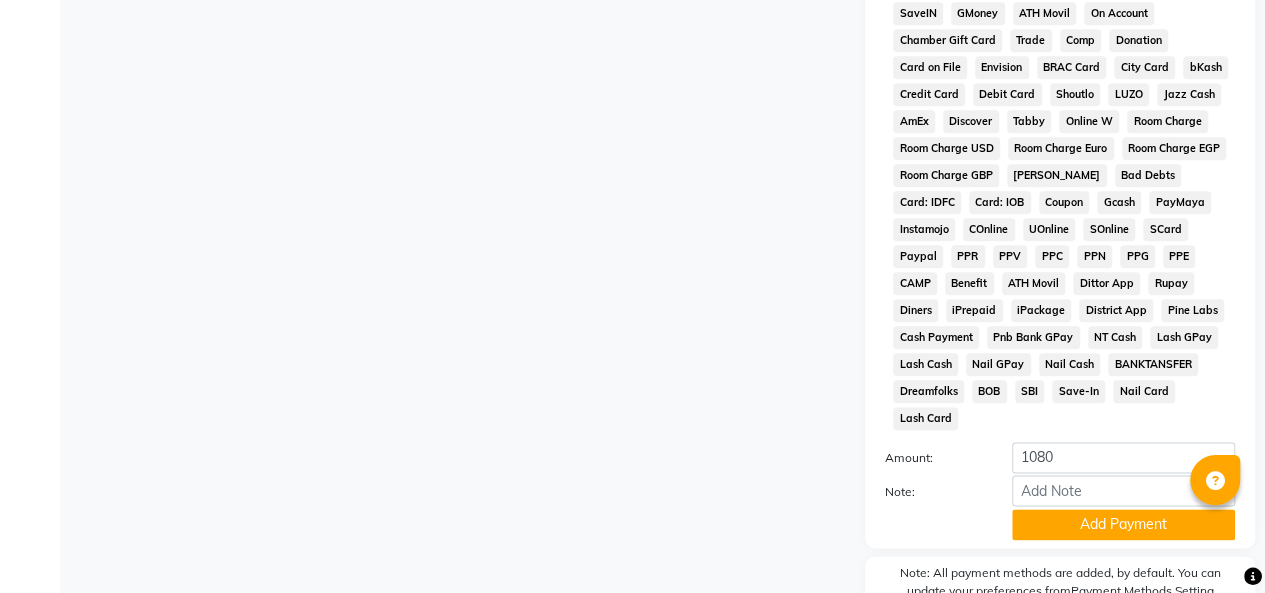 scroll, scrollTop: 1098, scrollLeft: 0, axis: vertical 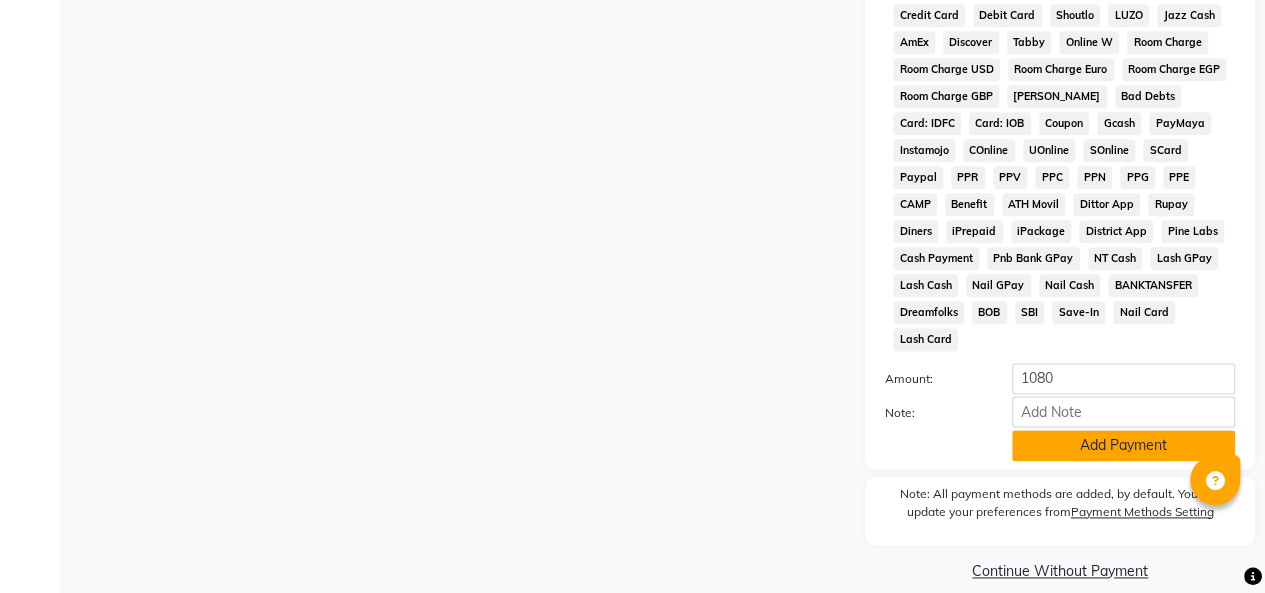 click on "Add Payment" 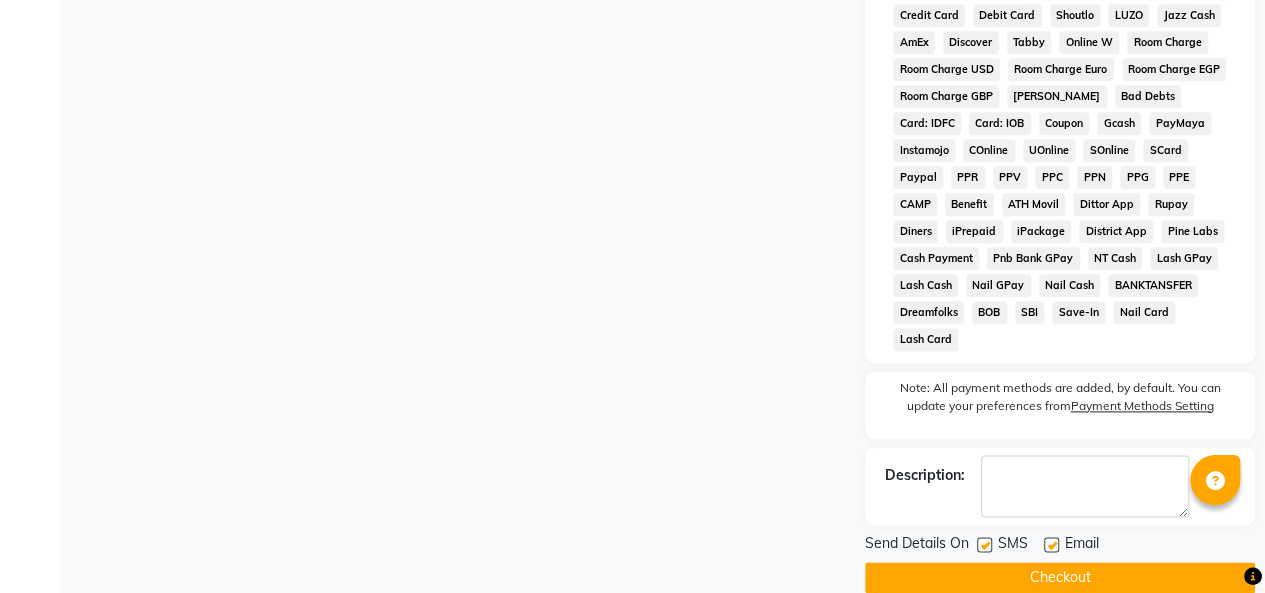 scroll, scrollTop: 1105, scrollLeft: 0, axis: vertical 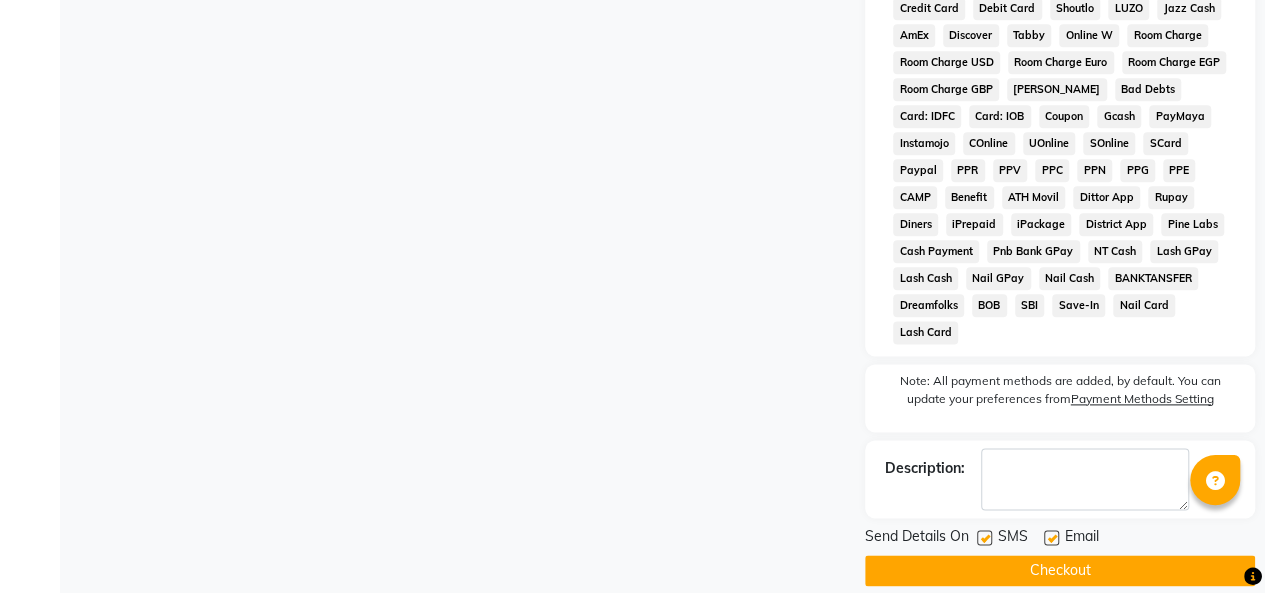 click on "Checkout" 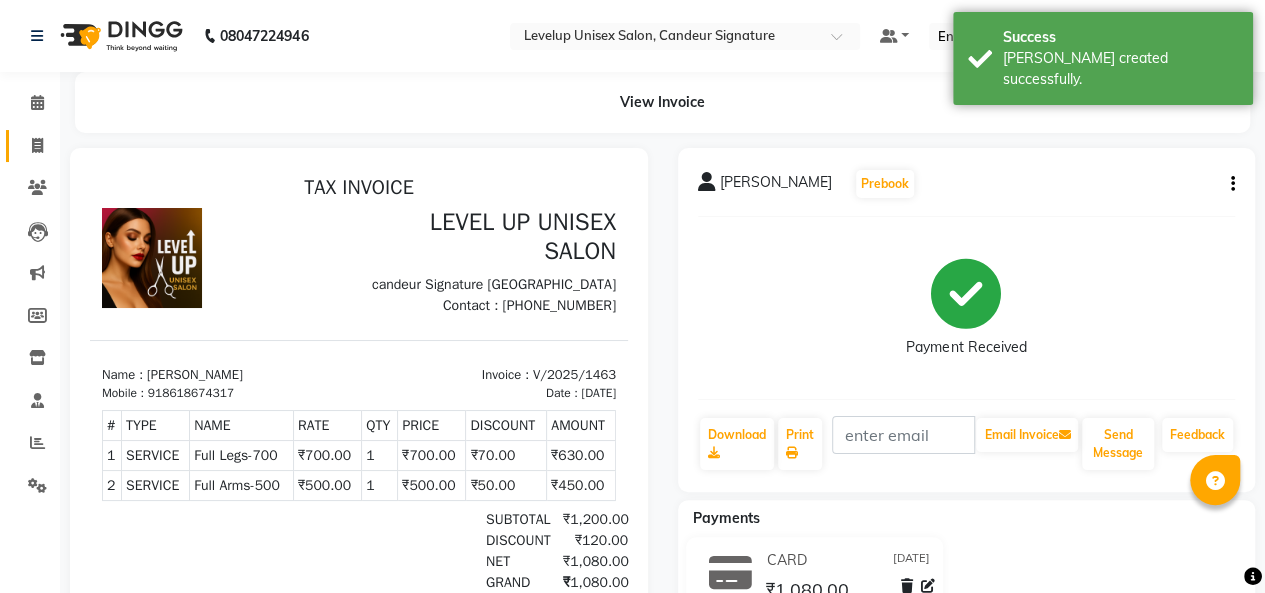 scroll, scrollTop: 0, scrollLeft: 0, axis: both 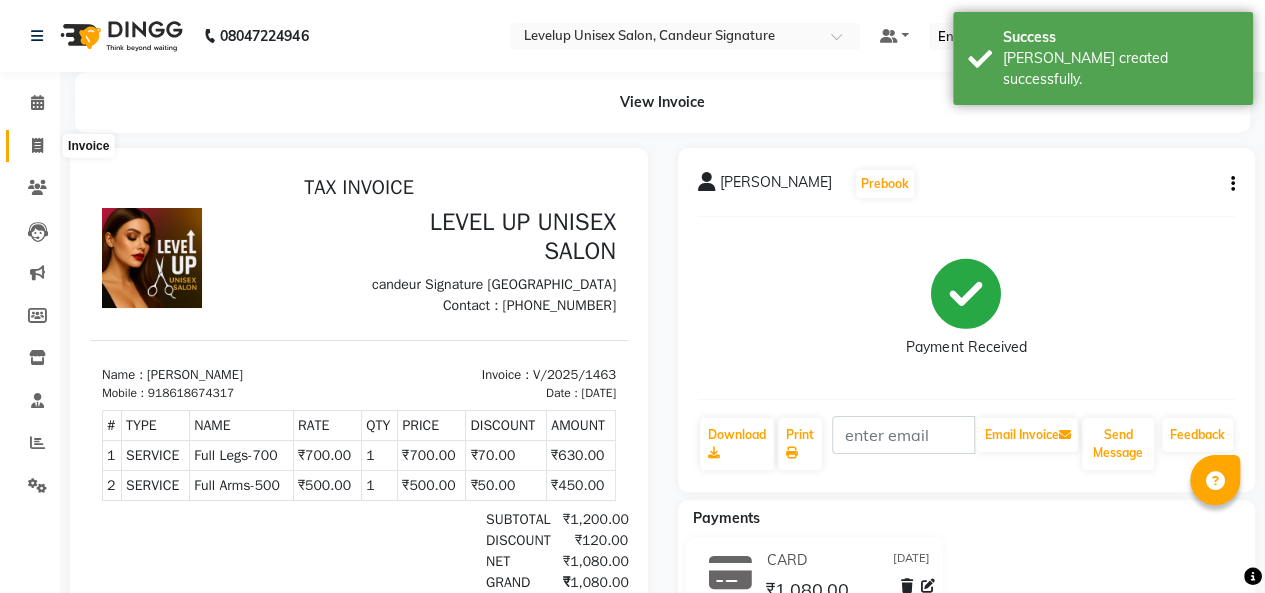 click 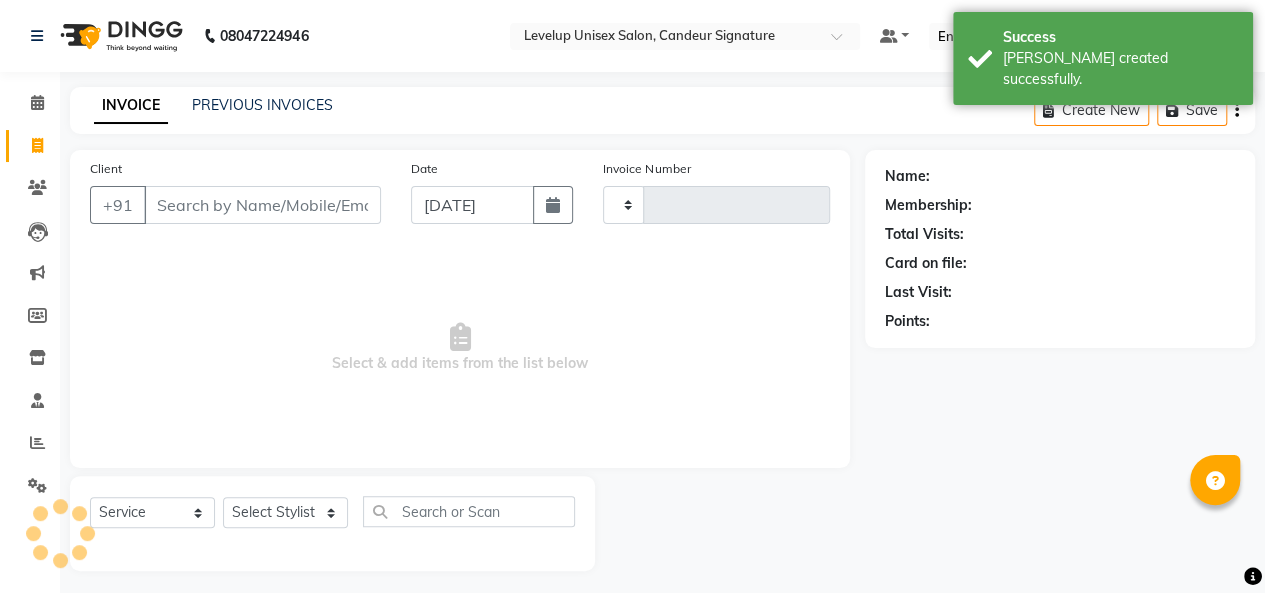scroll, scrollTop: 7, scrollLeft: 0, axis: vertical 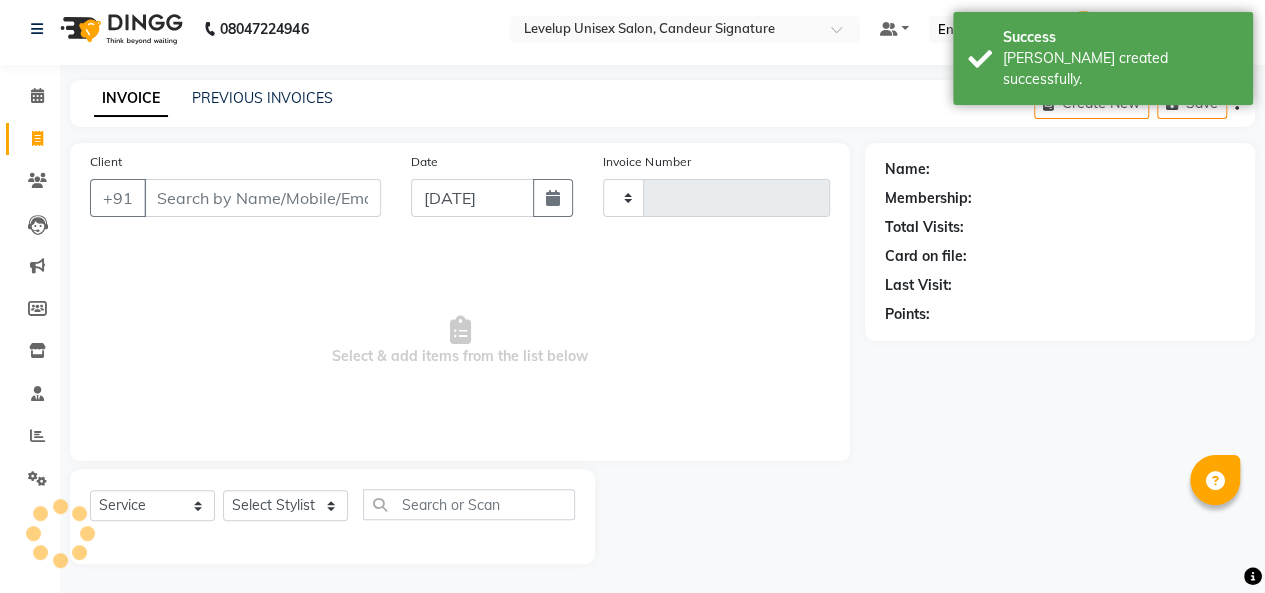 click on "Client" at bounding box center [262, 198] 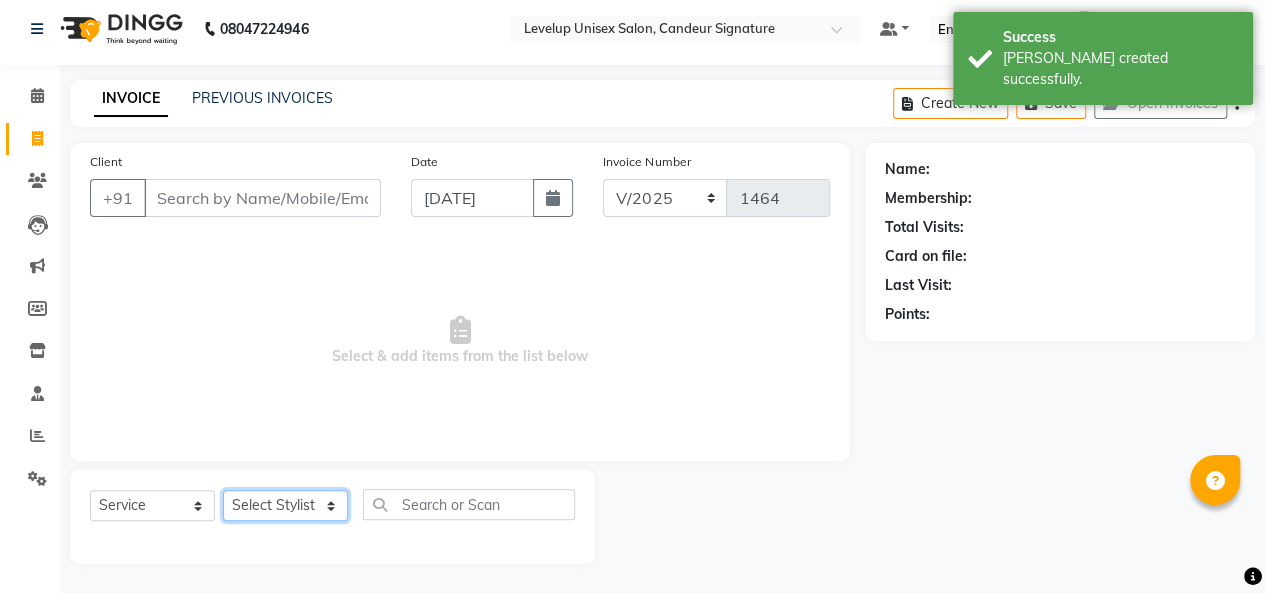 click on "Select Stylist" 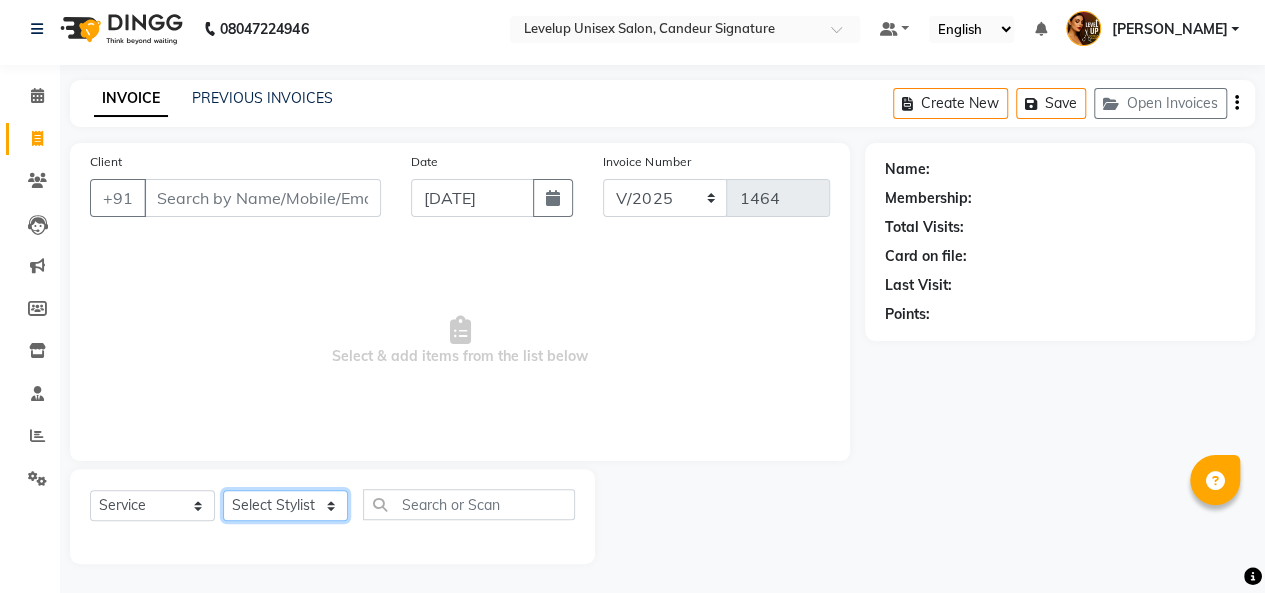 select on "79243" 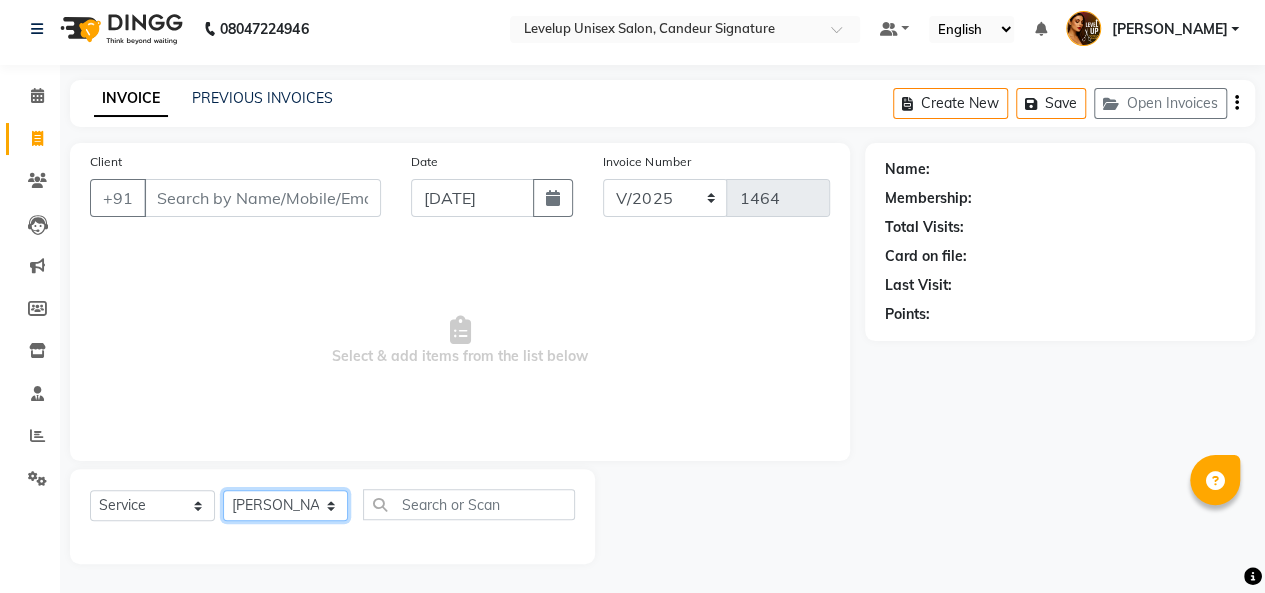 click on "Select Stylist [PERSON_NAME]  [PERSON_NAME]  Furkan [PERSON_NAME] [PERSON_NAME]  [PERSON_NAME]  [PERSON_NAME] [PERSON_NAME] [PERSON_NAME]" 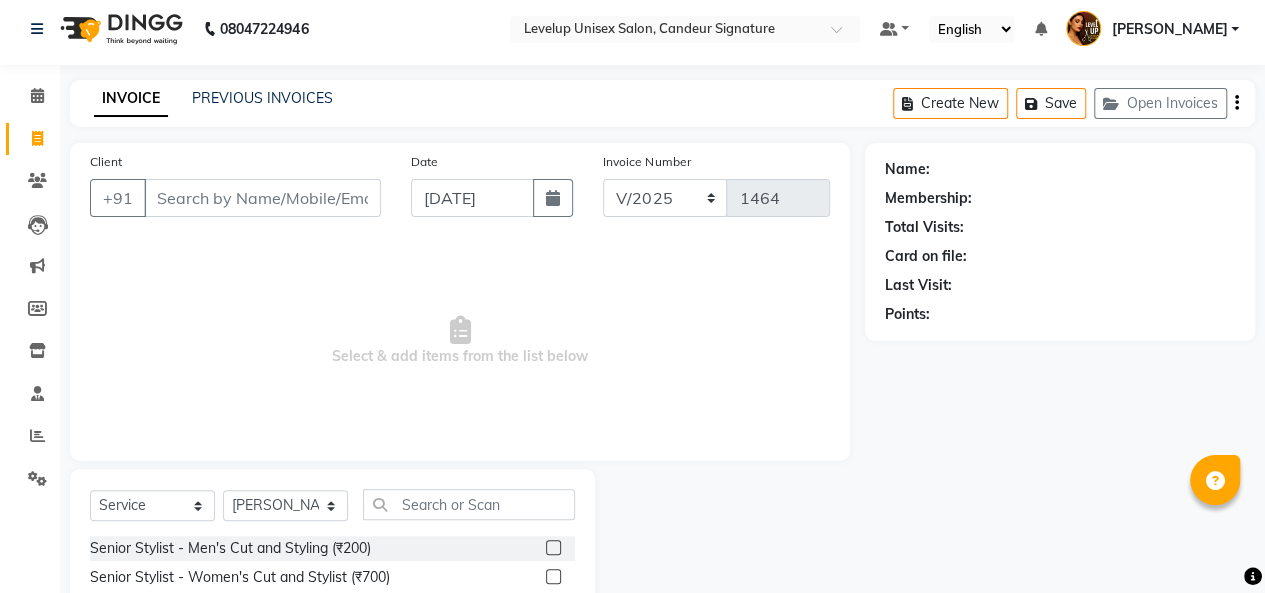 click 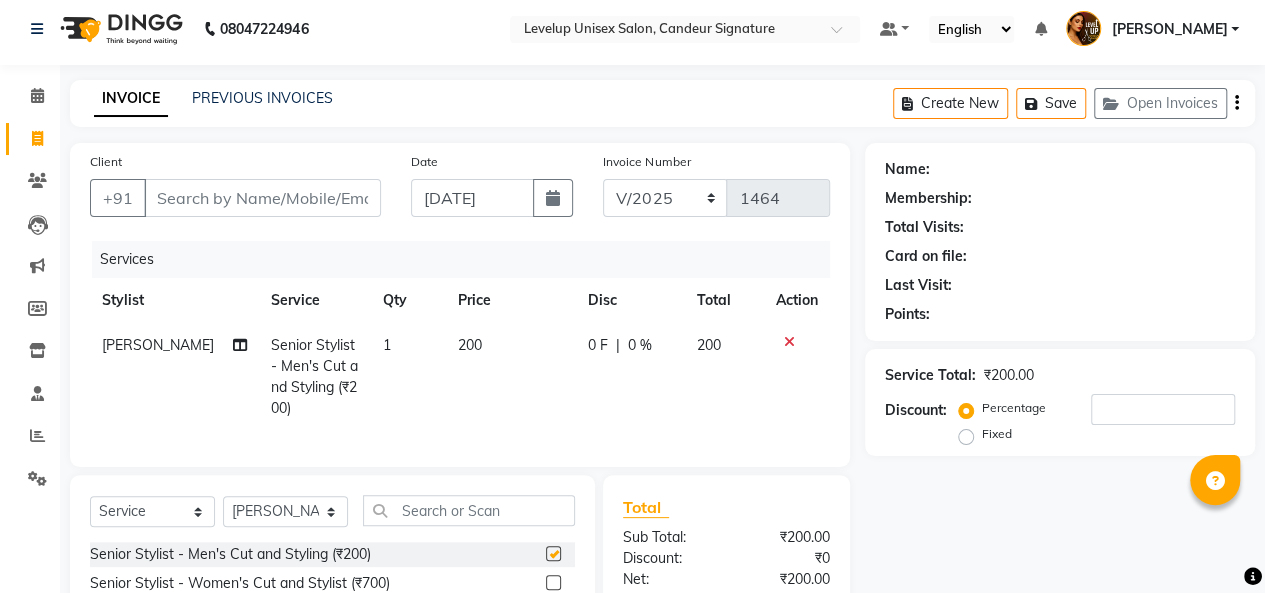 checkbox on "false" 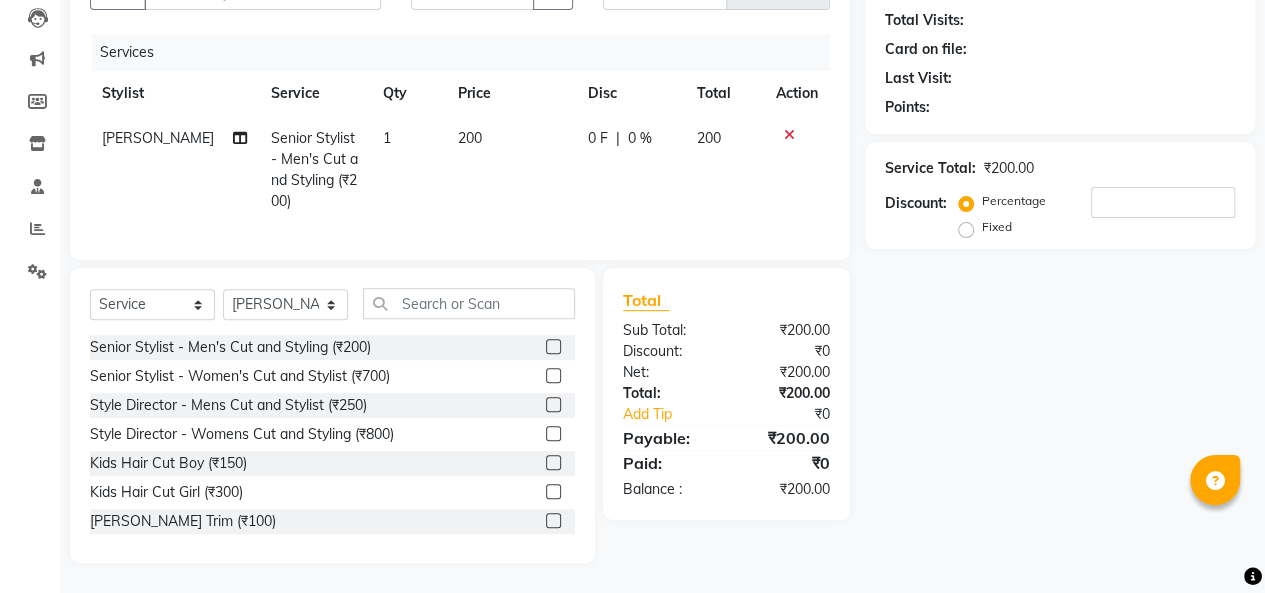 scroll, scrollTop: 0, scrollLeft: 0, axis: both 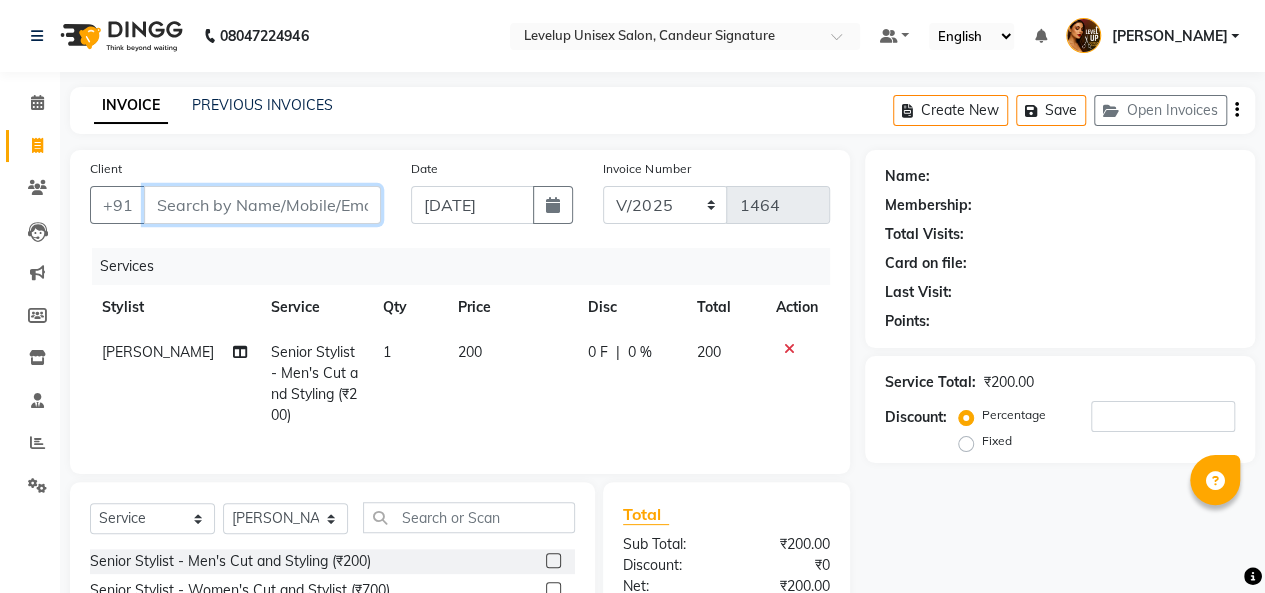 click on "Client" at bounding box center (262, 205) 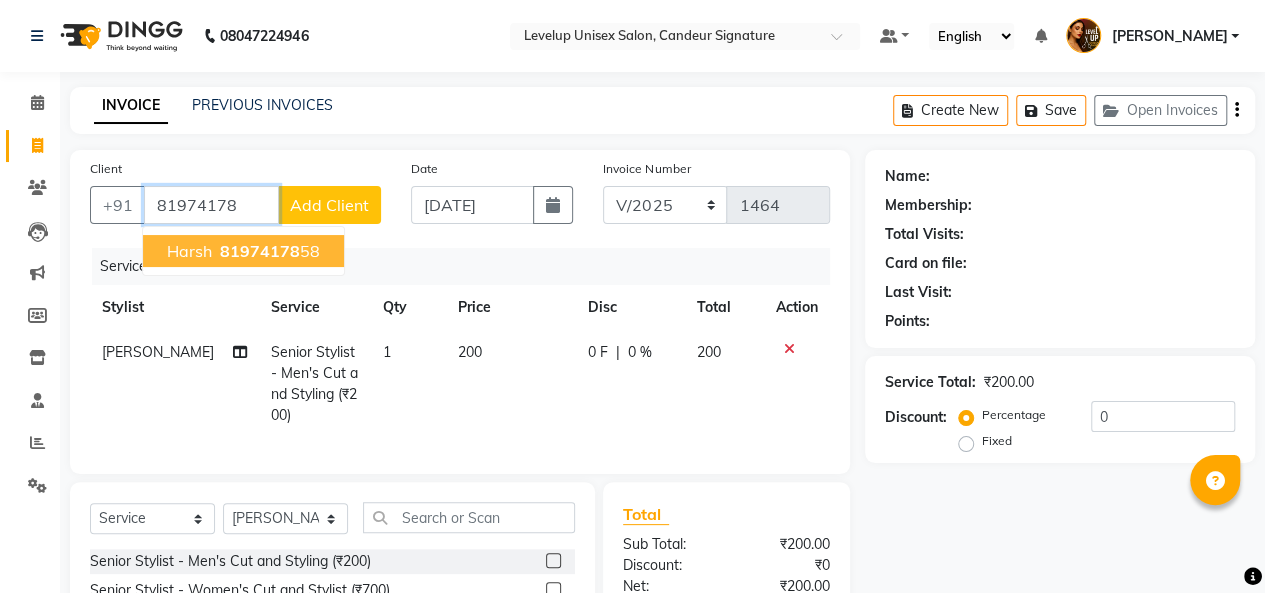 click on "81974178" at bounding box center (260, 251) 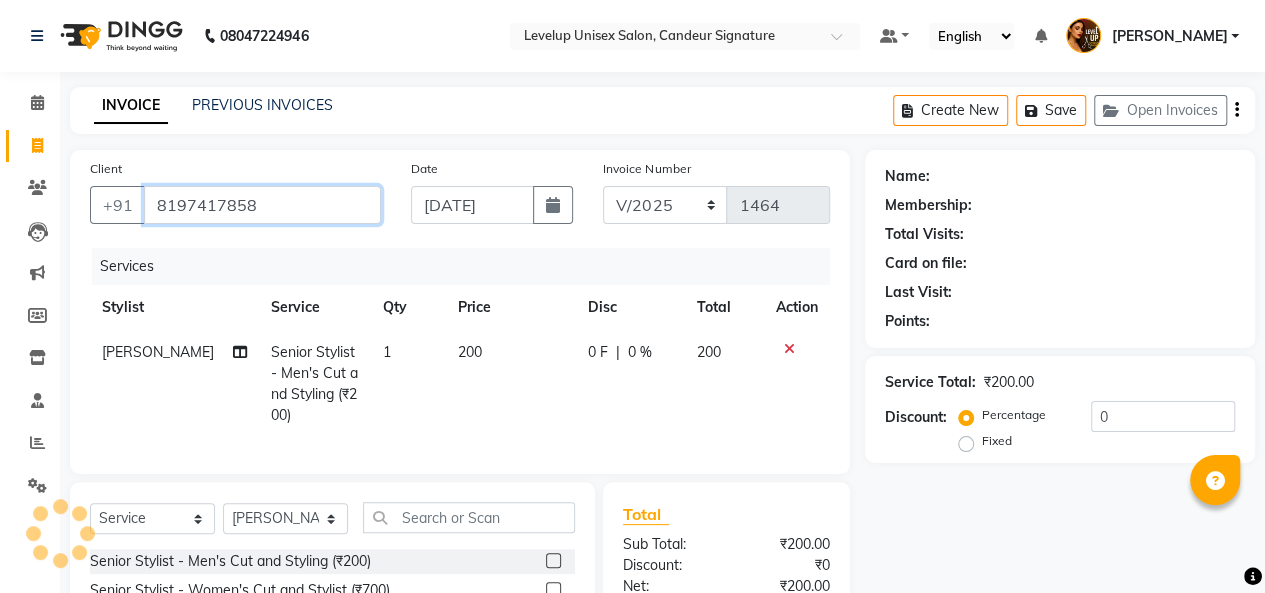 type on "8197417858" 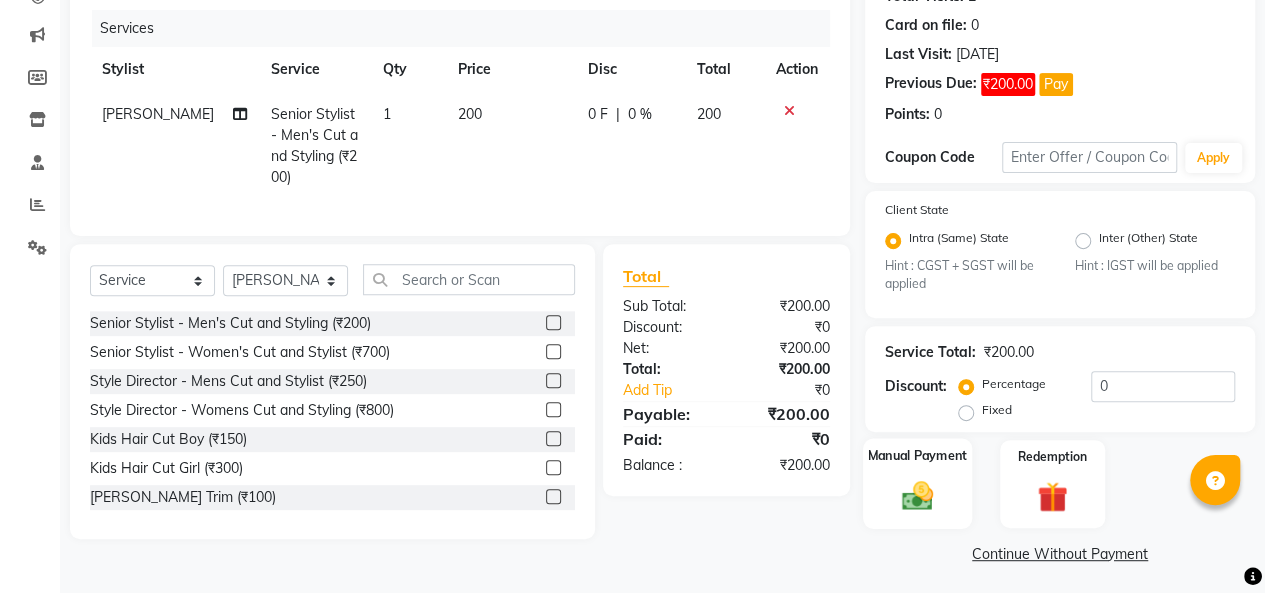 click 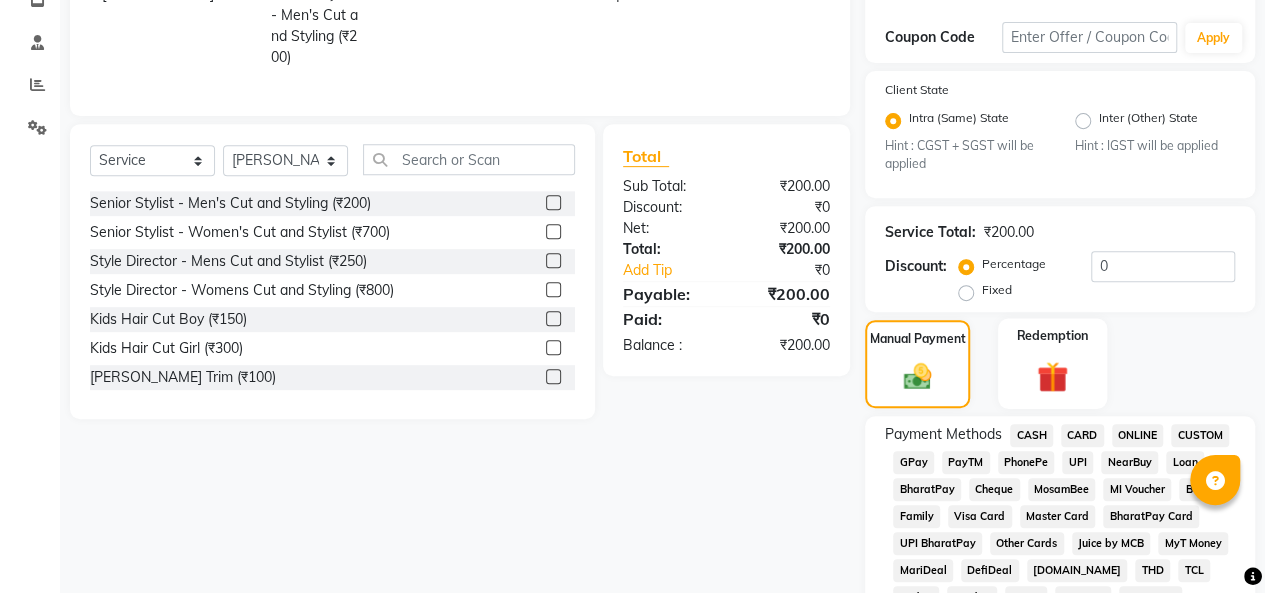 scroll, scrollTop: 360, scrollLeft: 0, axis: vertical 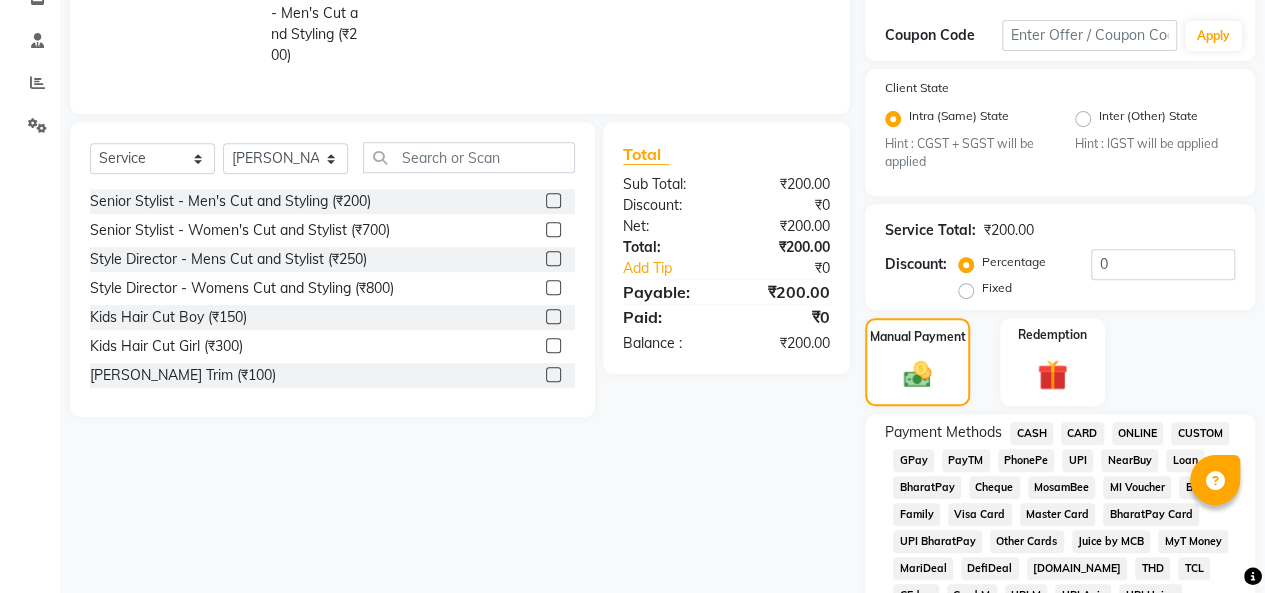 click on "PhonePe" 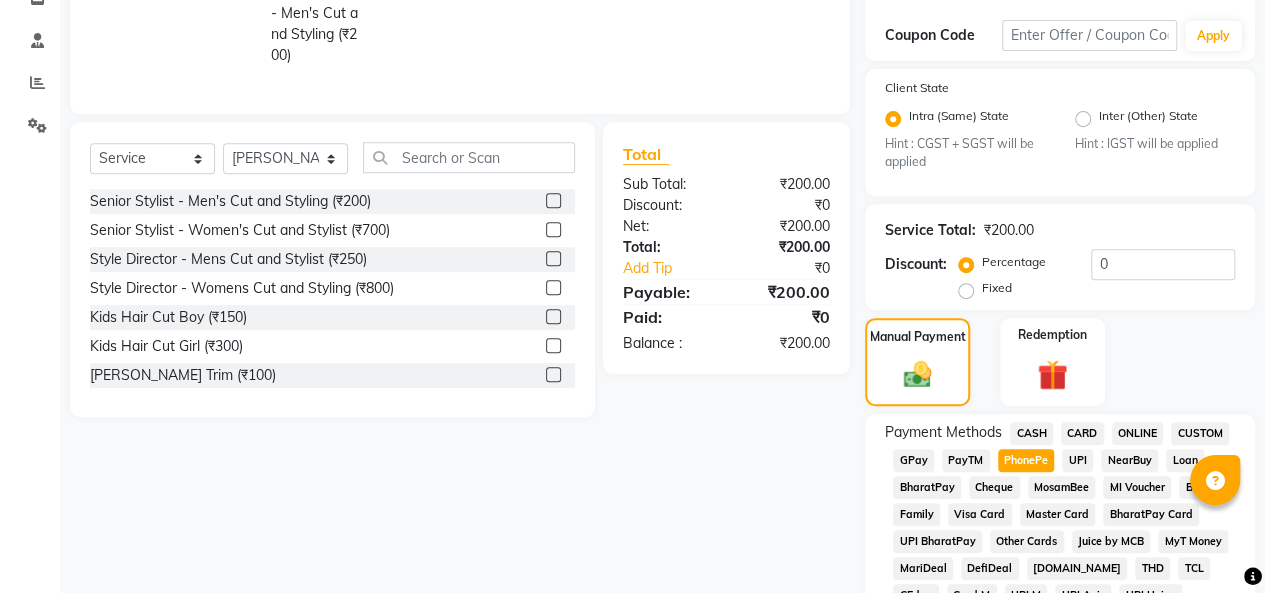scroll, scrollTop: 1130, scrollLeft: 0, axis: vertical 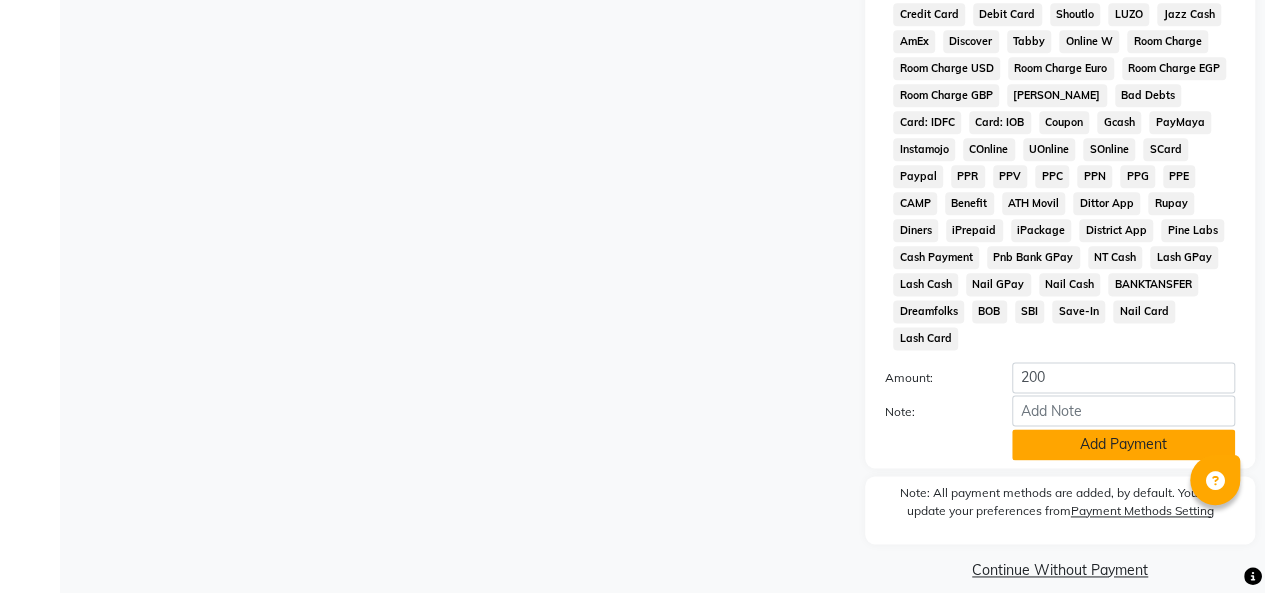 click on "Add Payment" 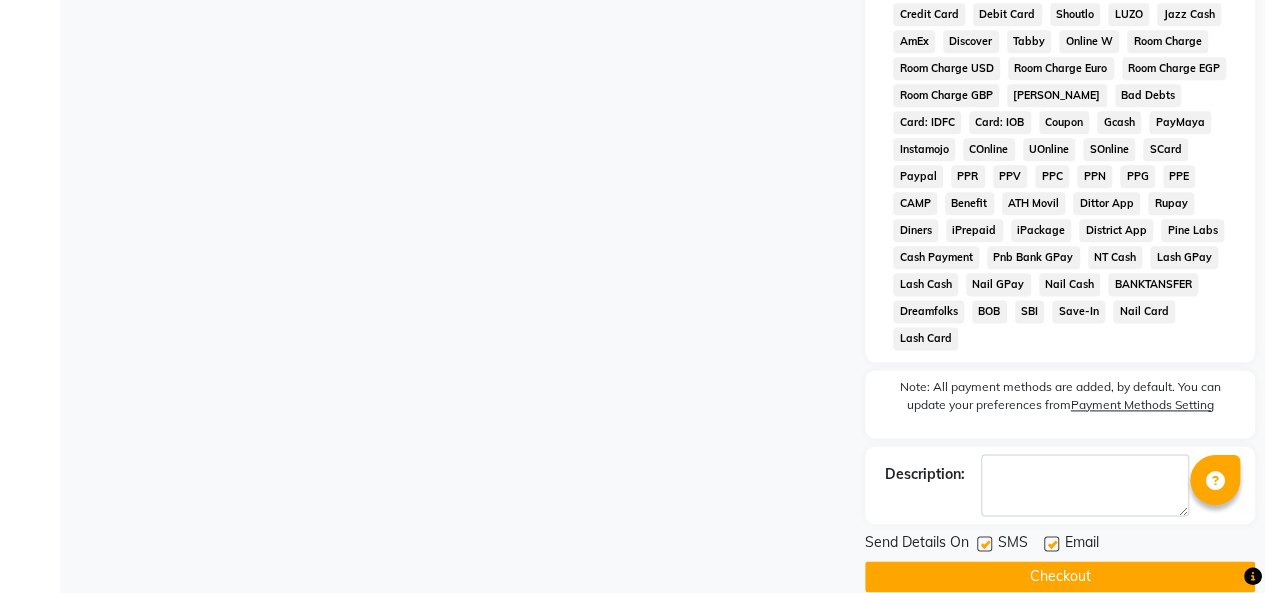 click on "Checkout" 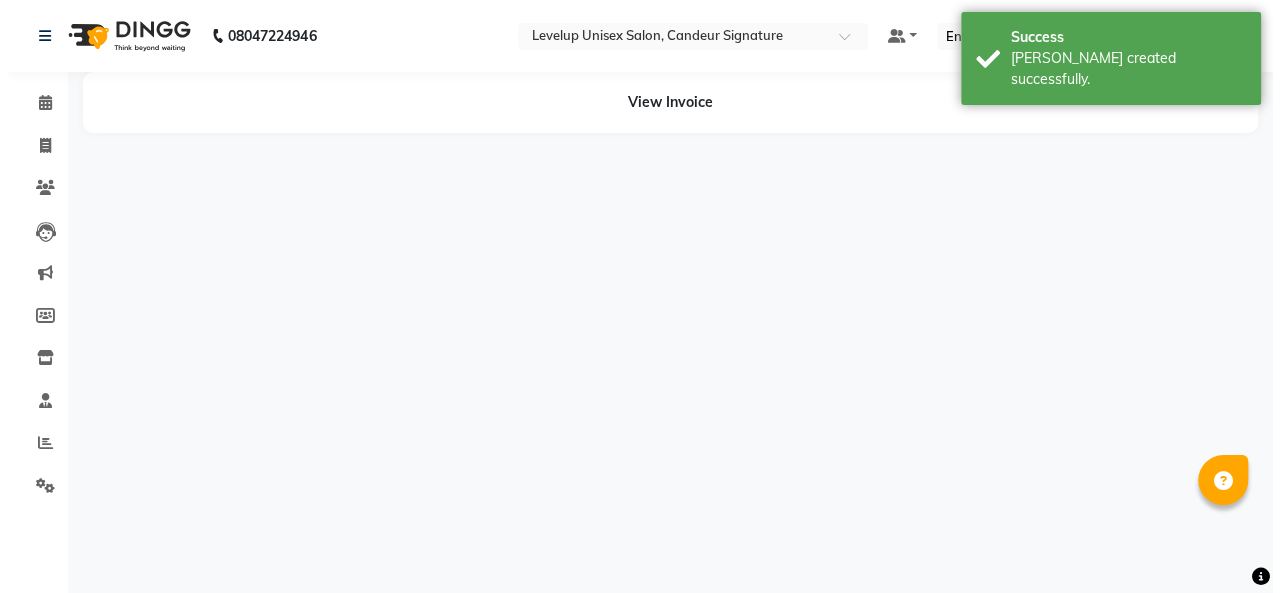 scroll, scrollTop: 0, scrollLeft: 0, axis: both 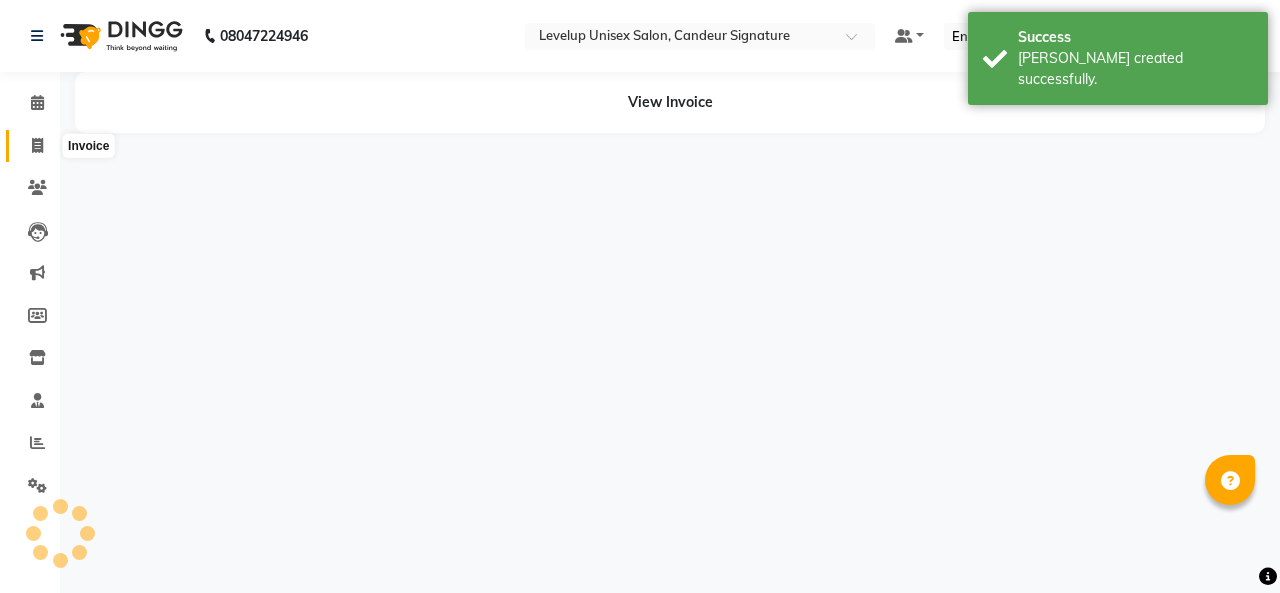 click 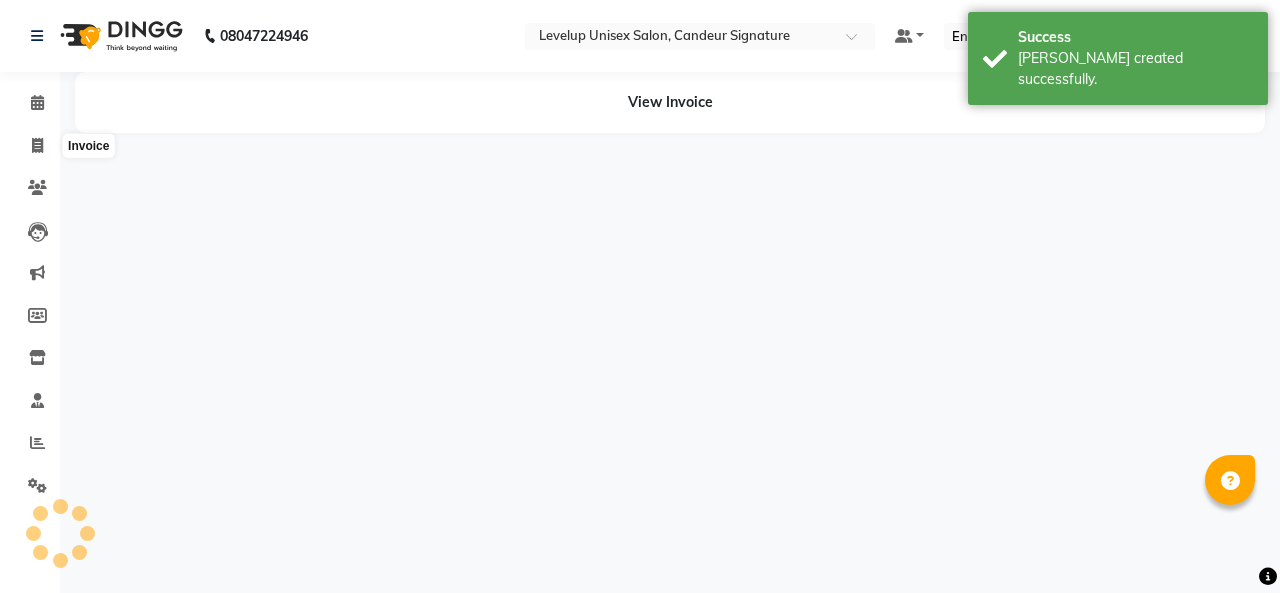 select on "service" 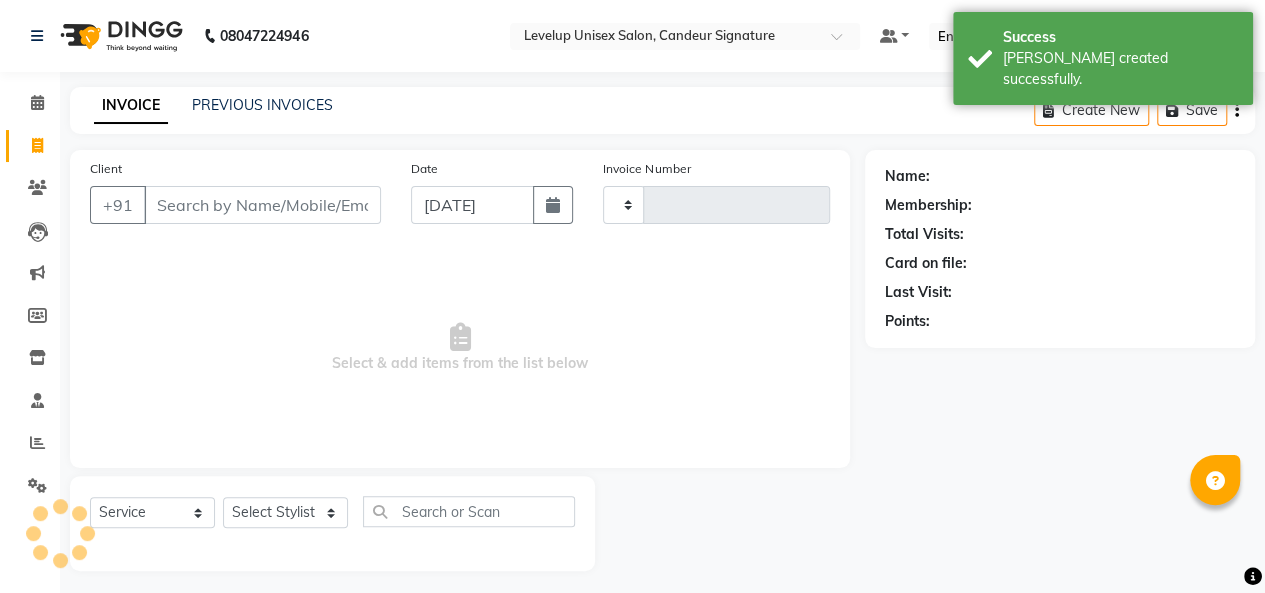 type on "1465" 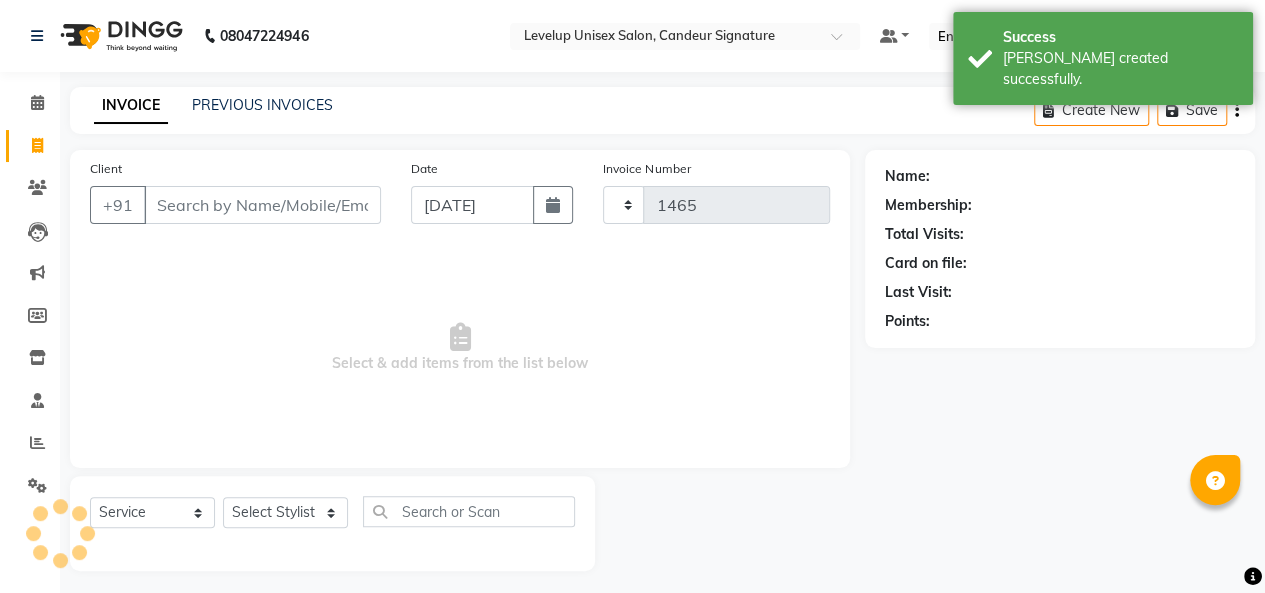 select on "7681" 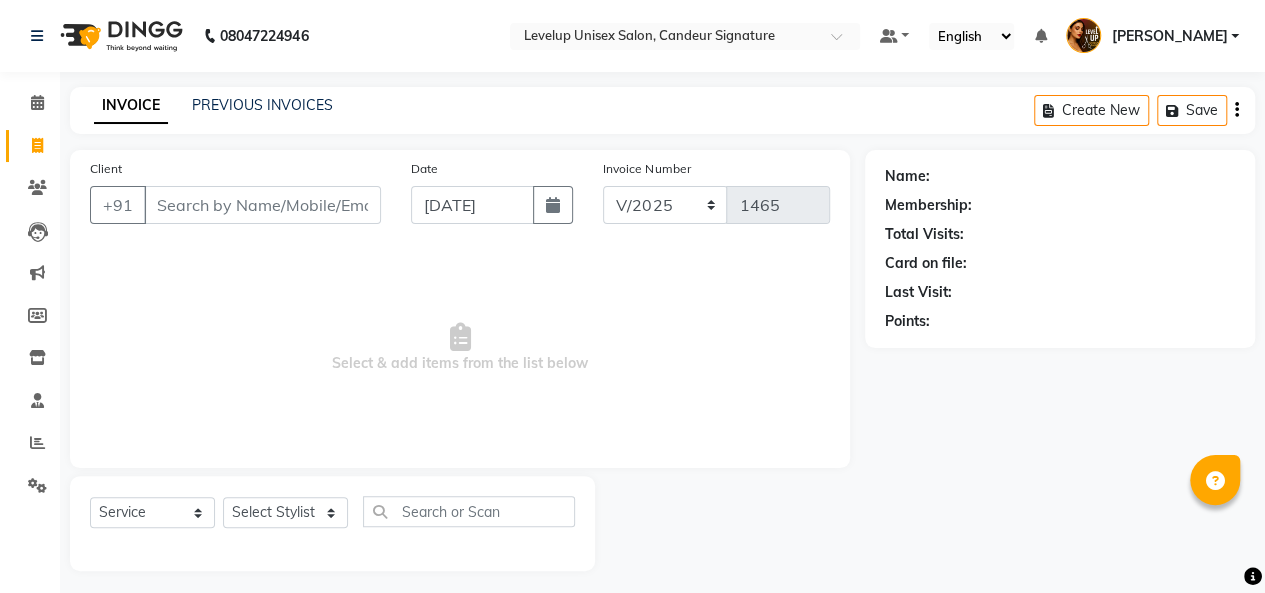 click on "Client" at bounding box center (262, 205) 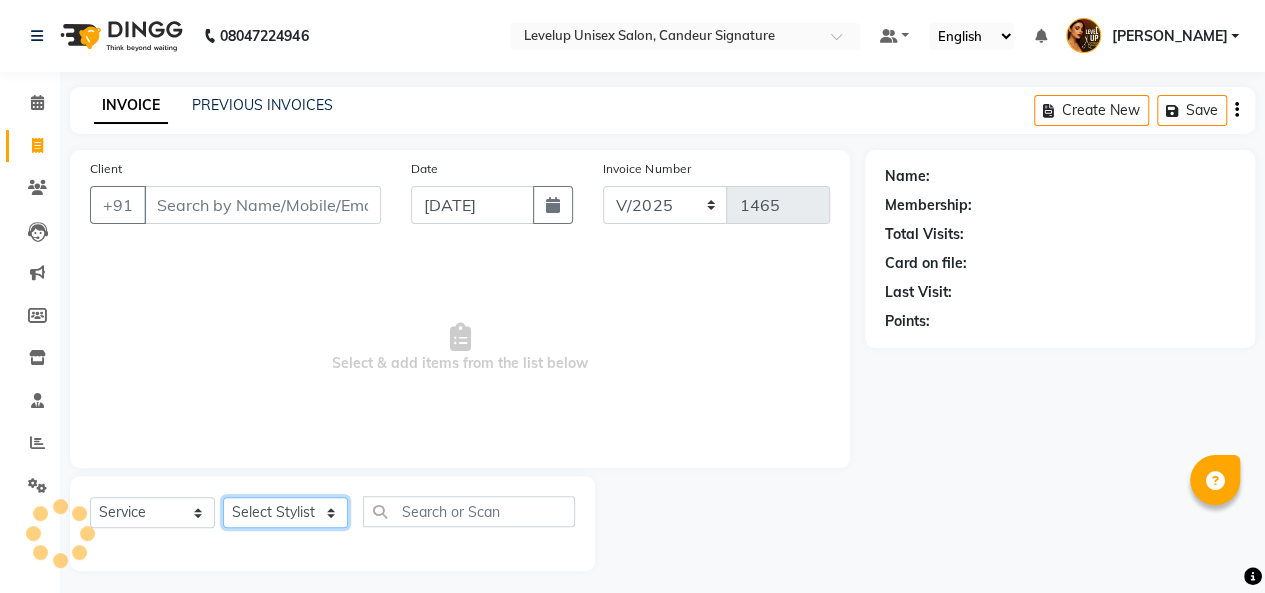 click on "Select Stylist [PERSON_NAME]  [PERSON_NAME]  Furkan [PERSON_NAME] [PERSON_NAME]  [PERSON_NAME]  [PERSON_NAME] [PERSON_NAME] [PERSON_NAME]" 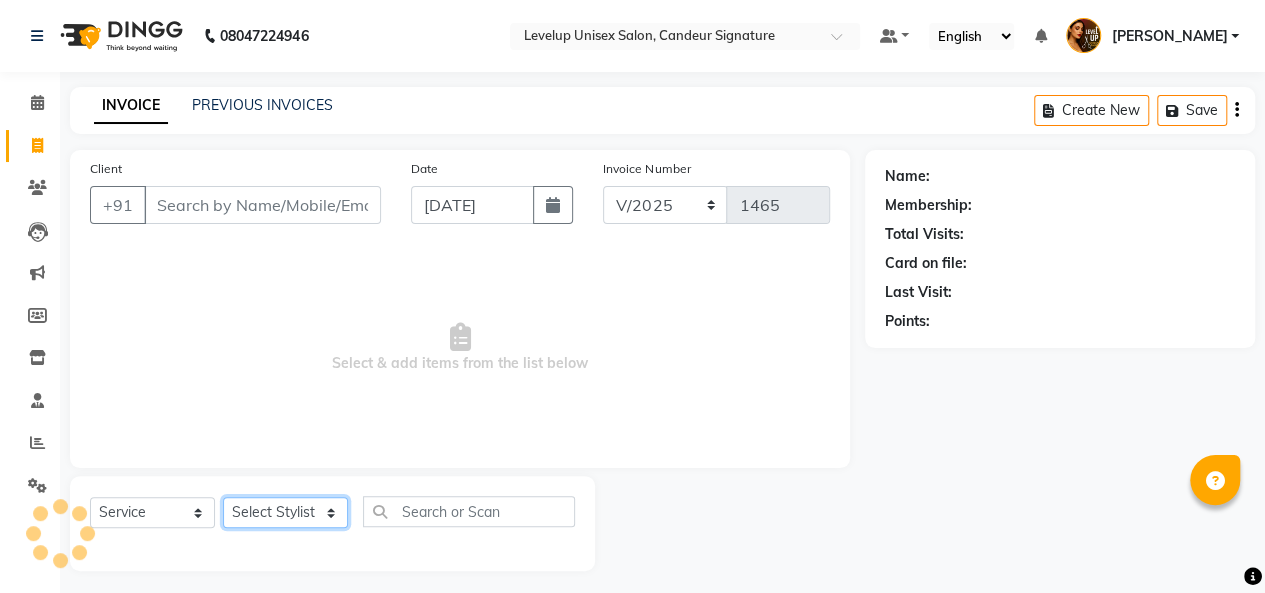 select on "81468" 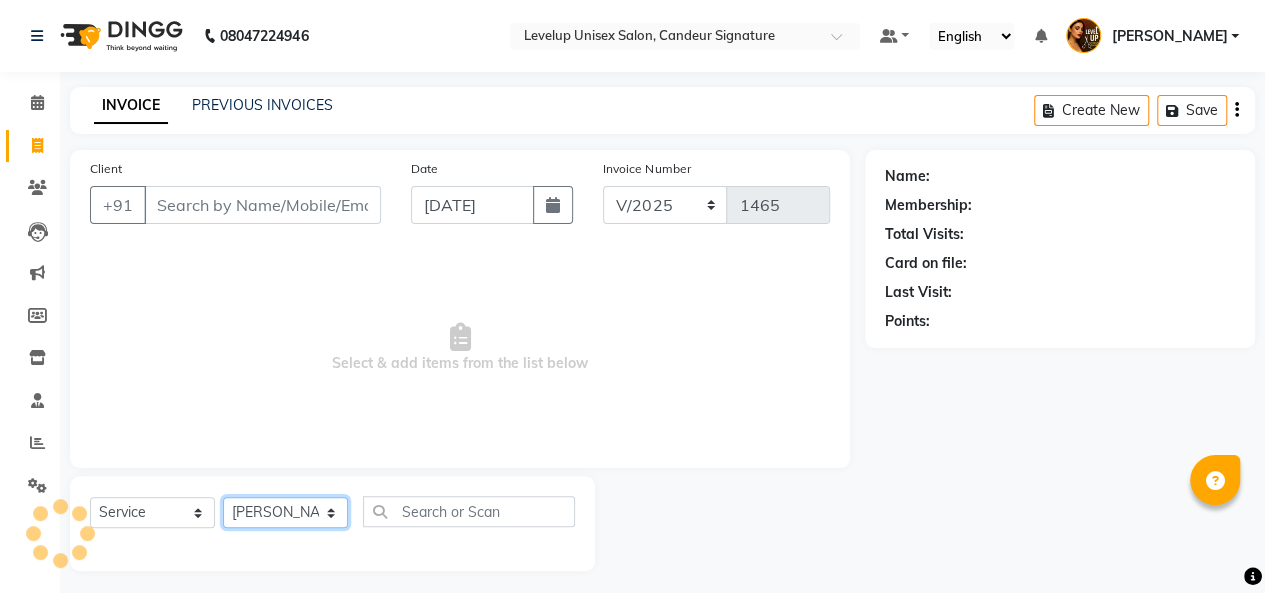 click on "Select Stylist [PERSON_NAME]  [PERSON_NAME]  Furkan [PERSON_NAME] [PERSON_NAME]  [PERSON_NAME]  [PERSON_NAME] [PERSON_NAME] [PERSON_NAME]" 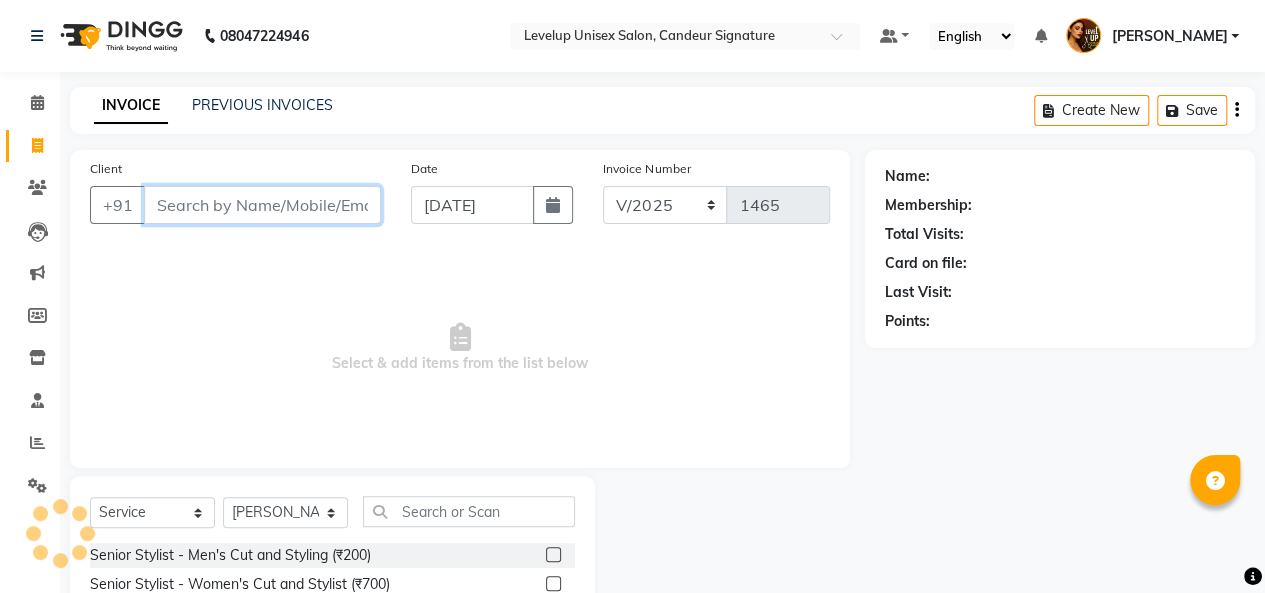 click on "Client" at bounding box center (262, 205) 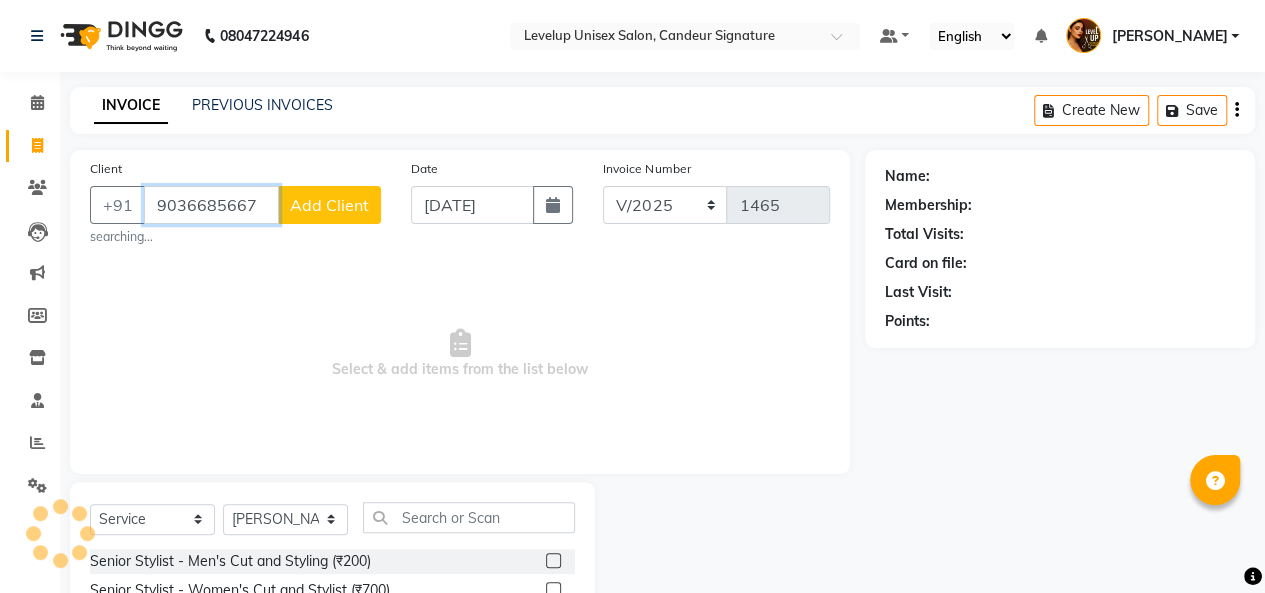 type on "9036685667" 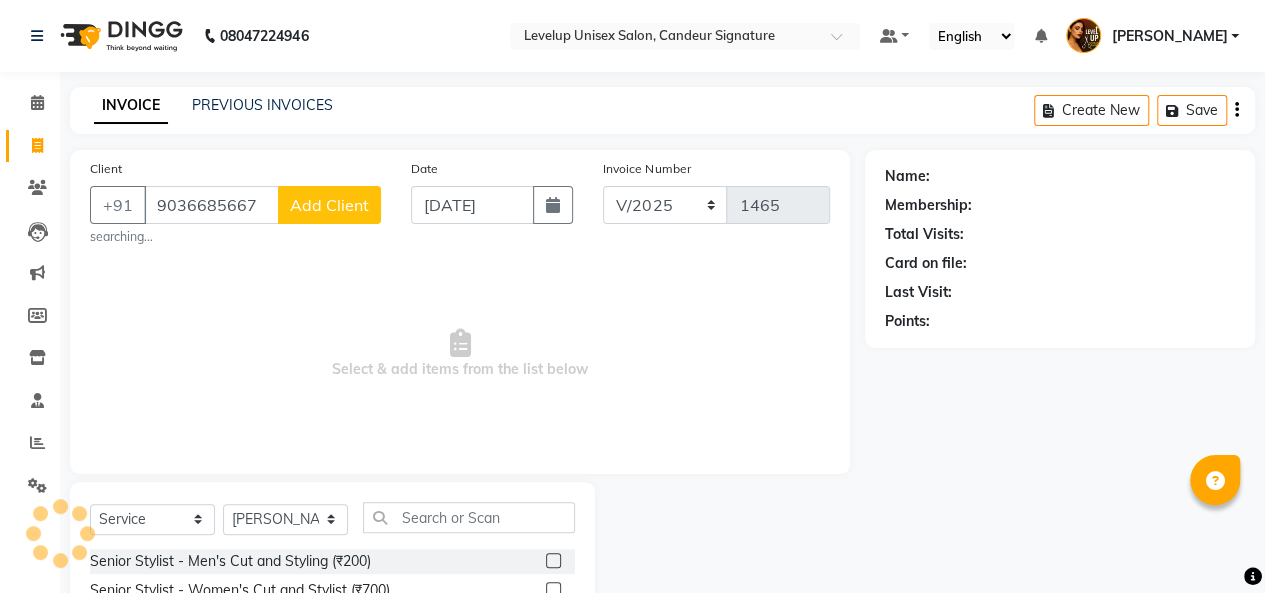 click on "Add Client" 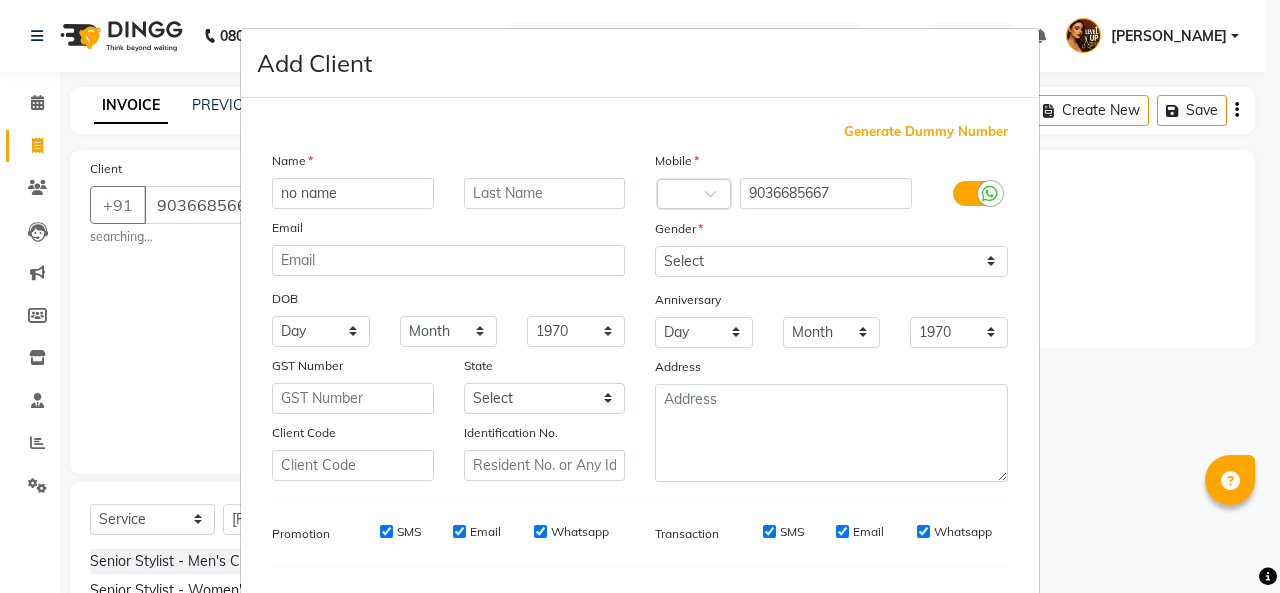 click on "no name" at bounding box center (353, 193) 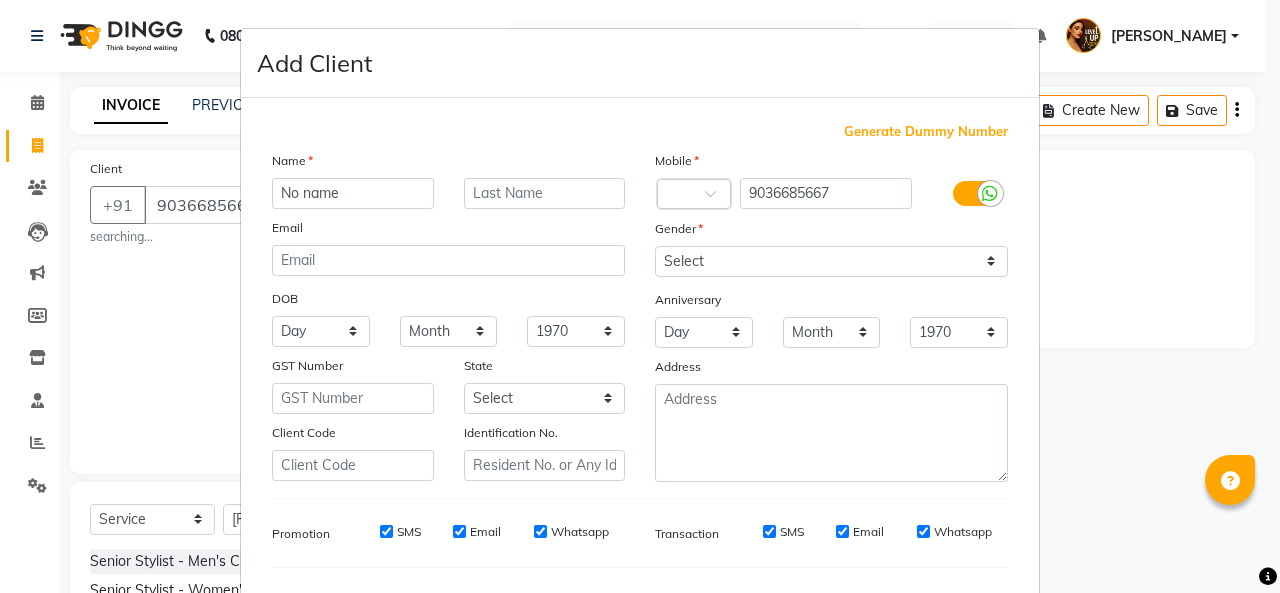type on "No name" 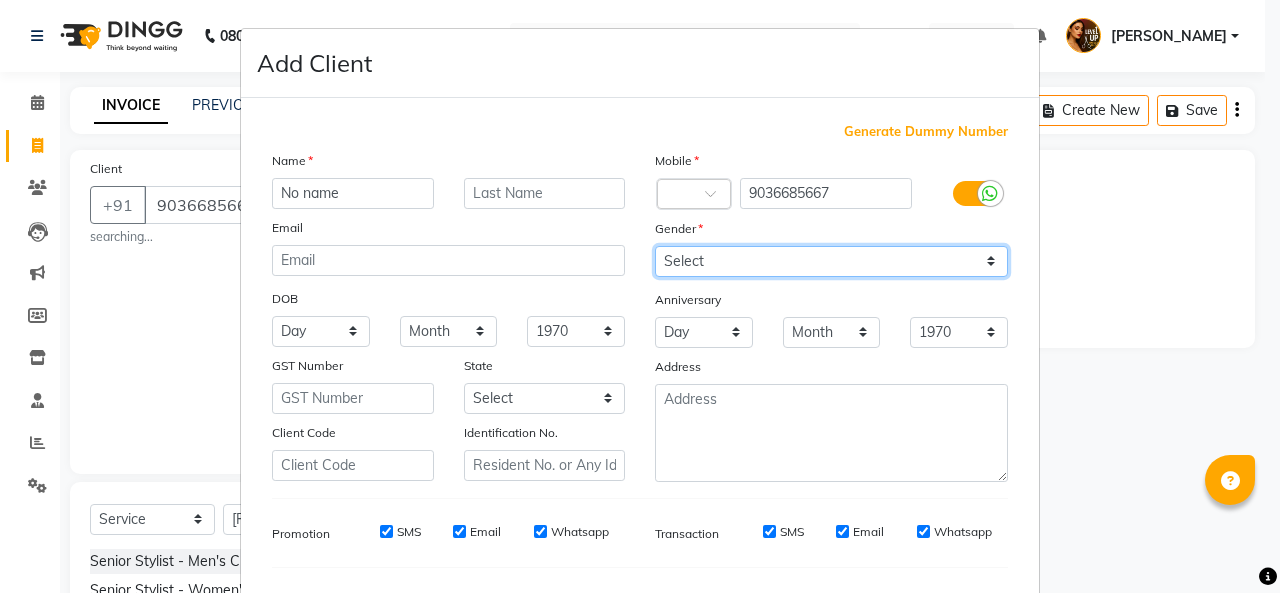 click on "Select [DEMOGRAPHIC_DATA] [DEMOGRAPHIC_DATA] Other Prefer Not To Say" at bounding box center (831, 261) 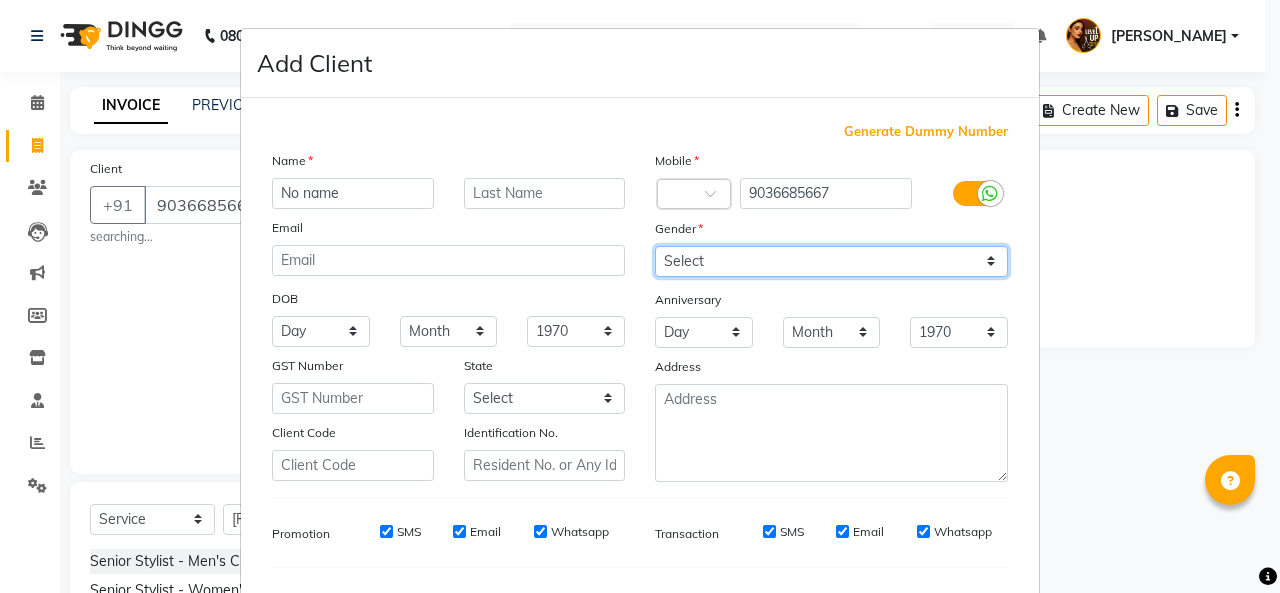 select on "[DEMOGRAPHIC_DATA]" 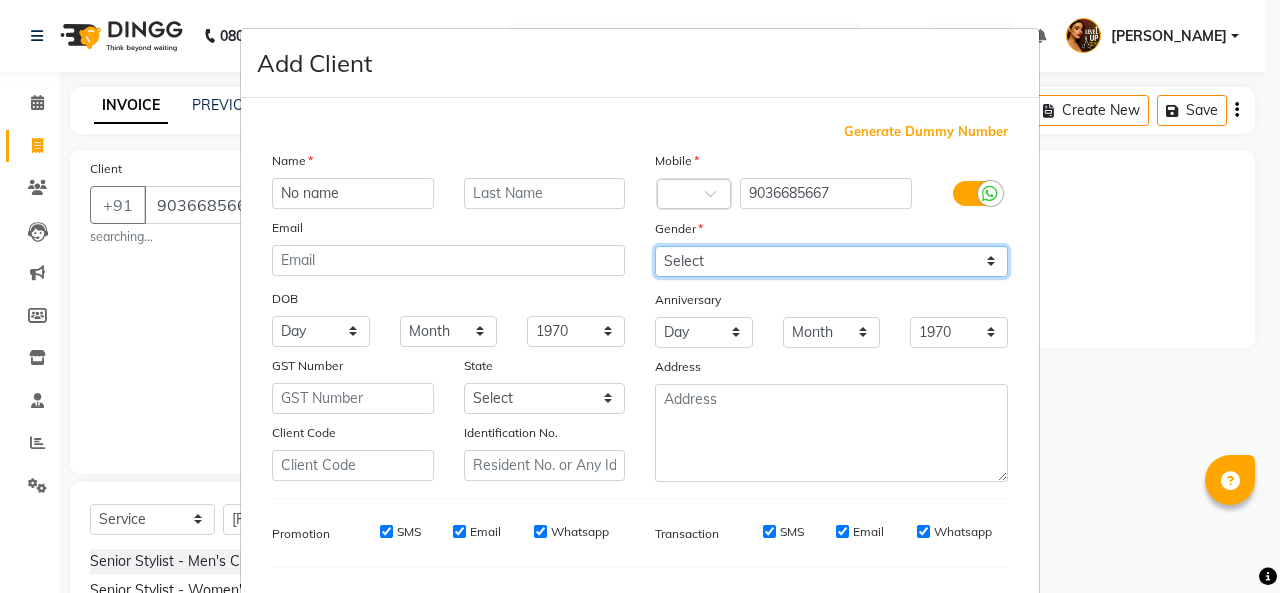 click on "Select [DEMOGRAPHIC_DATA] [DEMOGRAPHIC_DATA] Other Prefer Not To Say" at bounding box center (831, 261) 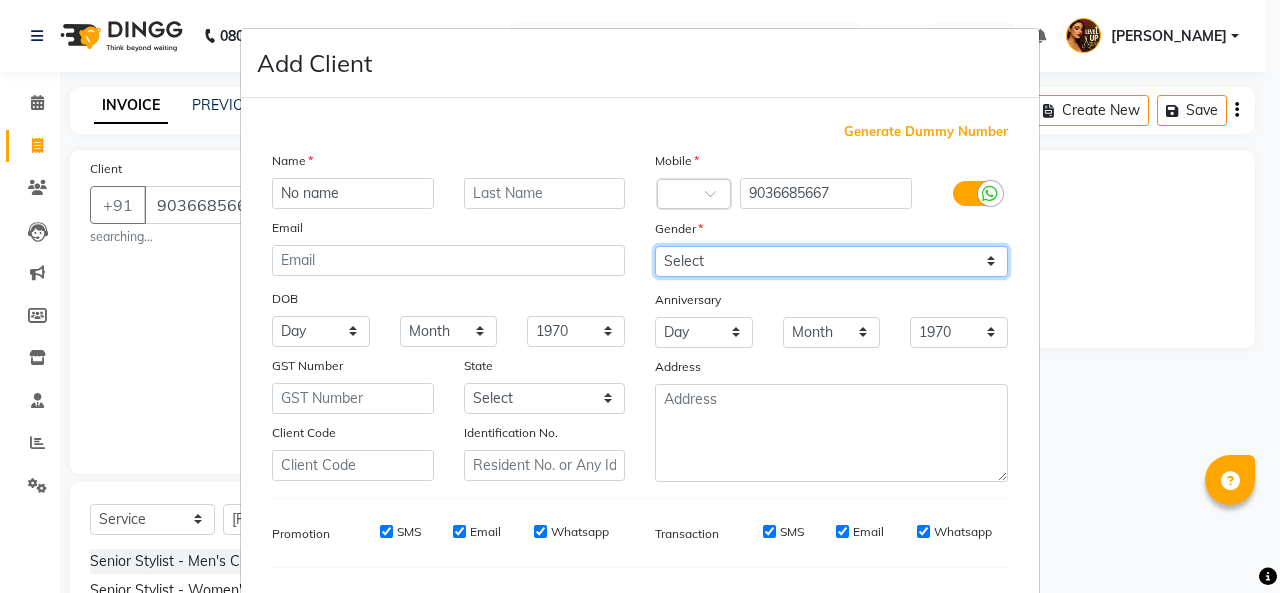 scroll, scrollTop: 252, scrollLeft: 0, axis: vertical 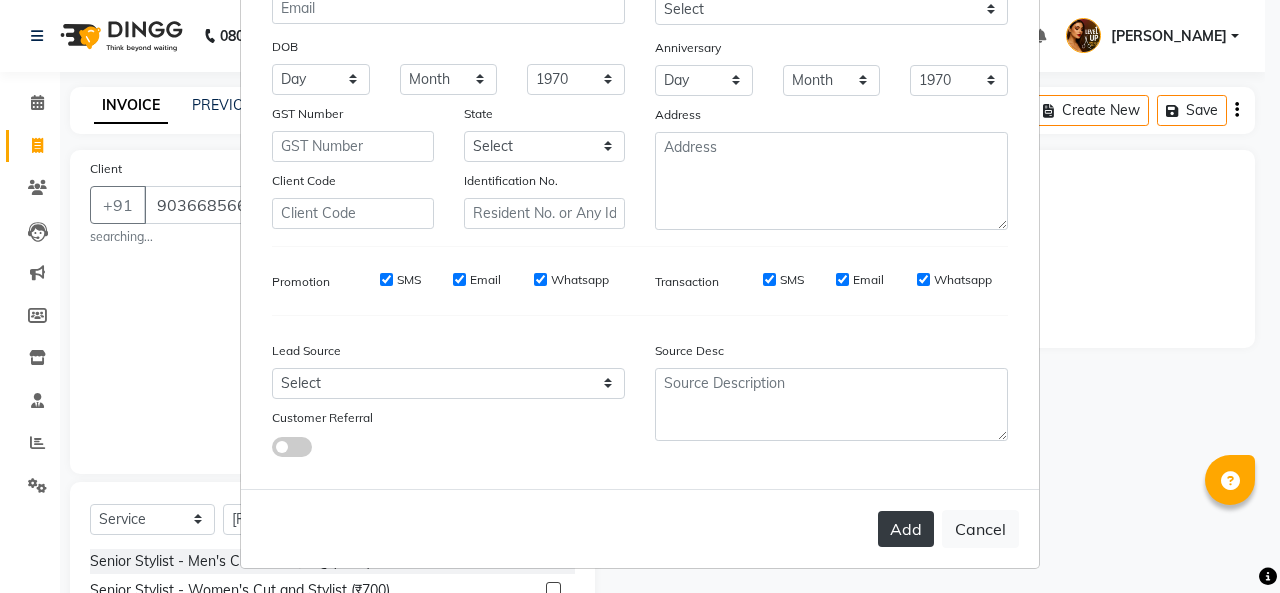 click on "Add" at bounding box center (906, 529) 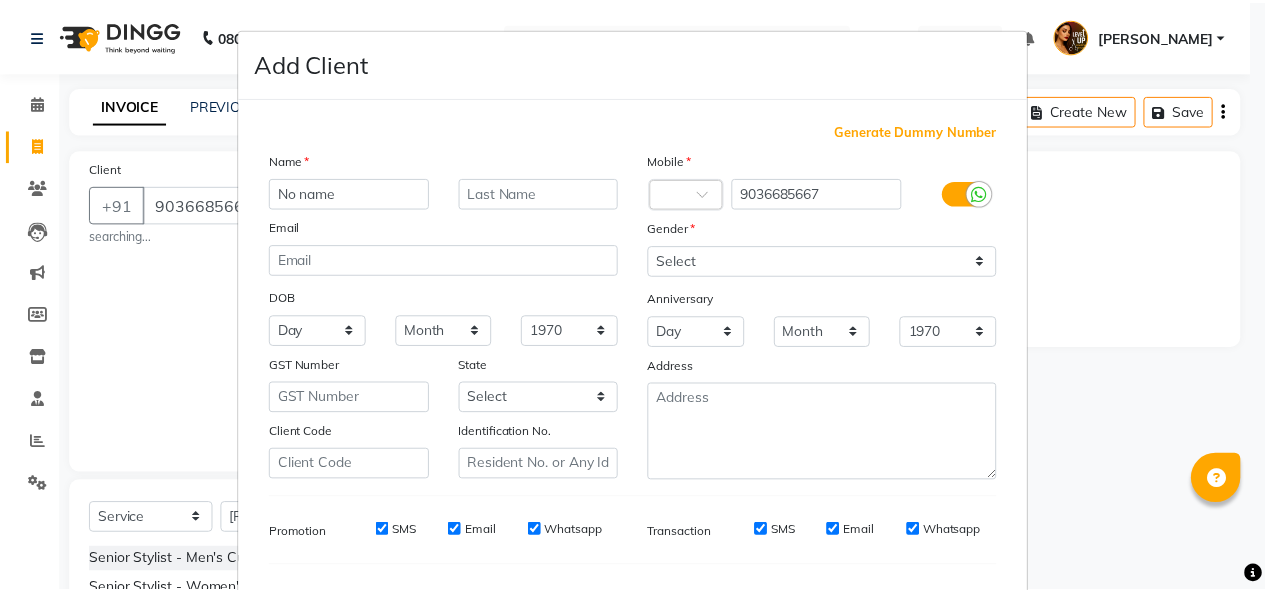 scroll, scrollTop: 252, scrollLeft: 0, axis: vertical 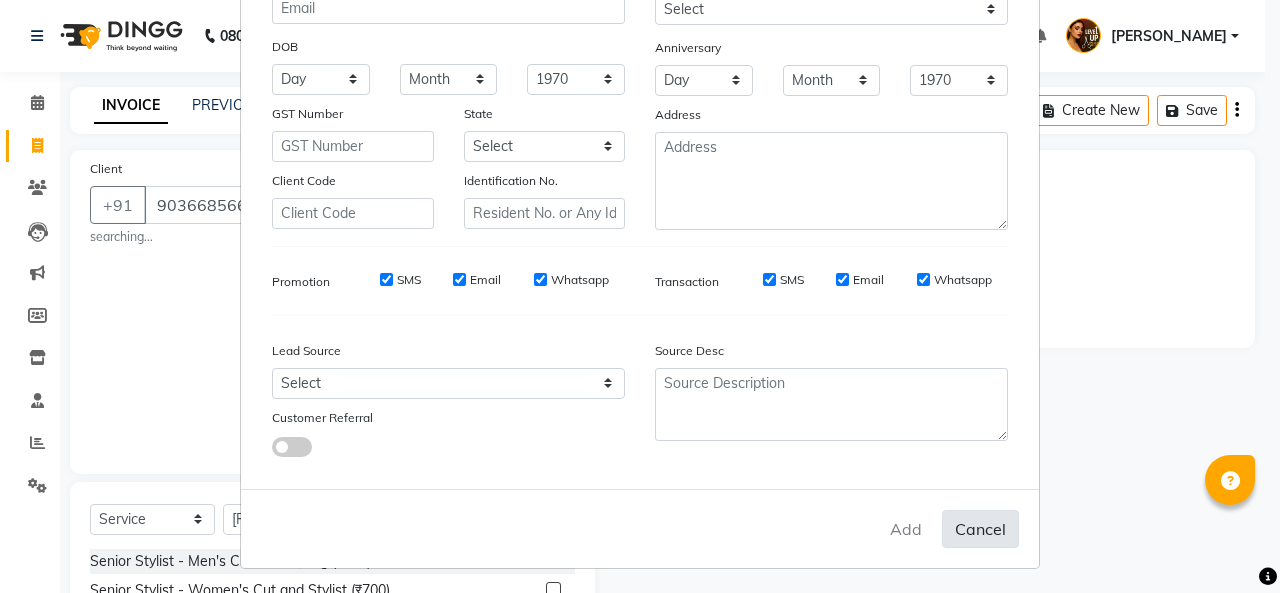click on "Cancel" at bounding box center [980, 529] 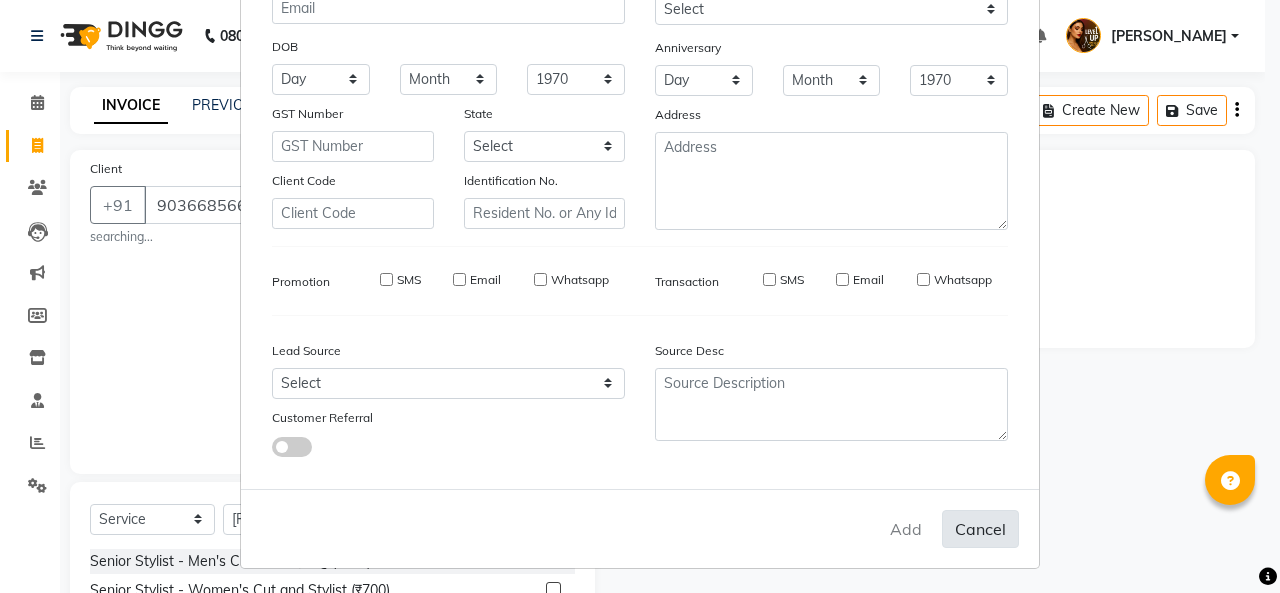 type 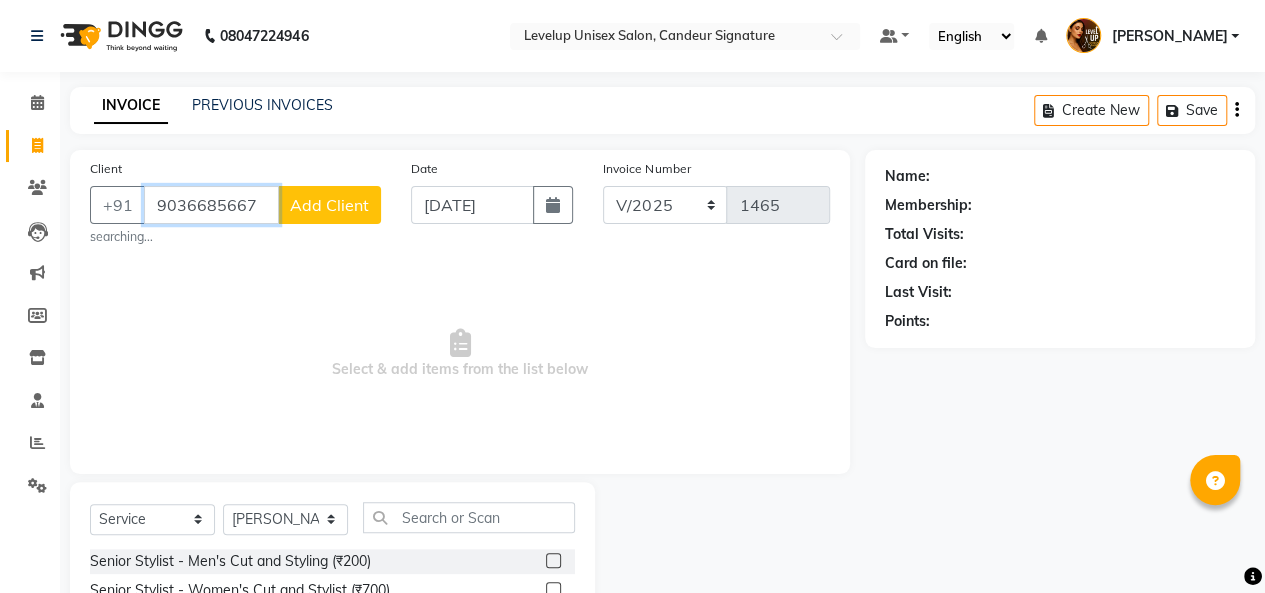 click on "9036685667" at bounding box center [211, 205] 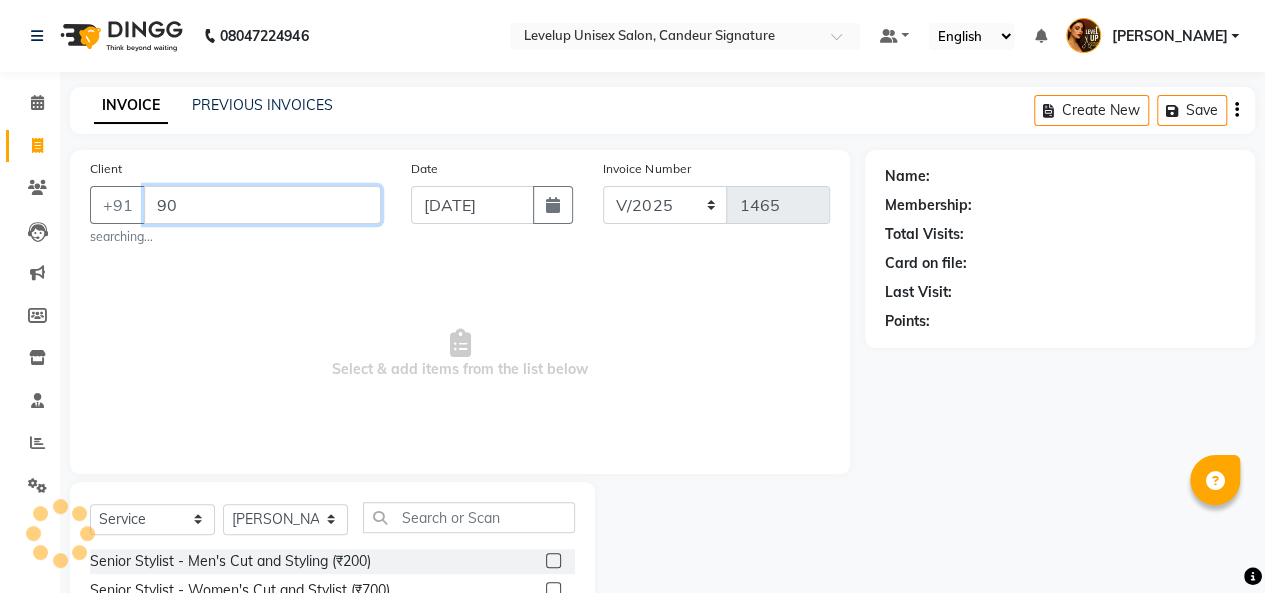 type on "9" 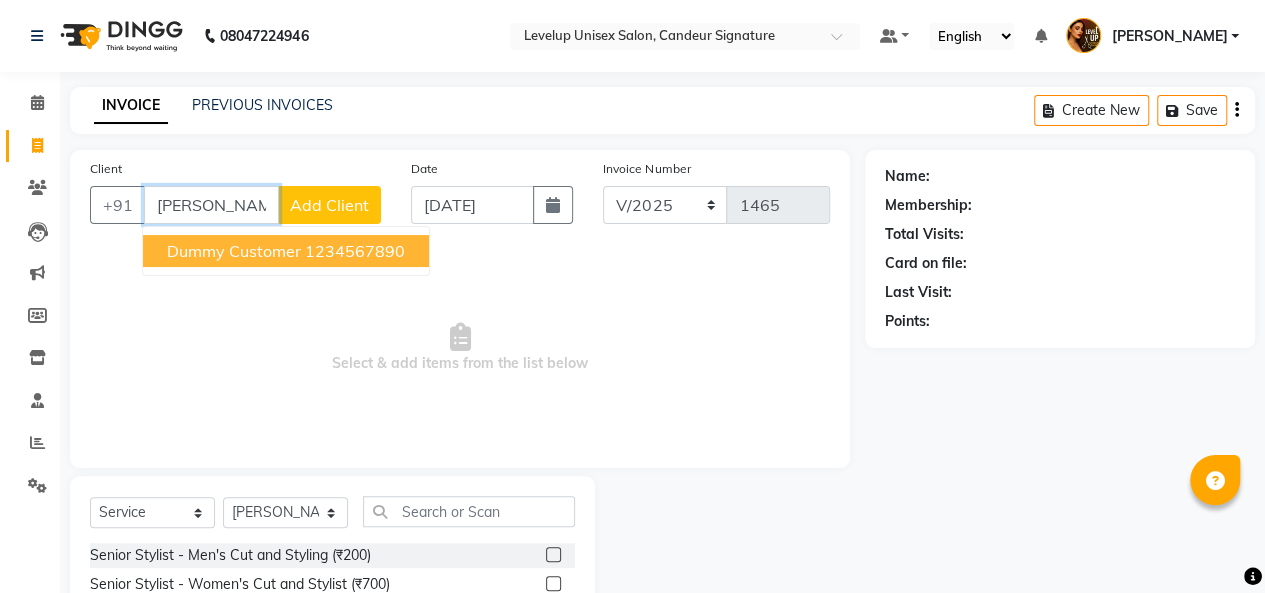 click on "Dummy Customer  1234567890" at bounding box center [286, 251] 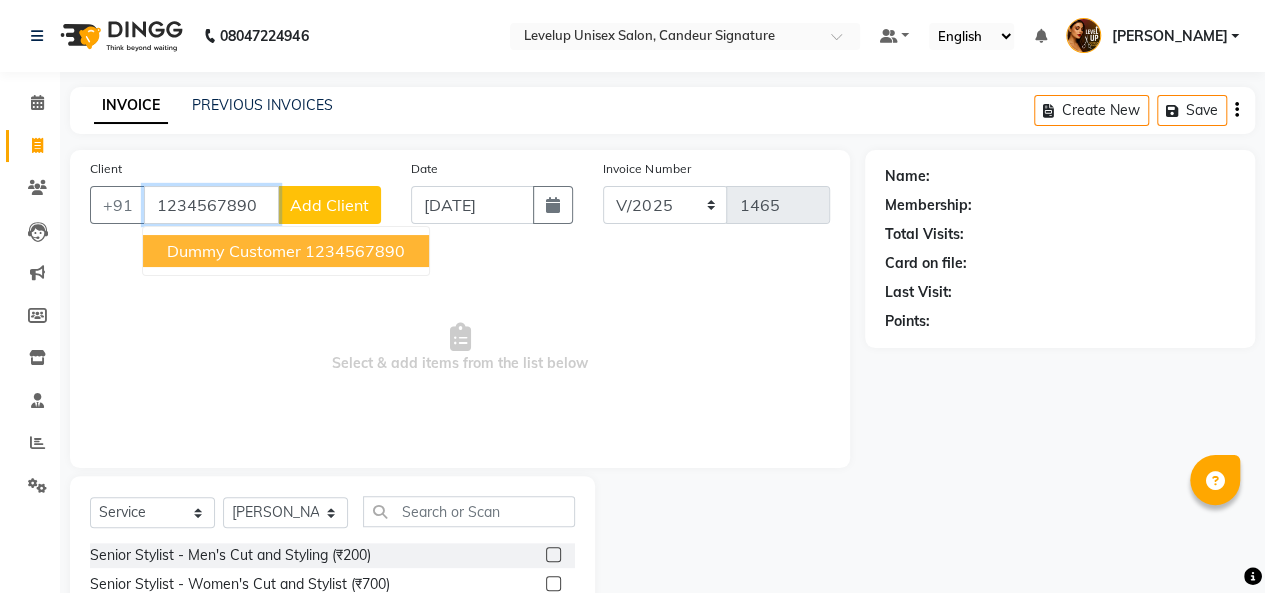 type on "1234567890" 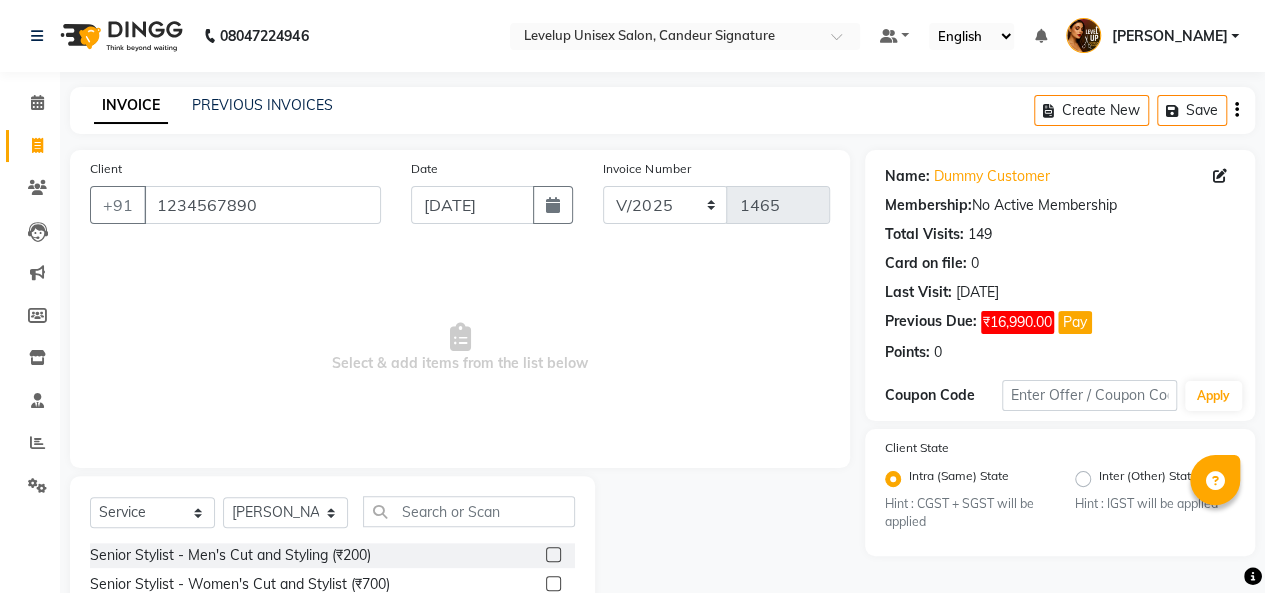 scroll, scrollTop: 207, scrollLeft: 0, axis: vertical 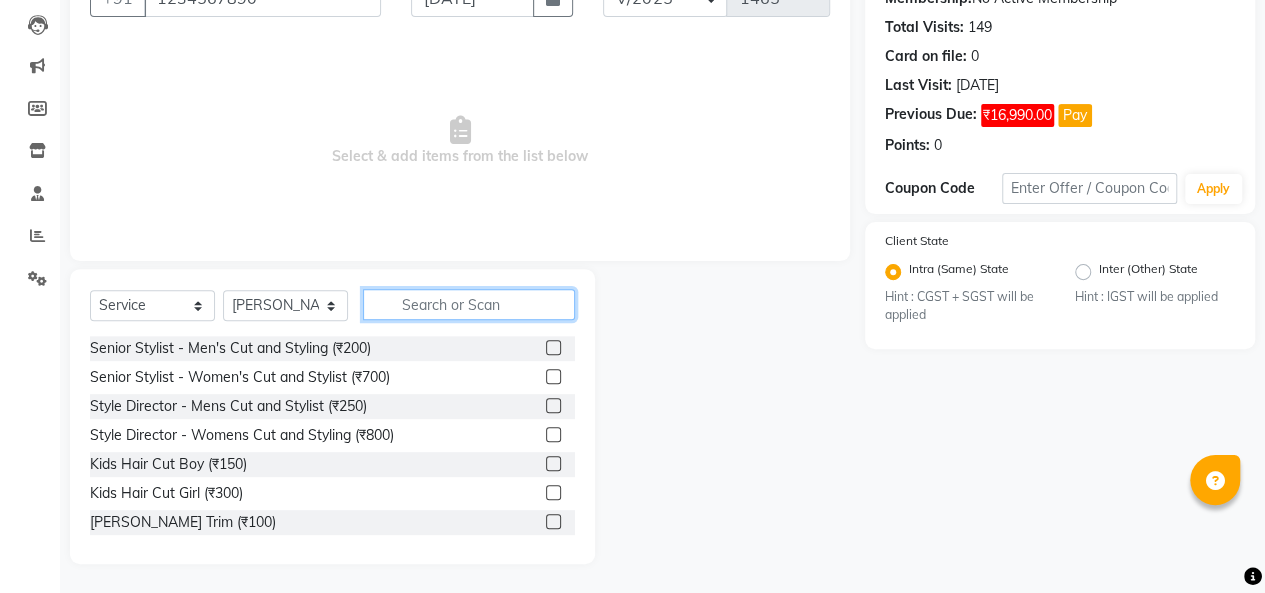 click 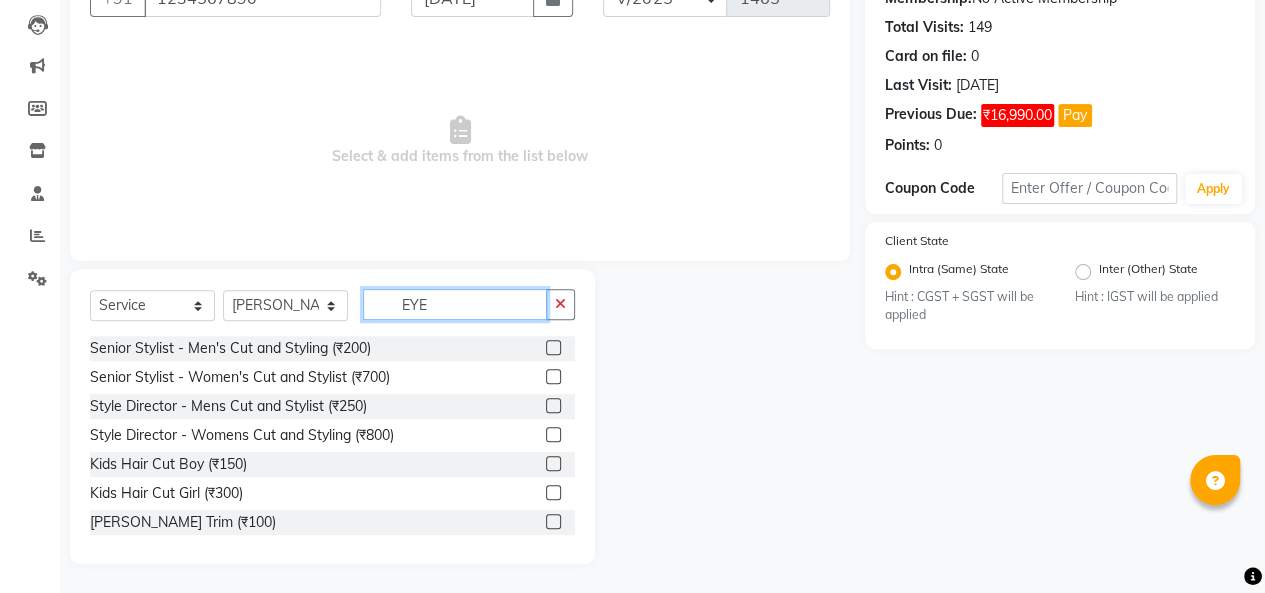 scroll, scrollTop: 36, scrollLeft: 0, axis: vertical 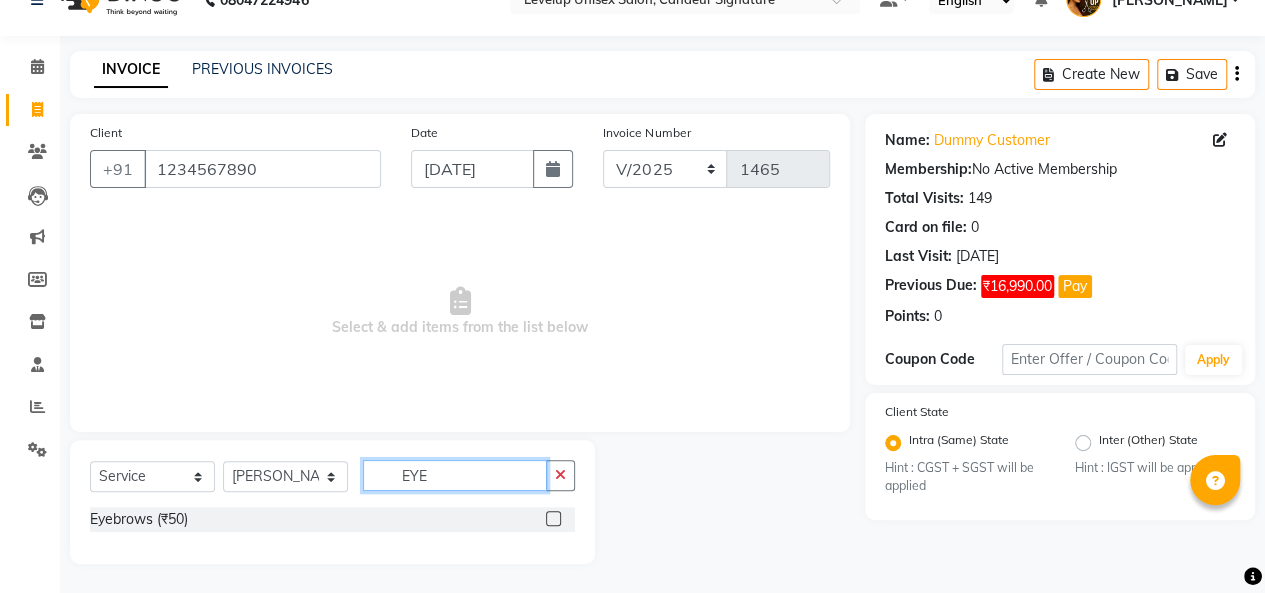 type on "EYE" 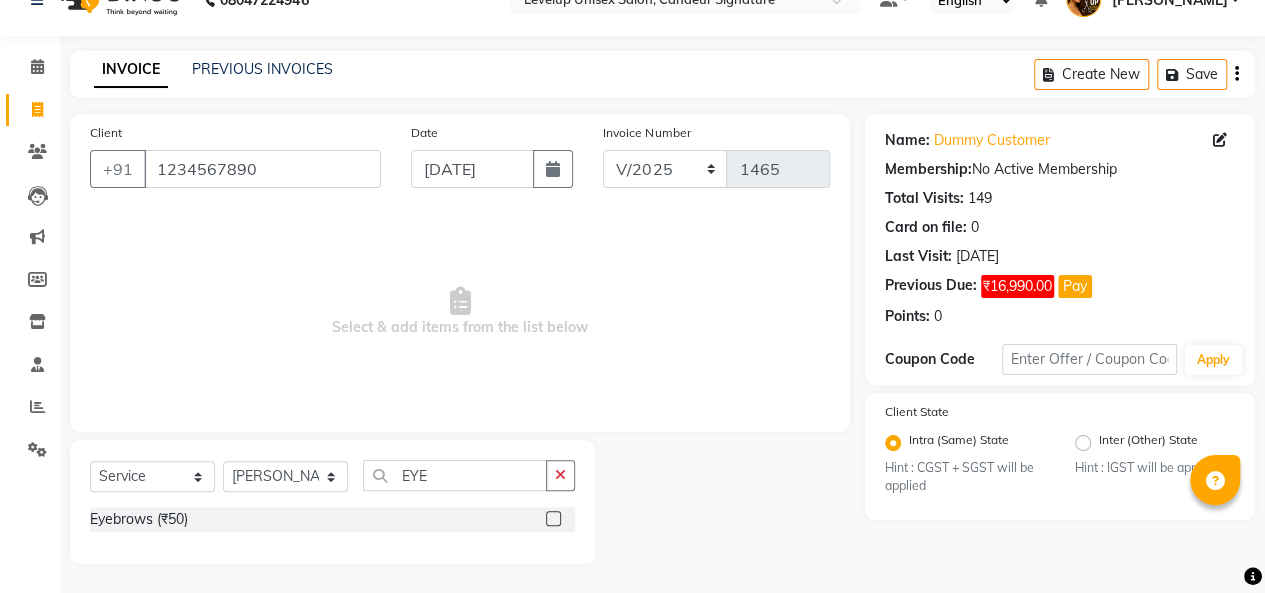 click 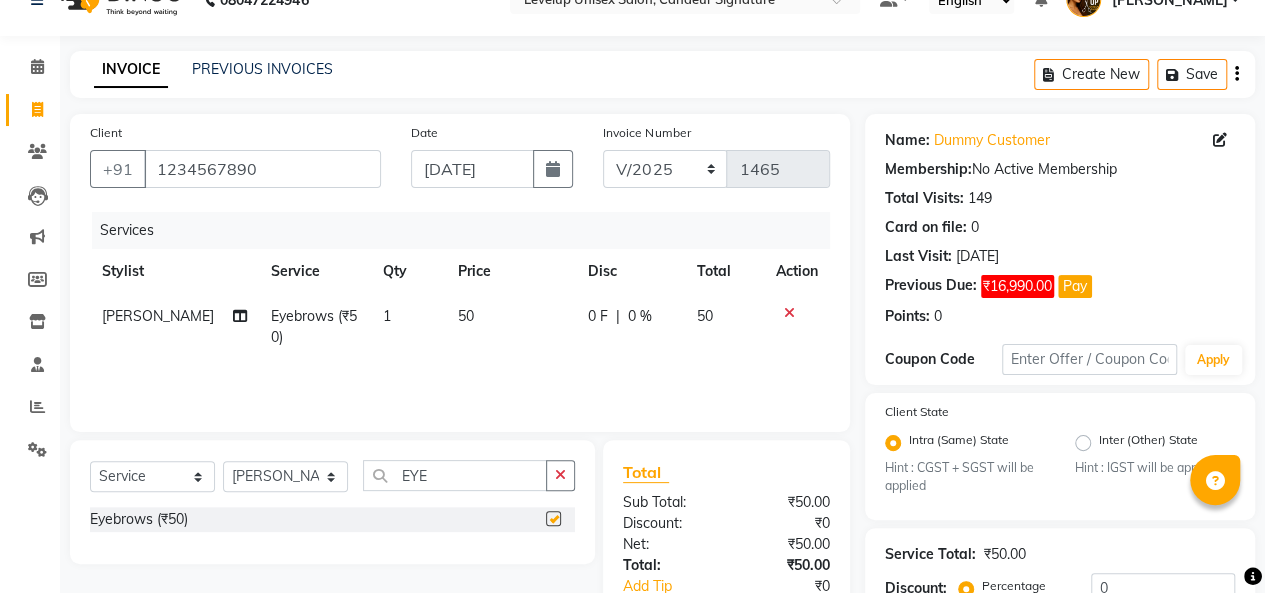 checkbox on "false" 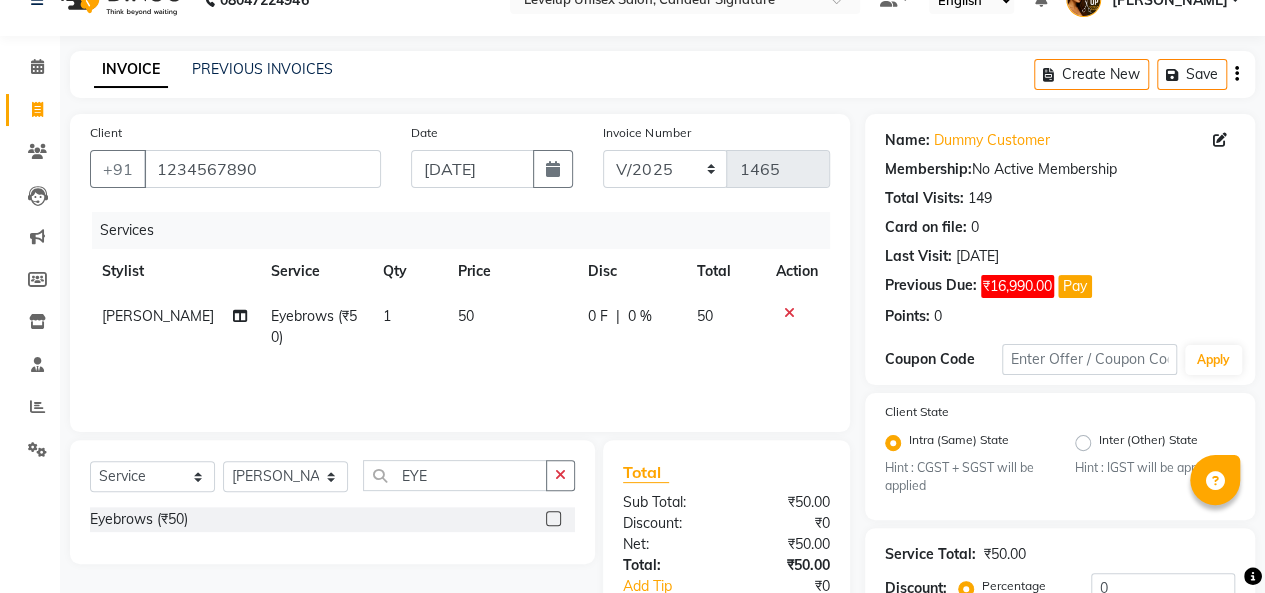 scroll, scrollTop: 242, scrollLeft: 0, axis: vertical 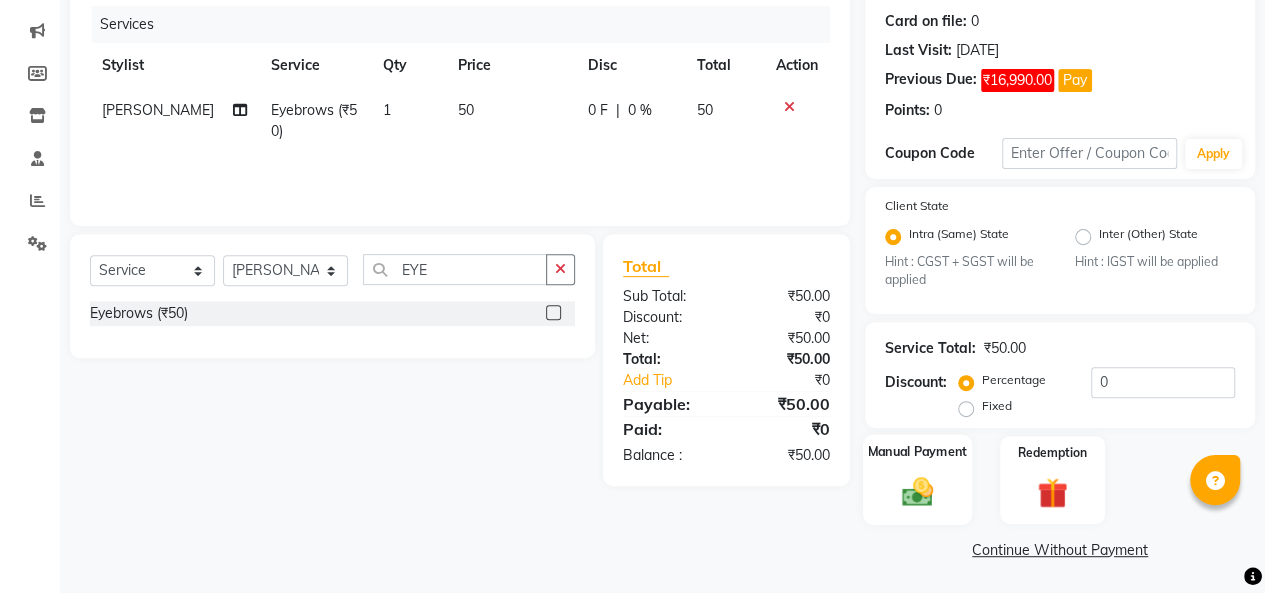 click 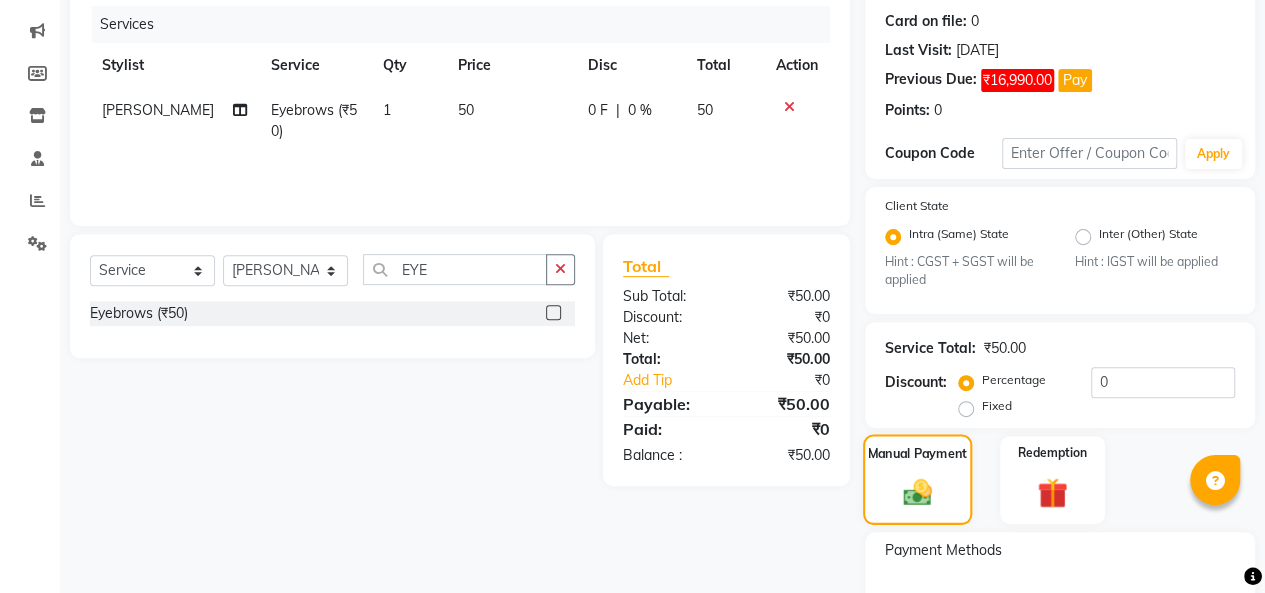 scroll, scrollTop: 416, scrollLeft: 0, axis: vertical 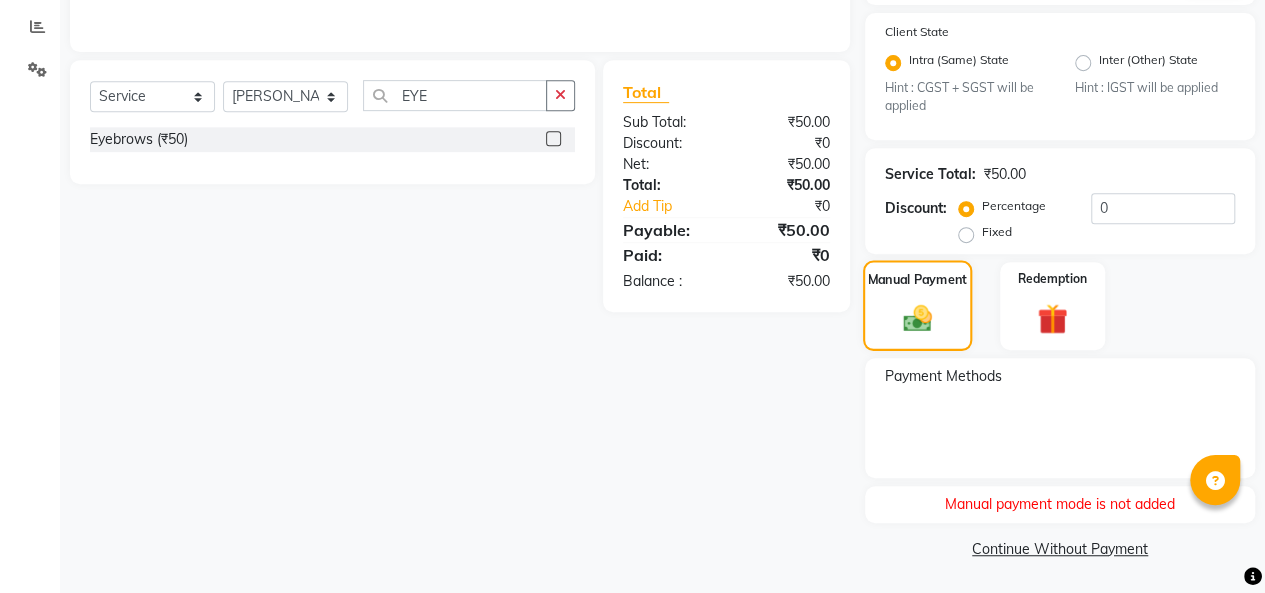 click 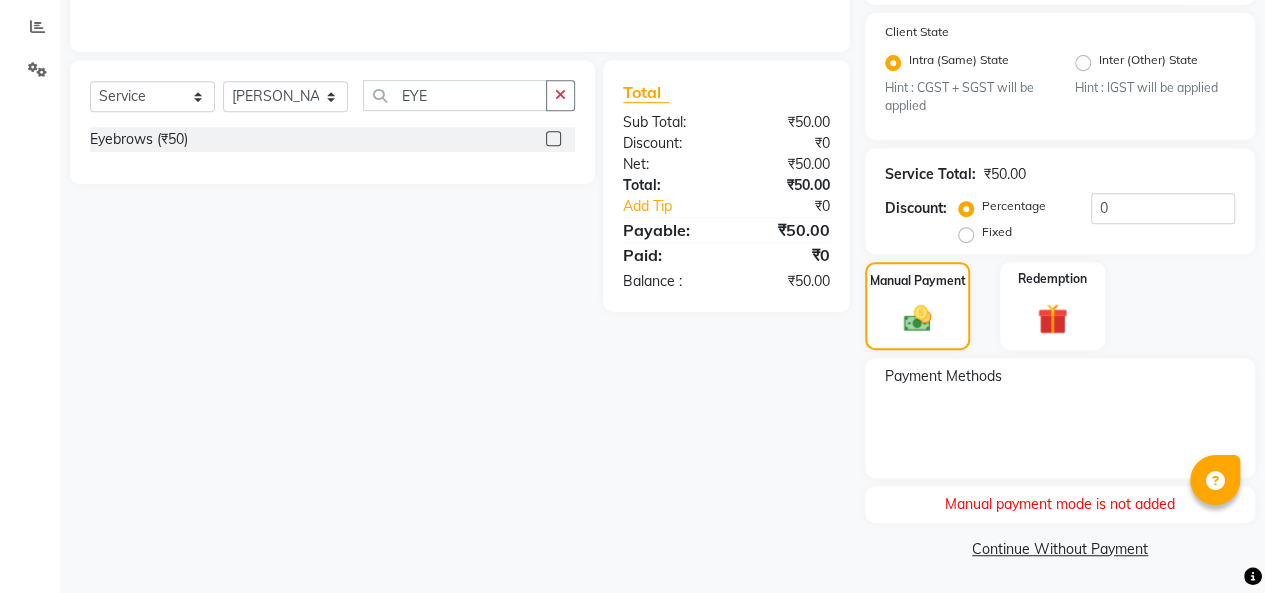click on "Continue Without Payment" 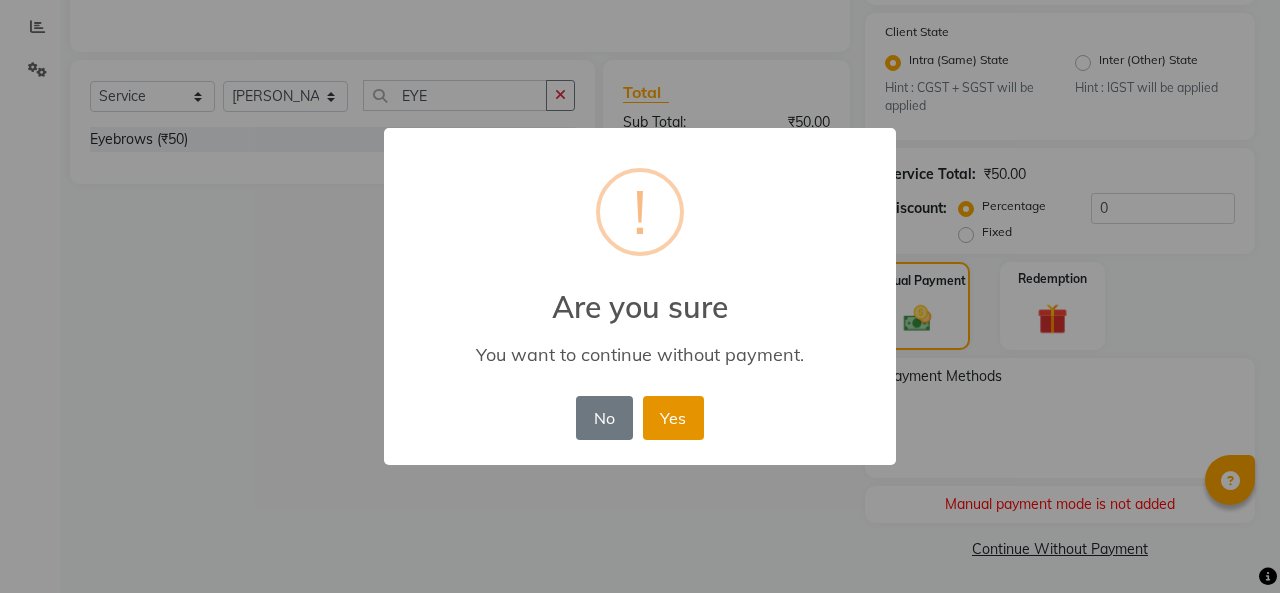 click on "Yes" at bounding box center (673, 418) 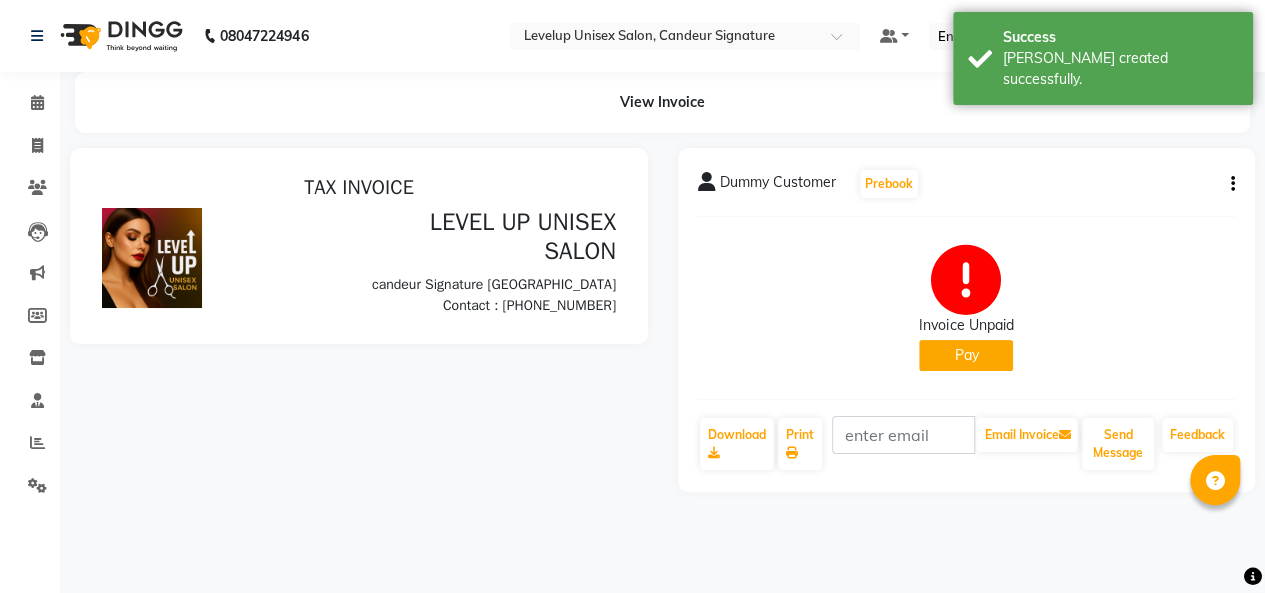scroll, scrollTop: 0, scrollLeft: 0, axis: both 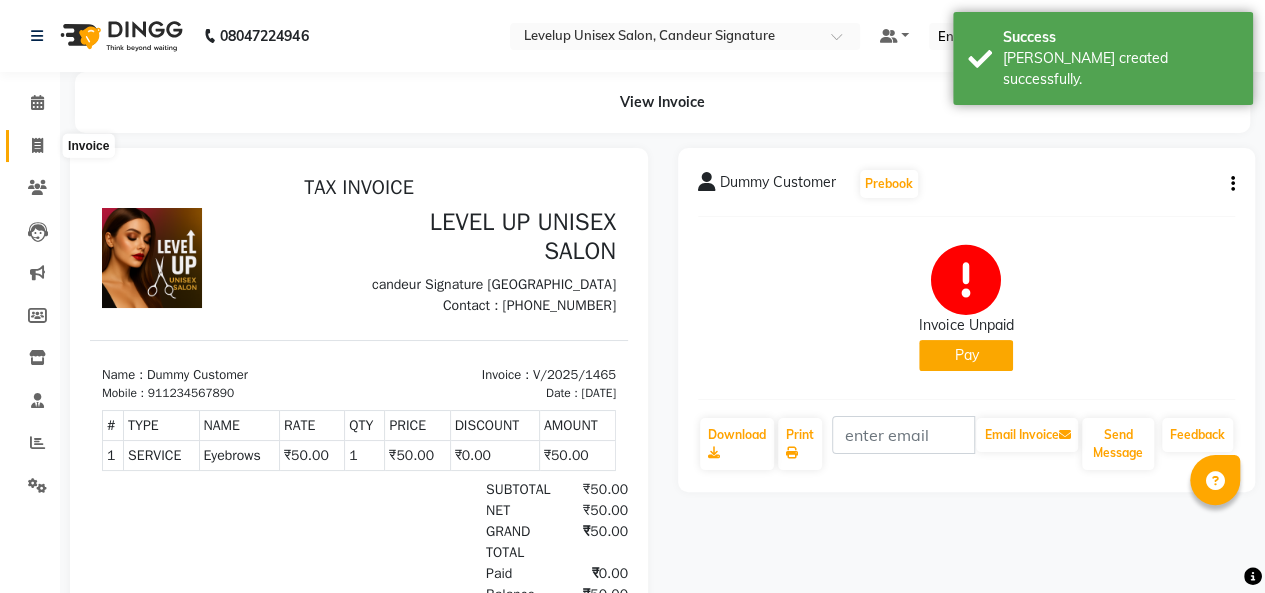 click 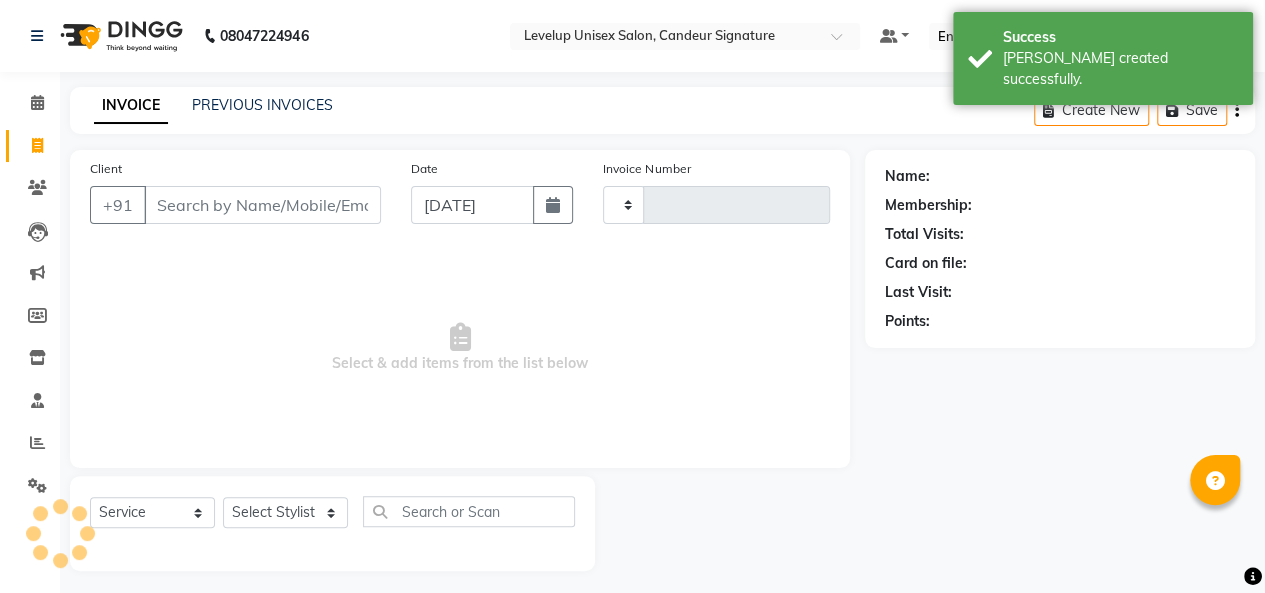 scroll, scrollTop: 7, scrollLeft: 0, axis: vertical 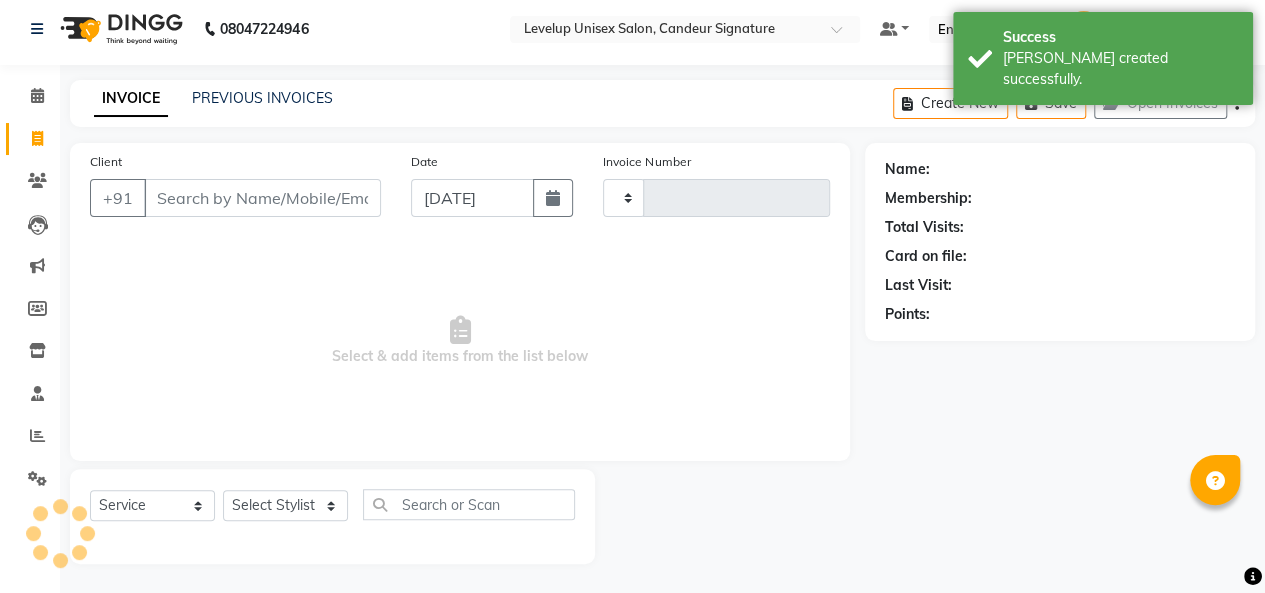 type on "1466" 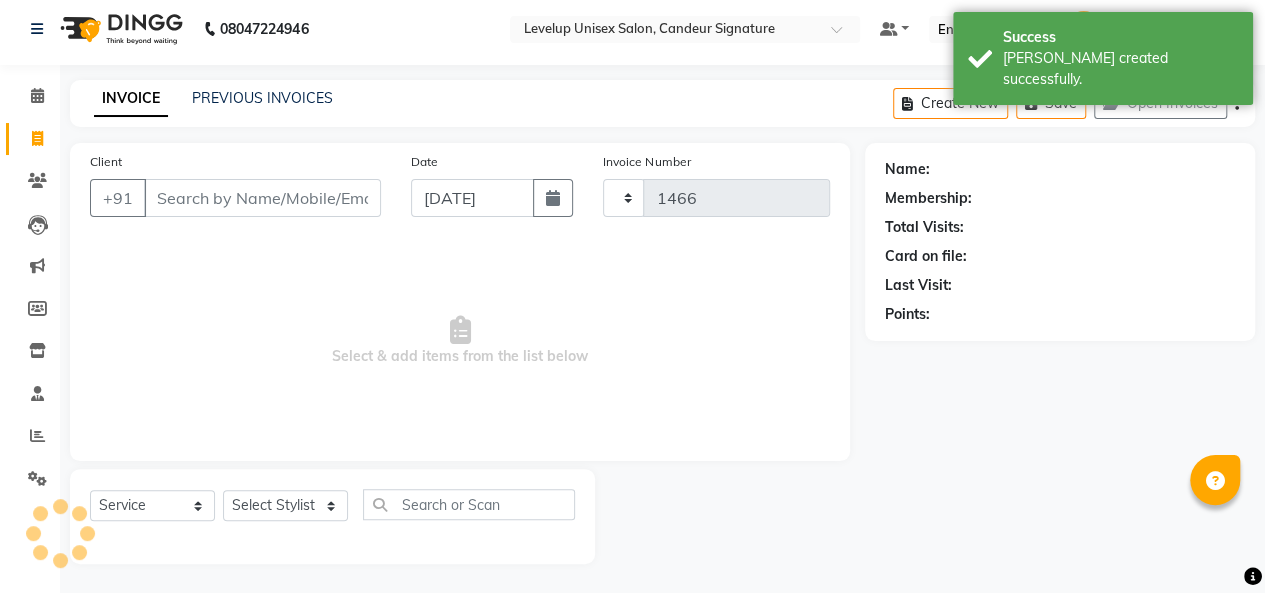 select on "7681" 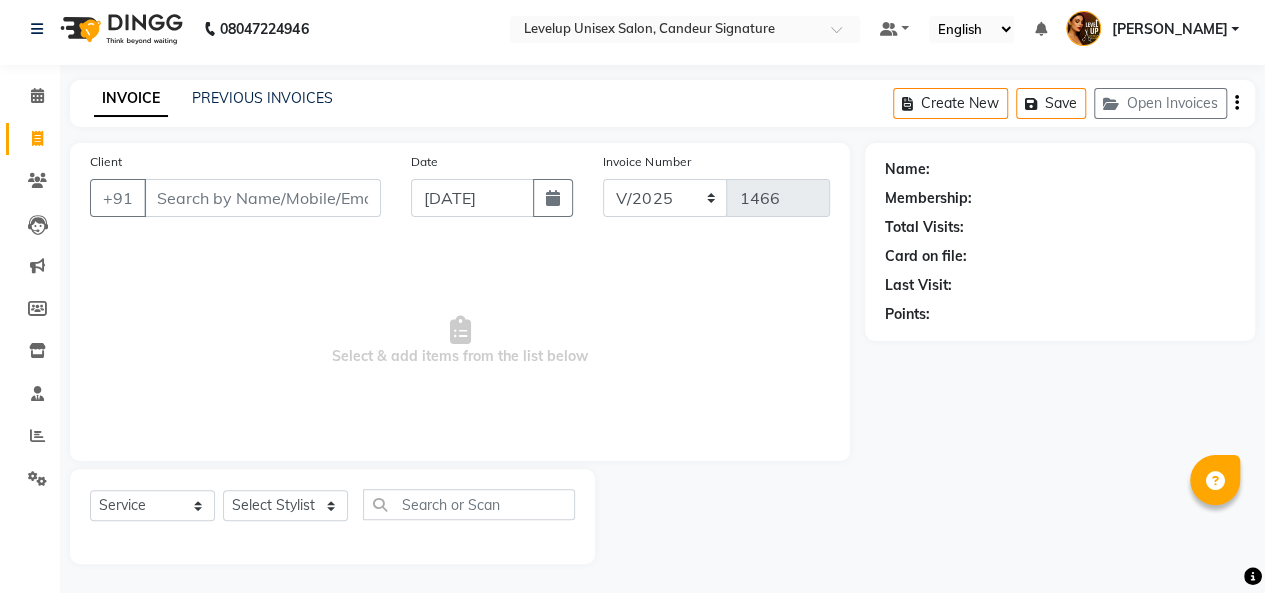 click 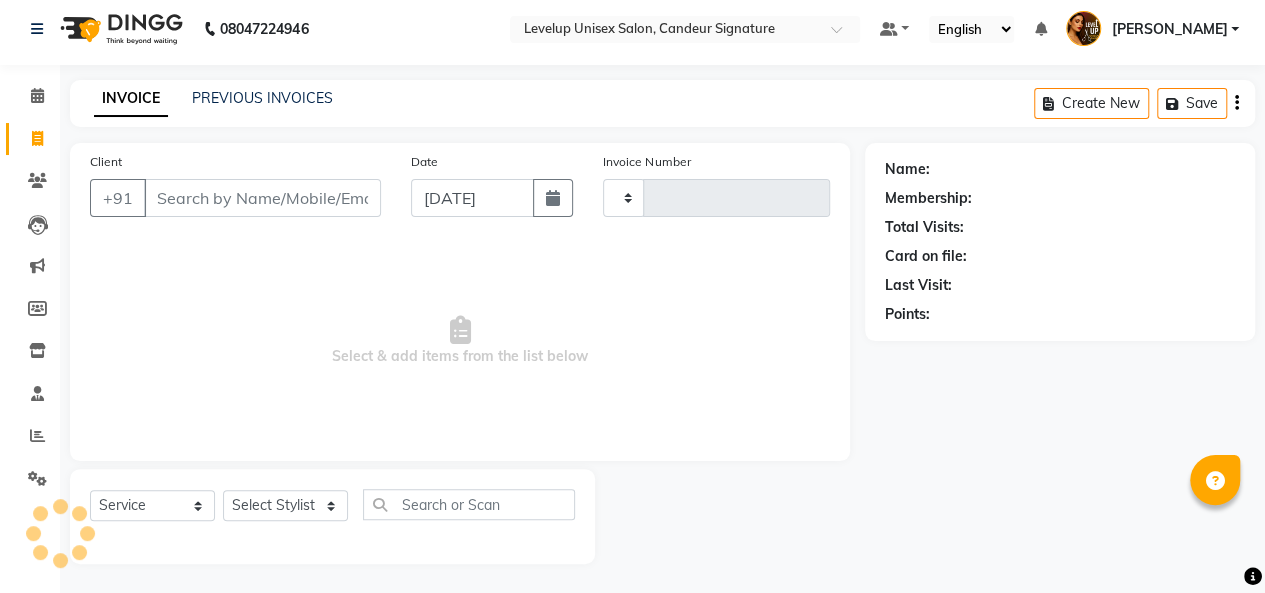 type on "1466" 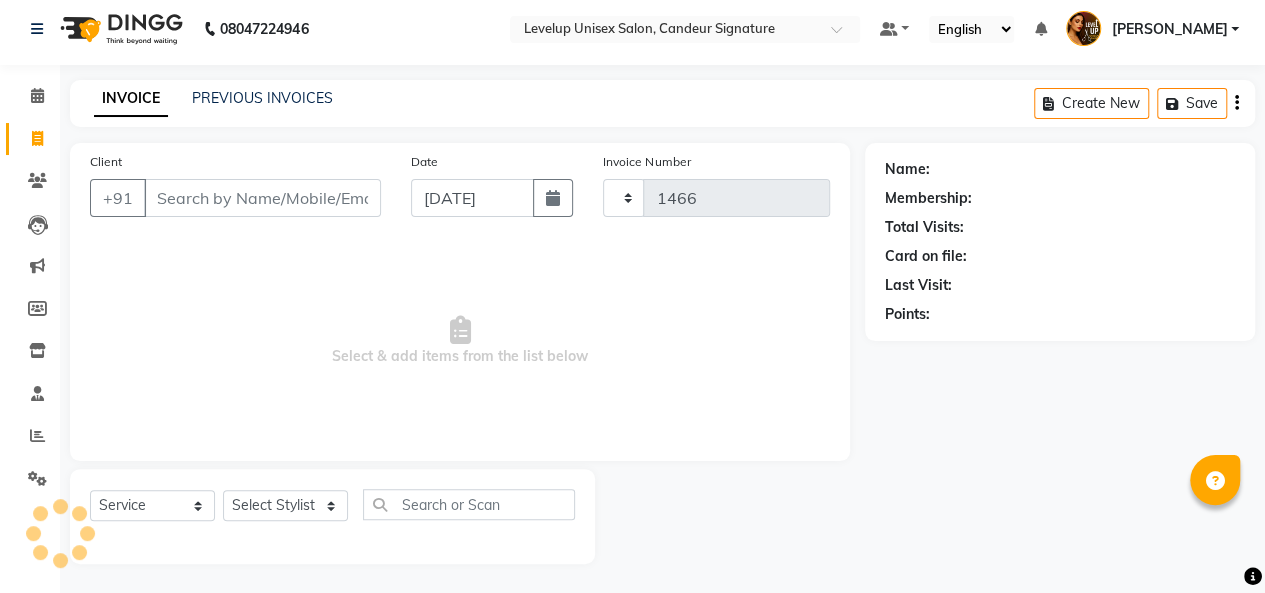 select on "7681" 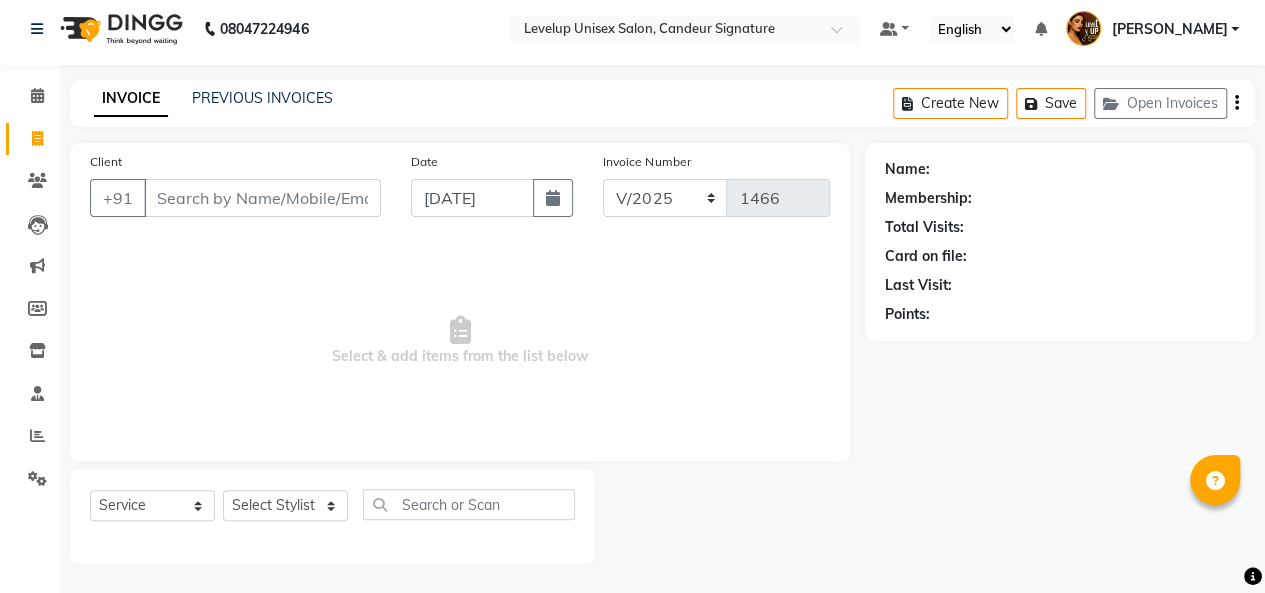 click on "Client" at bounding box center (262, 198) 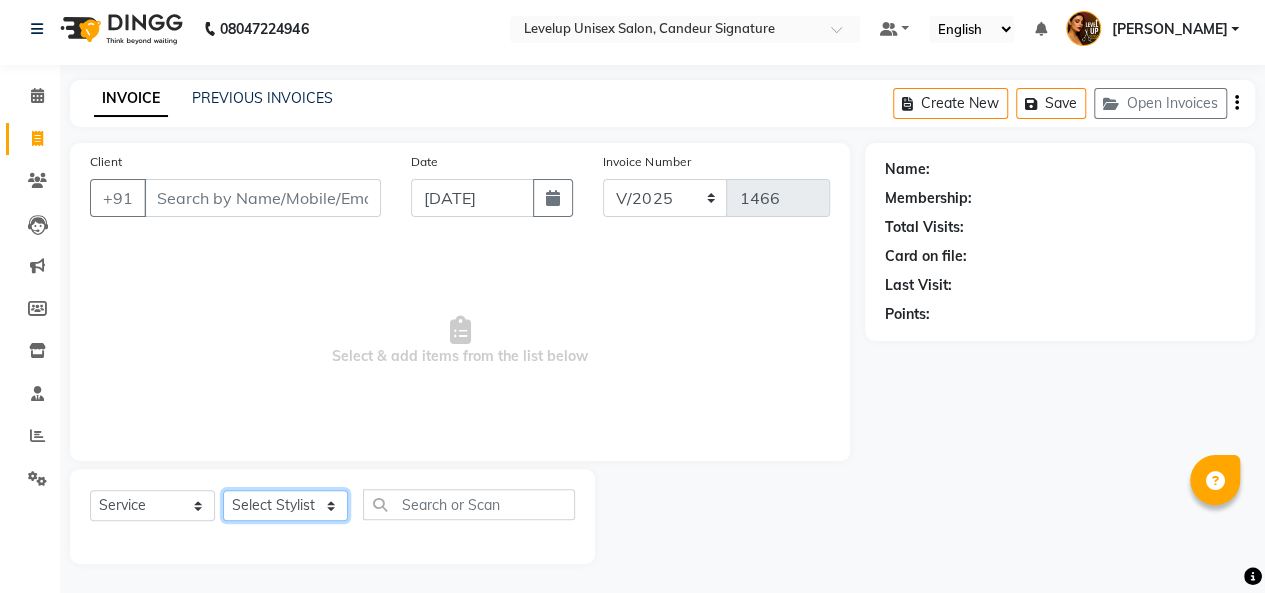 click on "Select Stylist [PERSON_NAME]  [PERSON_NAME]  Furkan [PERSON_NAME] [PERSON_NAME]  [PERSON_NAME]  [PERSON_NAME] [PERSON_NAME] [PERSON_NAME]" 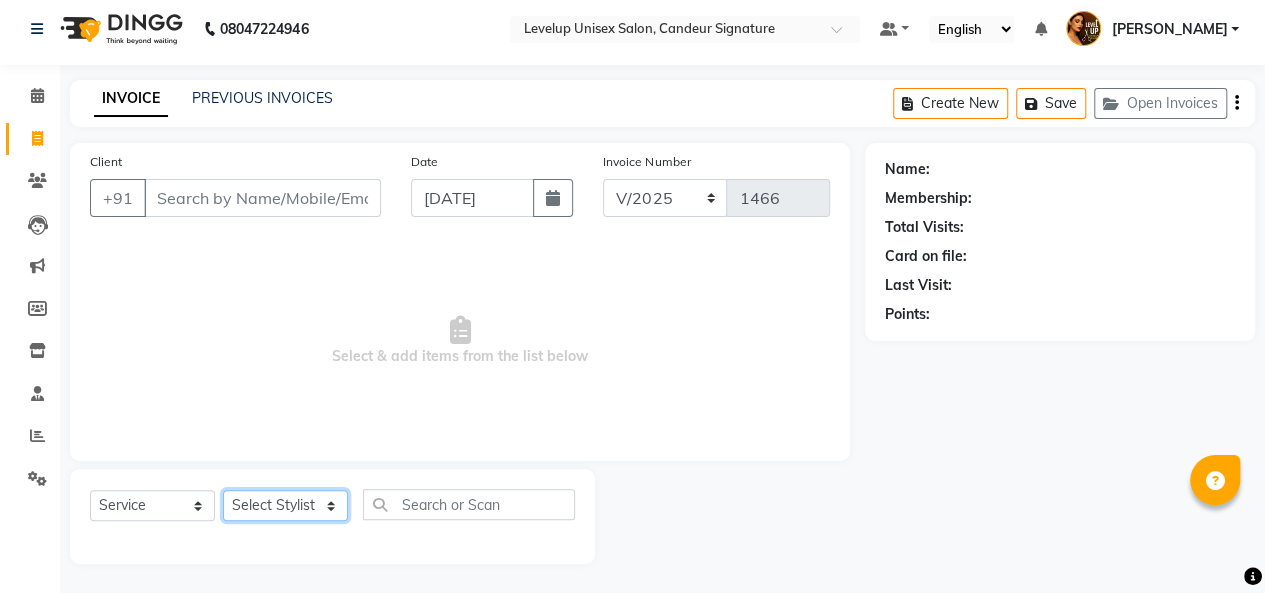 select on "81468" 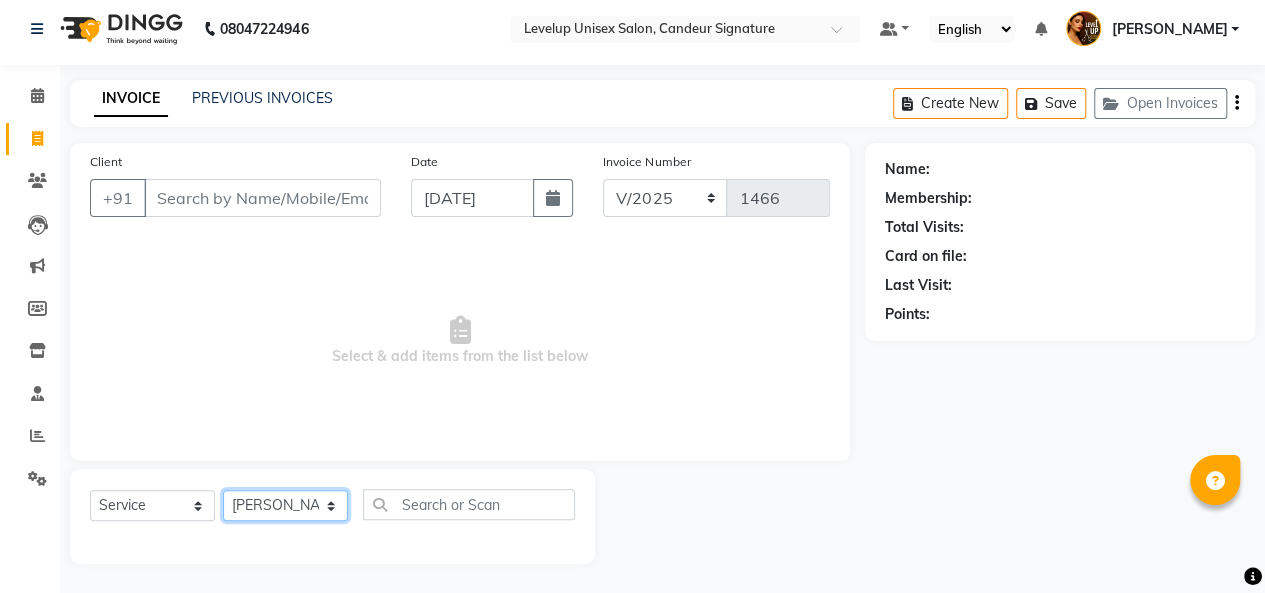 click on "Select Stylist [PERSON_NAME]  [PERSON_NAME]  Furkan [PERSON_NAME] [PERSON_NAME]  [PERSON_NAME]  [PERSON_NAME] [PERSON_NAME] [PERSON_NAME]" 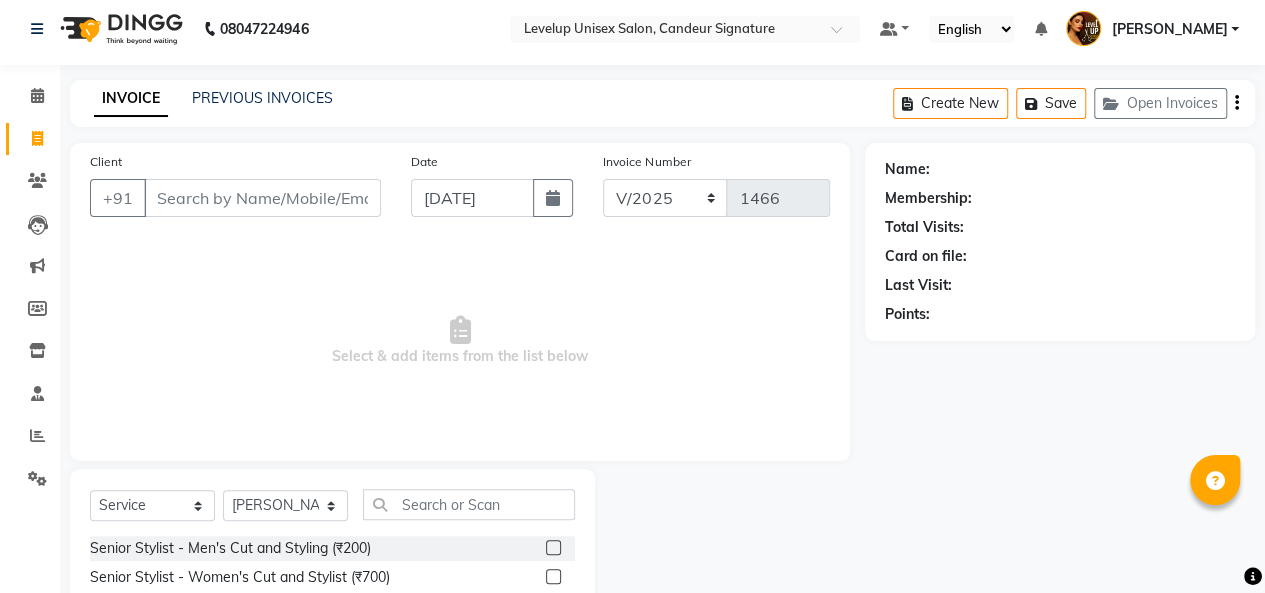 drag, startPoint x: 485, startPoint y: 509, endPoint x: 406, endPoint y: 432, distance: 110.317726 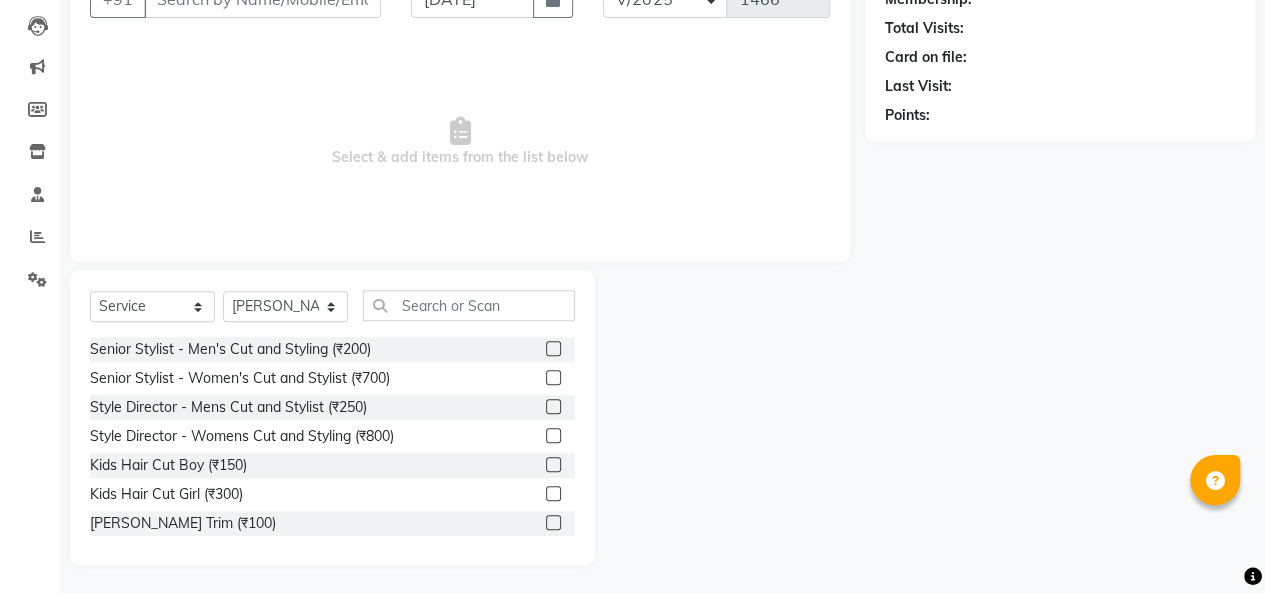 scroll, scrollTop: 207, scrollLeft: 0, axis: vertical 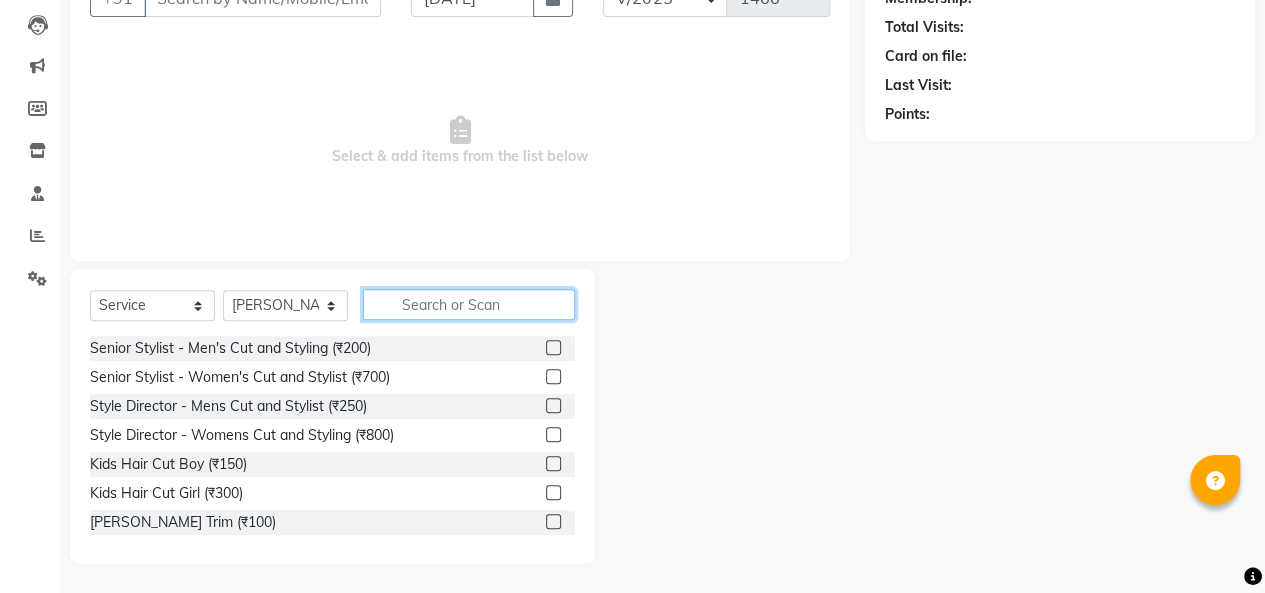 click 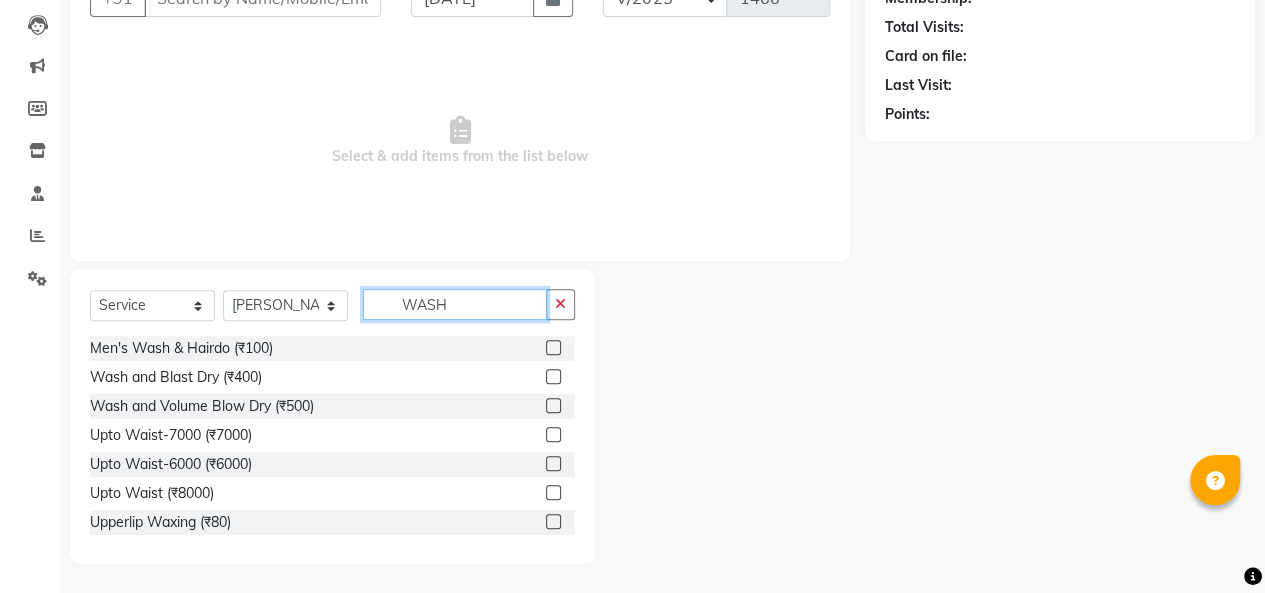 scroll, scrollTop: 94, scrollLeft: 0, axis: vertical 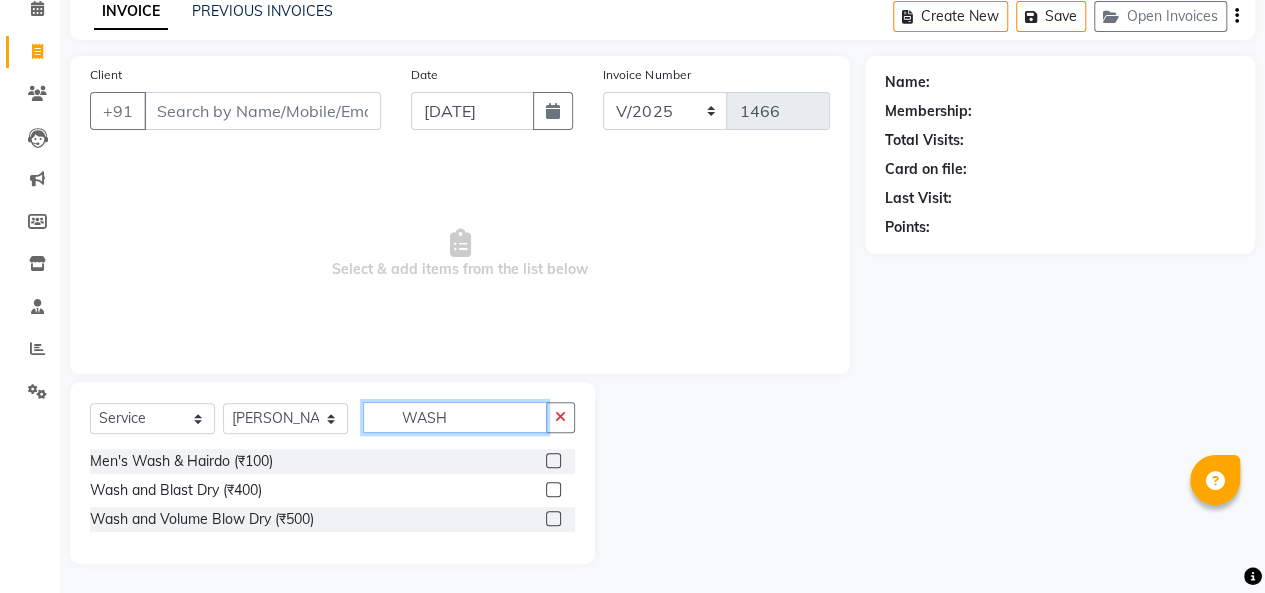 type on "WASH" 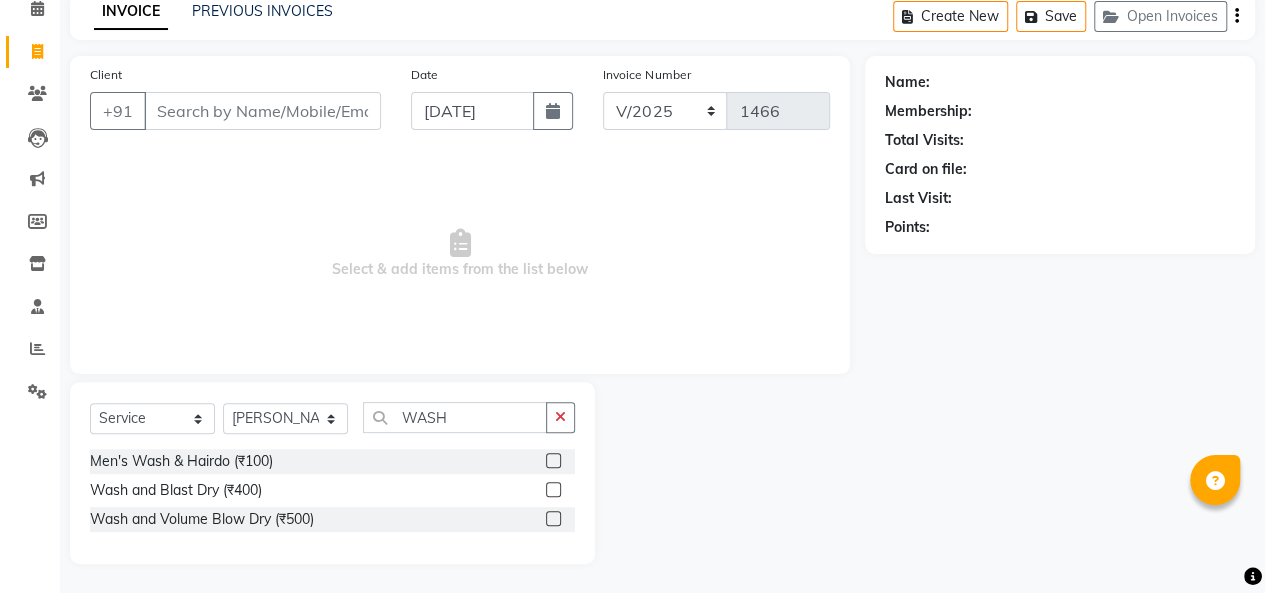 click 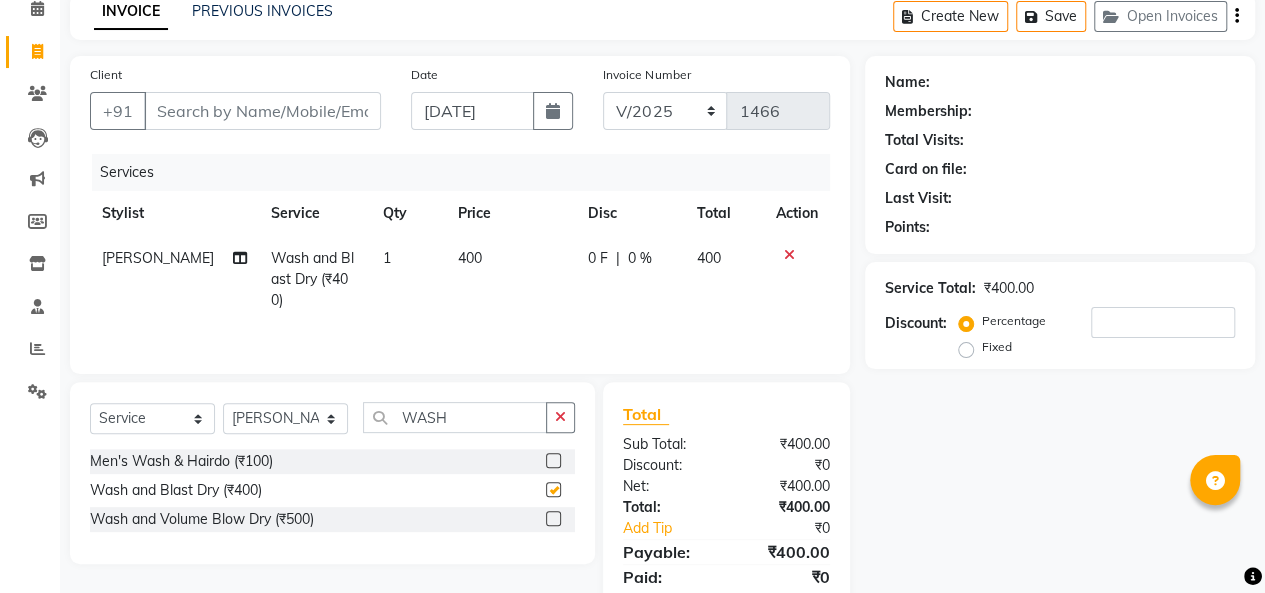 checkbox on "false" 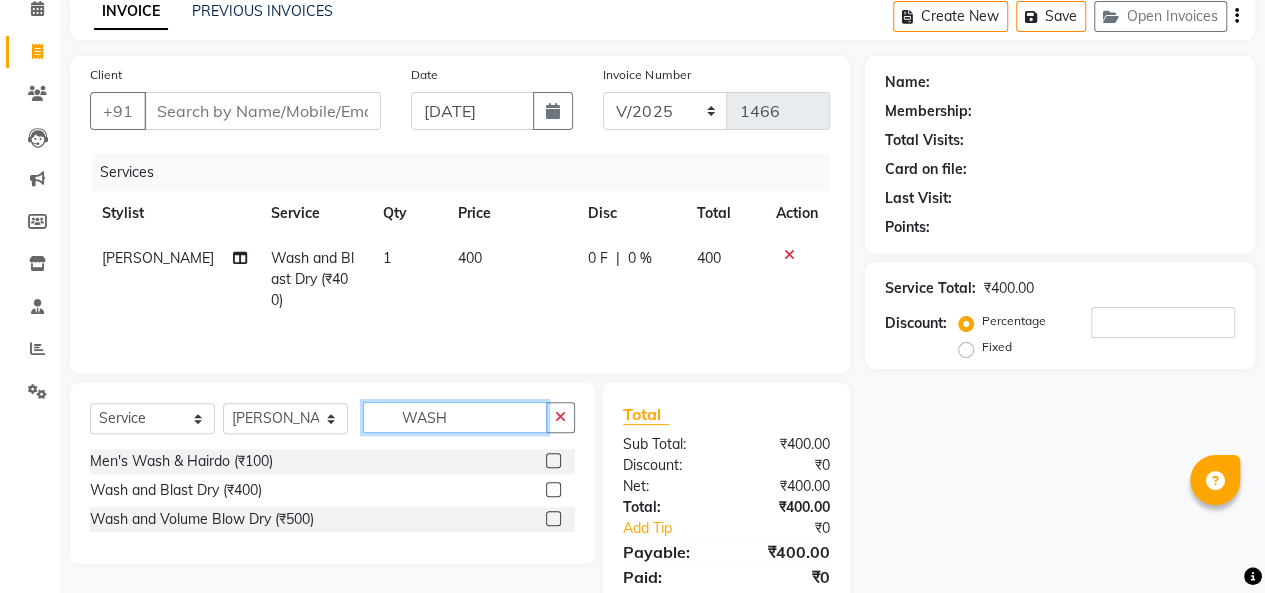 click on "WASH" 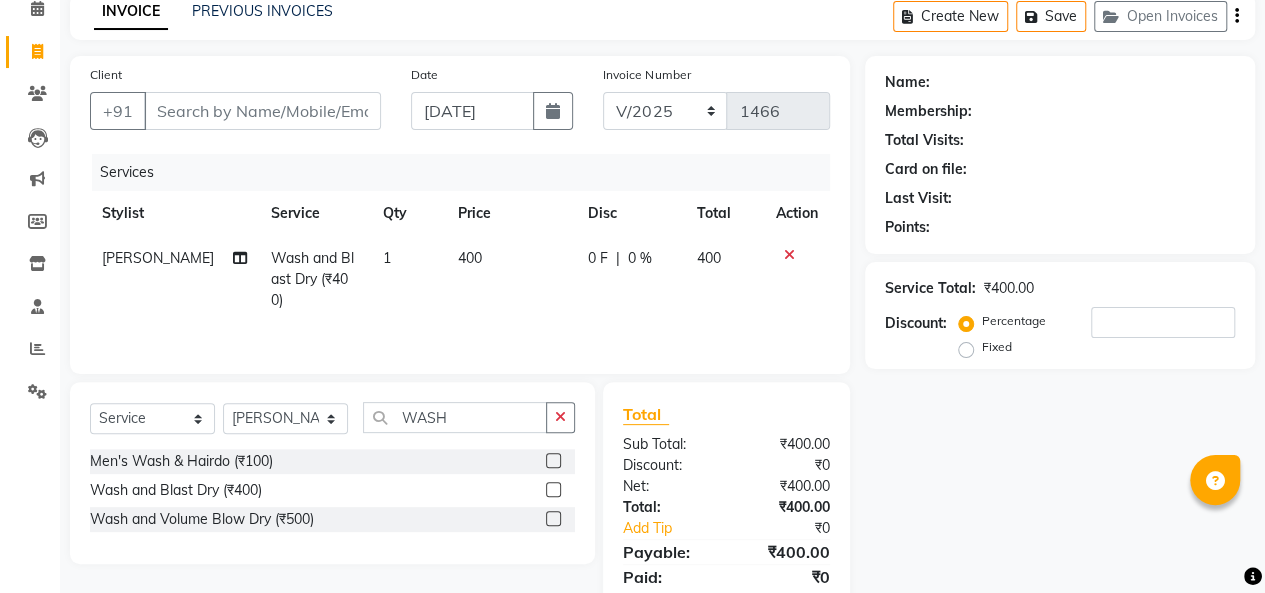 click on "400" 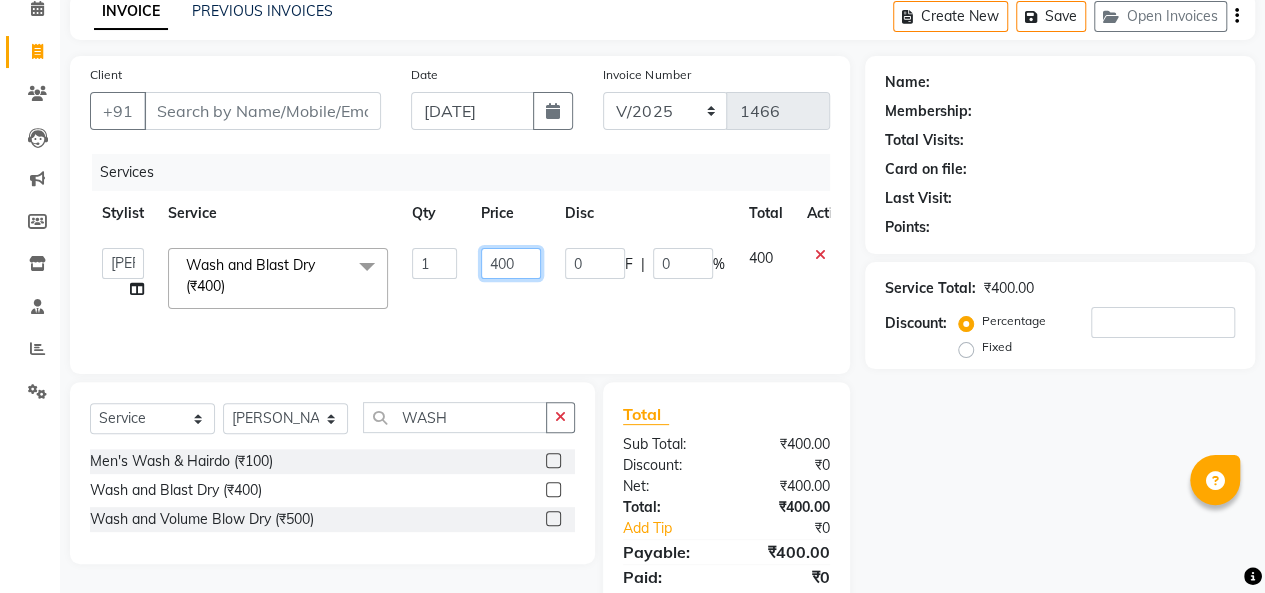 click on "400" 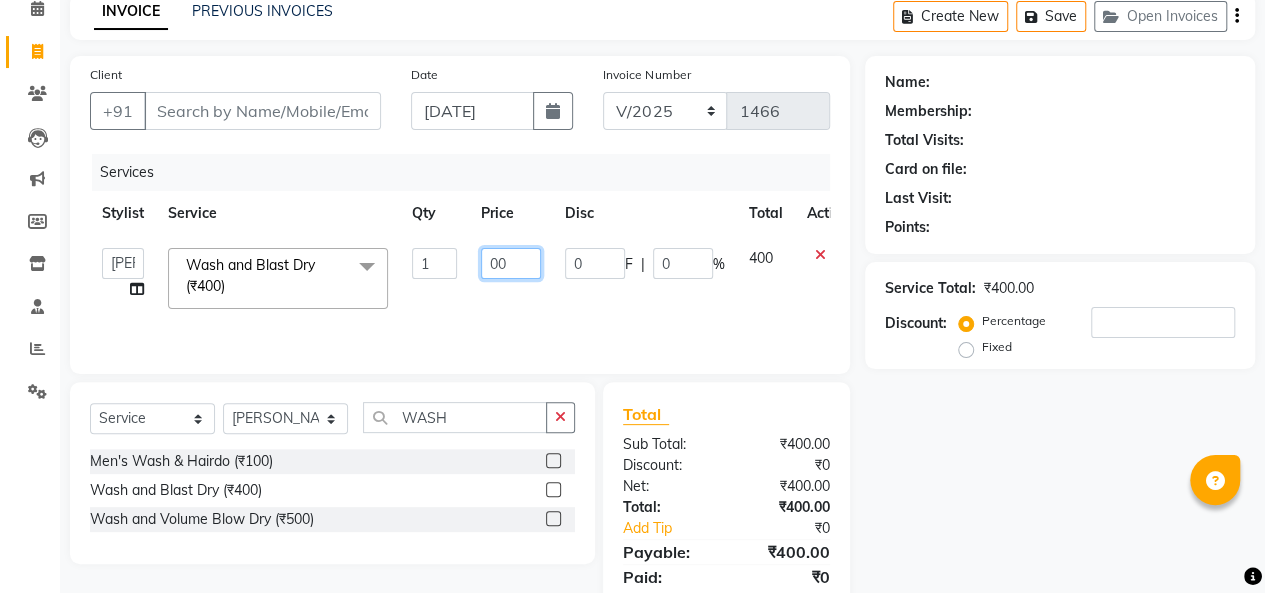 type on "200" 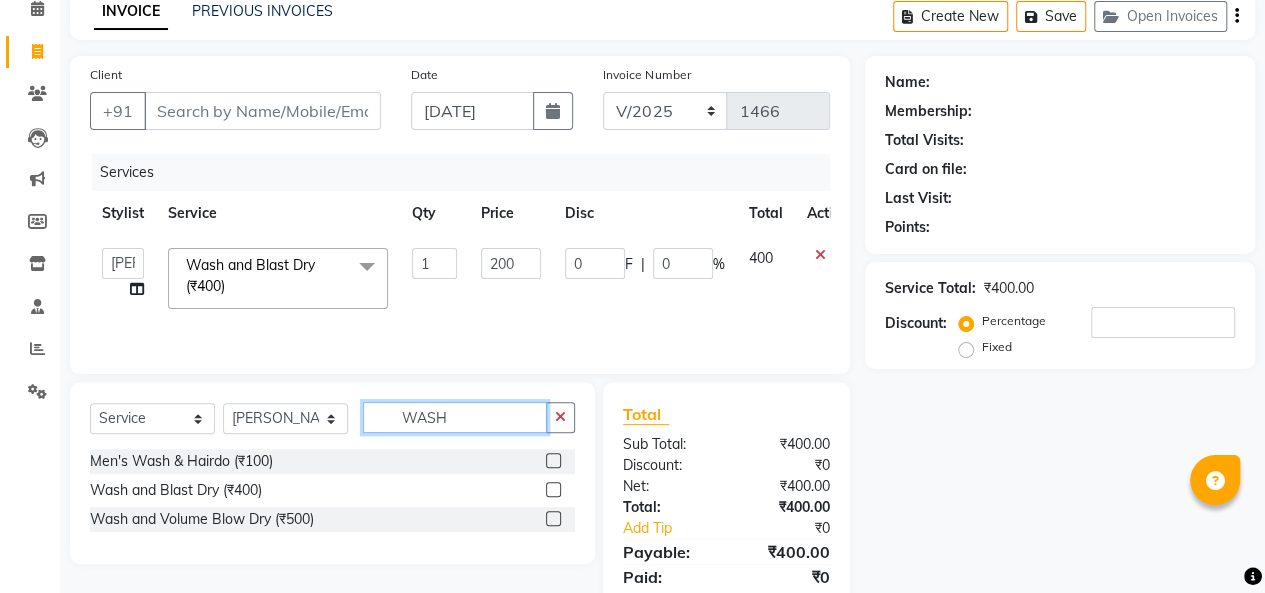 click on "WASH" 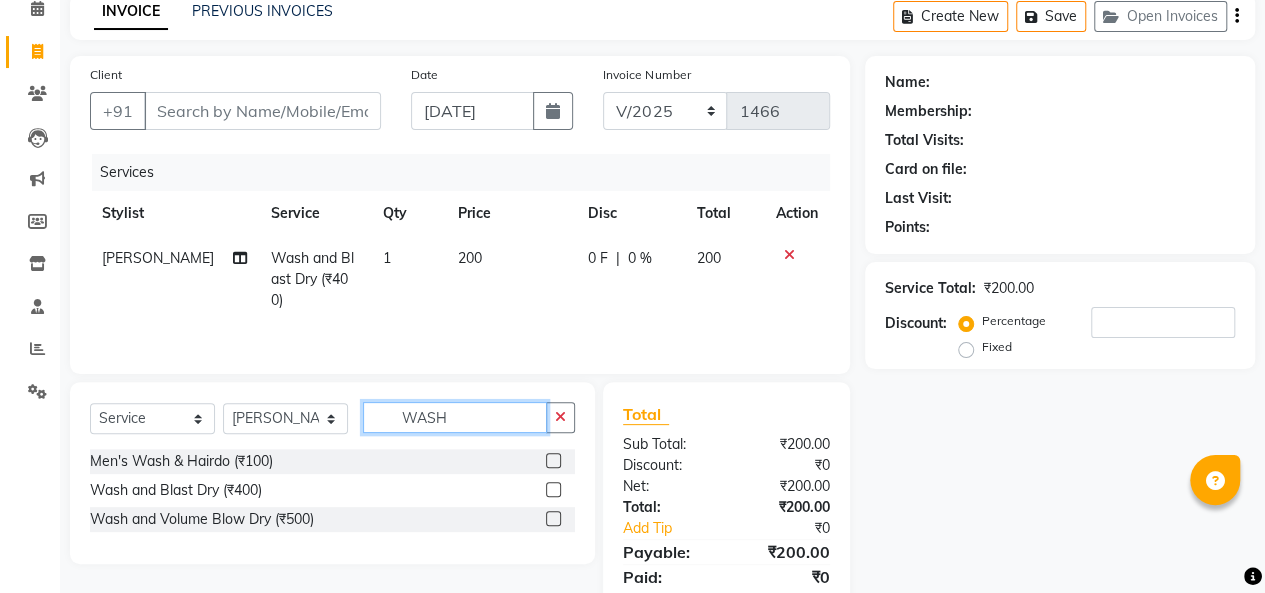 click on "WASH" 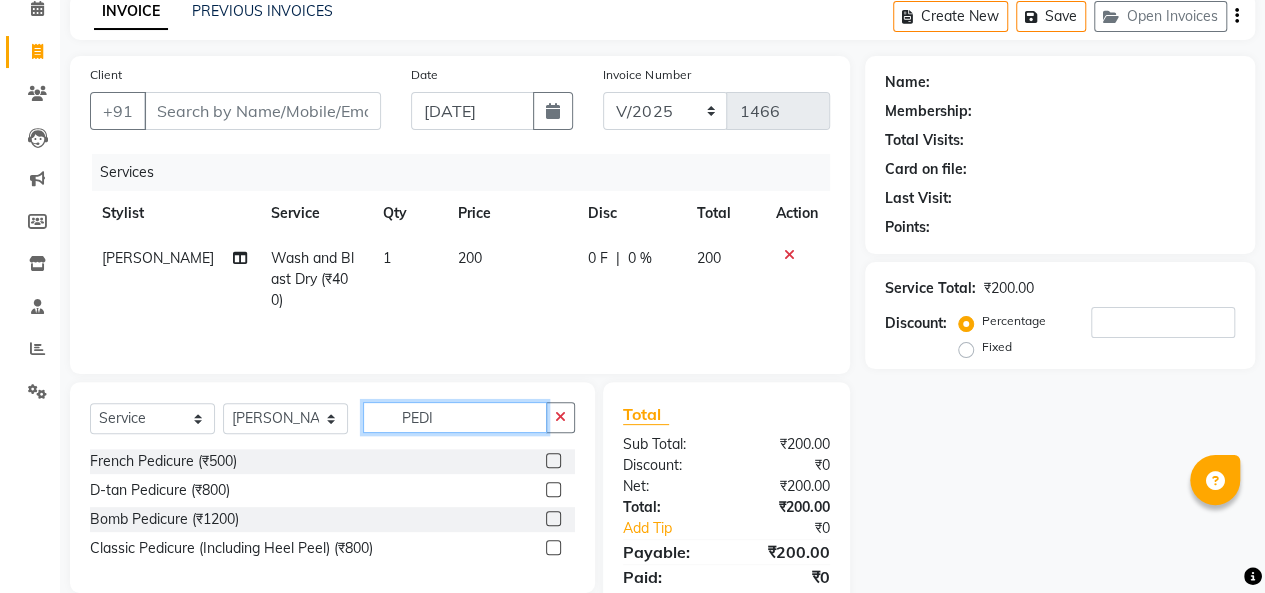 type on "PEDI" 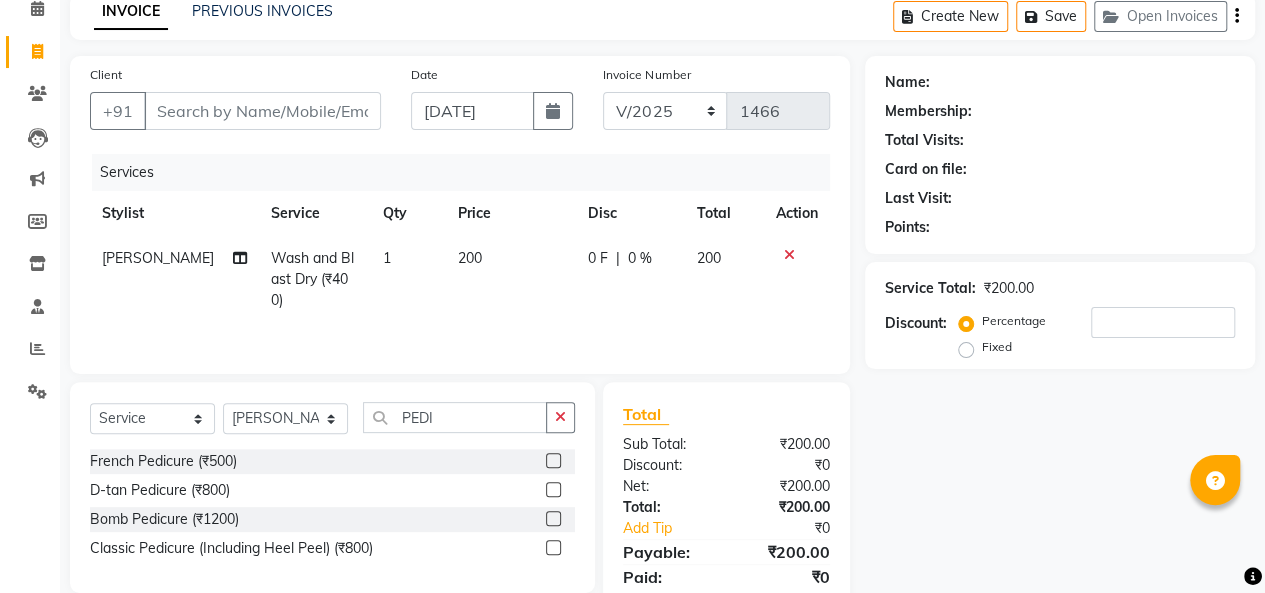 click 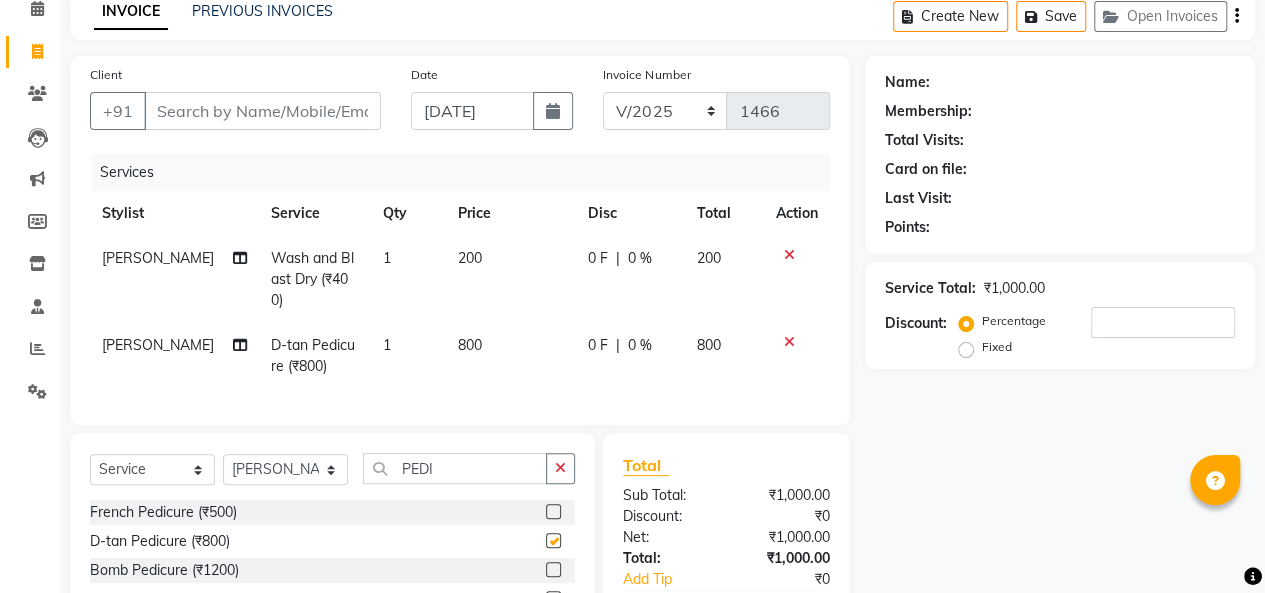 checkbox on "false" 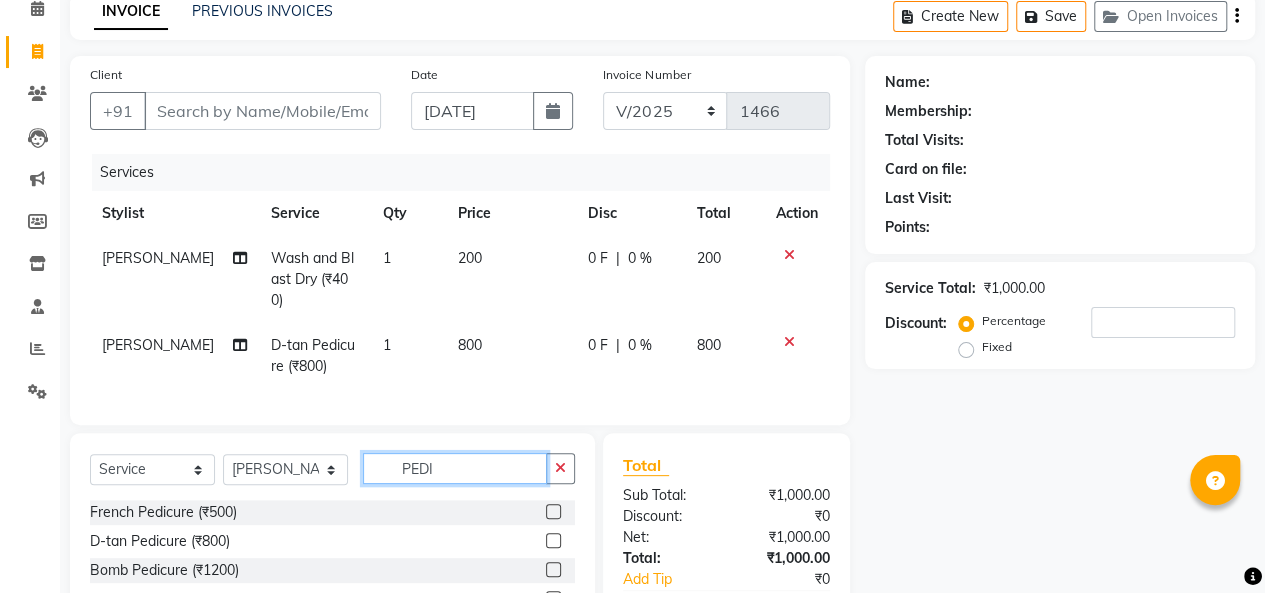 click on "PEDI" 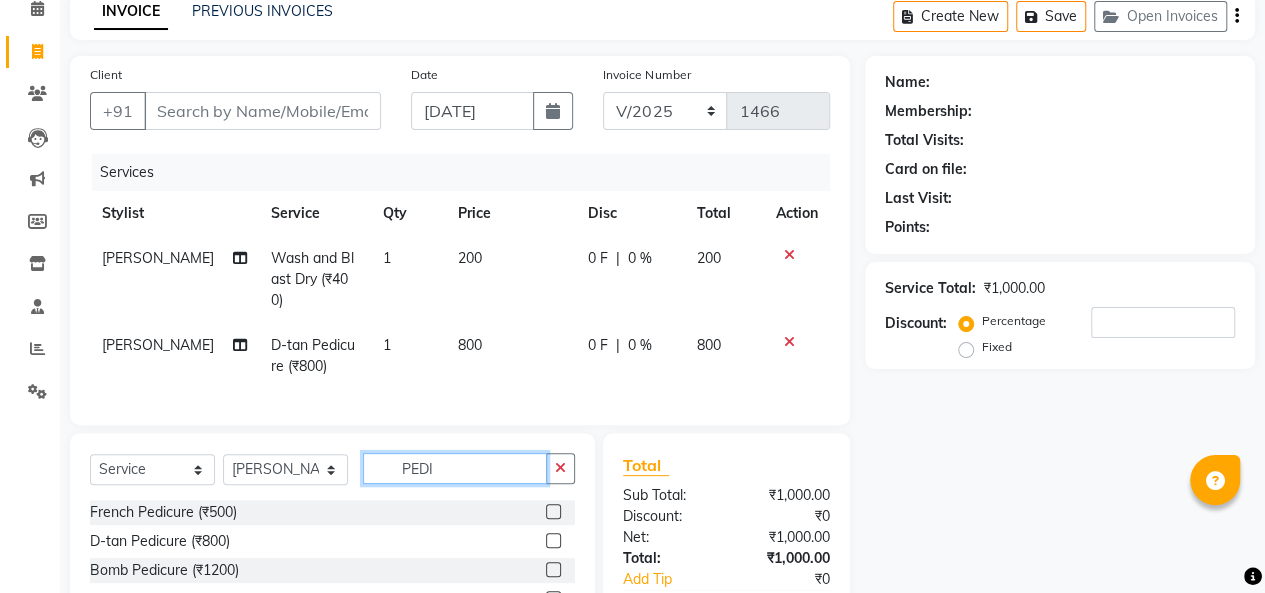 scroll, scrollTop: 208, scrollLeft: 0, axis: vertical 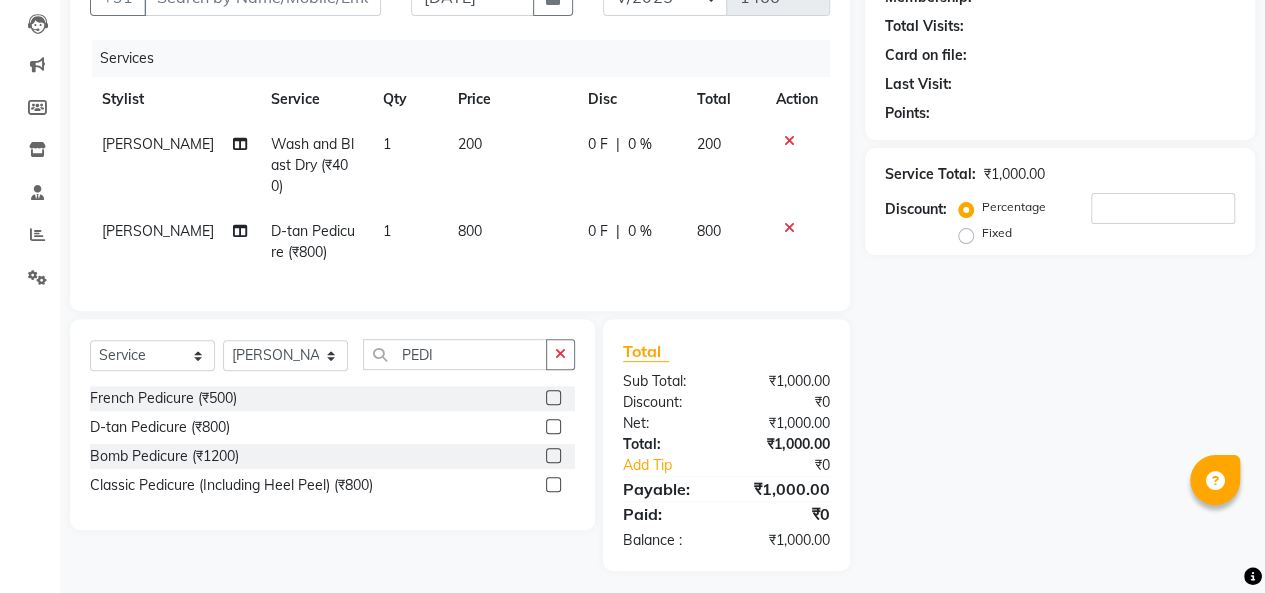 click on "Select  Service  Product  Membership  Package Voucher Prepaid Gift Card  Select Stylist [PERSON_NAME]  [PERSON_NAME]  Furkan [PERSON_NAME] [PERSON_NAME]  [PERSON_NAME]  [PERSON_NAME] [PERSON_NAME] [PERSON_NAME] [PERSON_NAME]" 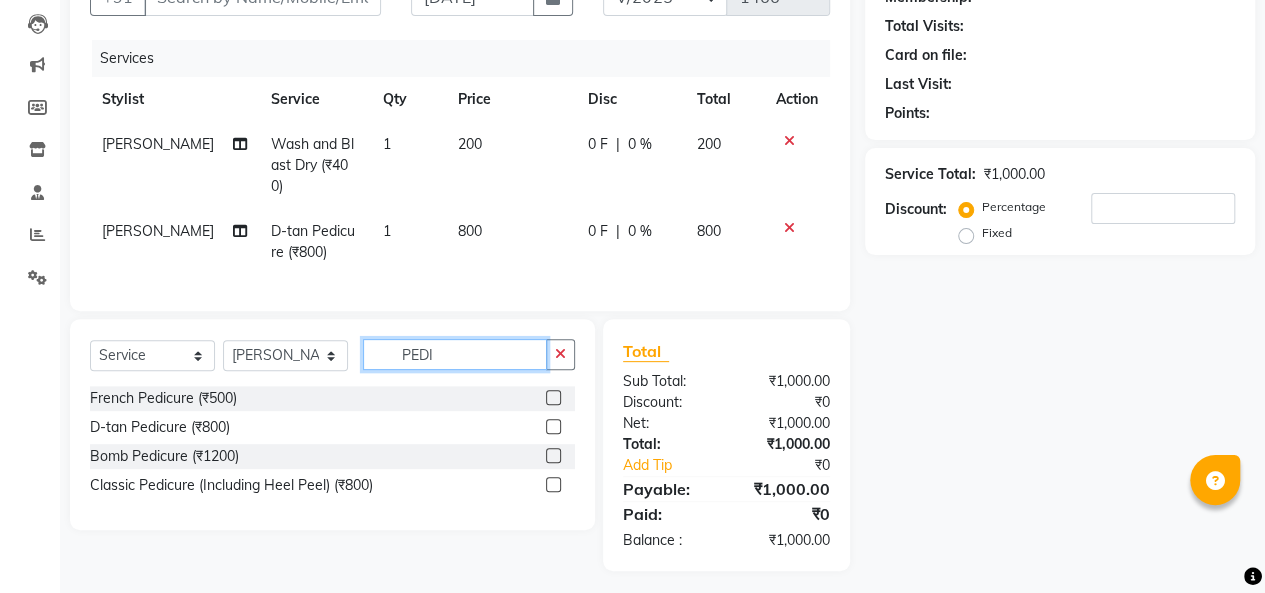 click on "PEDI" 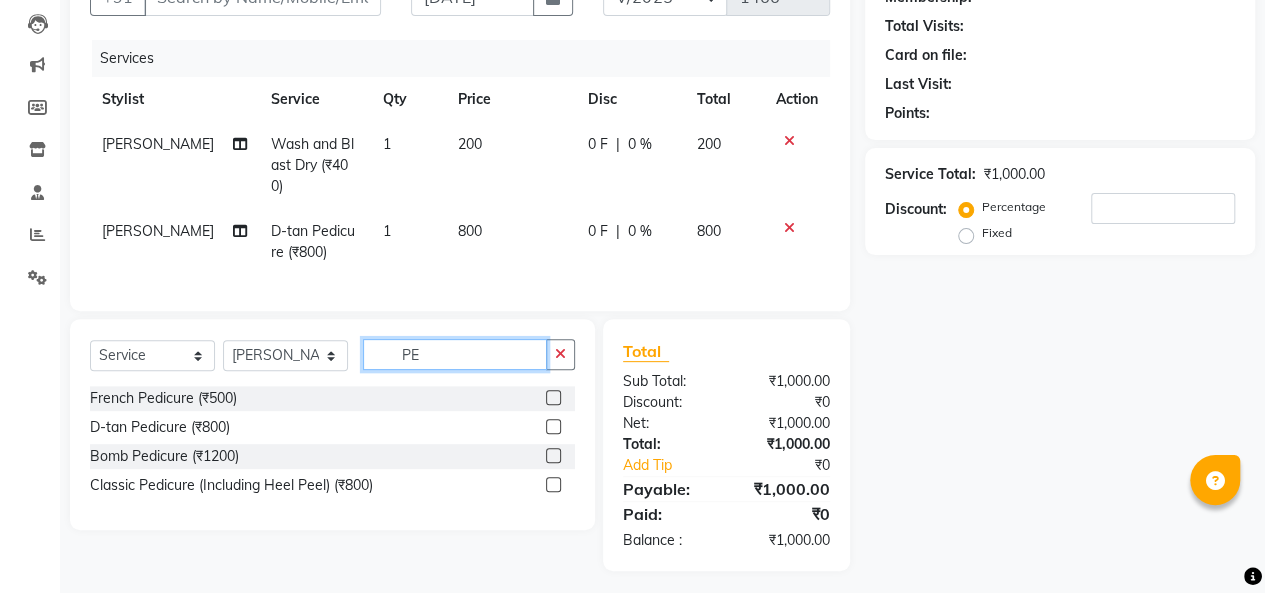 type on "P" 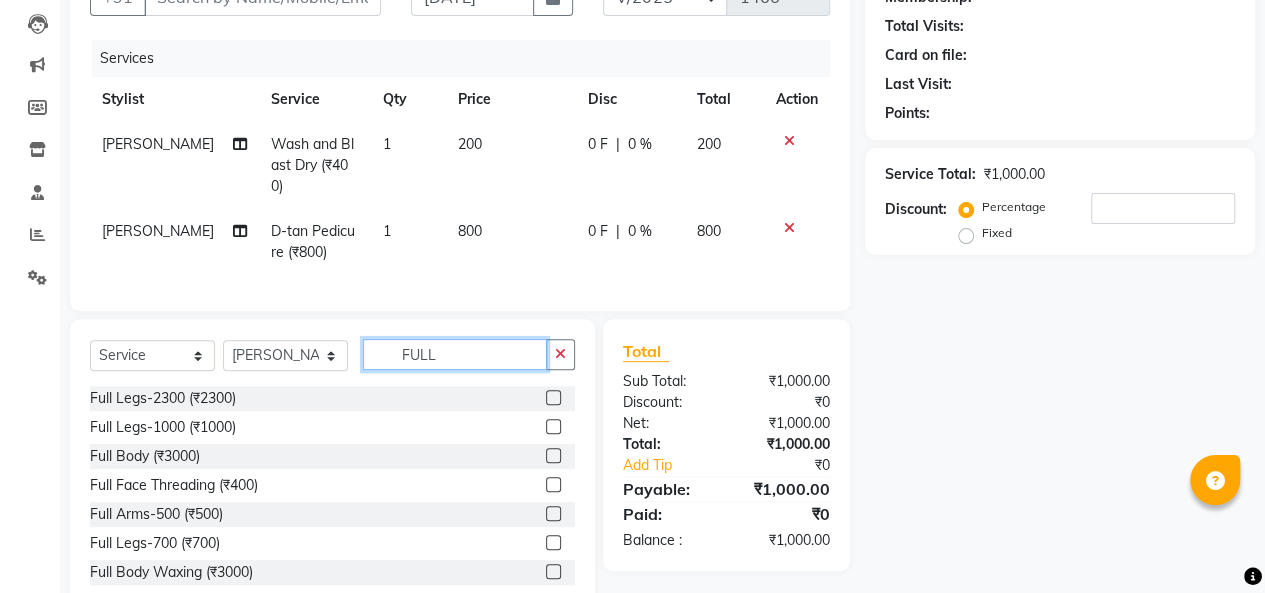 type on "FULL" 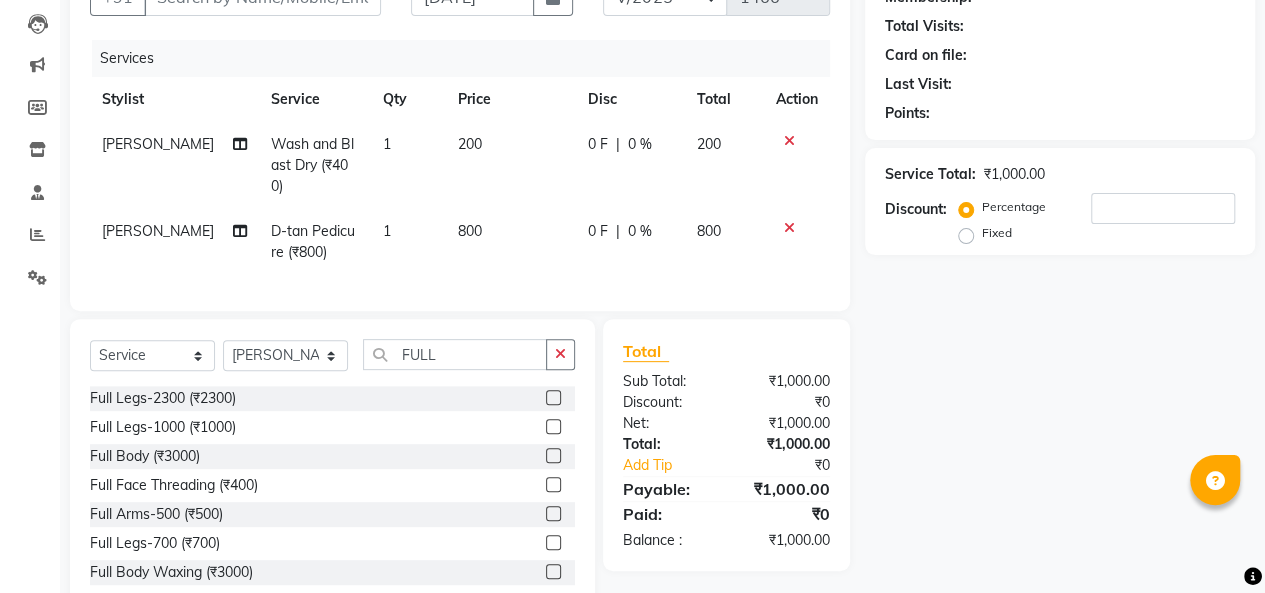 click on "Select  Service  Product  Membership  Package Voucher Prepaid Gift Card  Select Stylist [PERSON_NAME]  [PERSON_NAME]  Furkan [PERSON_NAME] [PERSON_NAME]  [PERSON_NAME]  [PERSON_NAME] [PERSON_NAME] [PERSON_NAME] FULL" 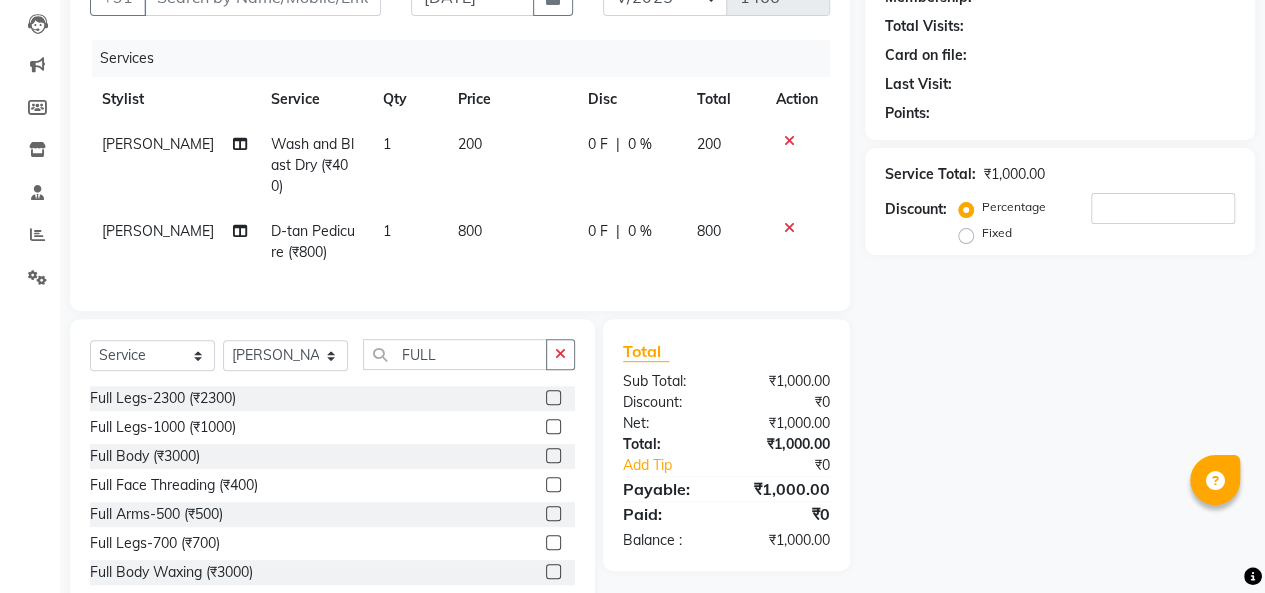scroll, scrollTop: 252, scrollLeft: 0, axis: vertical 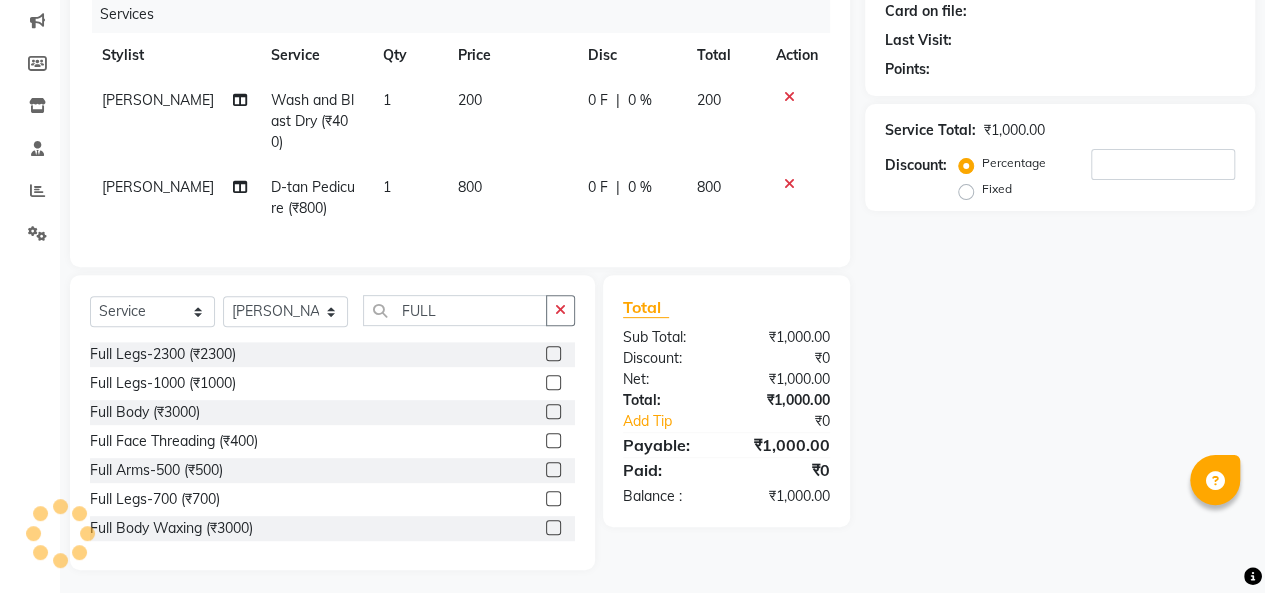 click 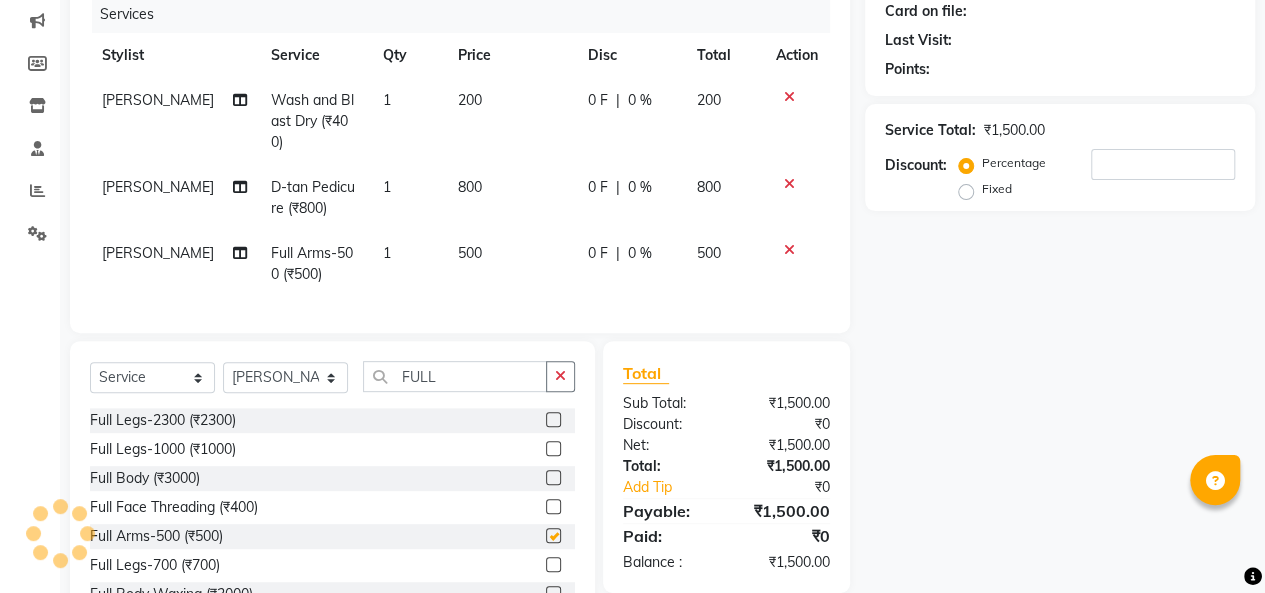 checkbox on "false" 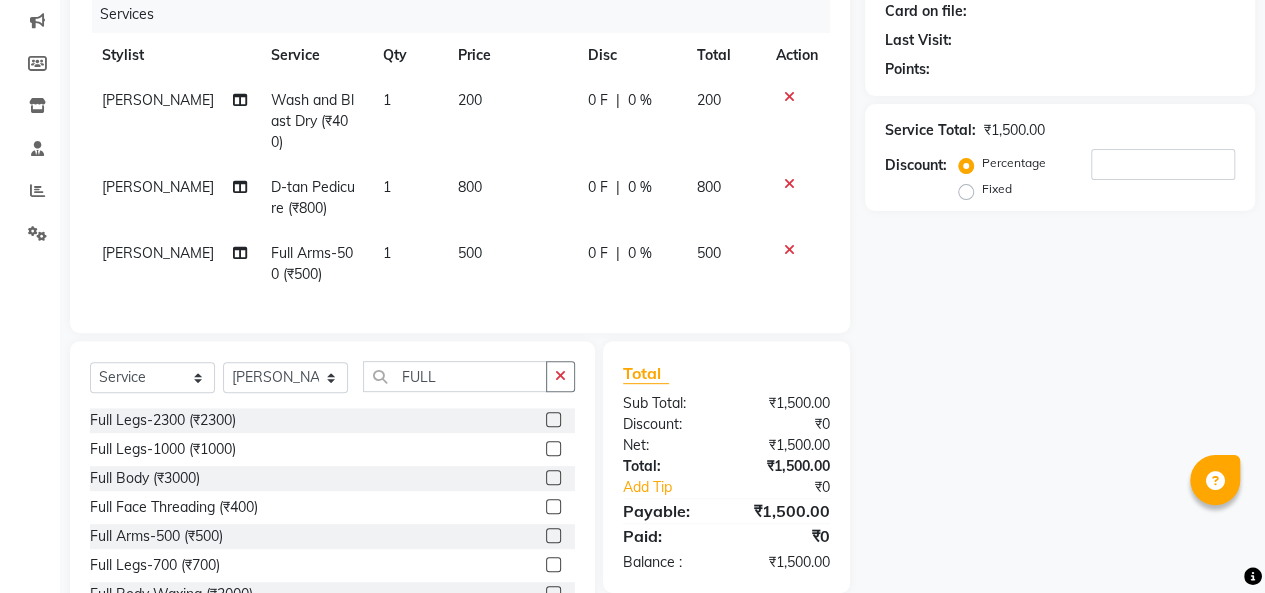 click 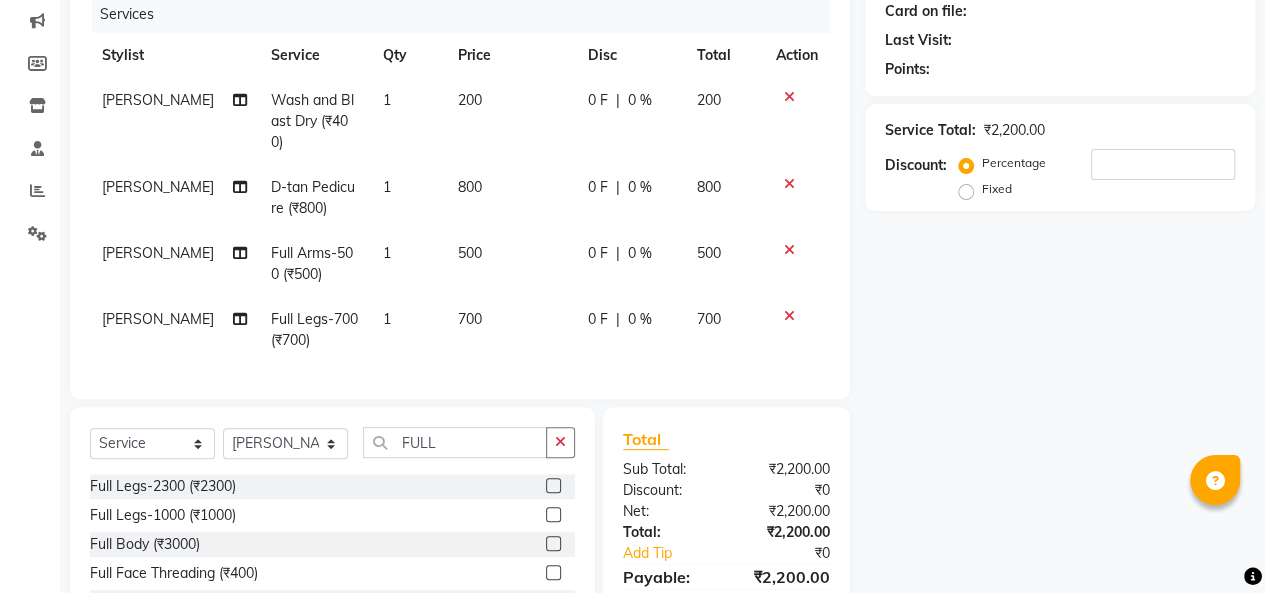 checkbox on "false" 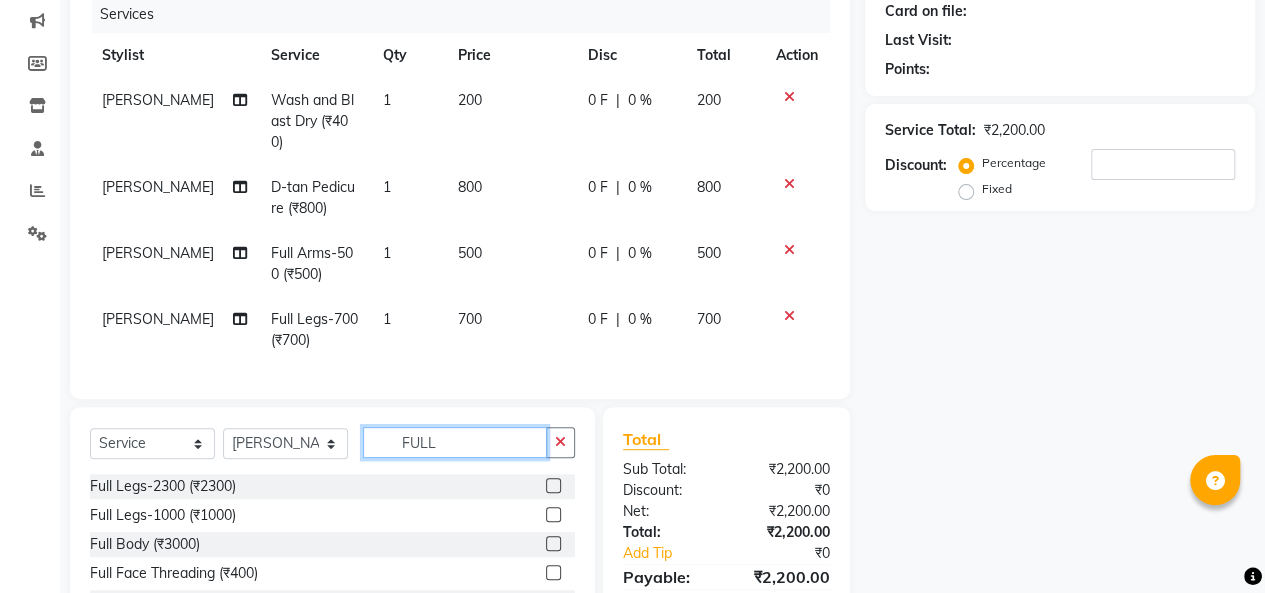 click on "FULL" 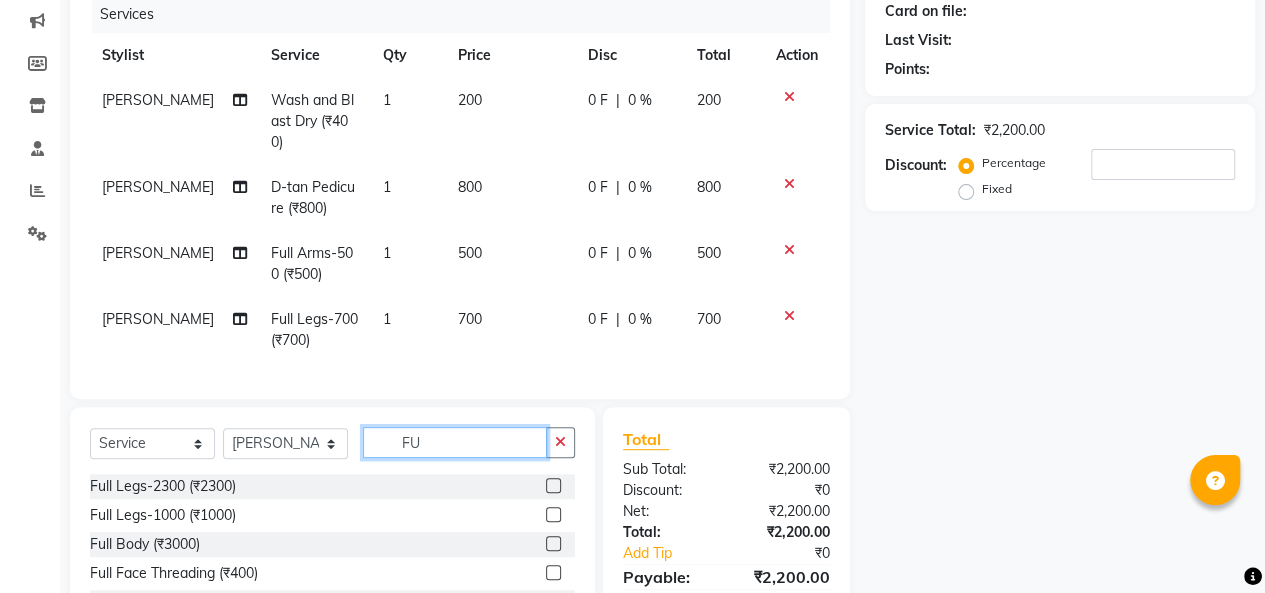 type on "F" 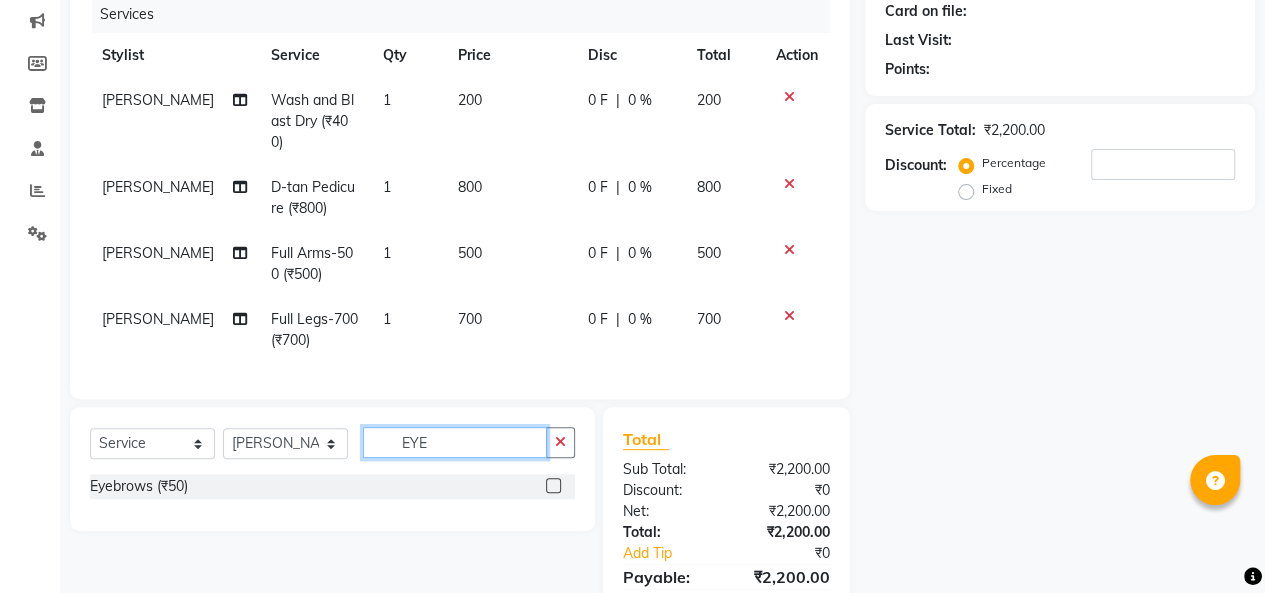 type on "EYE" 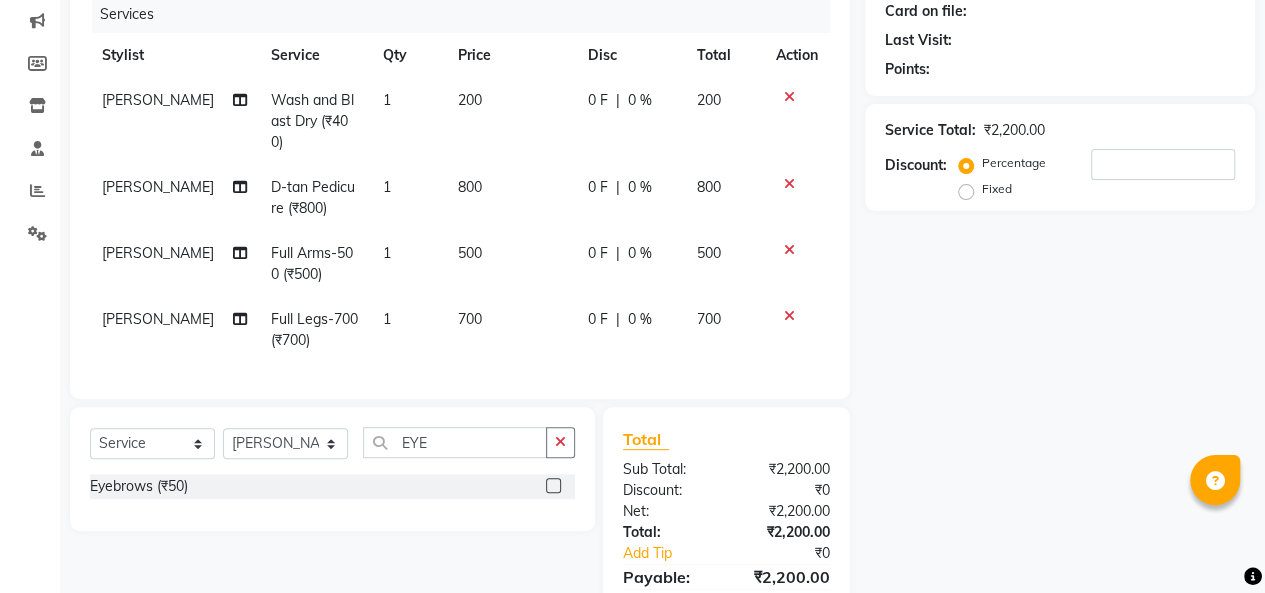 click 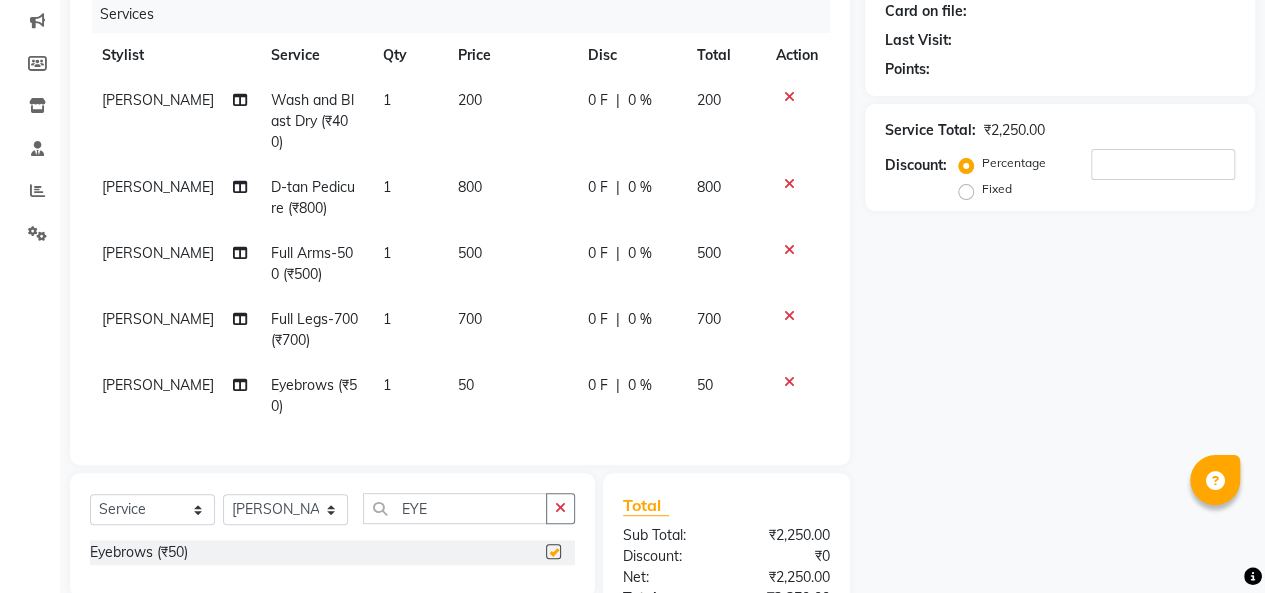 checkbox on "false" 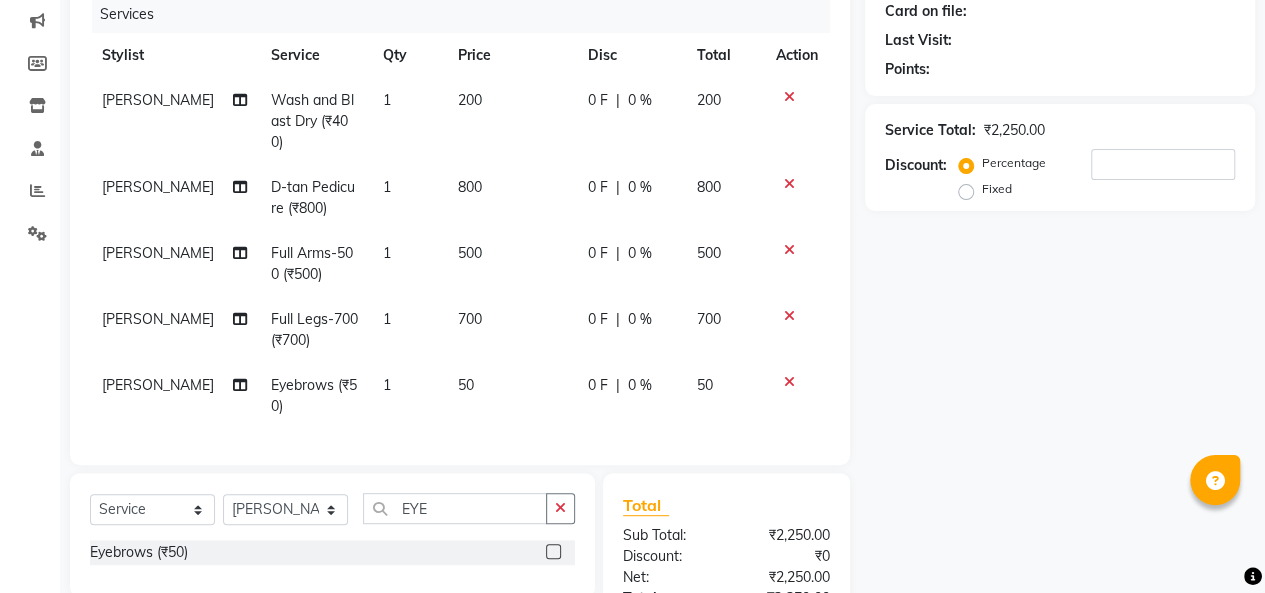 click on "Fixed" 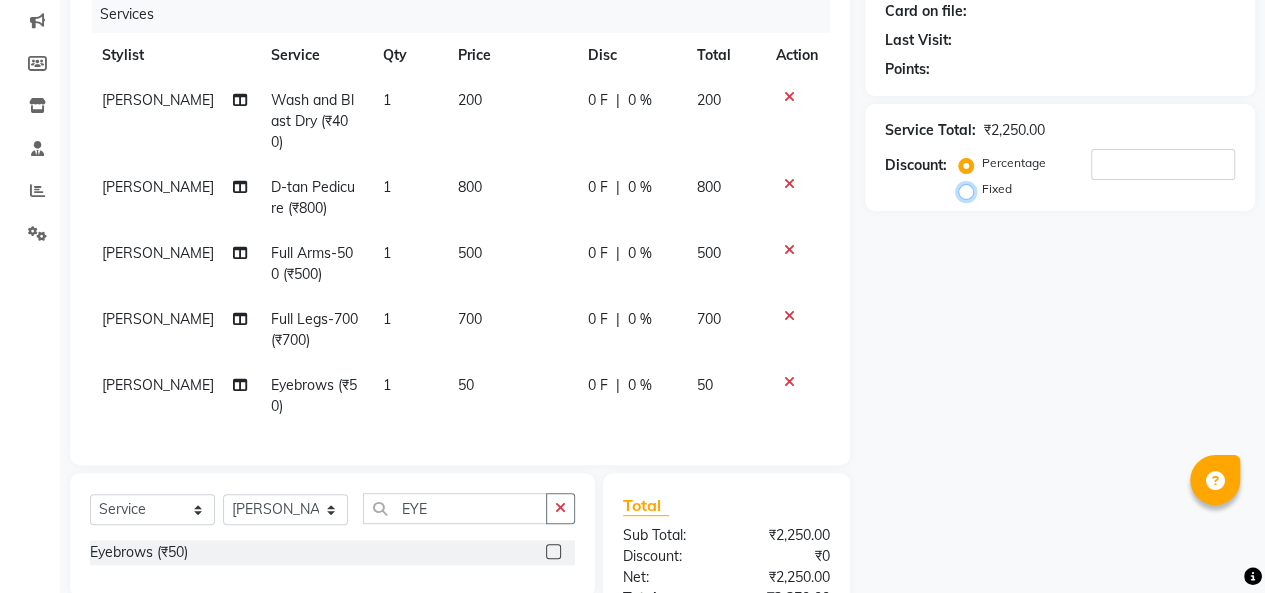 click on "Fixed" at bounding box center (970, 189) 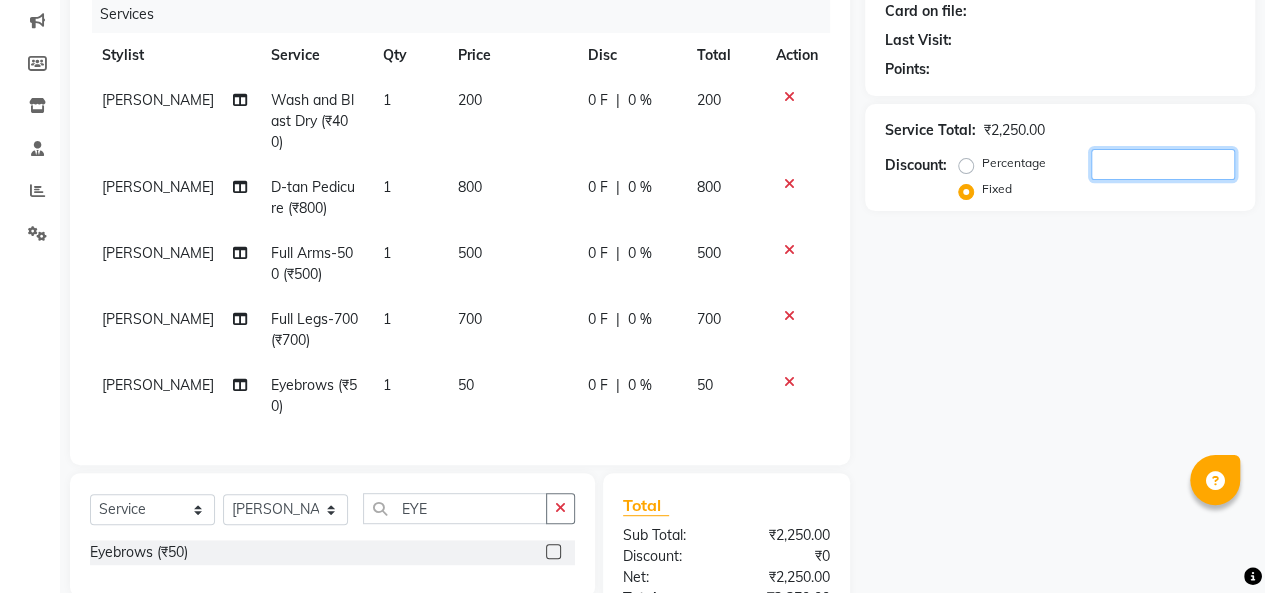 click 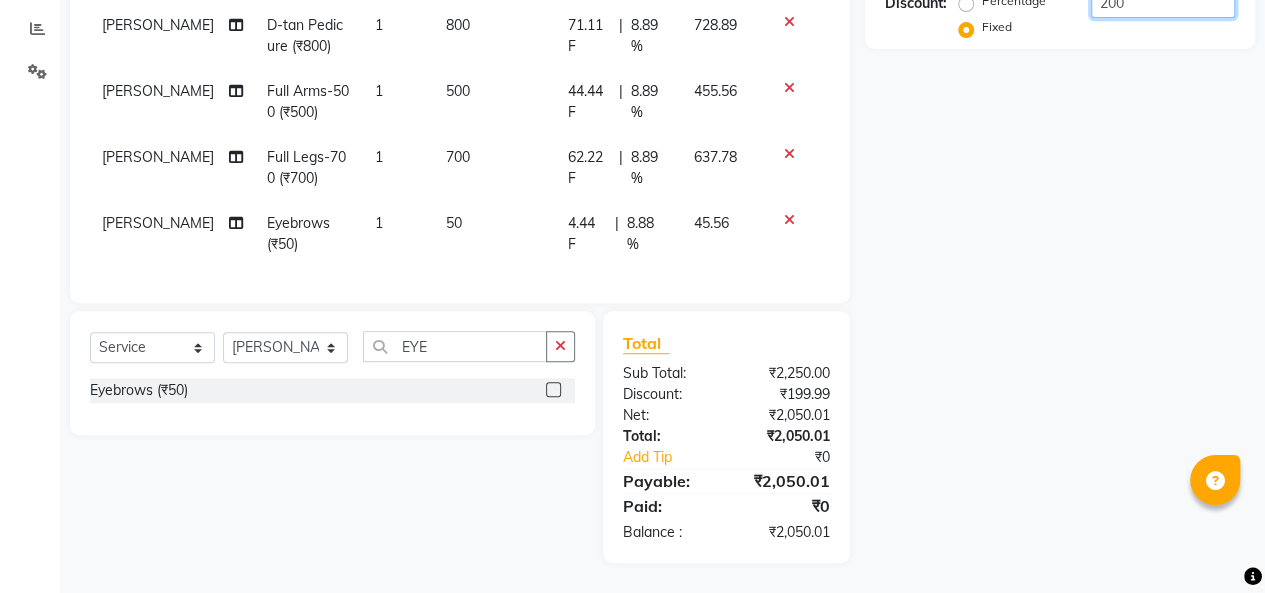 scroll, scrollTop: 0, scrollLeft: 0, axis: both 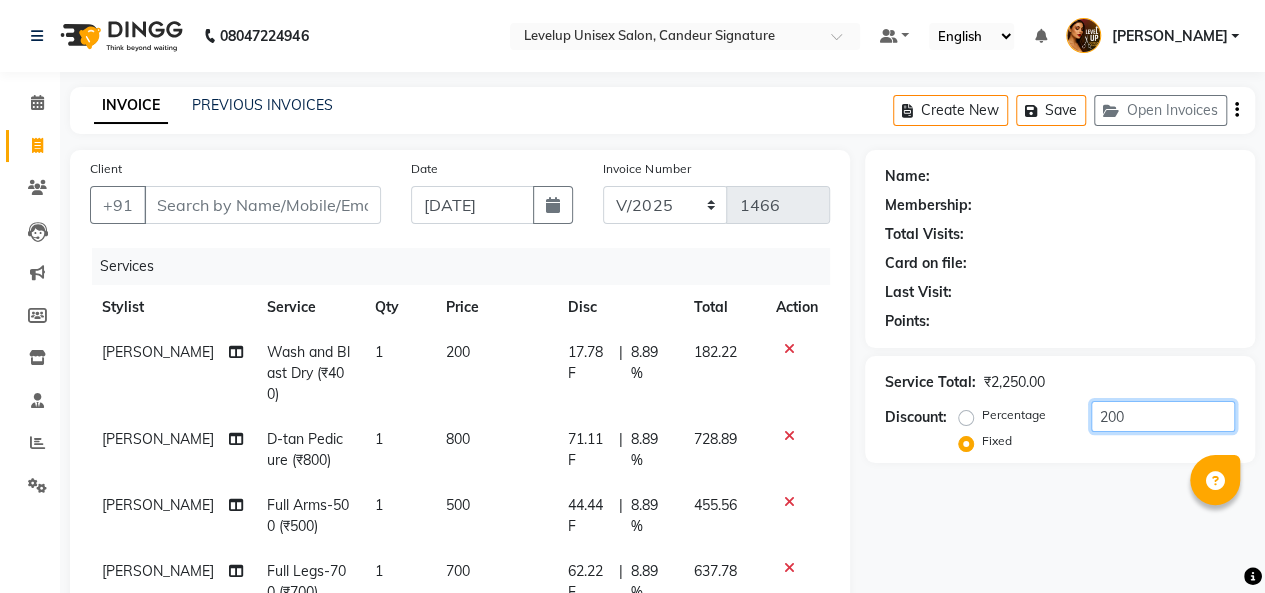 type on "200" 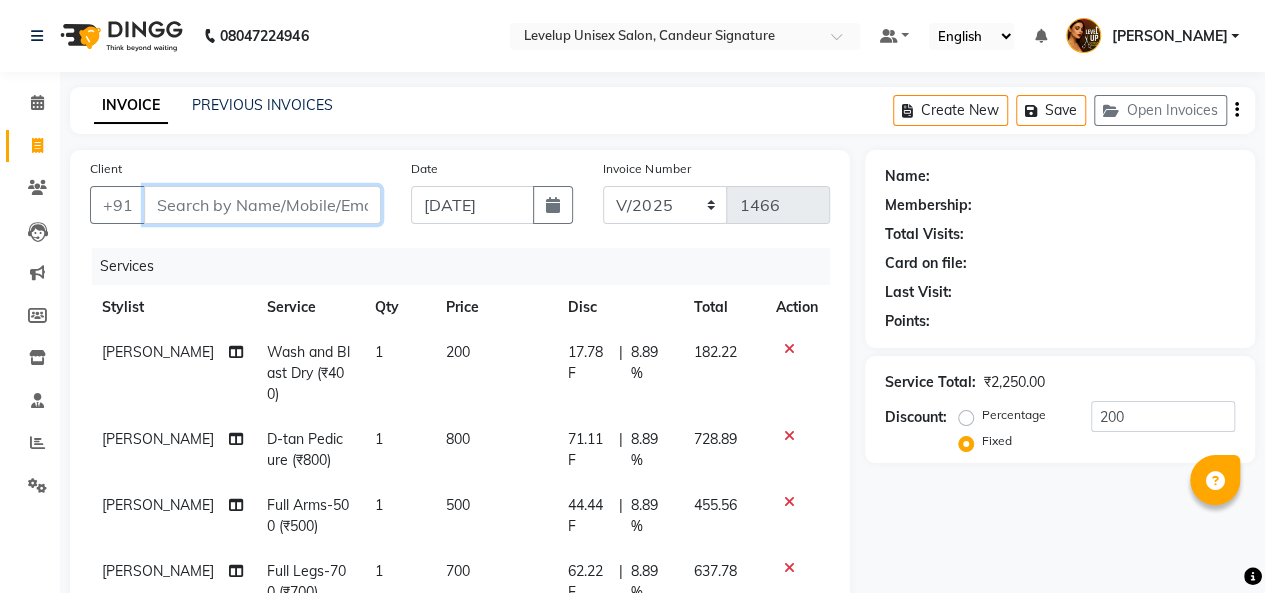 click on "Client" at bounding box center [262, 205] 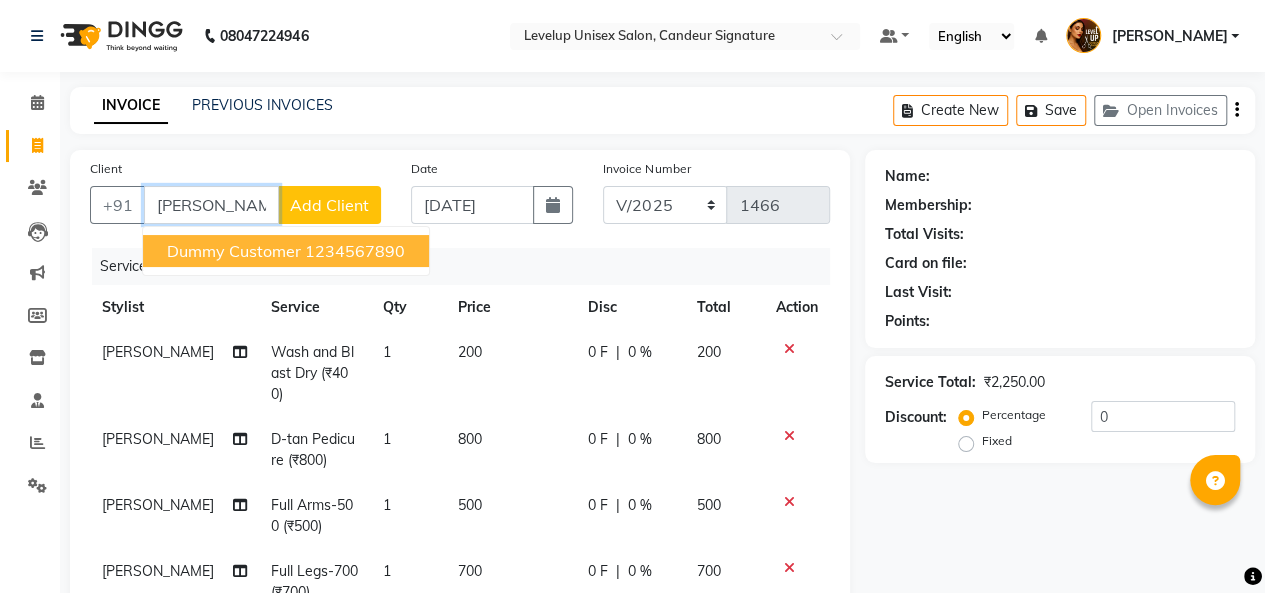 click on "Dummy Customer" at bounding box center (234, 251) 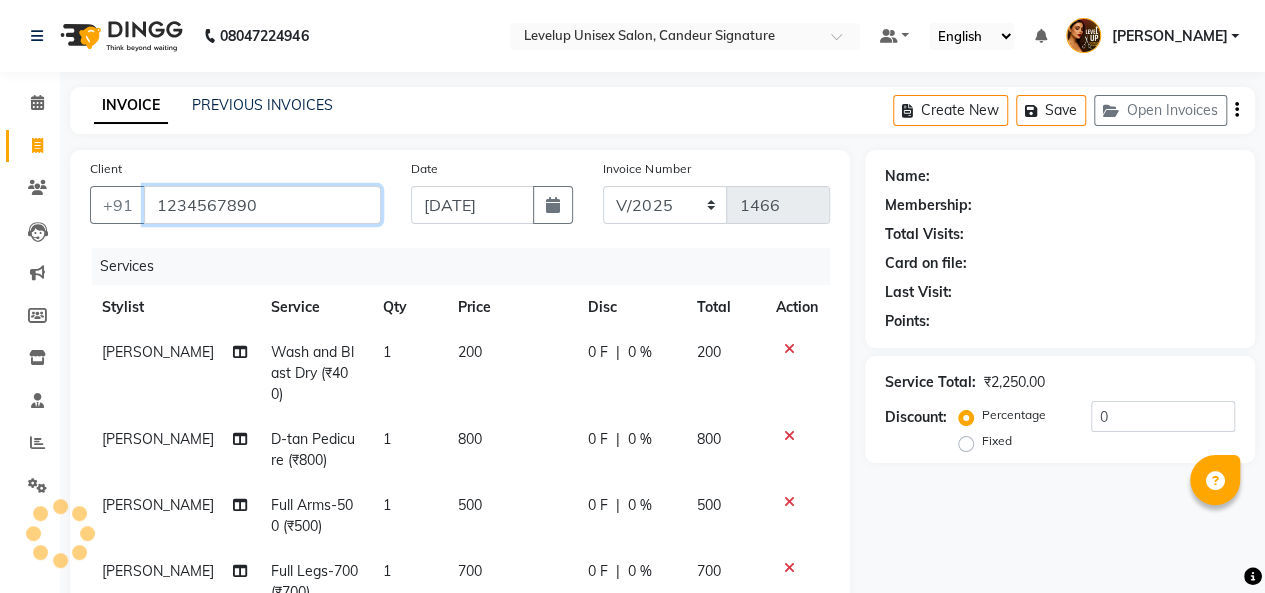 type on "1234567890" 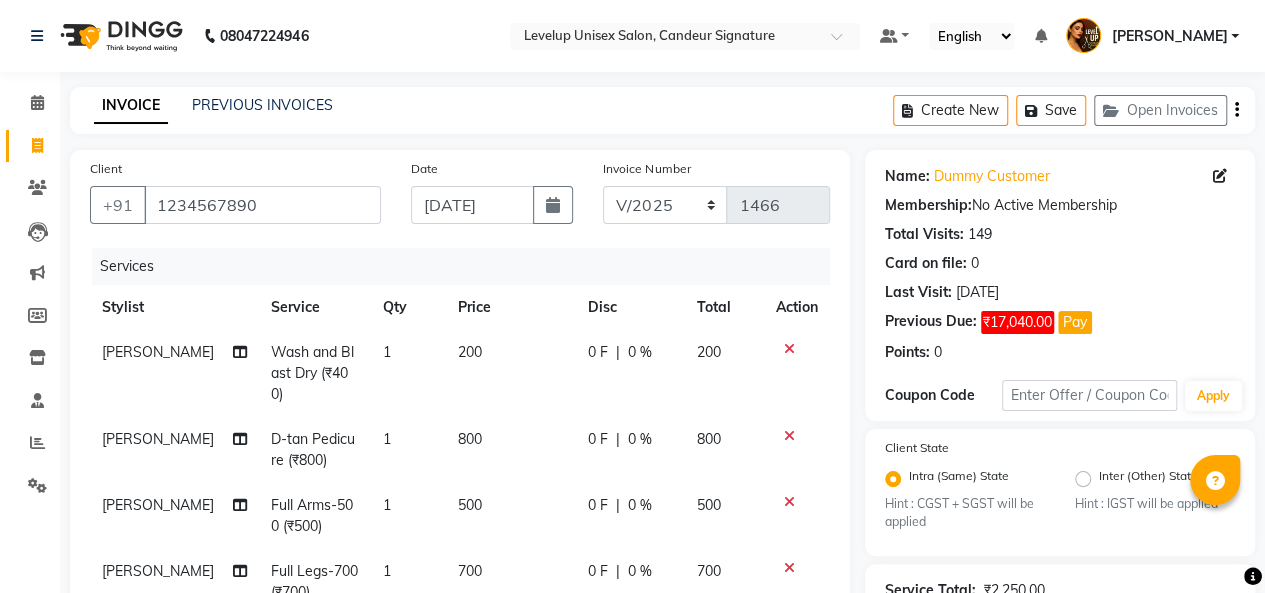 scroll, scrollTop: 406, scrollLeft: 0, axis: vertical 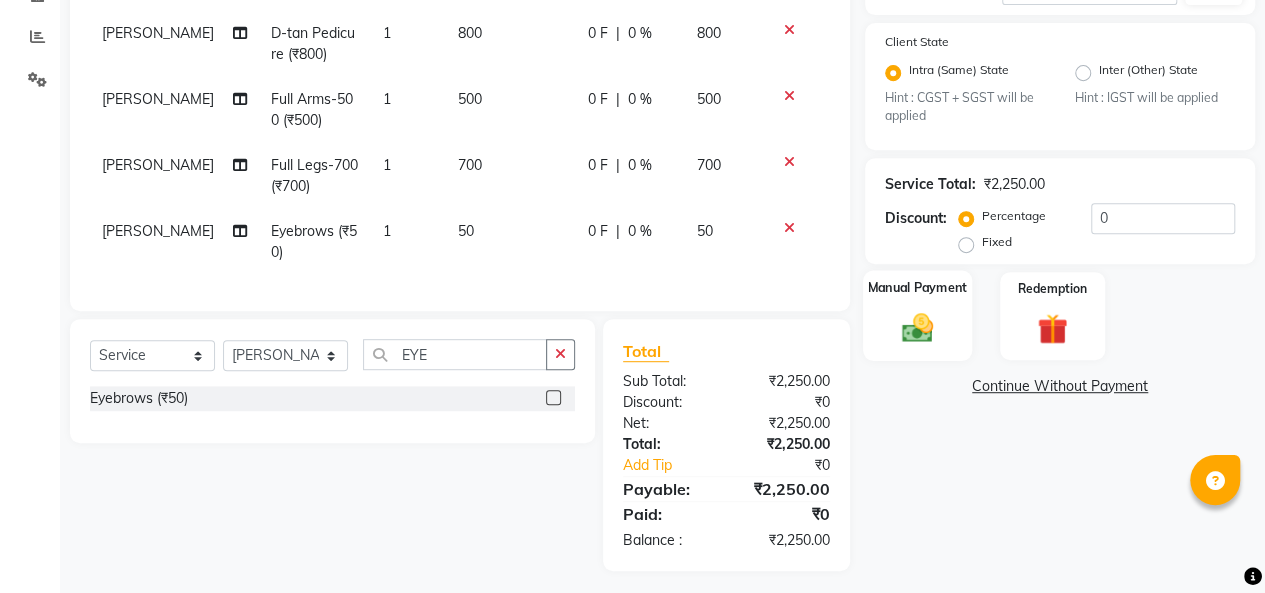 click on "Manual Payment" 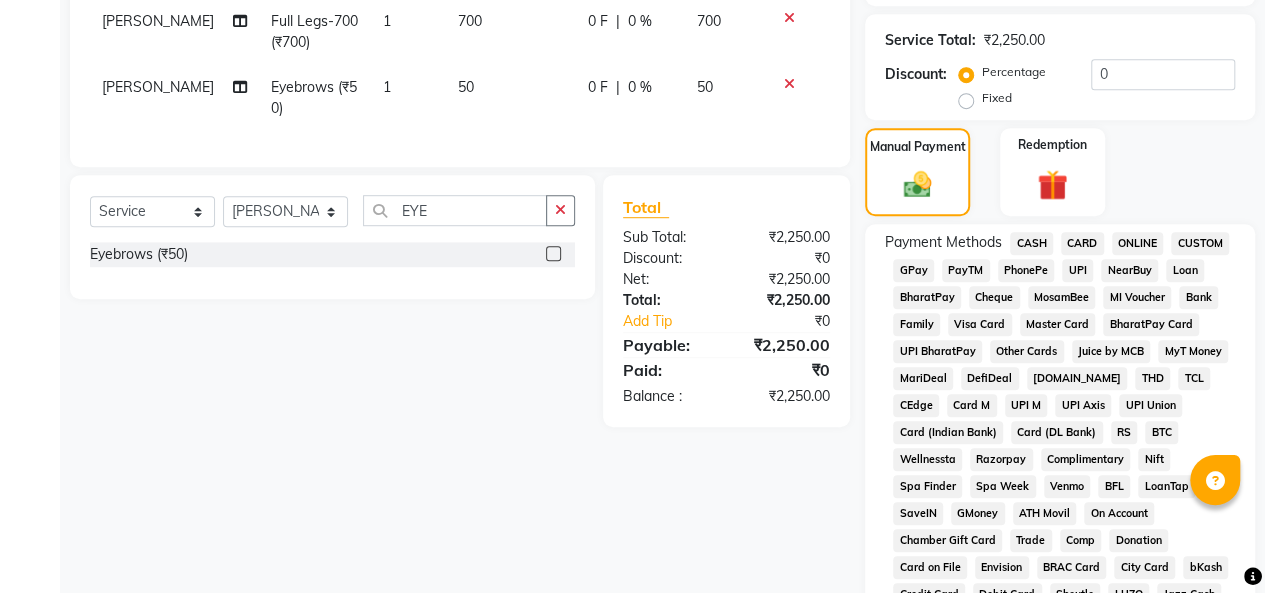 scroll, scrollTop: 552, scrollLeft: 0, axis: vertical 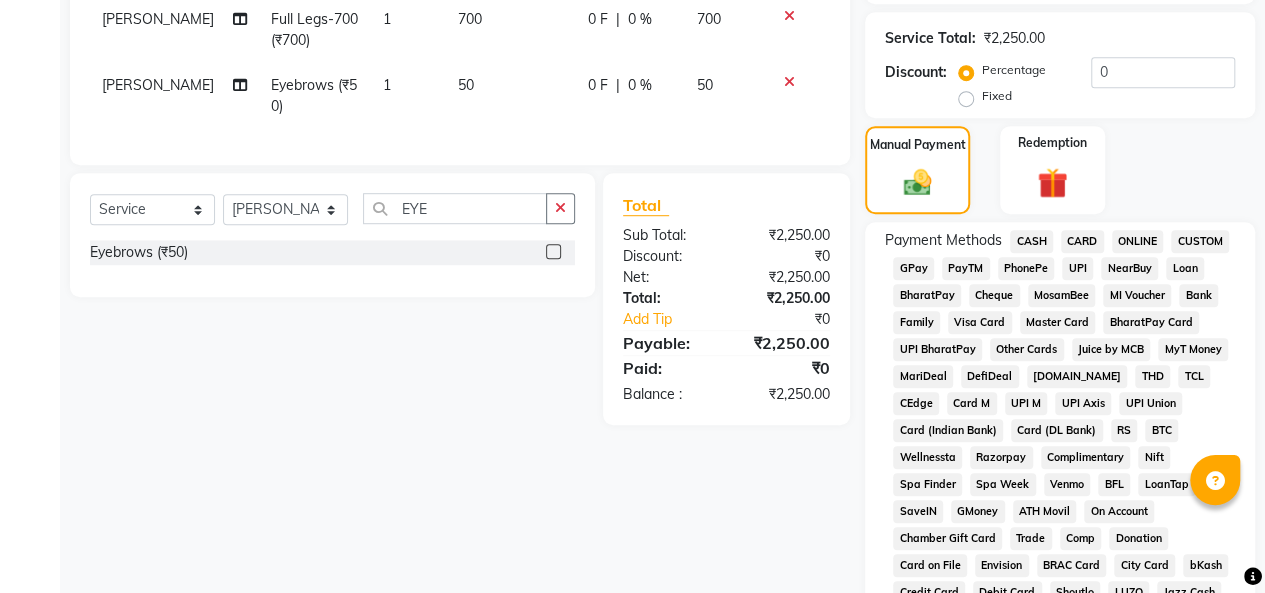 click on "PhonePe" 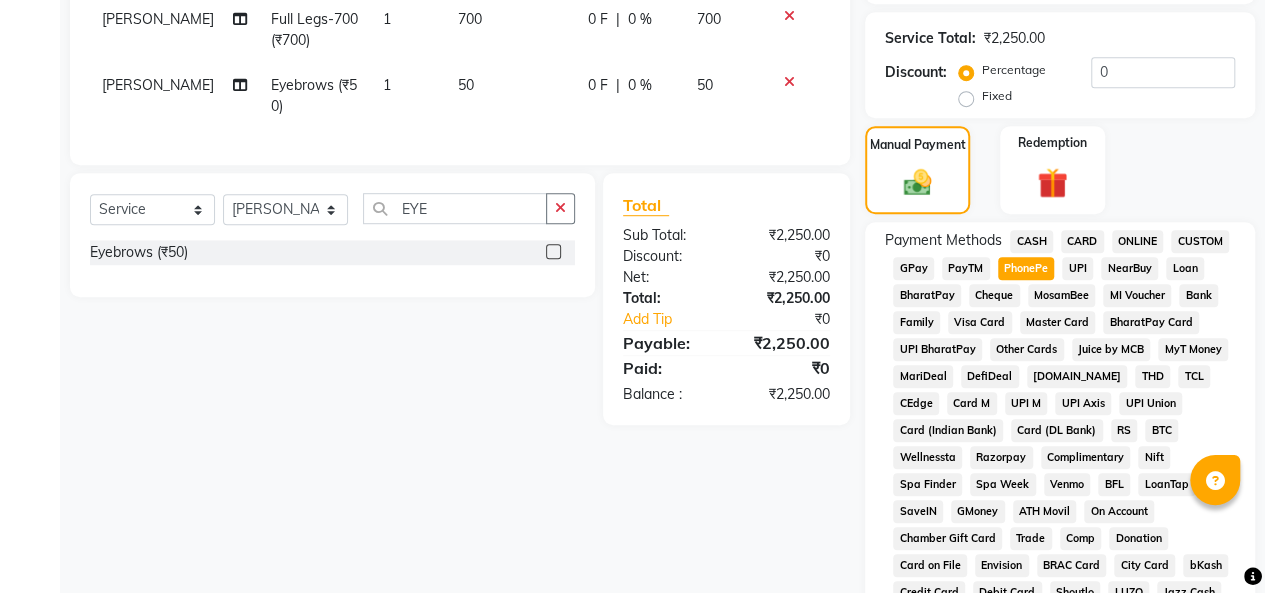 scroll, scrollTop: 1130, scrollLeft: 0, axis: vertical 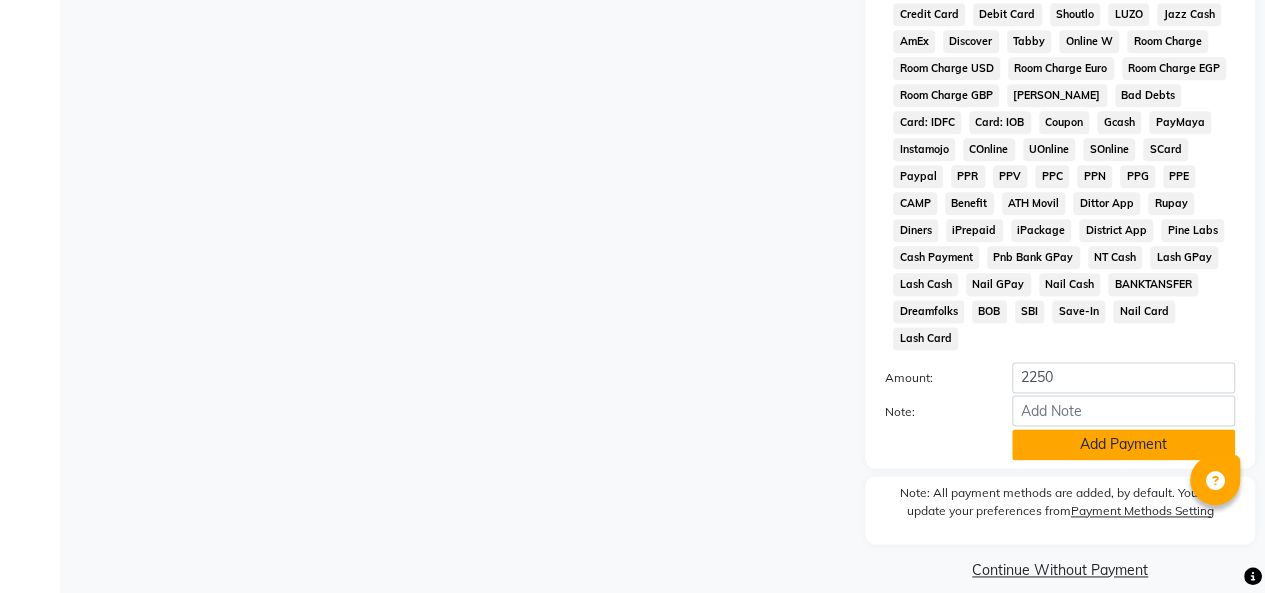 click on "Add Payment" 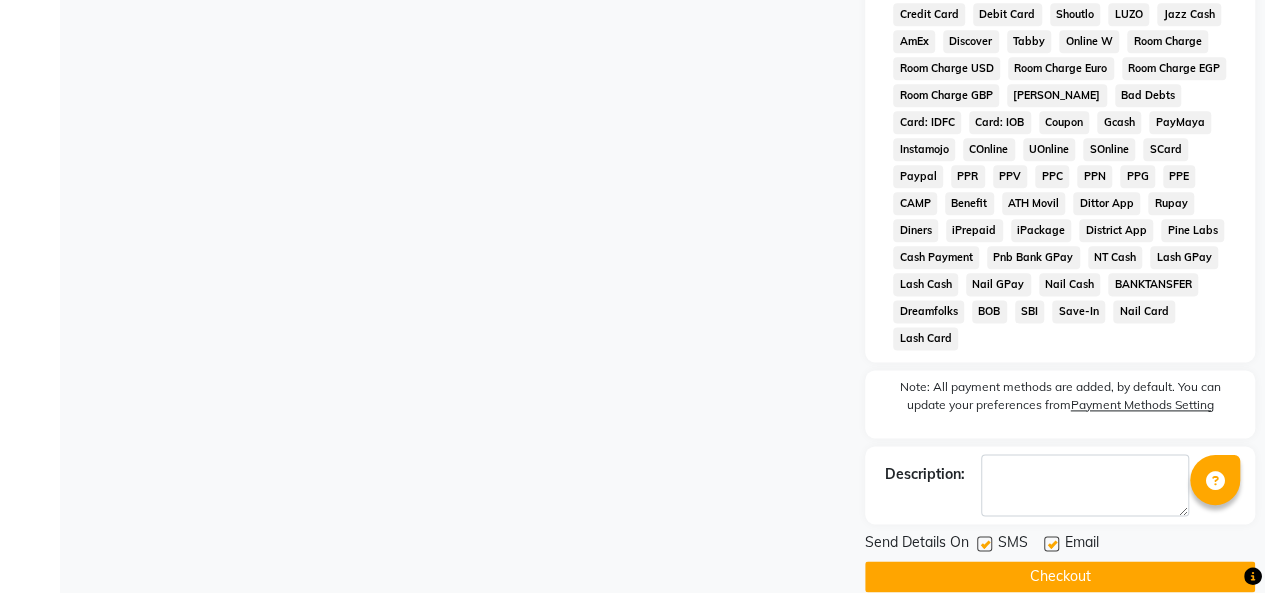 scroll, scrollTop: 1136, scrollLeft: 0, axis: vertical 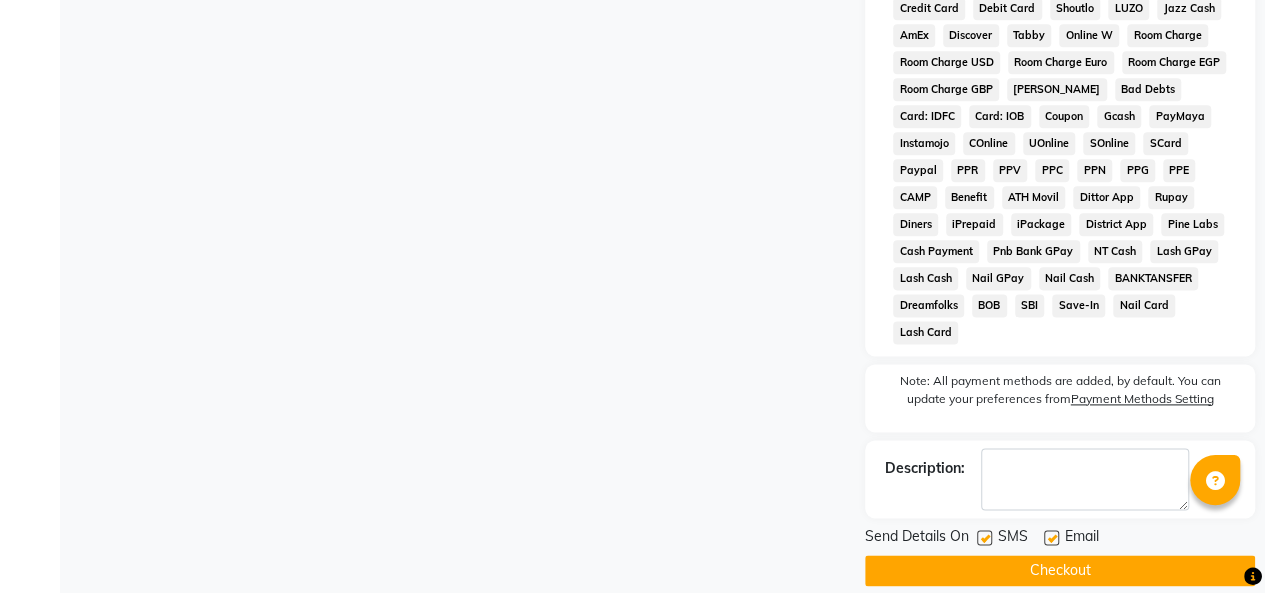 click on "Checkout" 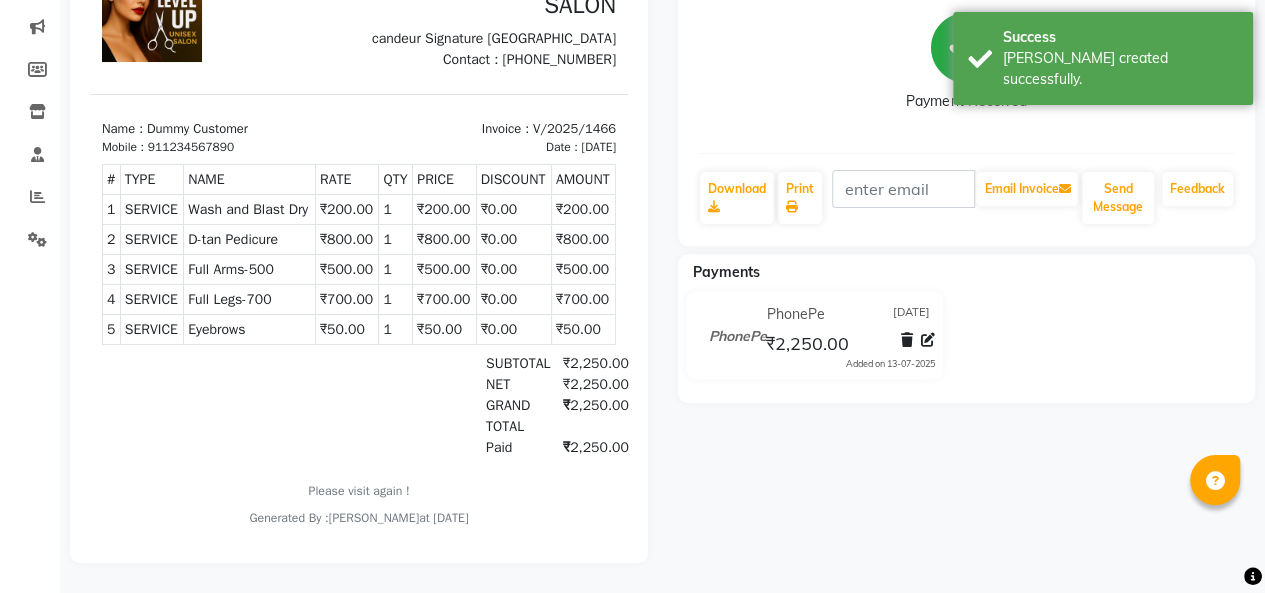scroll, scrollTop: 0, scrollLeft: 0, axis: both 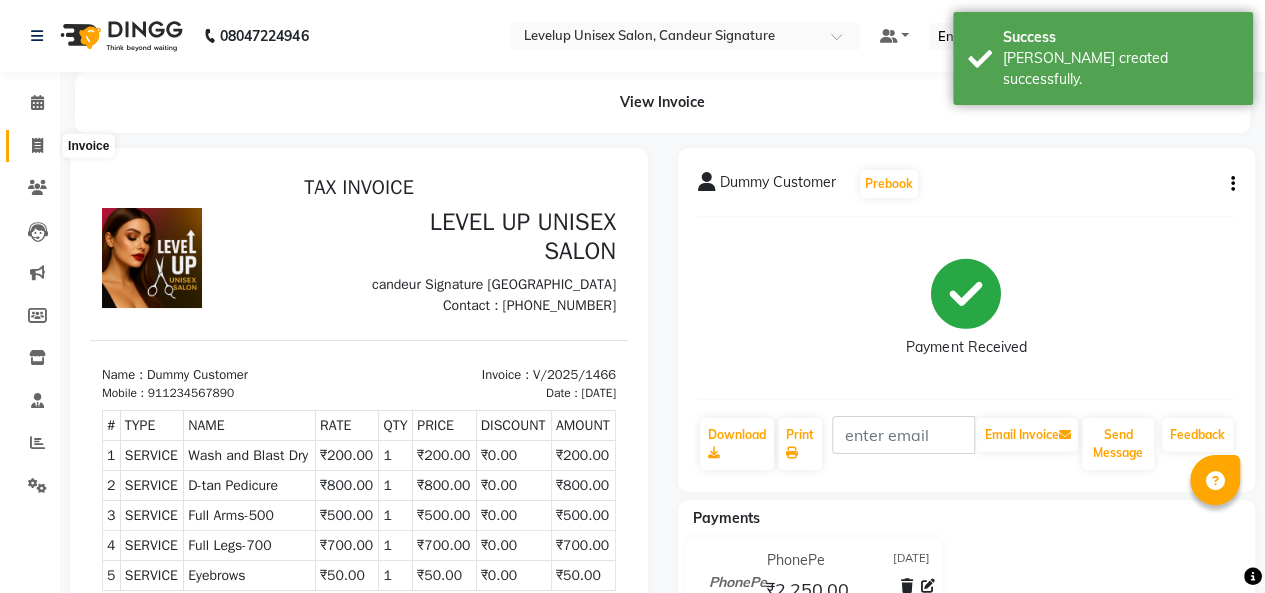 click 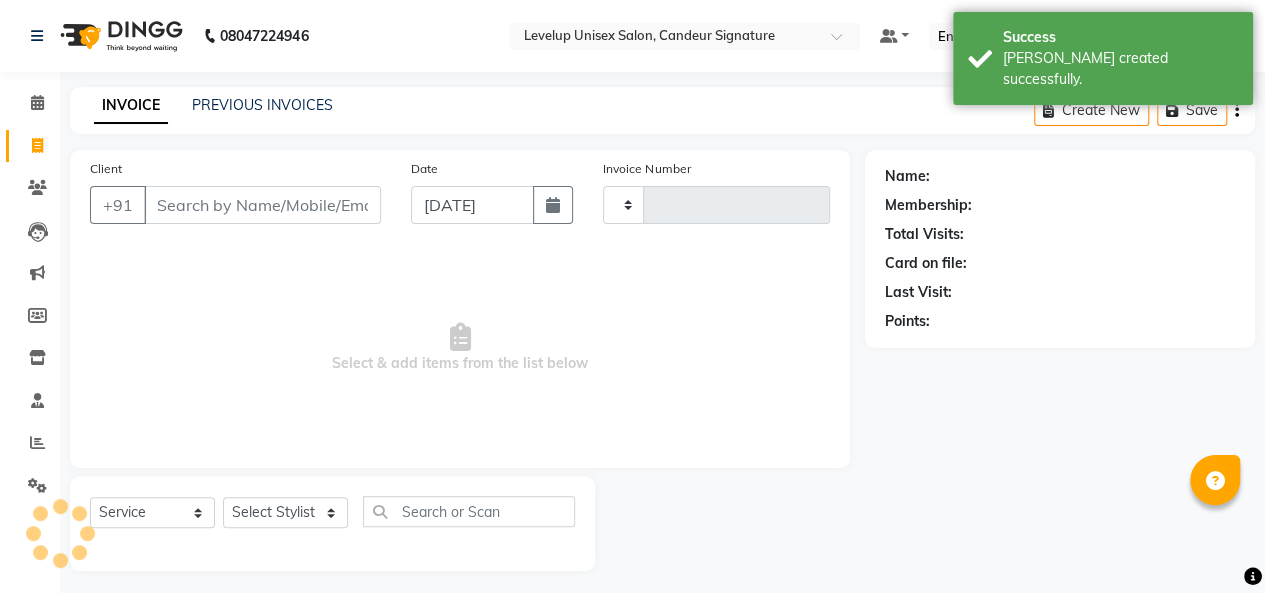 scroll, scrollTop: 7, scrollLeft: 0, axis: vertical 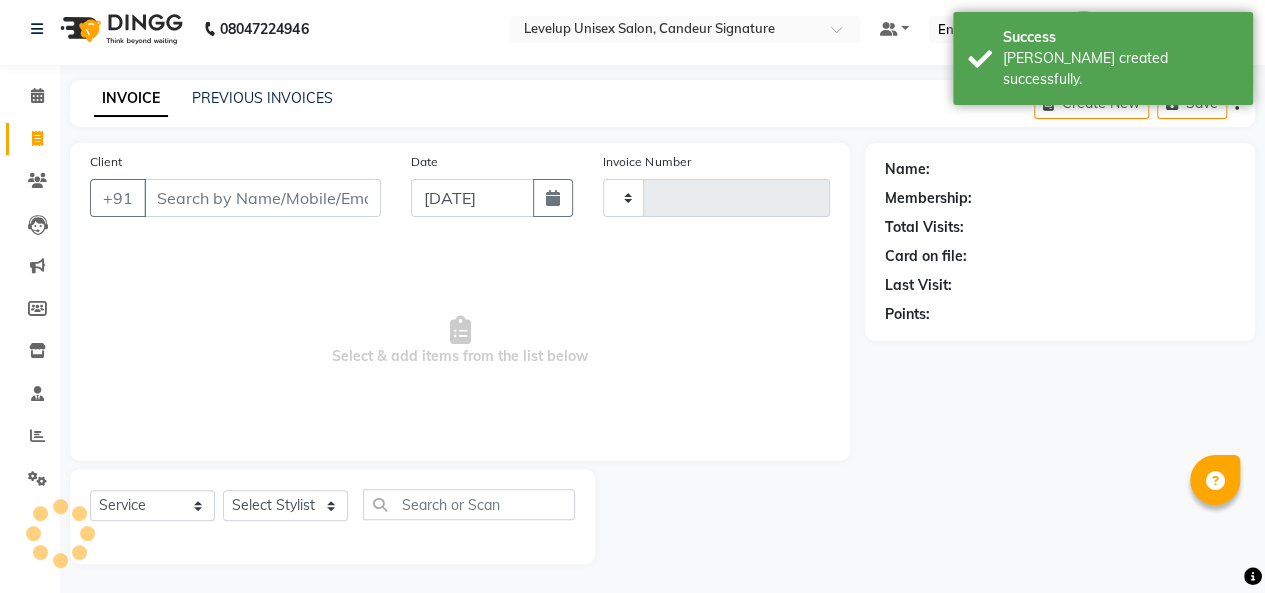 type on "1467" 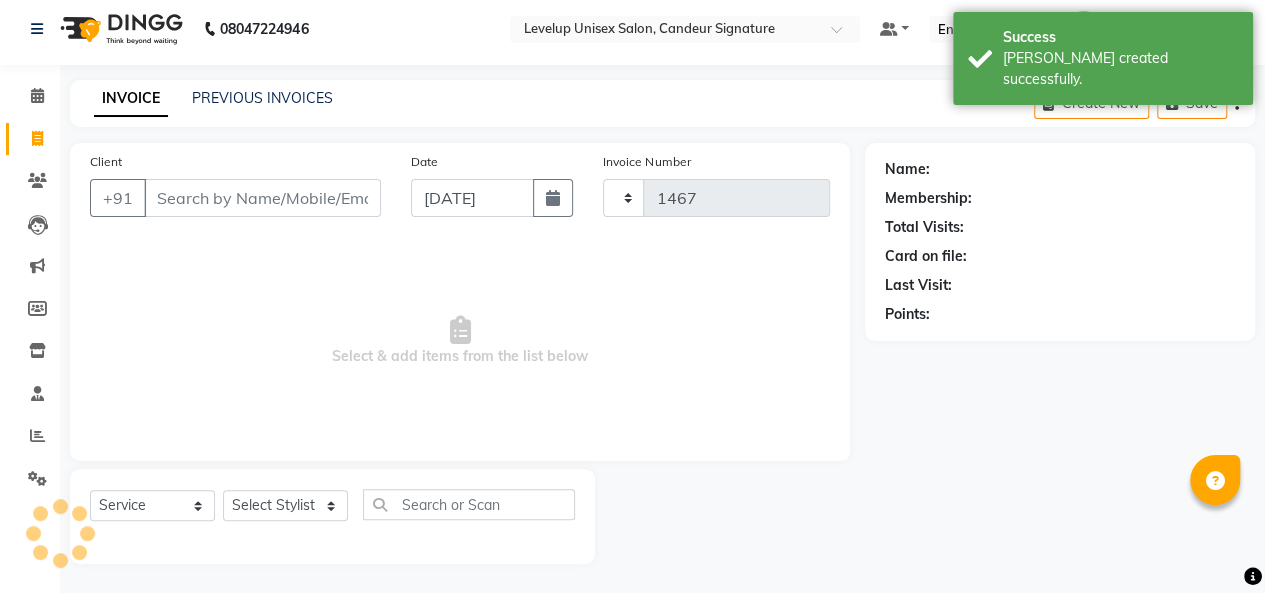 select on "7681" 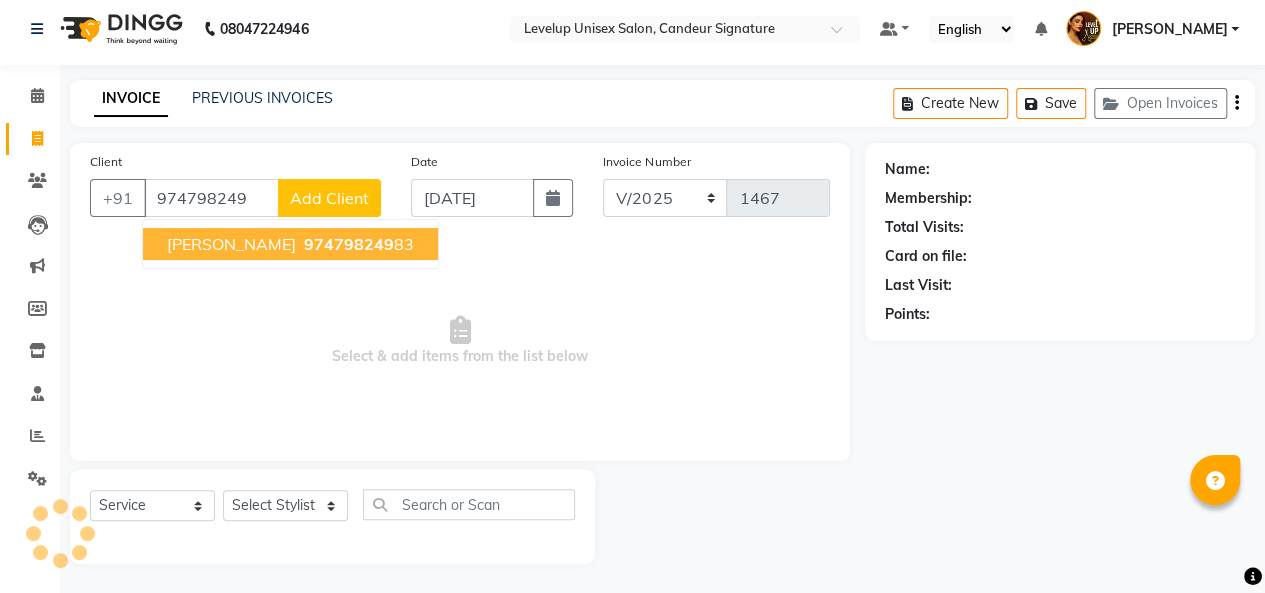 click on "974798249" at bounding box center [349, 244] 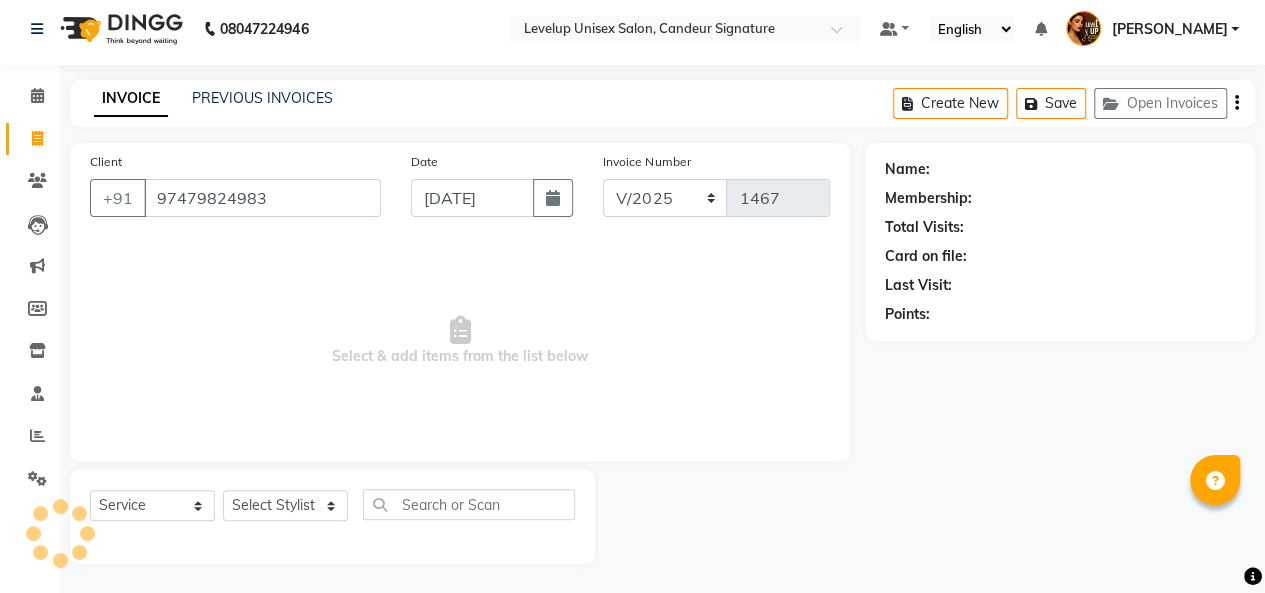 type on "97479824983" 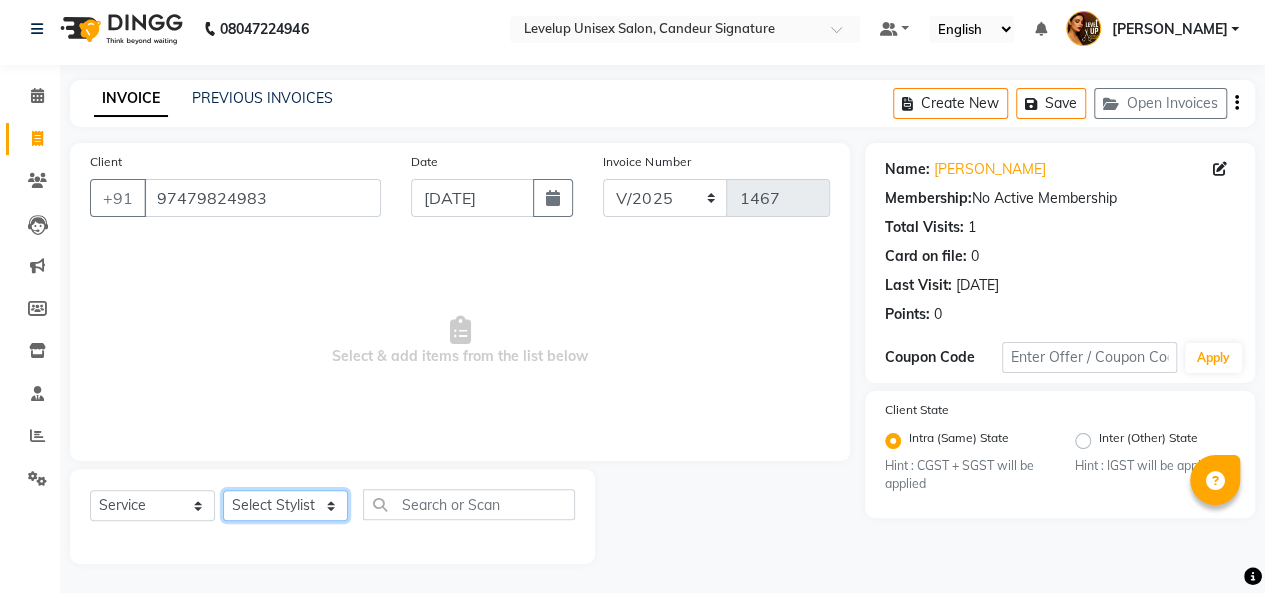 click on "Select Stylist [PERSON_NAME]  [PERSON_NAME]  Furkan [PERSON_NAME] [PERSON_NAME]  [PERSON_NAME]  [PERSON_NAME] [PERSON_NAME] [PERSON_NAME]" 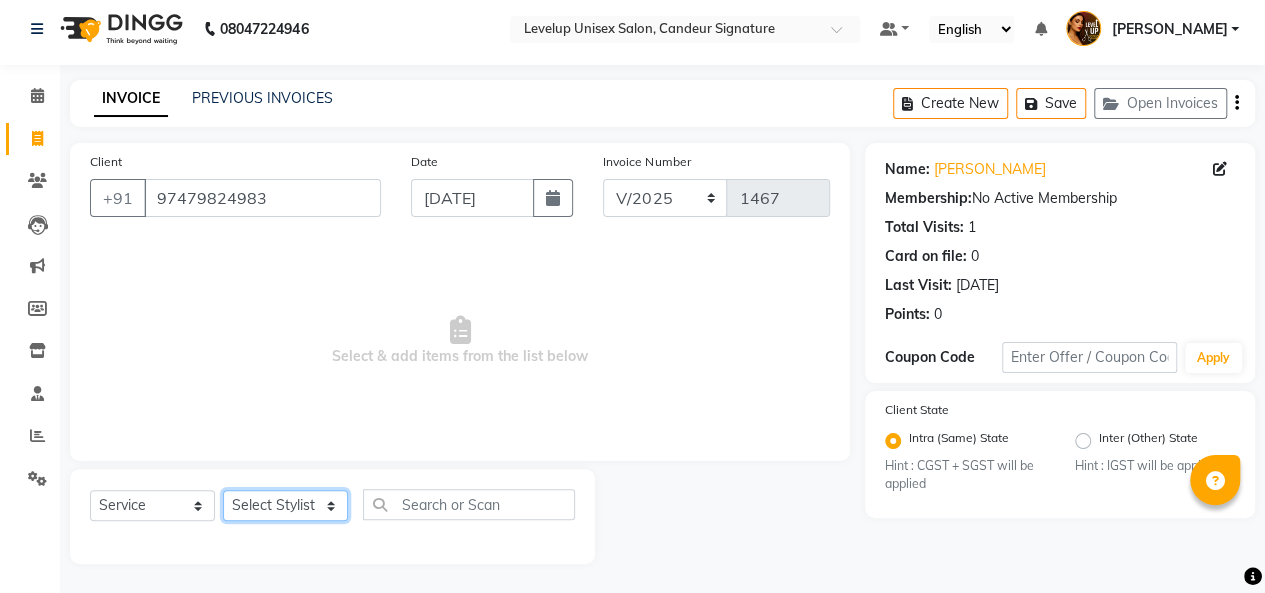 select on "79243" 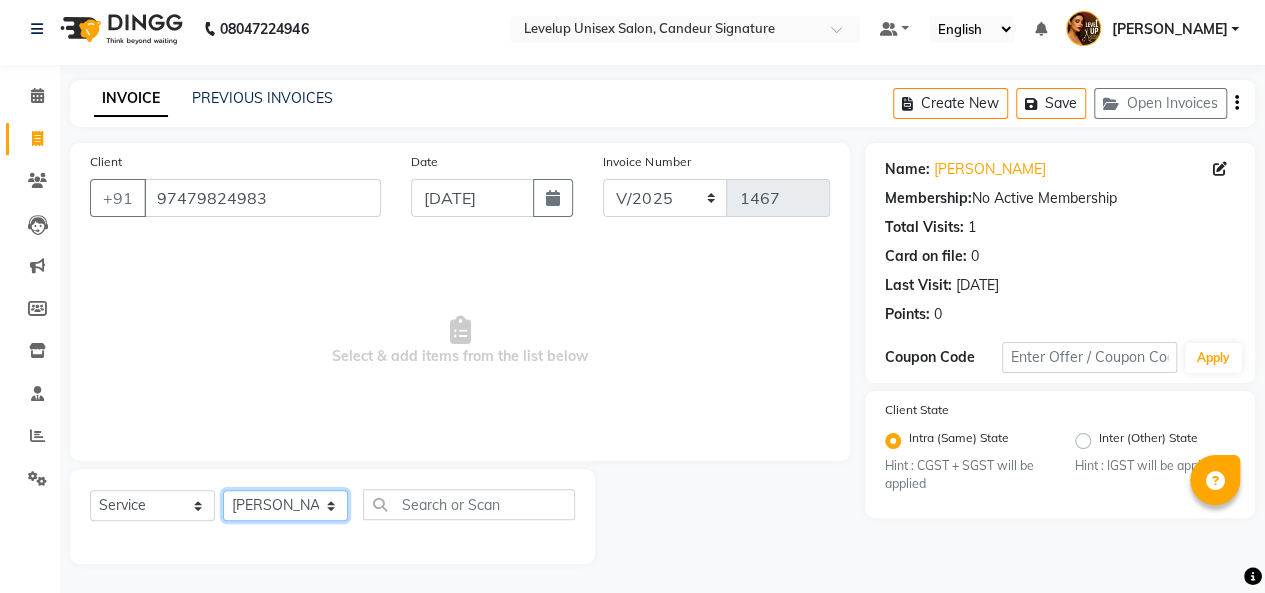 click on "Select Stylist [PERSON_NAME]  [PERSON_NAME]  Furkan [PERSON_NAME] [PERSON_NAME]  [PERSON_NAME]  [PERSON_NAME] [PERSON_NAME] [PERSON_NAME]" 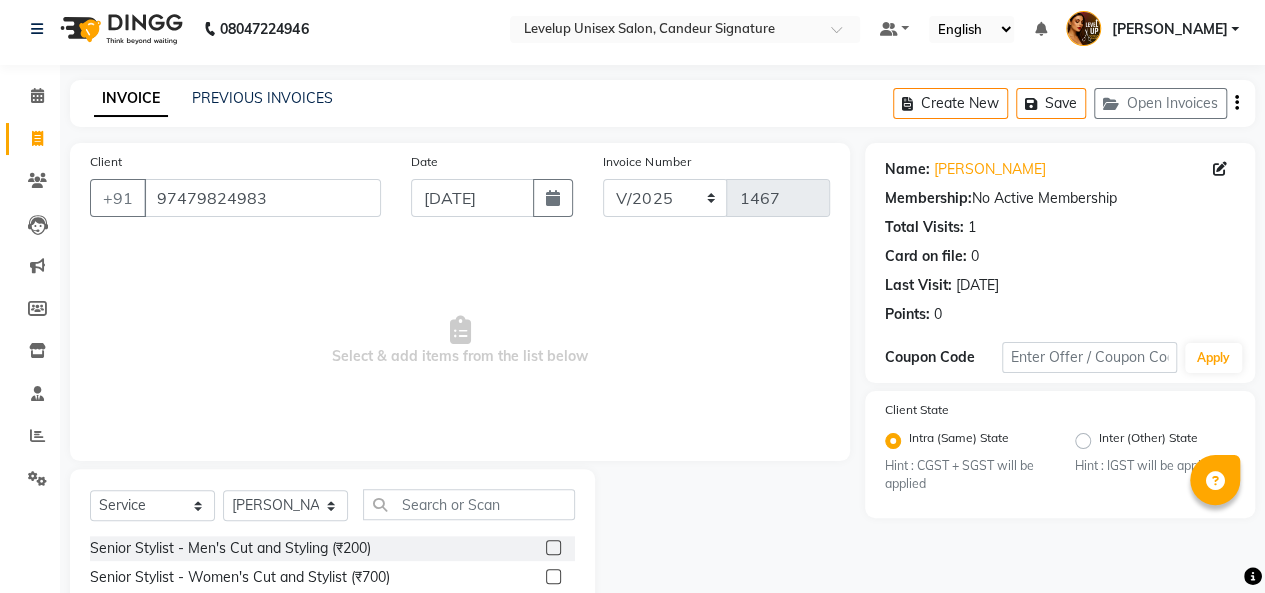 click 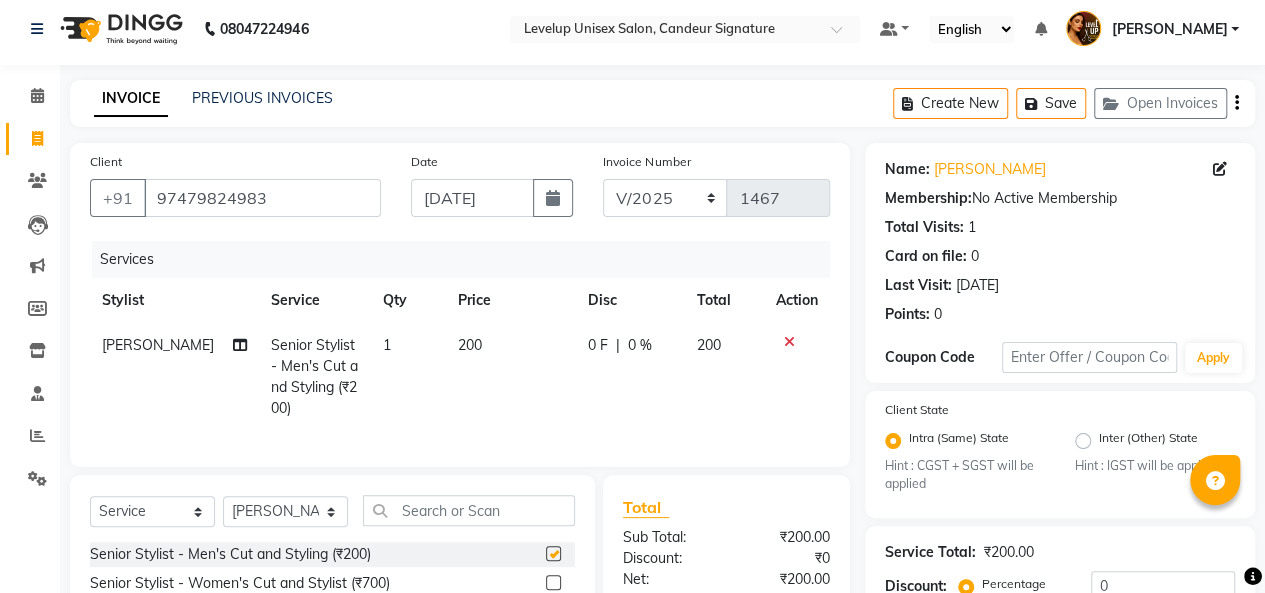 checkbox on "false" 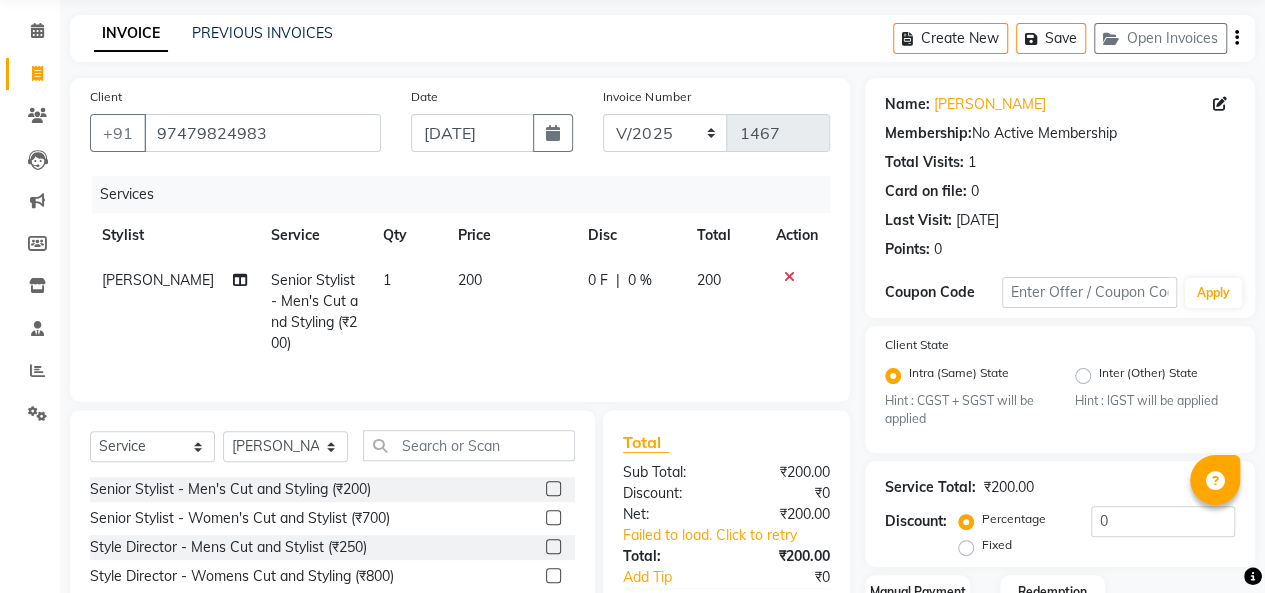 scroll, scrollTop: 73, scrollLeft: 0, axis: vertical 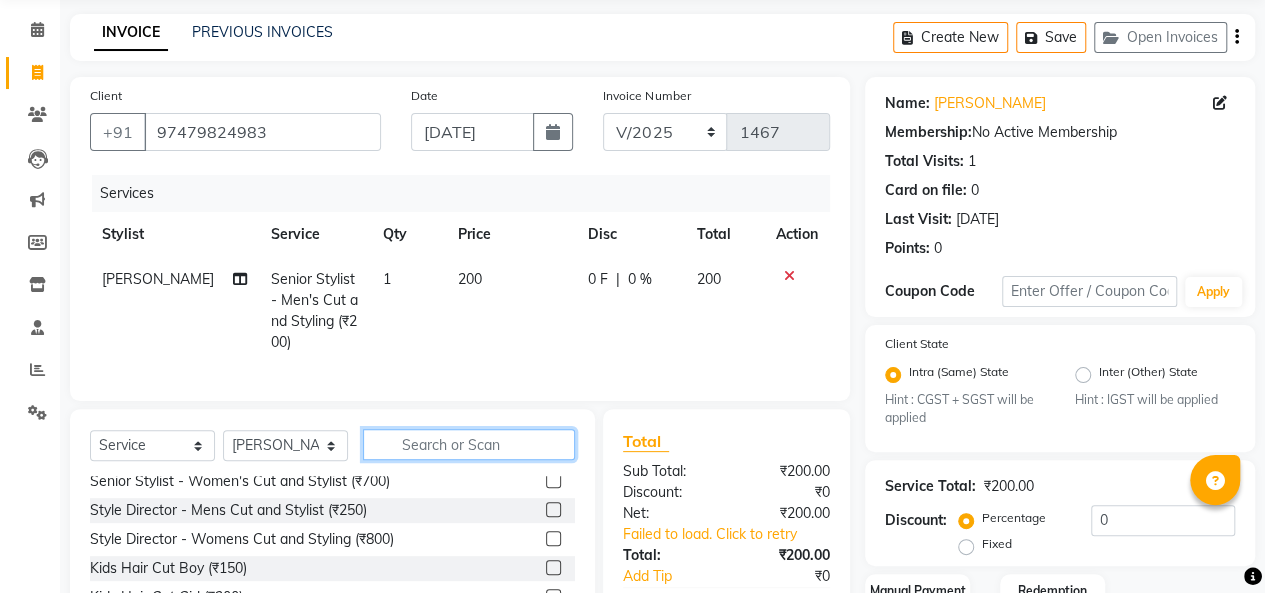 click 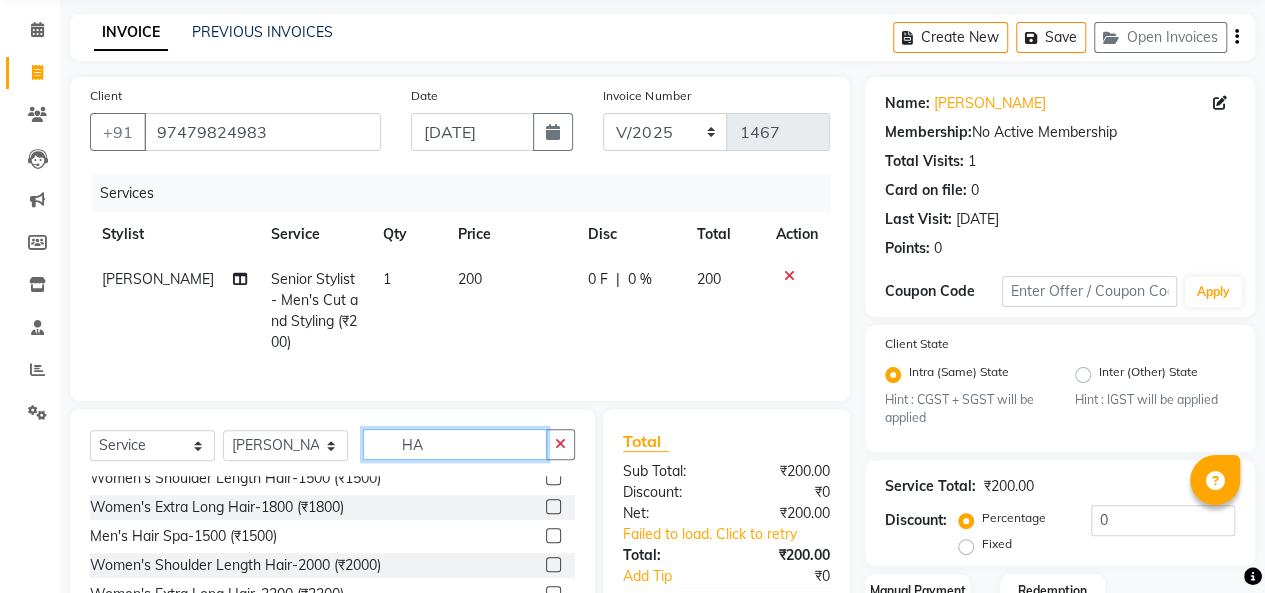 scroll, scrollTop: 161, scrollLeft: 0, axis: vertical 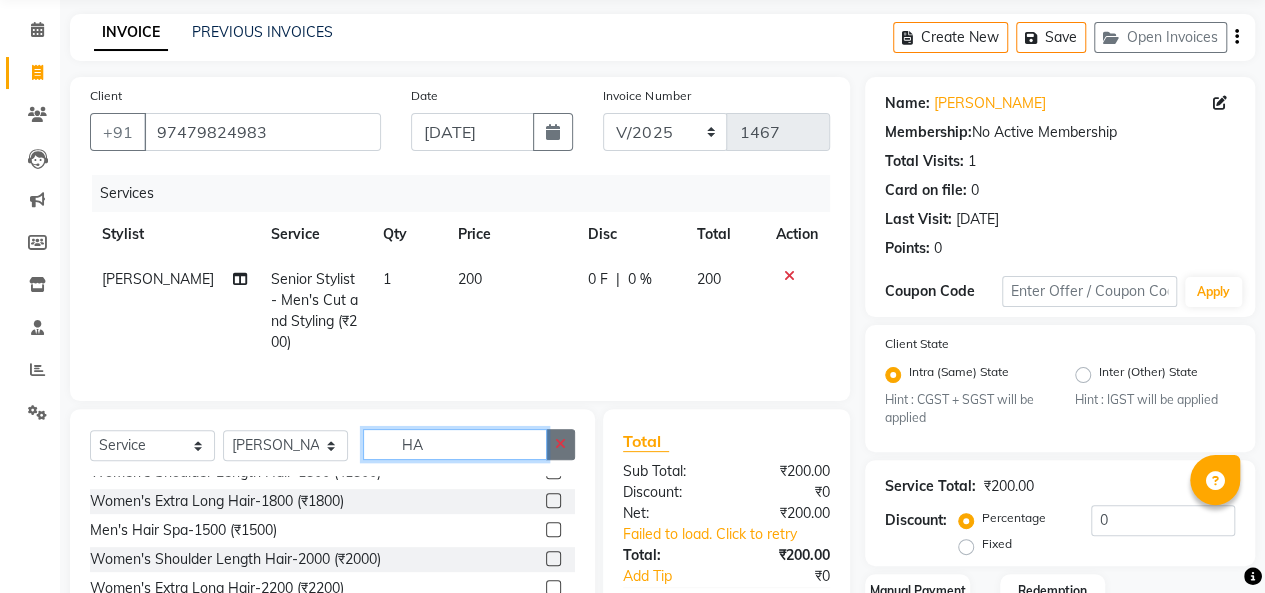 type on "HA" 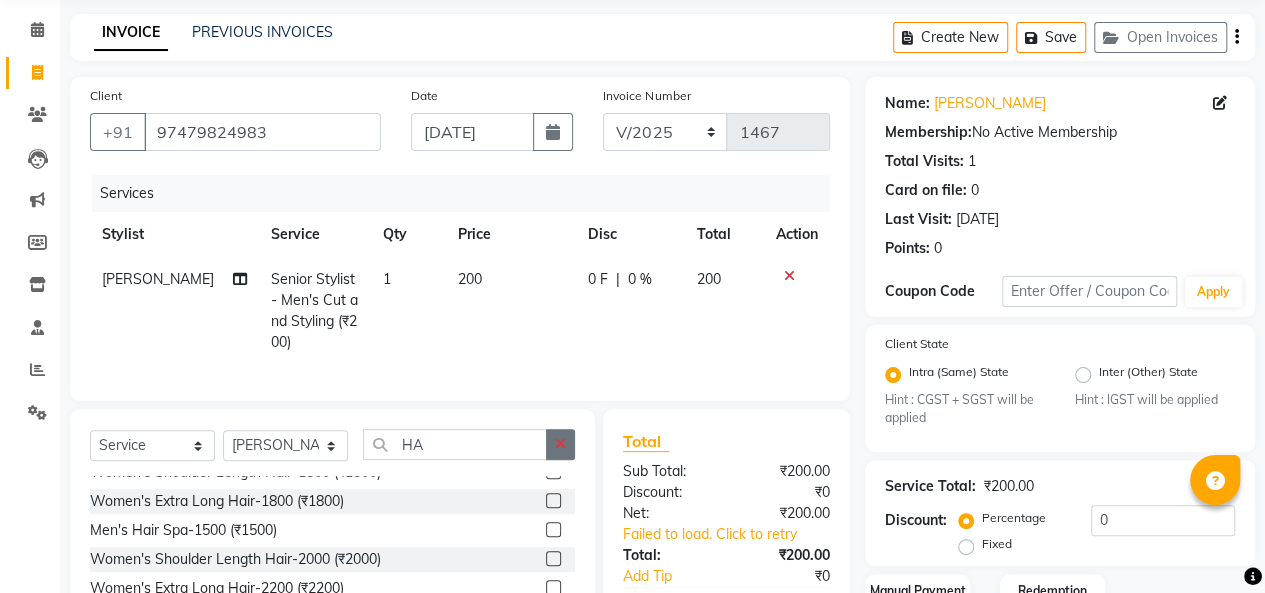 click 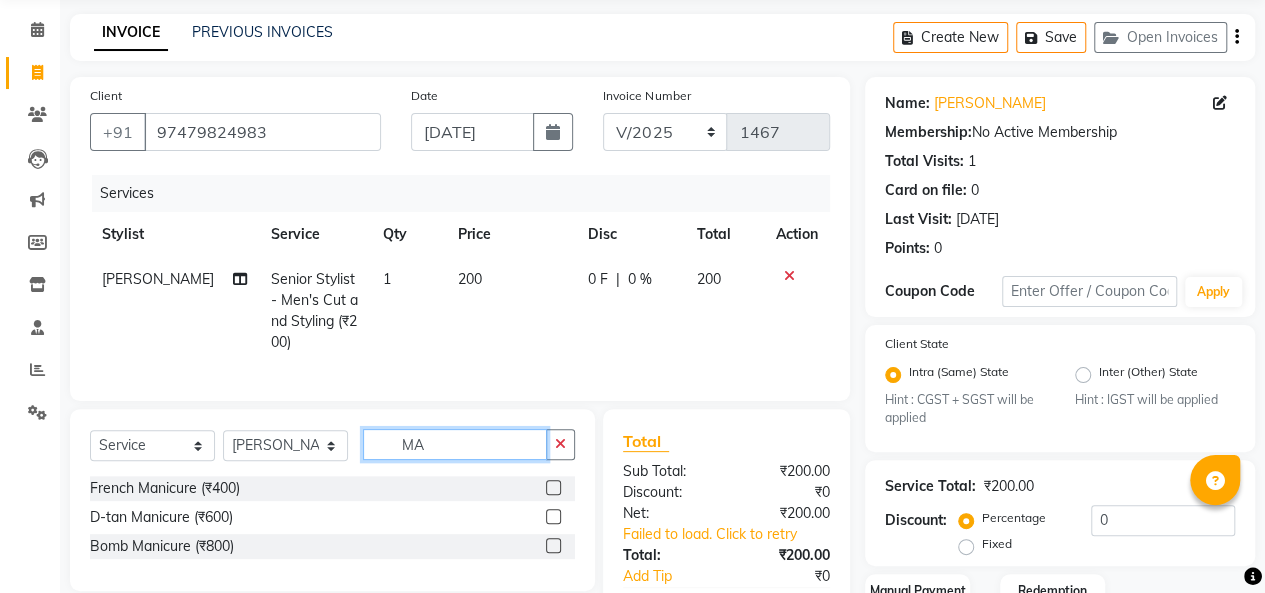 scroll, scrollTop: 0, scrollLeft: 0, axis: both 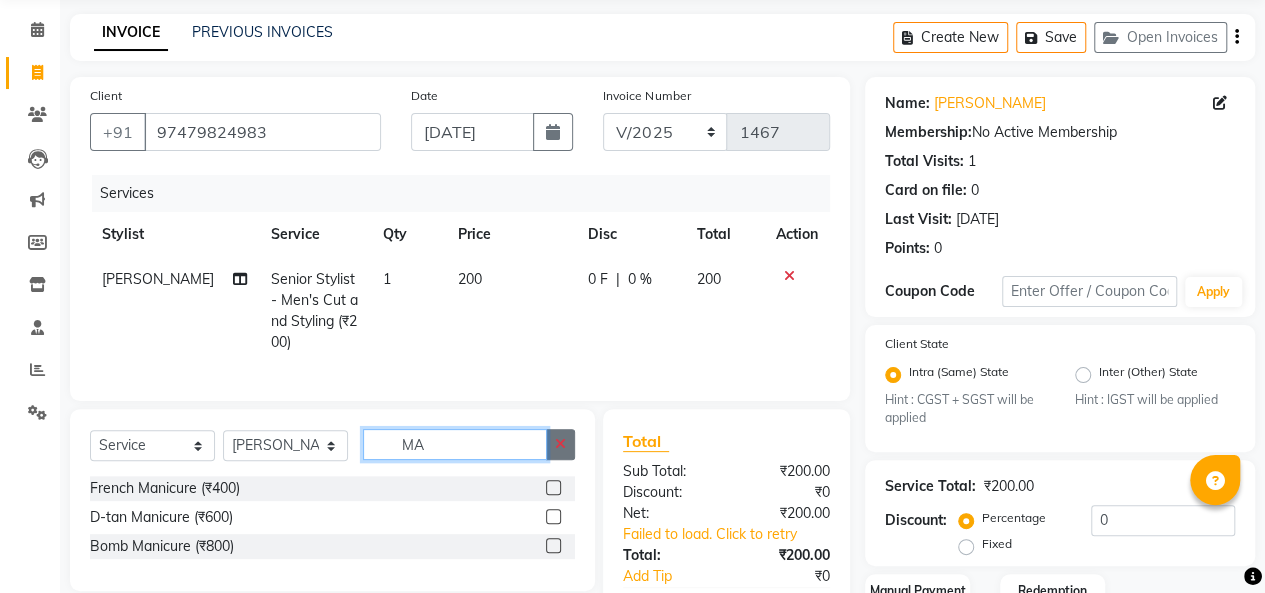 type on "MA" 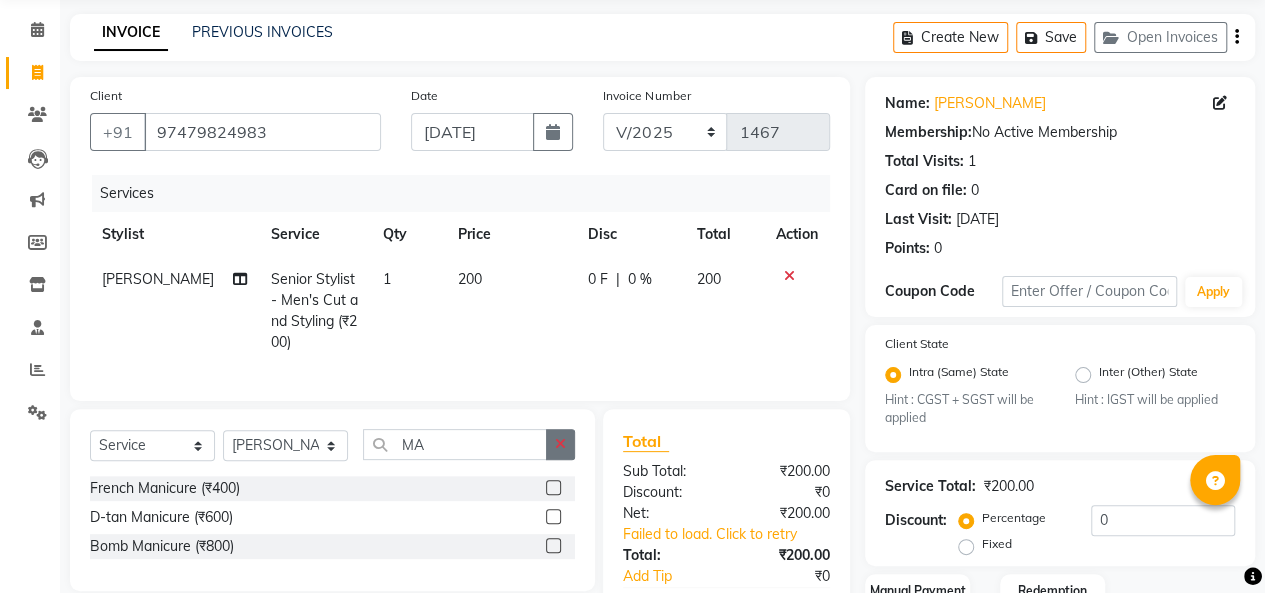 click 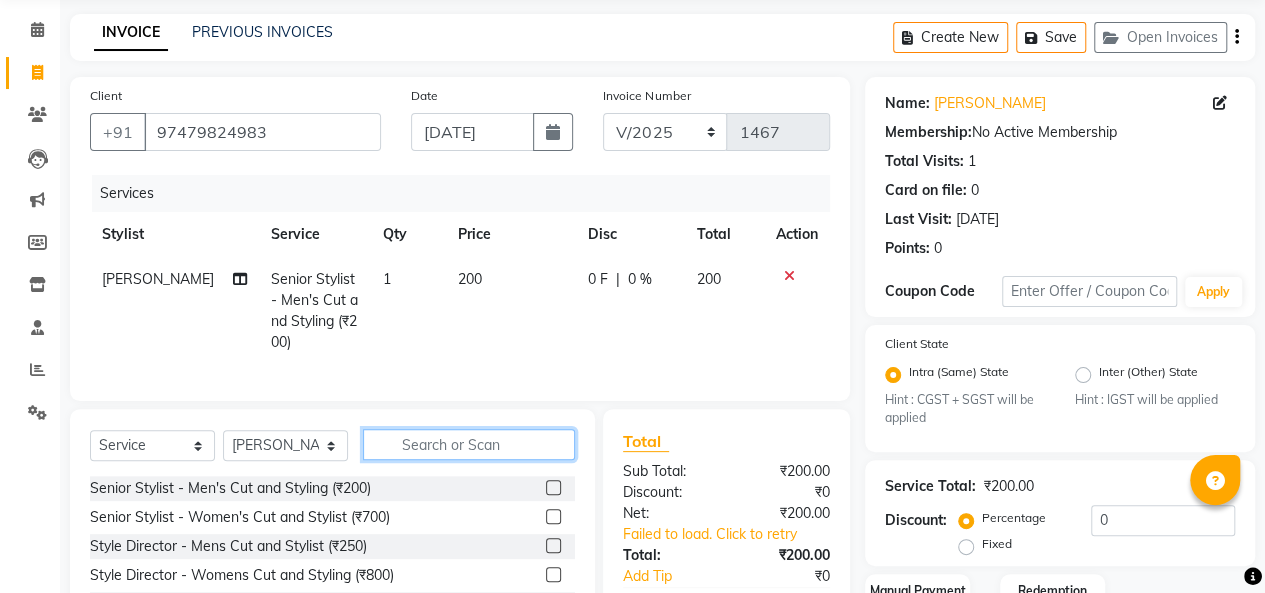 click 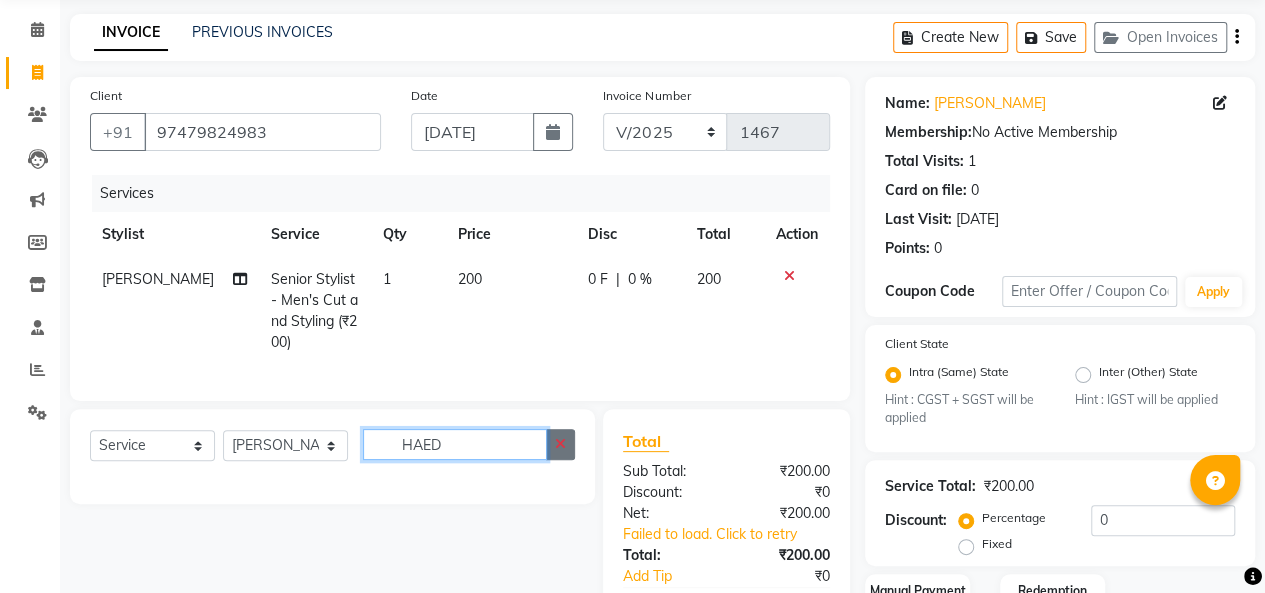 type on "HAED" 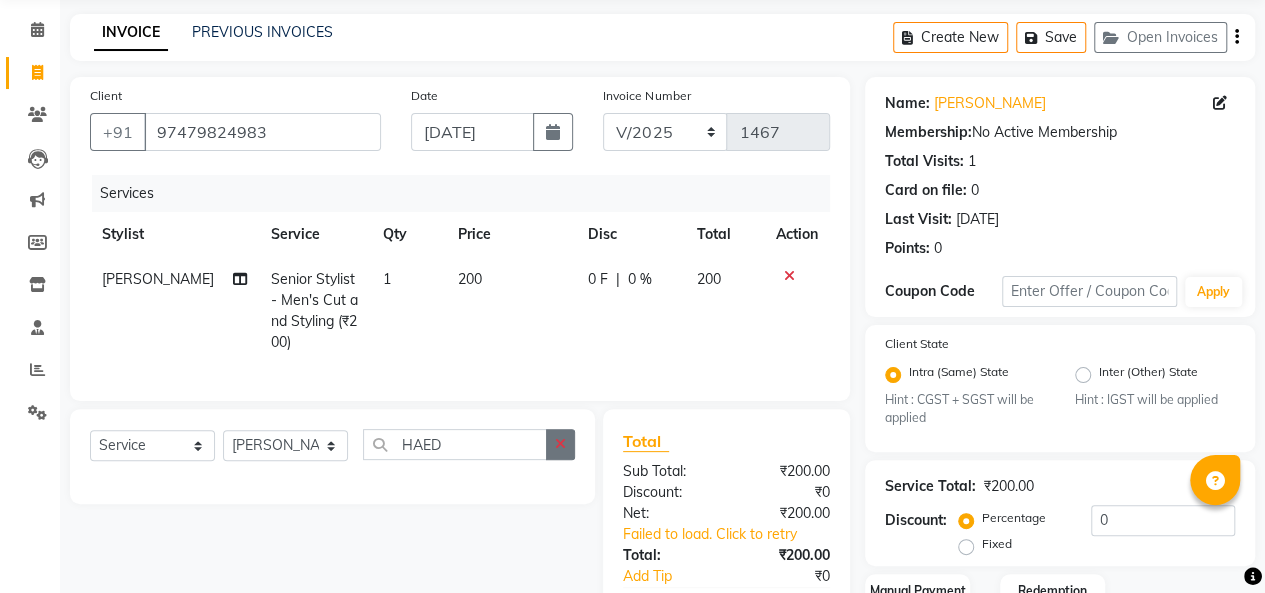 click 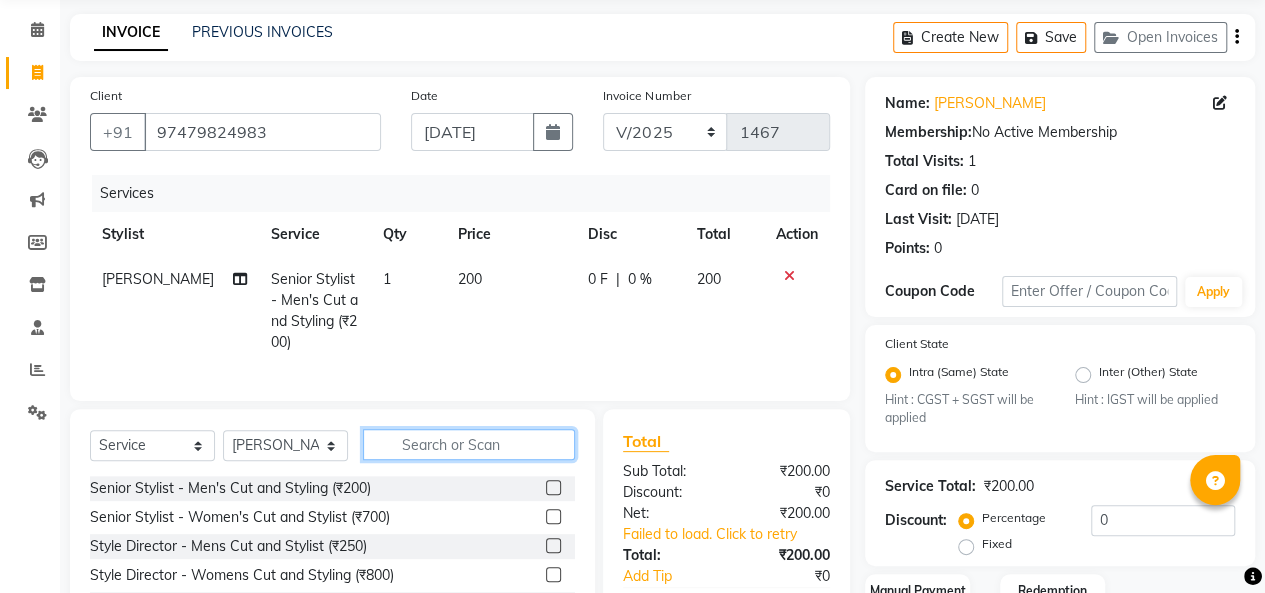 click 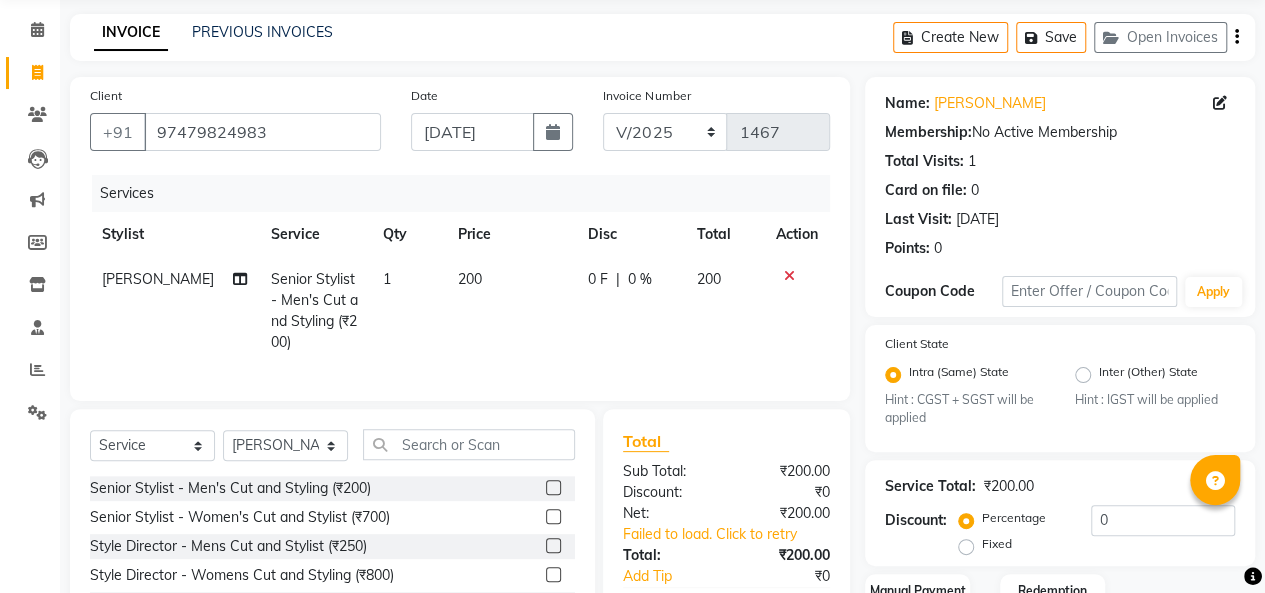 click on "Discount:" 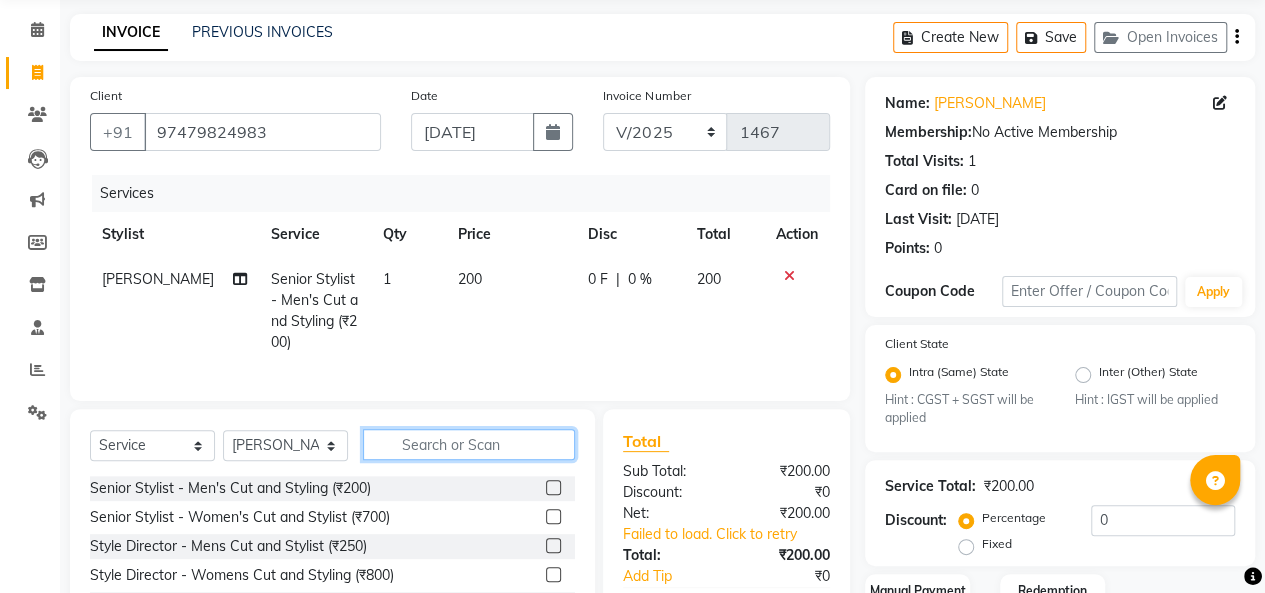 click 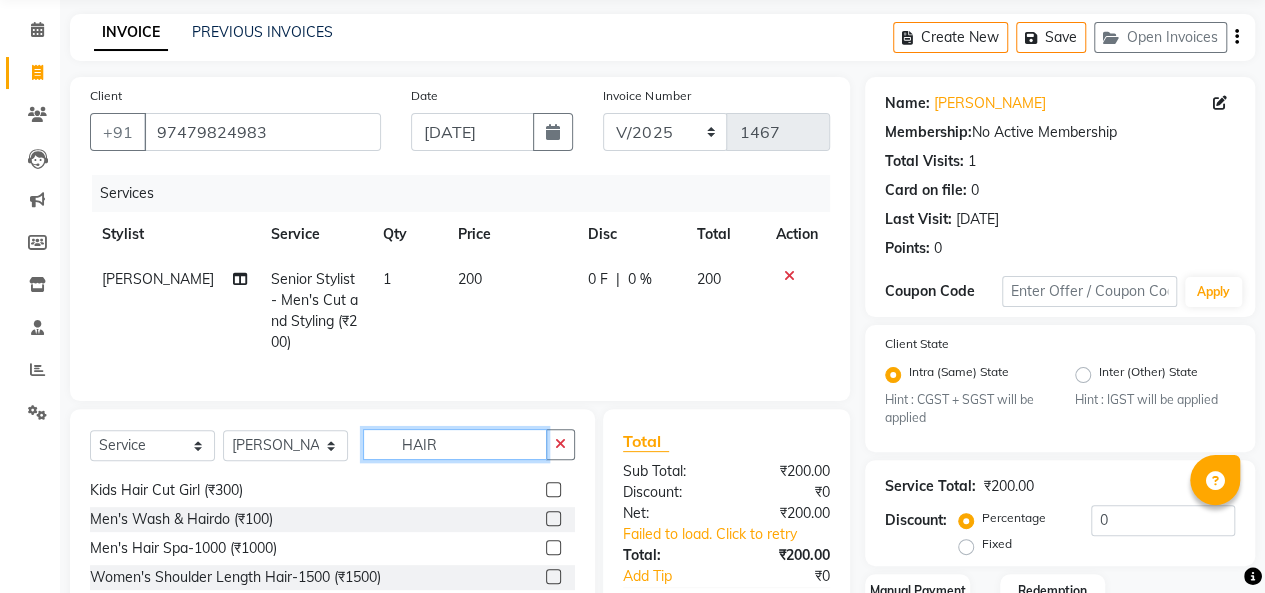 scroll, scrollTop: 28, scrollLeft: 0, axis: vertical 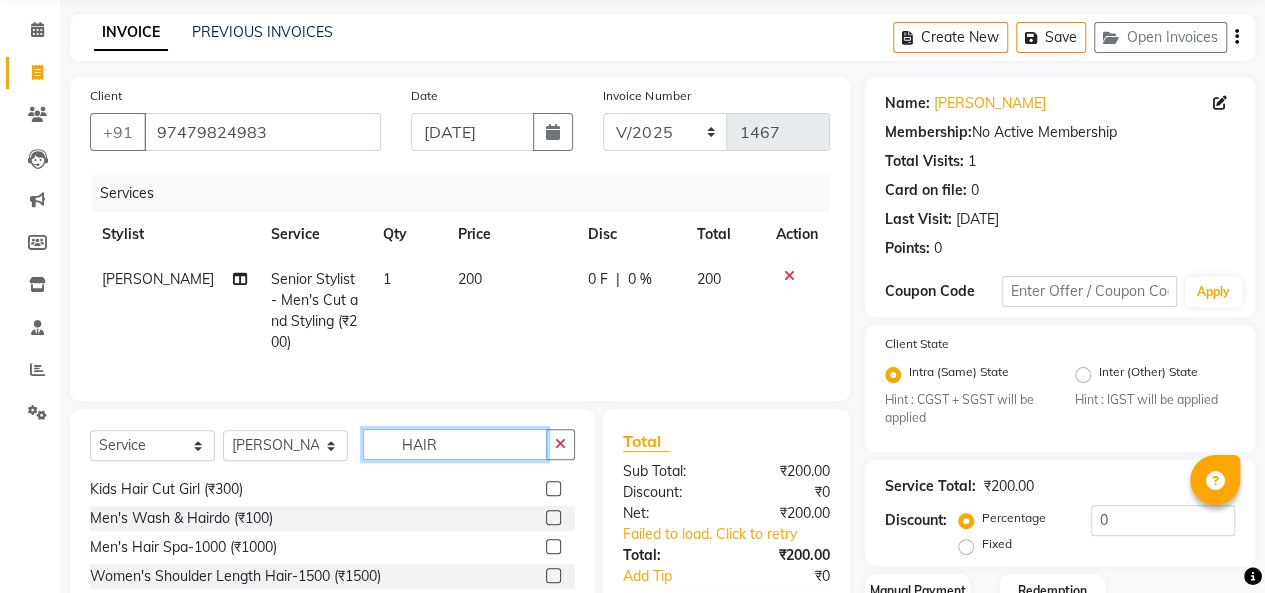 type on "HAIR" 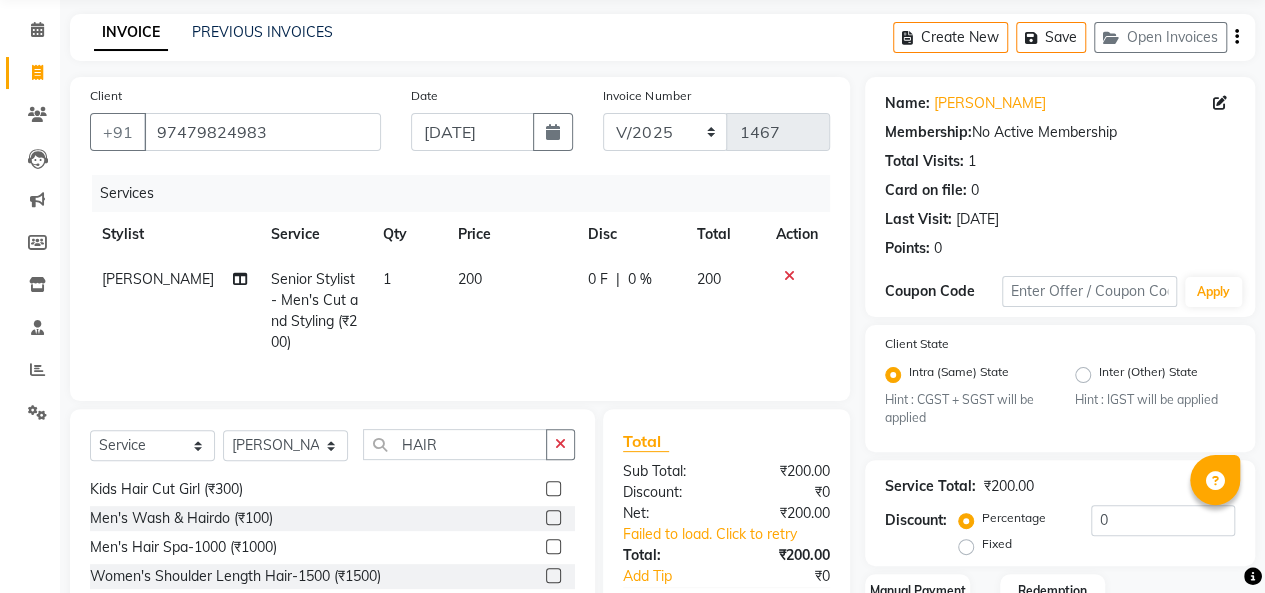 click 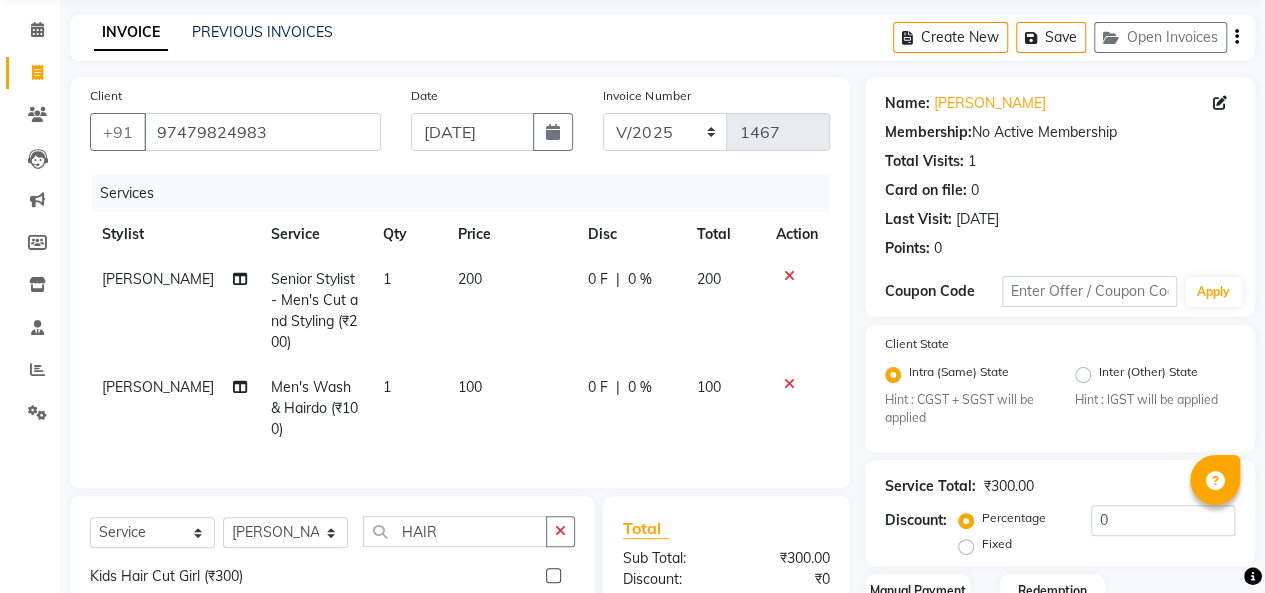 type 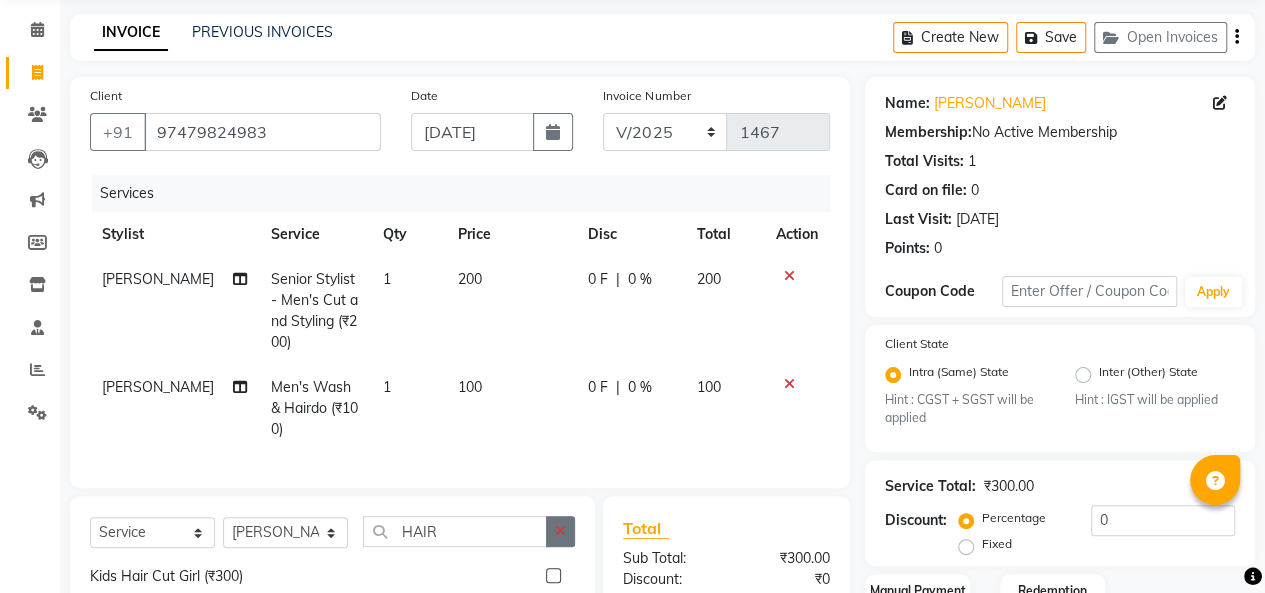 click 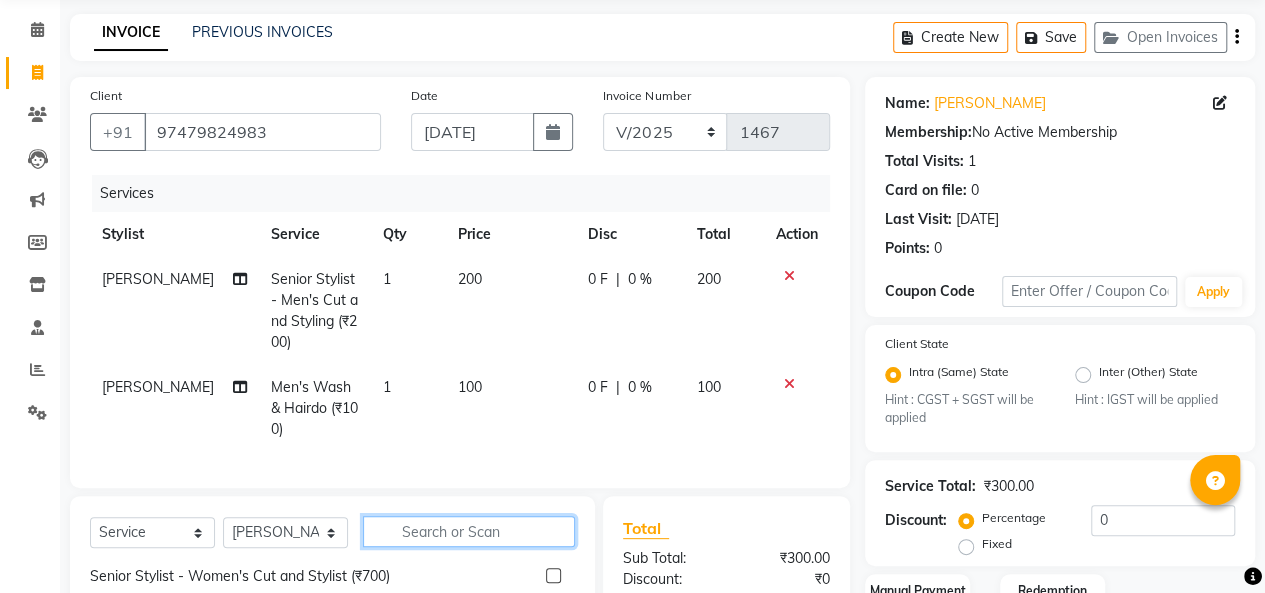 scroll, scrollTop: 144, scrollLeft: 0, axis: vertical 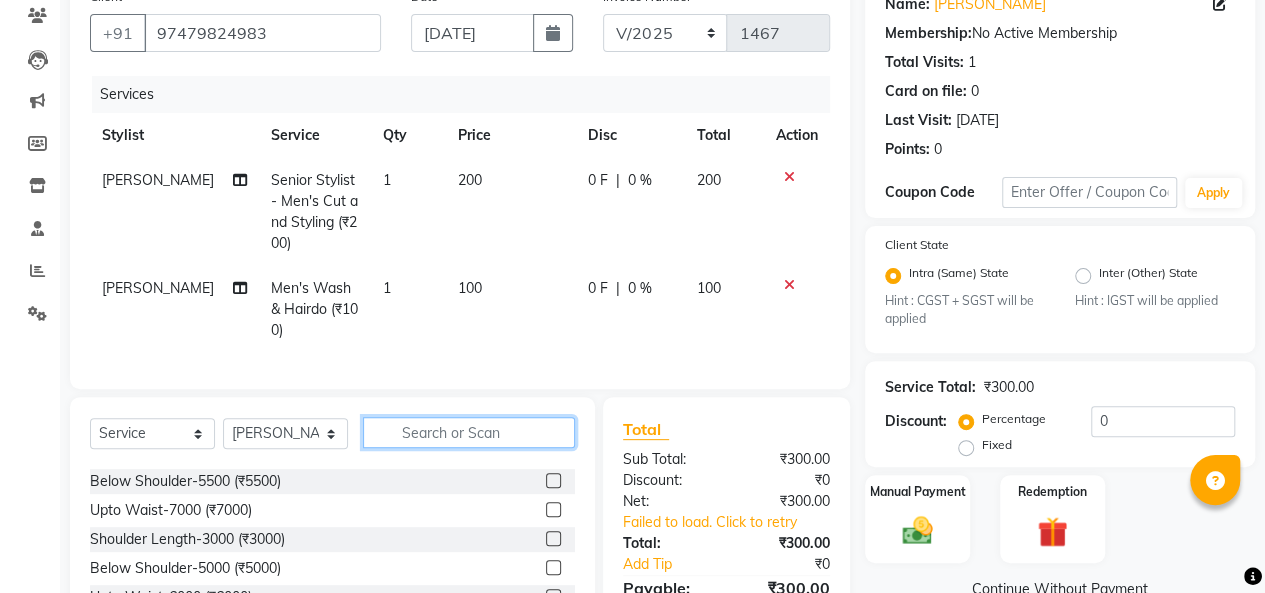 click 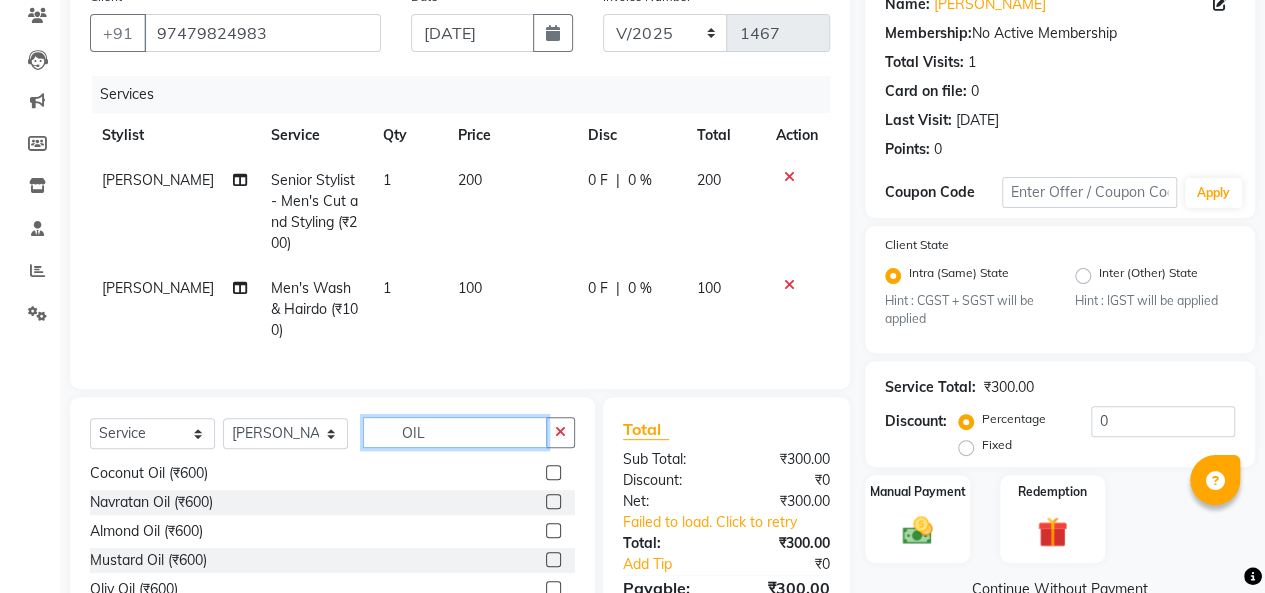 scroll, scrollTop: 119, scrollLeft: 0, axis: vertical 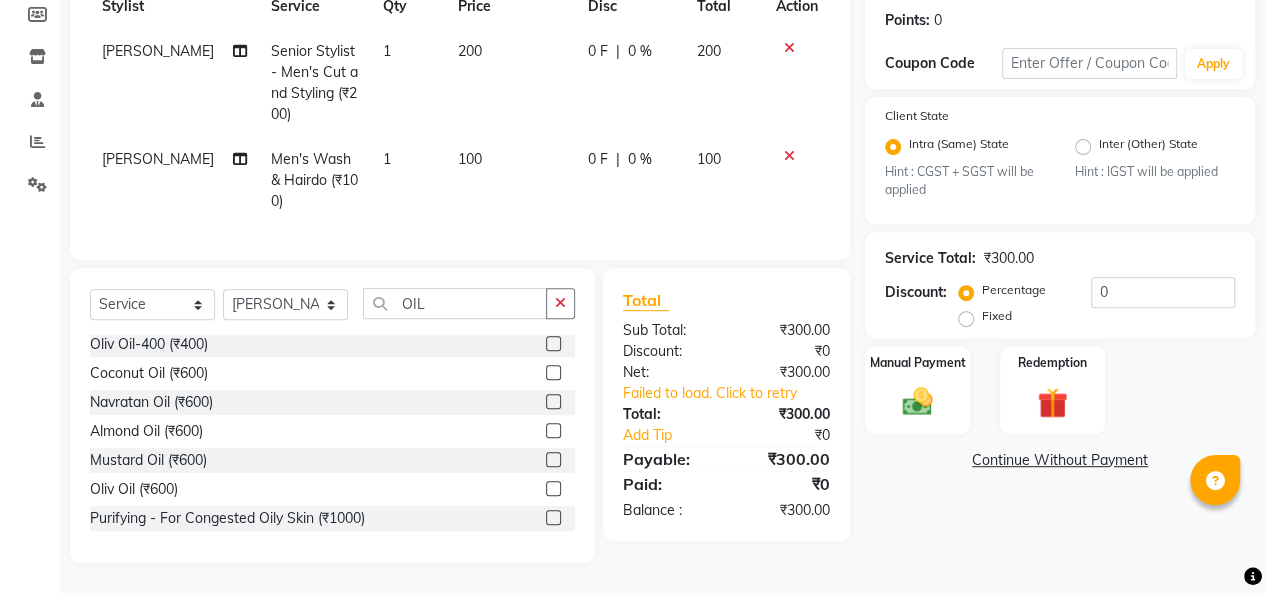 click 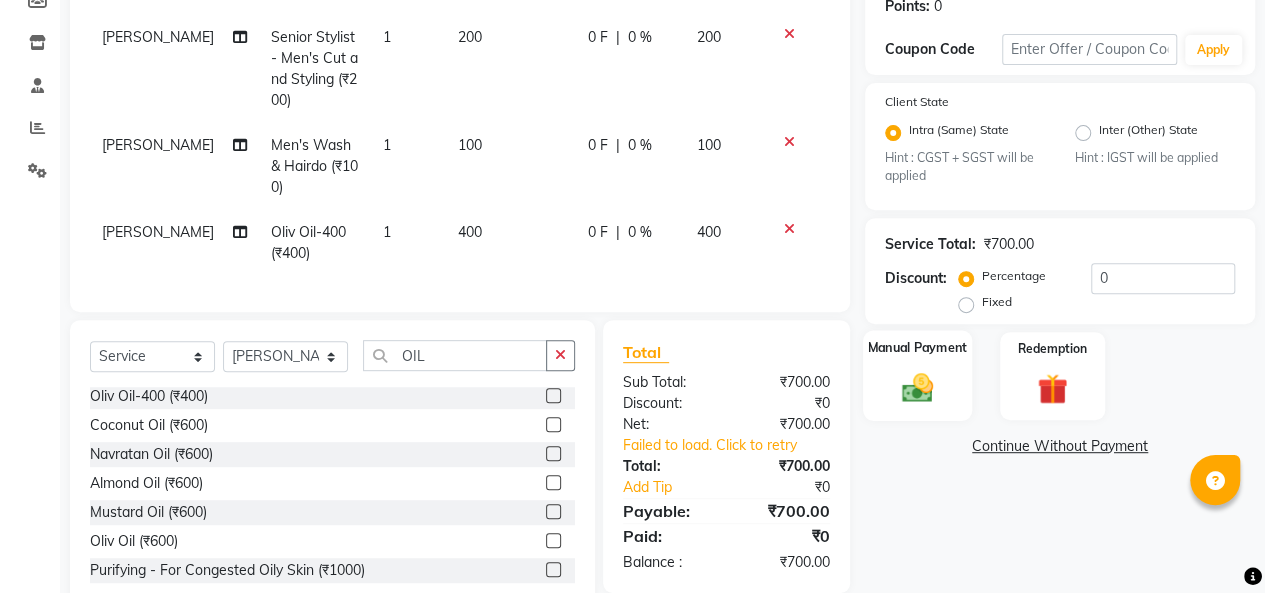click on "Manual Payment" 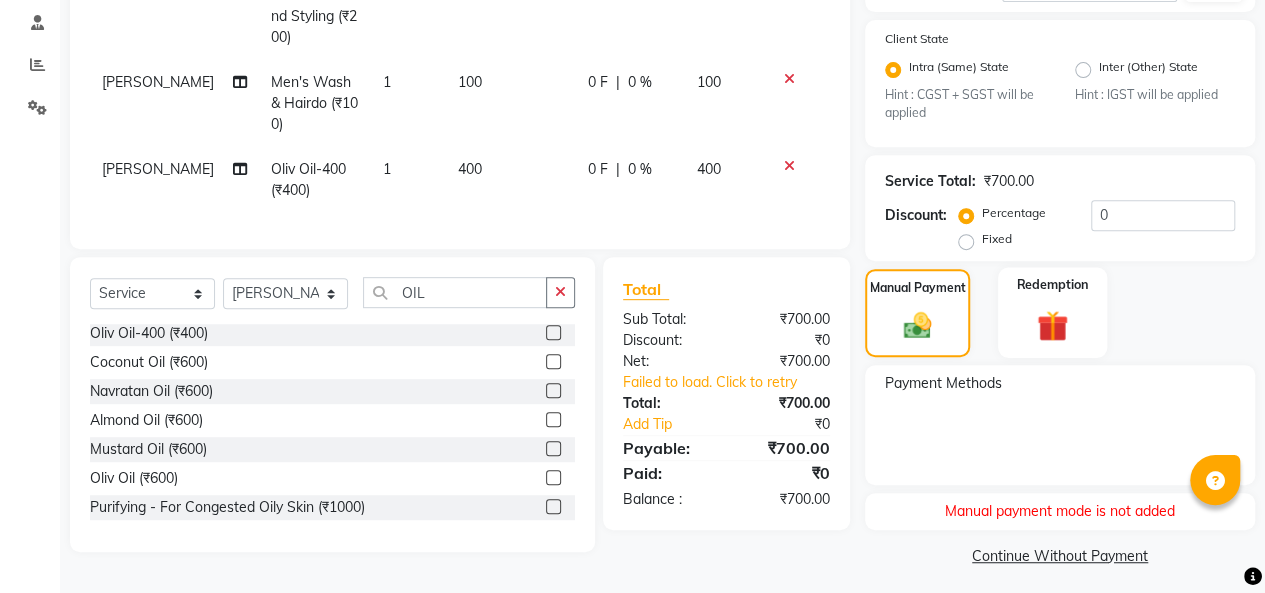 scroll, scrollTop: 376, scrollLeft: 0, axis: vertical 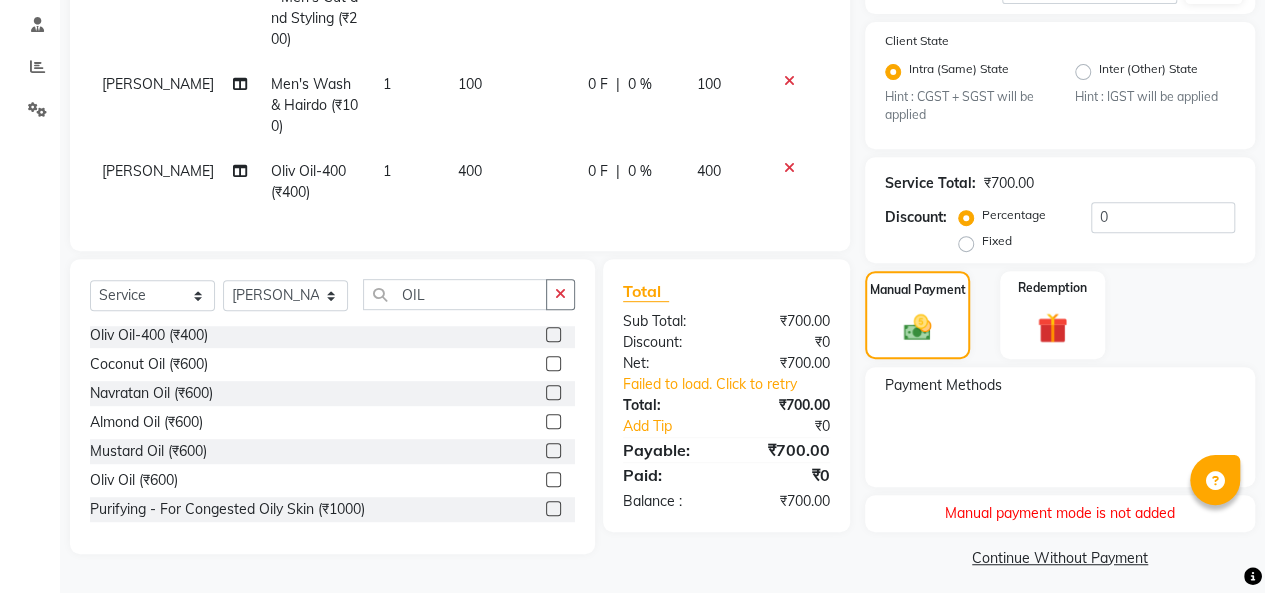 click on "Manual payment mode is not added" 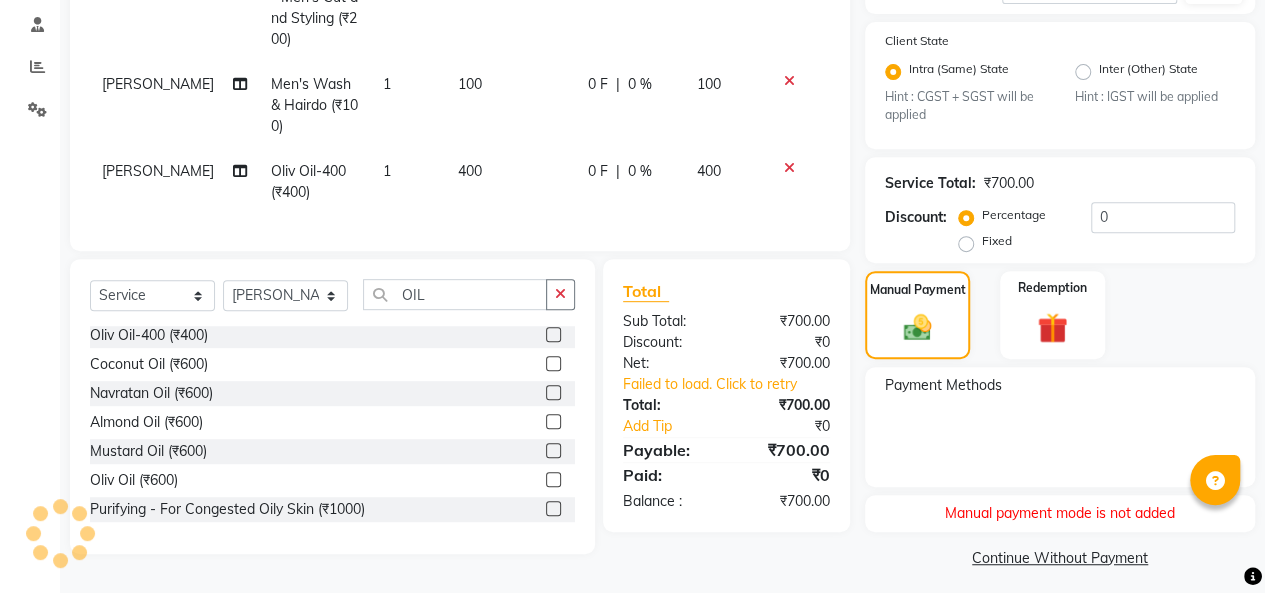 click on "Manual payment mode is not added" 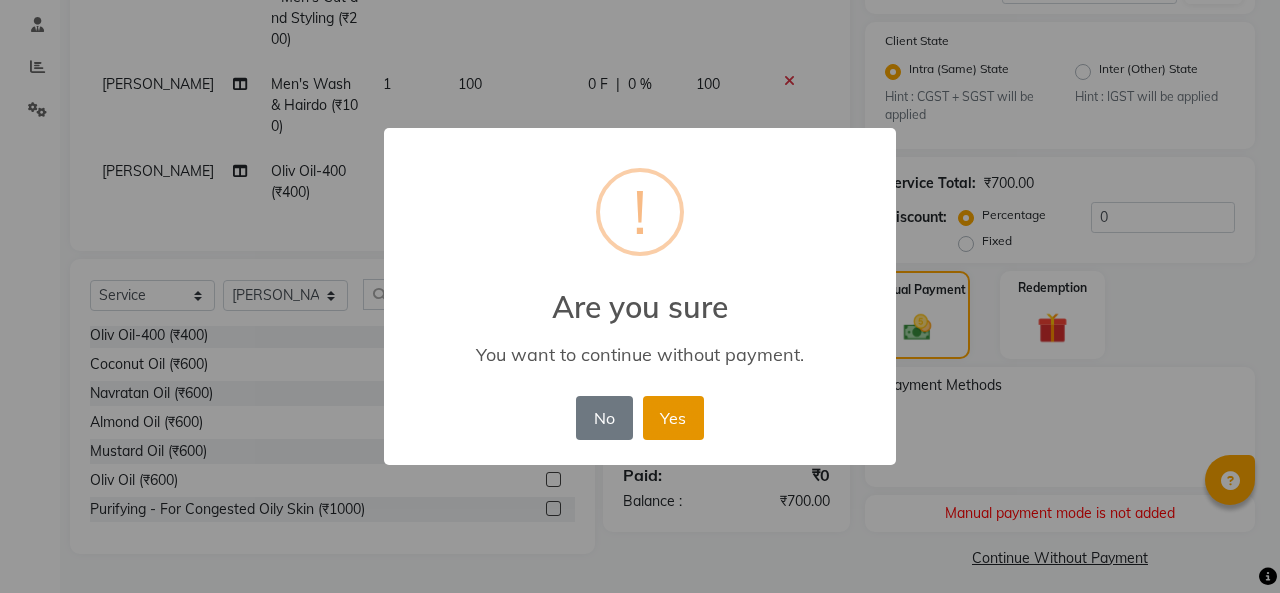 click on "Yes" at bounding box center (673, 418) 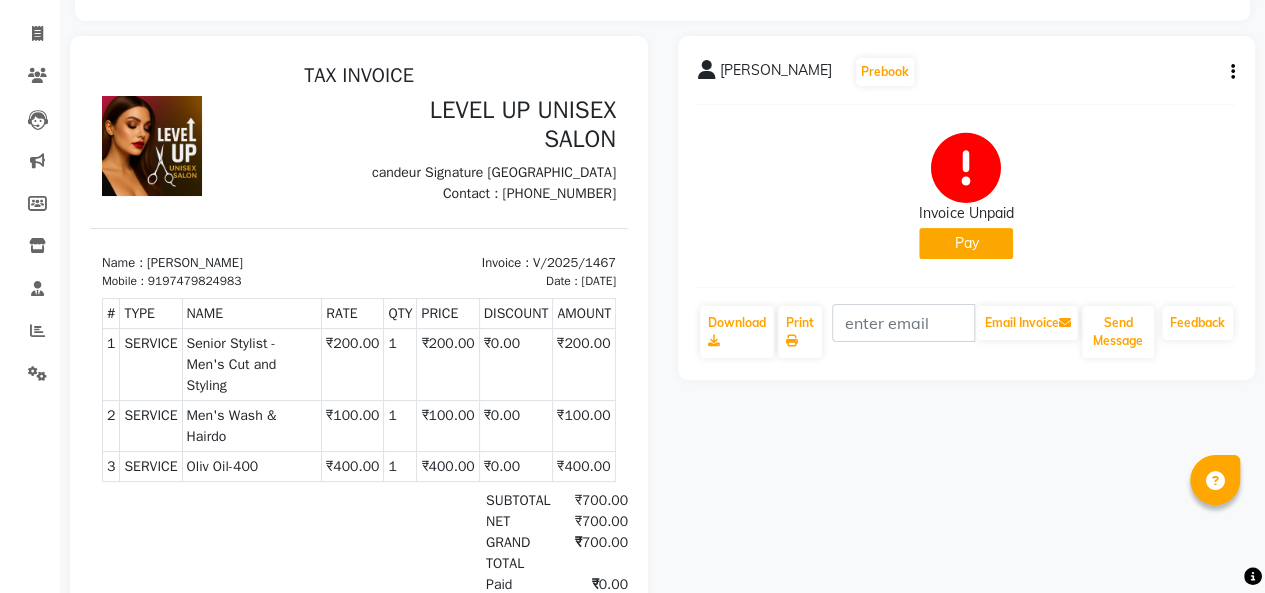 scroll, scrollTop: 106, scrollLeft: 0, axis: vertical 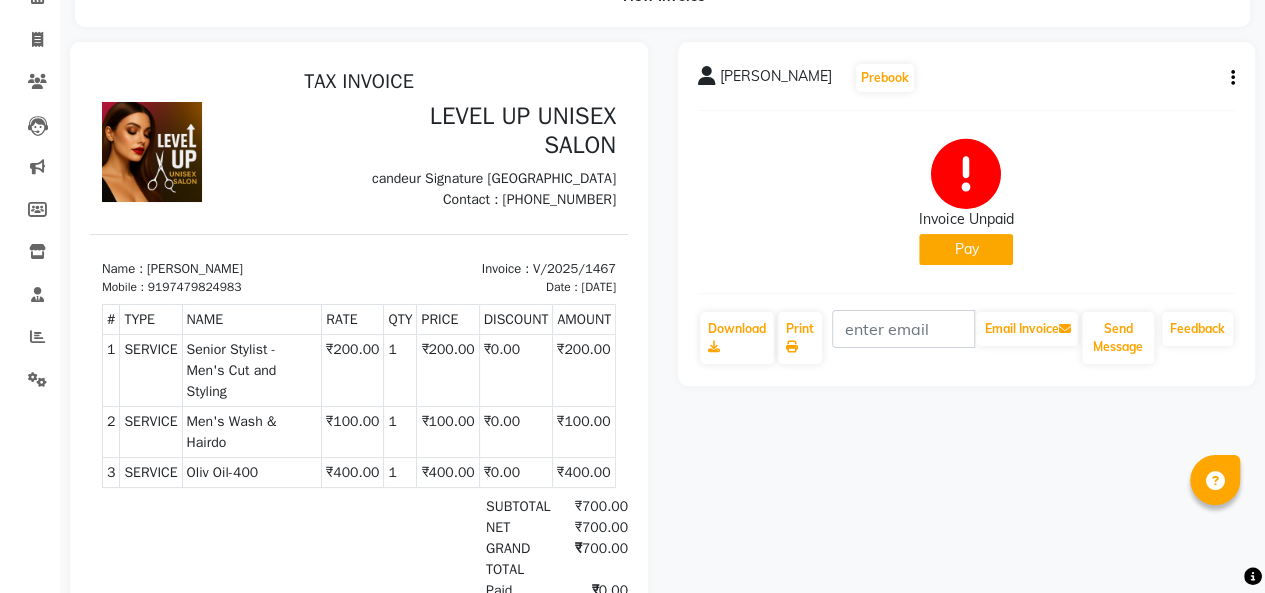click on "Pay" 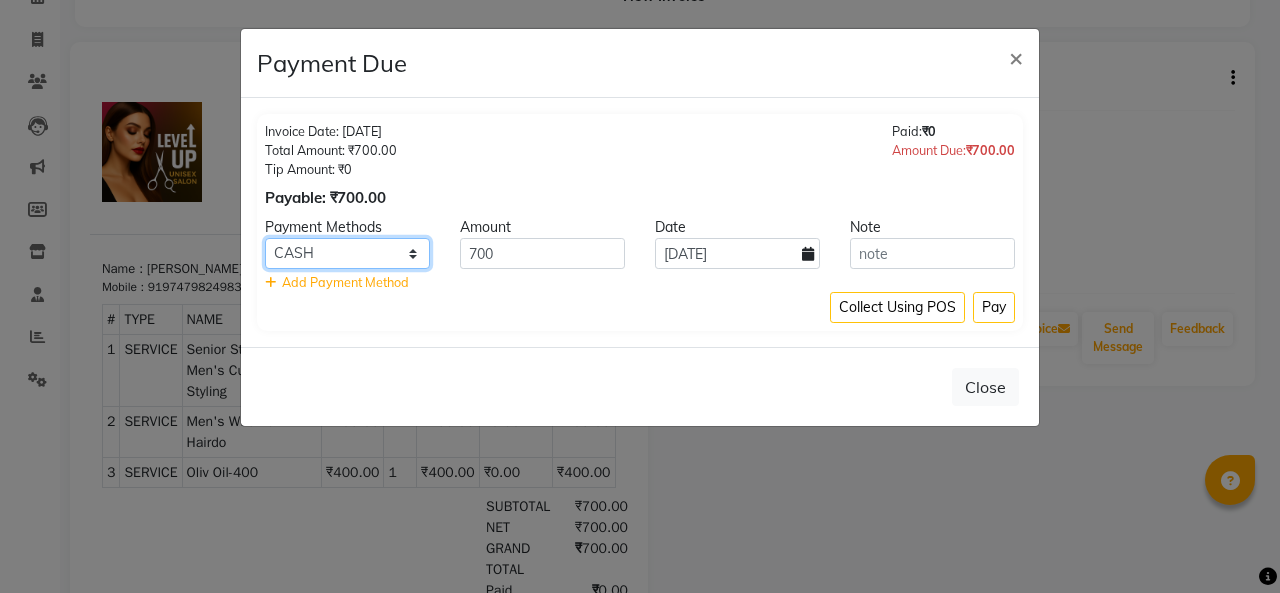 click on "CASH CARD ONLINE CUSTOM GPay PayTM PhonePe UPI NearBuy Loan BharatPay Cheque MosamBee MI Voucher Bank Family Visa Card Master Card BharatPay Card UPI BharatPay Other Cards Juice by MCB MyT Money MariDeal DefiDeal [DOMAIN_NAME] THD TCL CEdge Card M UPI M UPI Axis UPI Union Card (Indian Bank) Card (DL Bank) RS BTC Wellnessta Razorpay Complimentary Nift Spa Finder Spa Week Venmo BFL LoanTap SaveIN GMoney ATH Movil On Account Chamber Gift Card Trade Comp Donation Card on File Envision BRAC Card City Card bKash Credit Card Debit Card Shoutlo LUZO Jazz Cash AmEx Discover Tabby Online W Room Charge Room Charge USD Room Charge Euro Room Charge EGP Room Charge GBP Bajaj Finserv Bad Debts Card: IDFC Card: IOB Coupon Gcash PayMaya Instamojo COnline UOnline SOnline SCard Paypal PPR PPV PPC PPN PPG PPE CAMP Benefit ATH Movil Dittor App Rupay Diners iPrepaid iPackage District App Pine Labs Cash Payment Pnb Bank GPay NT Cash Lash GPay Lash Cash Nail GPay Nail Cash BANKTANSFER Dreamfolks [PERSON_NAME] SBI Save-In Nail Card Lash Card" 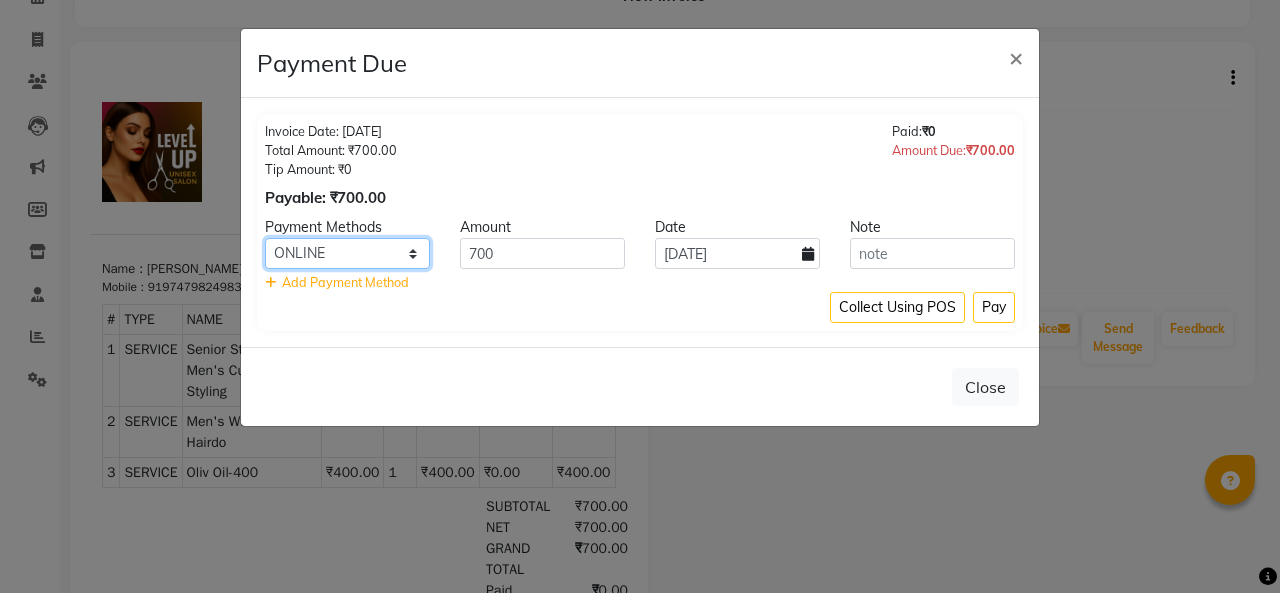 click on "CASH CARD ONLINE CUSTOM GPay PayTM PhonePe UPI NearBuy Loan BharatPay Cheque MosamBee MI Voucher Bank Family Visa Card Master Card BharatPay Card UPI BharatPay Other Cards Juice by MCB MyT Money MariDeal DefiDeal [DOMAIN_NAME] THD TCL CEdge Card M UPI M UPI Axis UPI Union Card (Indian Bank) Card (DL Bank) RS BTC Wellnessta Razorpay Complimentary Nift Spa Finder Spa Week Venmo BFL LoanTap SaveIN GMoney ATH Movil On Account Chamber Gift Card Trade Comp Donation Card on File Envision BRAC Card City Card bKash Credit Card Debit Card Shoutlo LUZO Jazz Cash AmEx Discover Tabby Online W Room Charge Room Charge USD Room Charge Euro Room Charge EGP Room Charge GBP Bajaj Finserv Bad Debts Card: IDFC Card: IOB Coupon Gcash PayMaya Instamojo COnline UOnline SOnline SCard Paypal PPR PPV PPC PPN PPG PPE CAMP Benefit ATH Movil Dittor App Rupay Diners iPrepaid iPackage District App Pine Labs Cash Payment Pnb Bank GPay NT Cash Lash GPay Lash Cash Nail GPay Nail Cash BANKTANSFER Dreamfolks [PERSON_NAME] SBI Save-In Nail Card Lash Card" 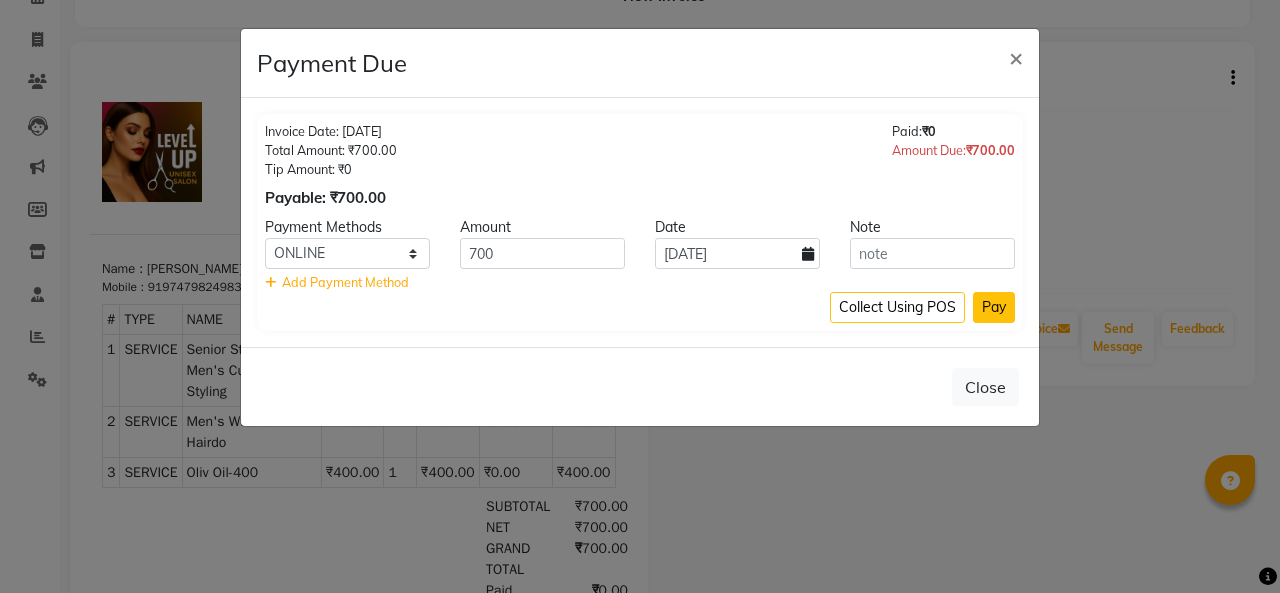 click on "Pay" 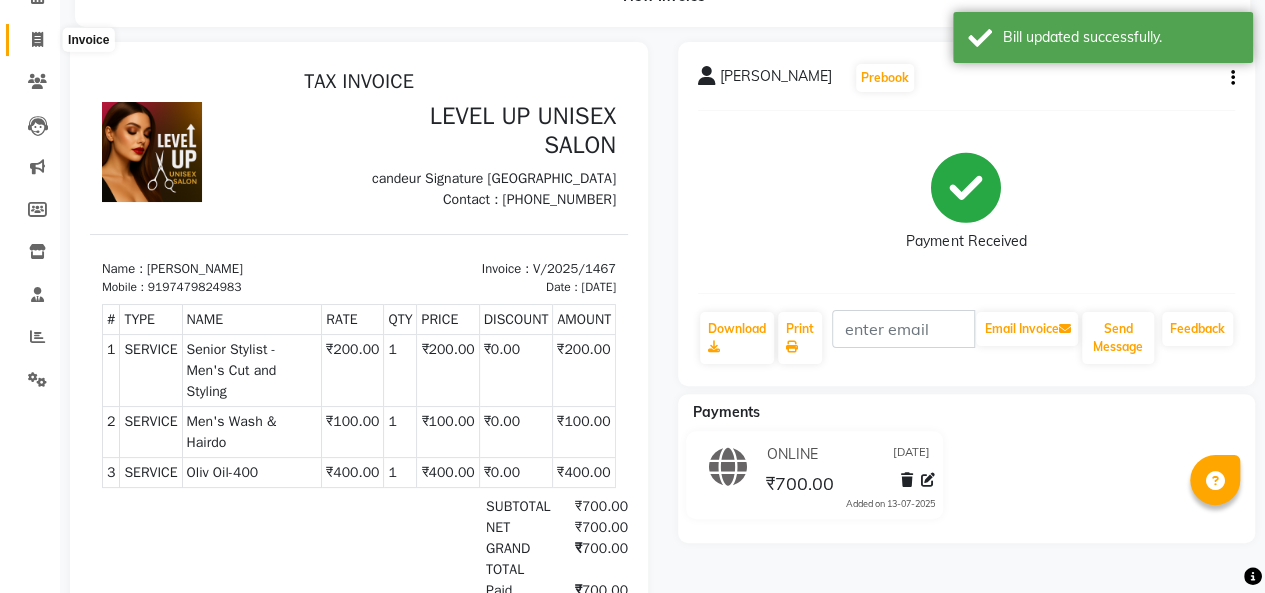 click 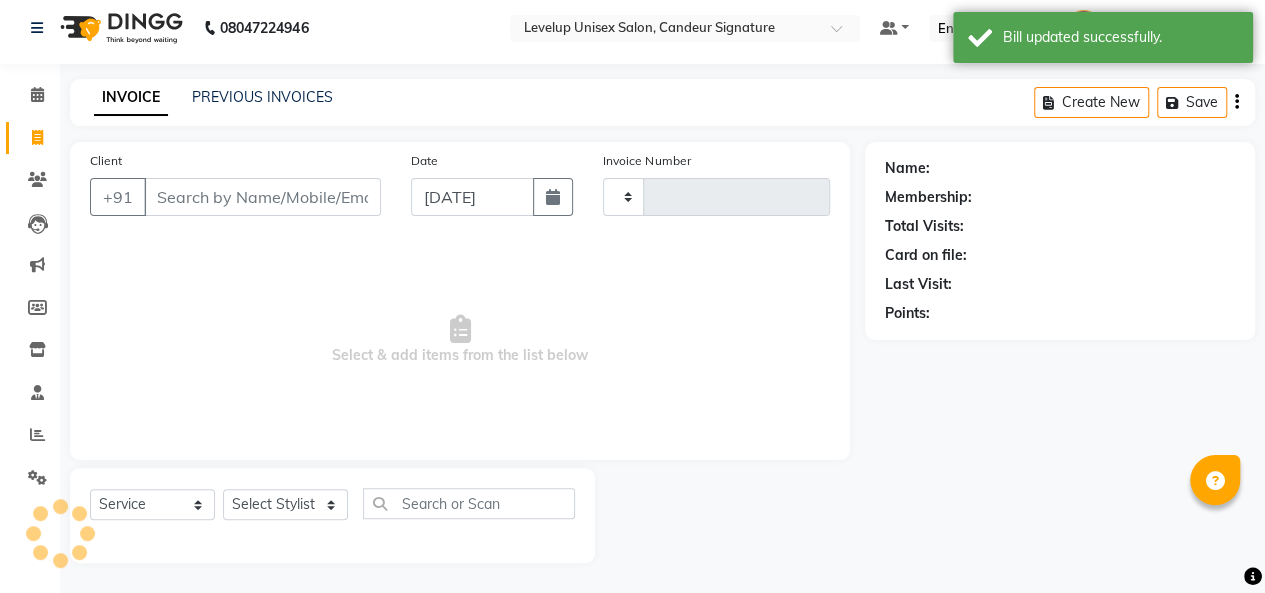 scroll, scrollTop: 7, scrollLeft: 0, axis: vertical 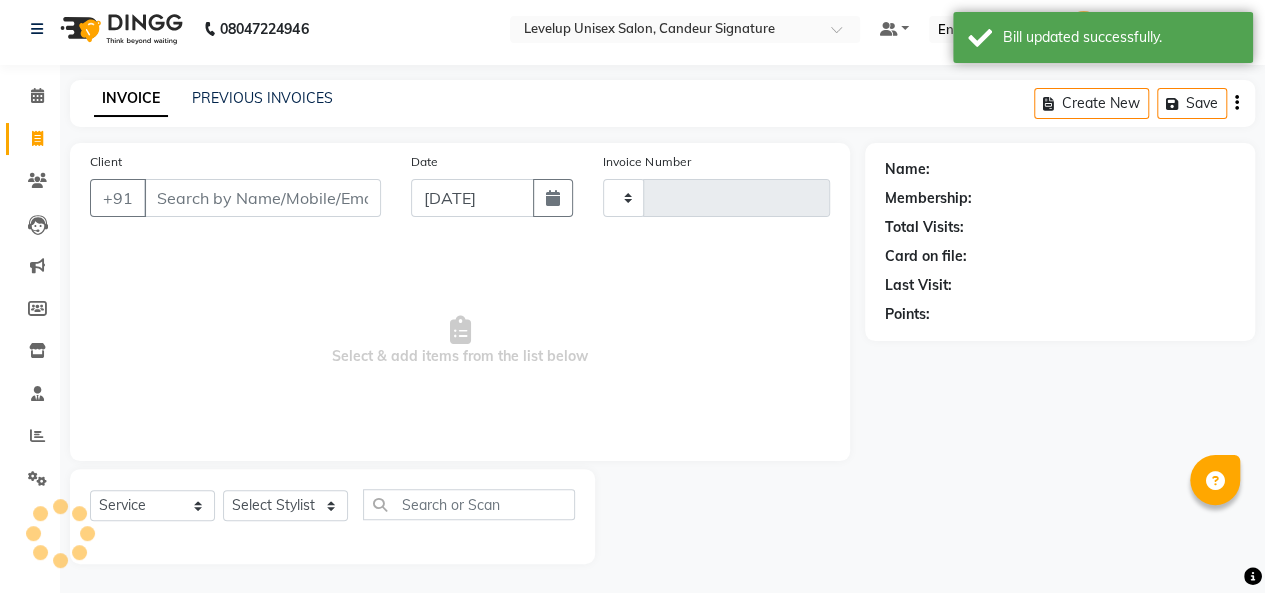 click on "Client" at bounding box center [262, 198] 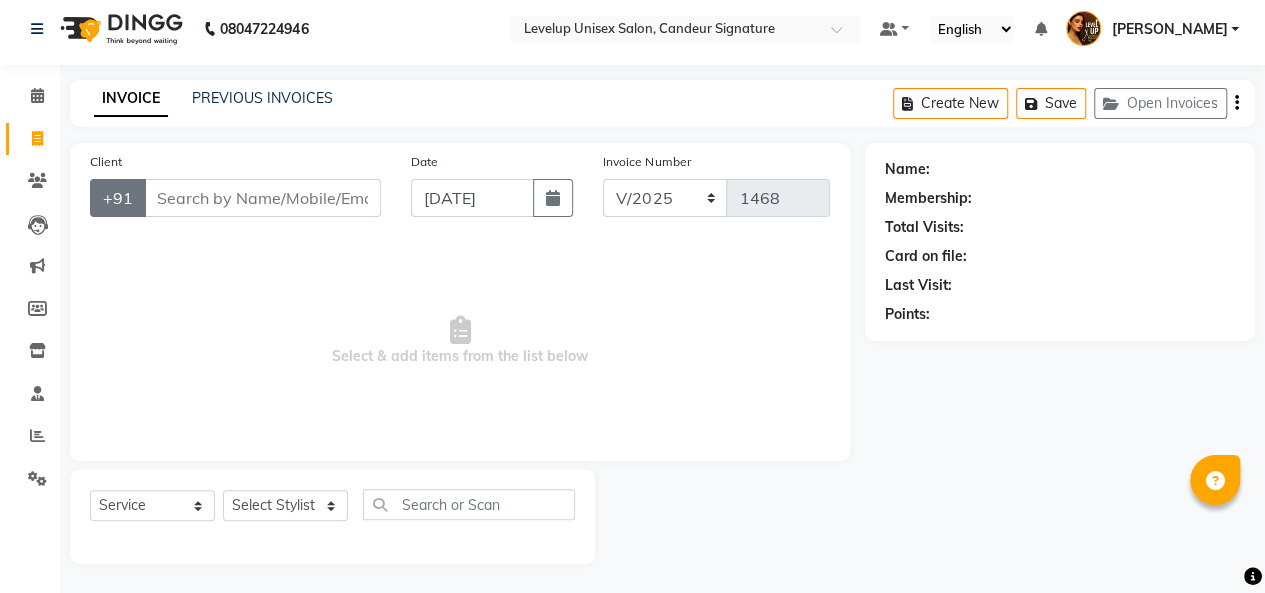 click on "+91" 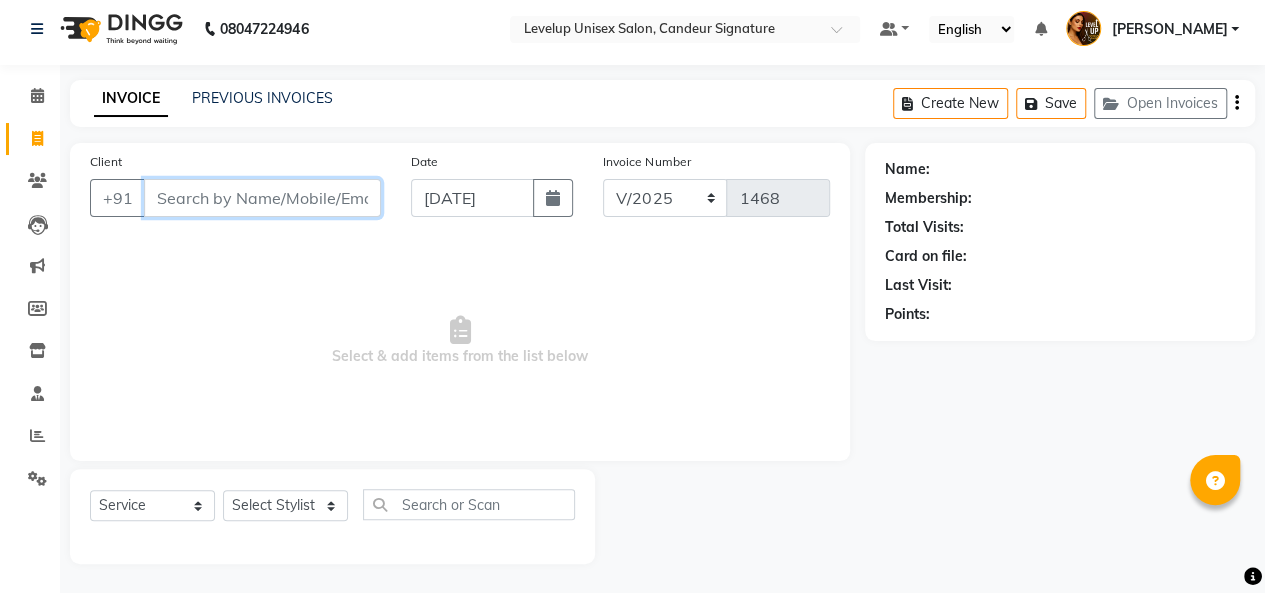 click on "Client" at bounding box center [262, 198] 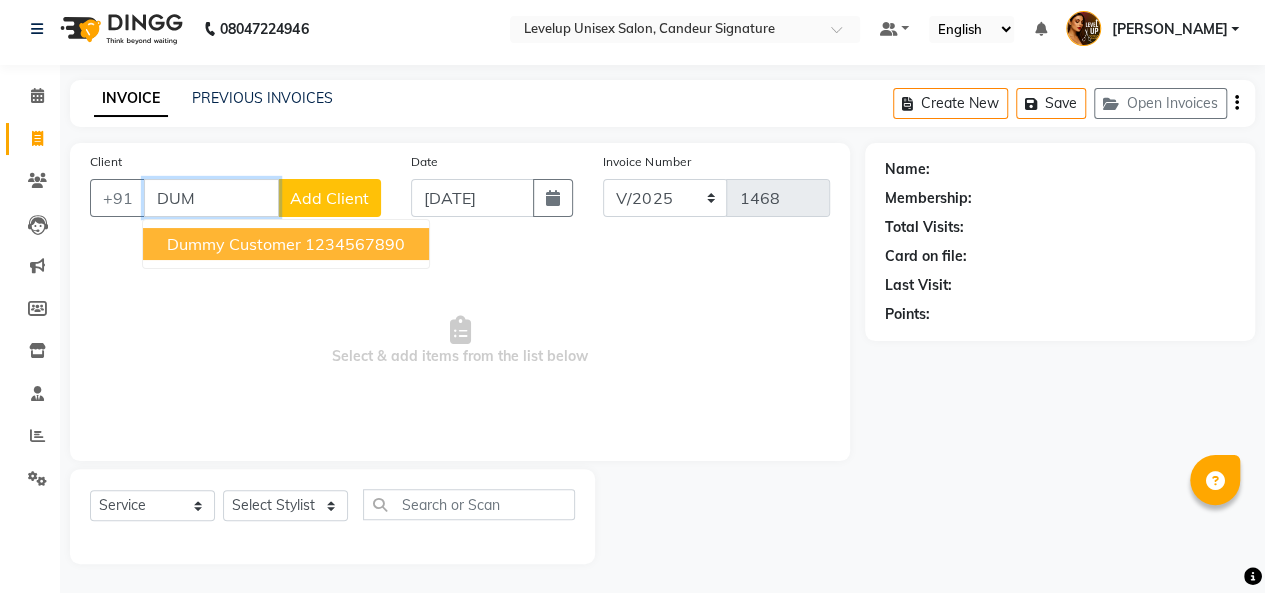 click on "Dummy Customer" at bounding box center (234, 244) 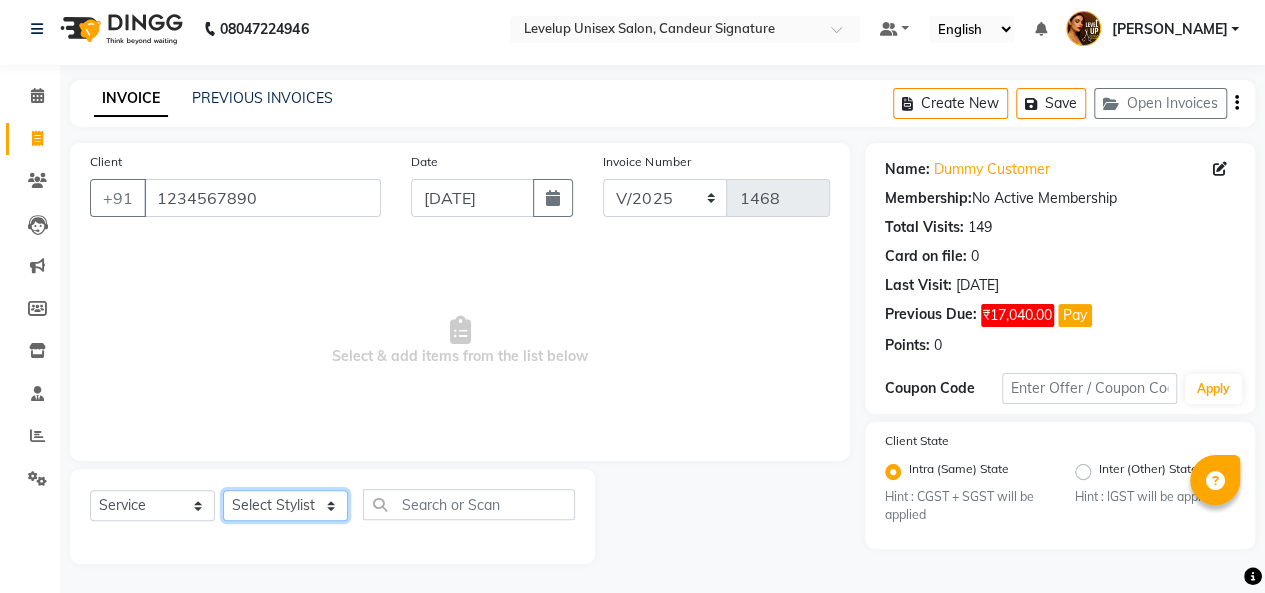 click on "Select Stylist [PERSON_NAME]  [PERSON_NAME]  Furkan [PERSON_NAME] [PERSON_NAME]  [PERSON_NAME]  [PERSON_NAME] [PERSON_NAME] [PERSON_NAME]" 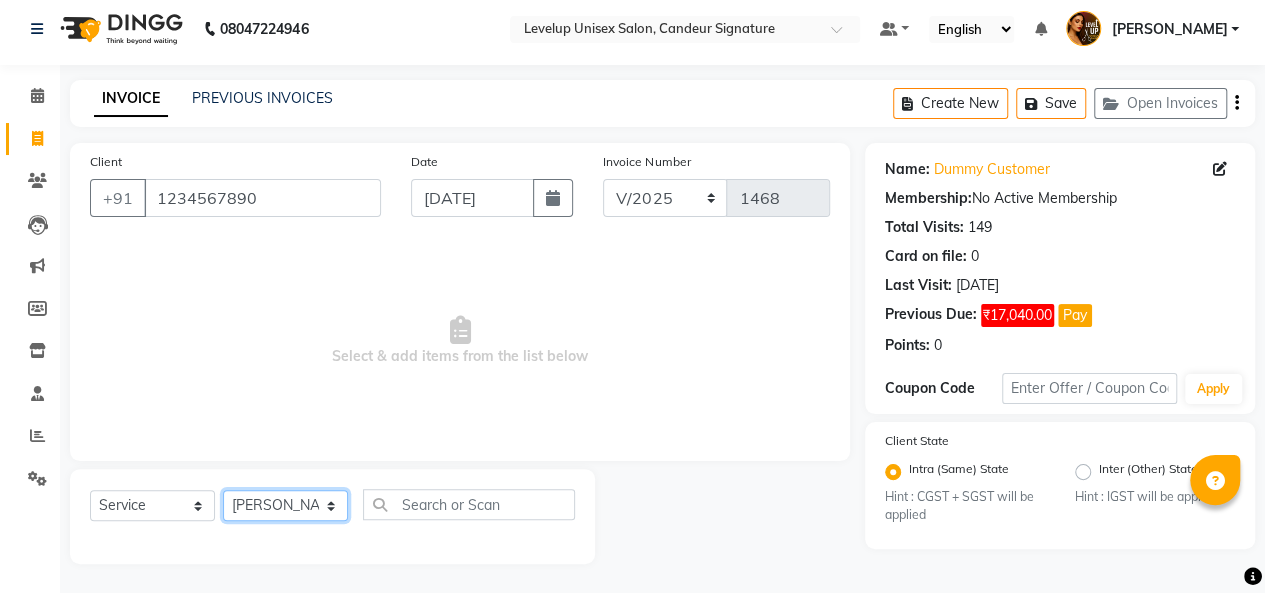 click on "Select Stylist [PERSON_NAME]  [PERSON_NAME]  Furkan [PERSON_NAME] [PERSON_NAME]  [PERSON_NAME]  [PERSON_NAME] [PERSON_NAME] [PERSON_NAME]" 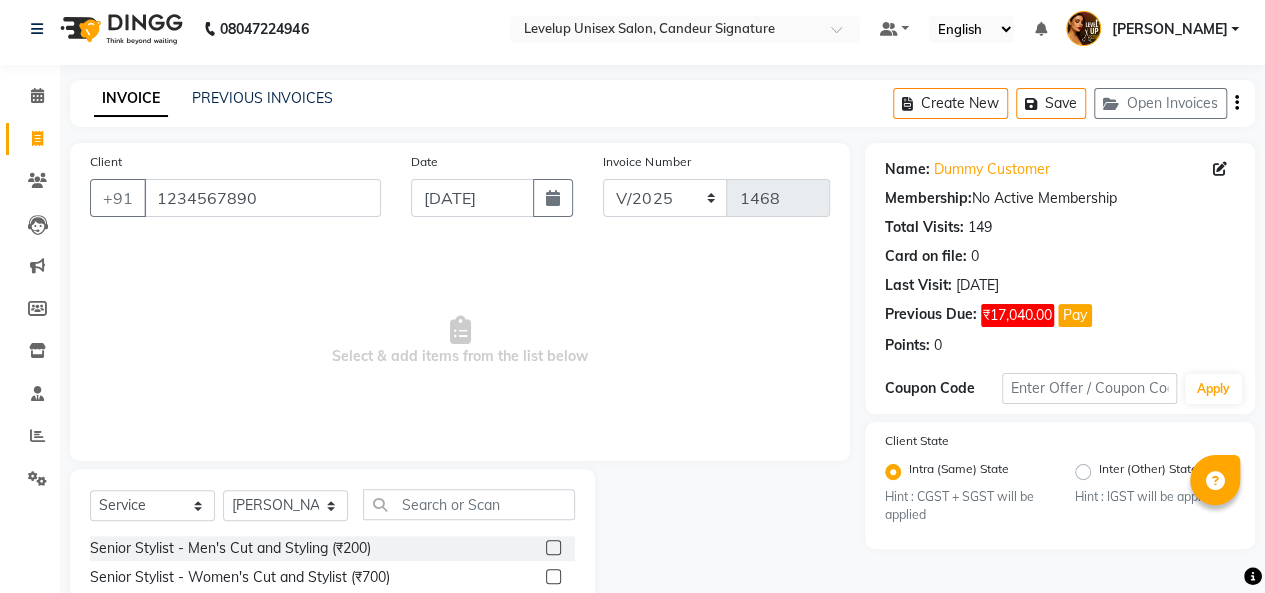 click 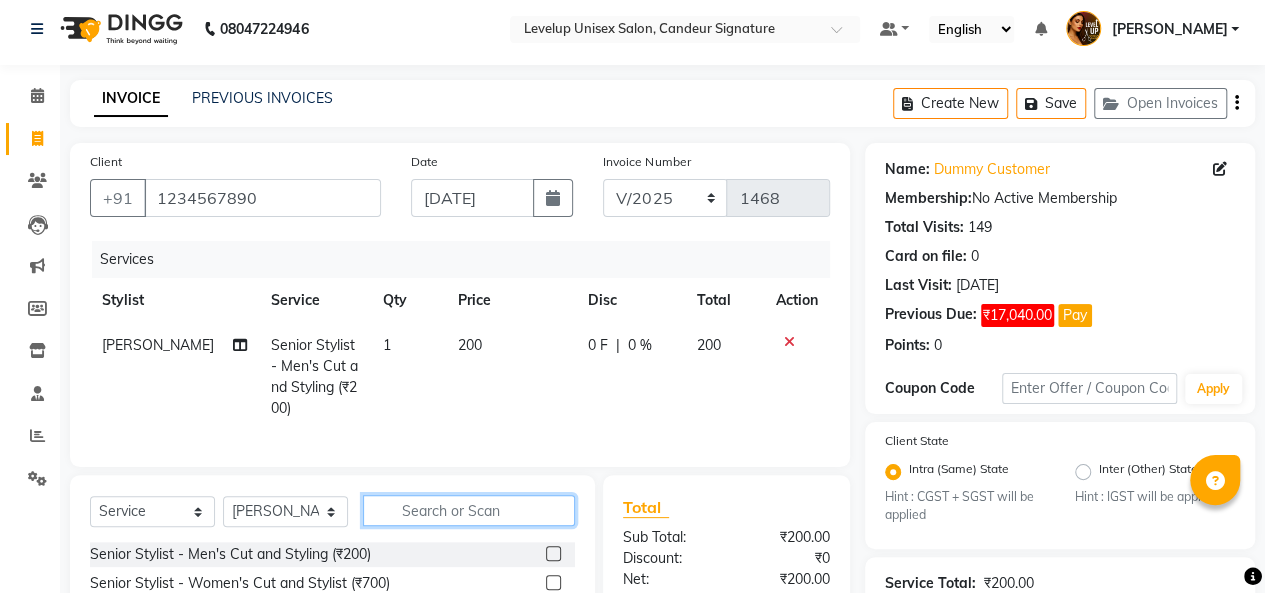 click 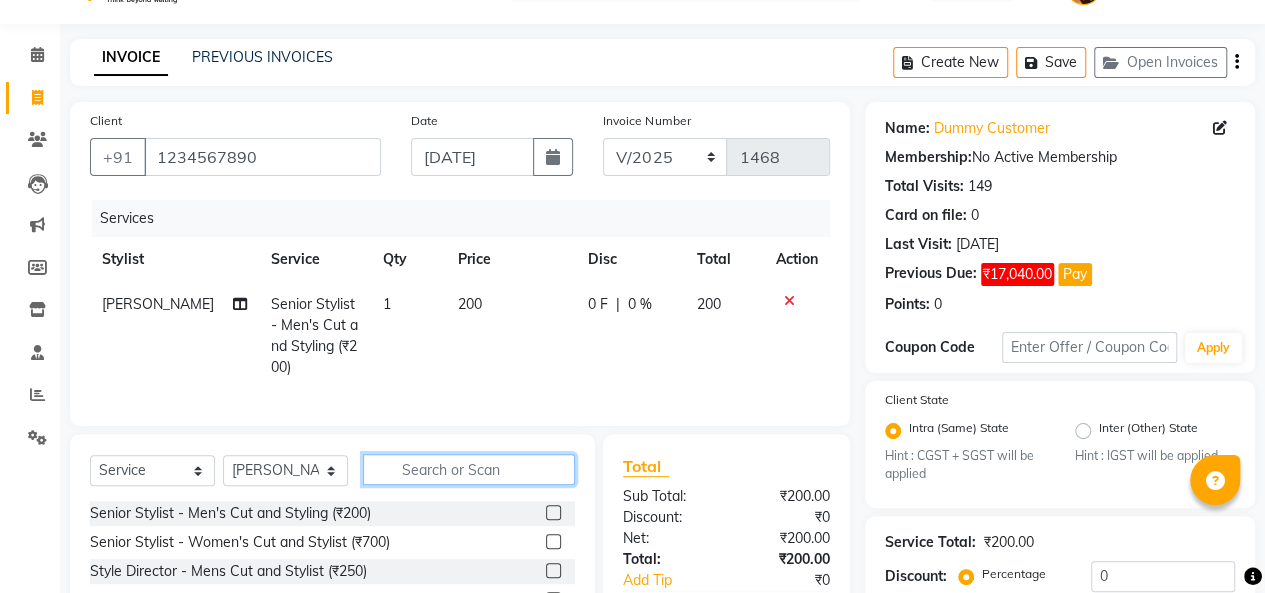 scroll, scrollTop: 51, scrollLeft: 0, axis: vertical 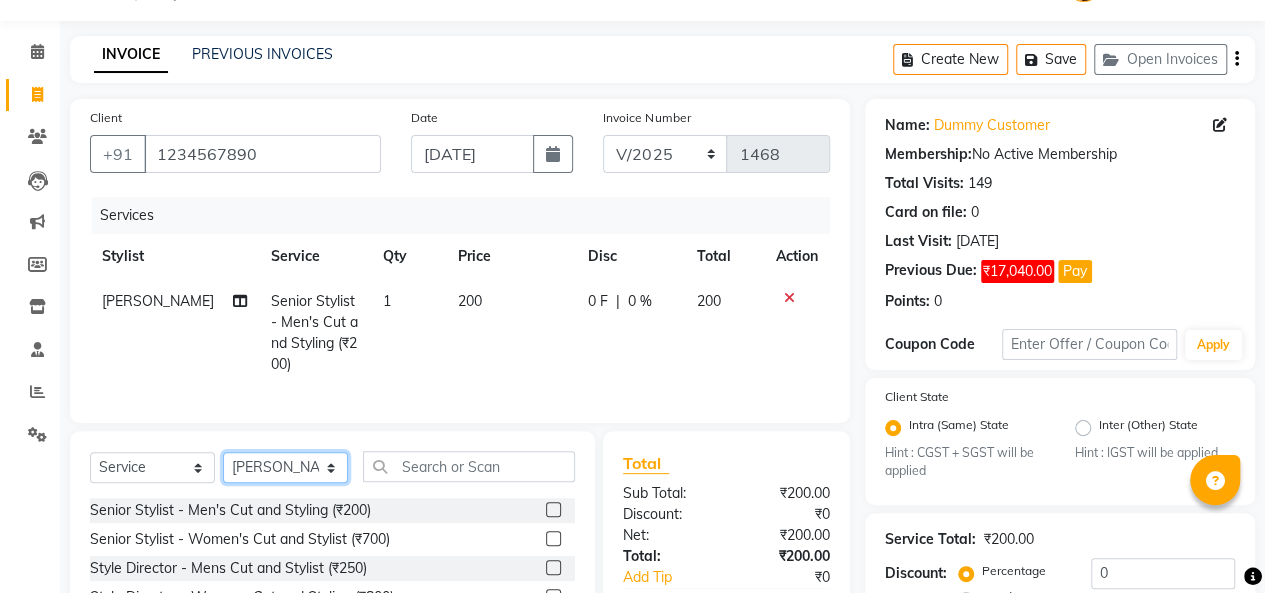 click on "Select Stylist [PERSON_NAME]  [PERSON_NAME]  Furkan [PERSON_NAME] [PERSON_NAME]  [PERSON_NAME]  [PERSON_NAME] [PERSON_NAME] [PERSON_NAME]" 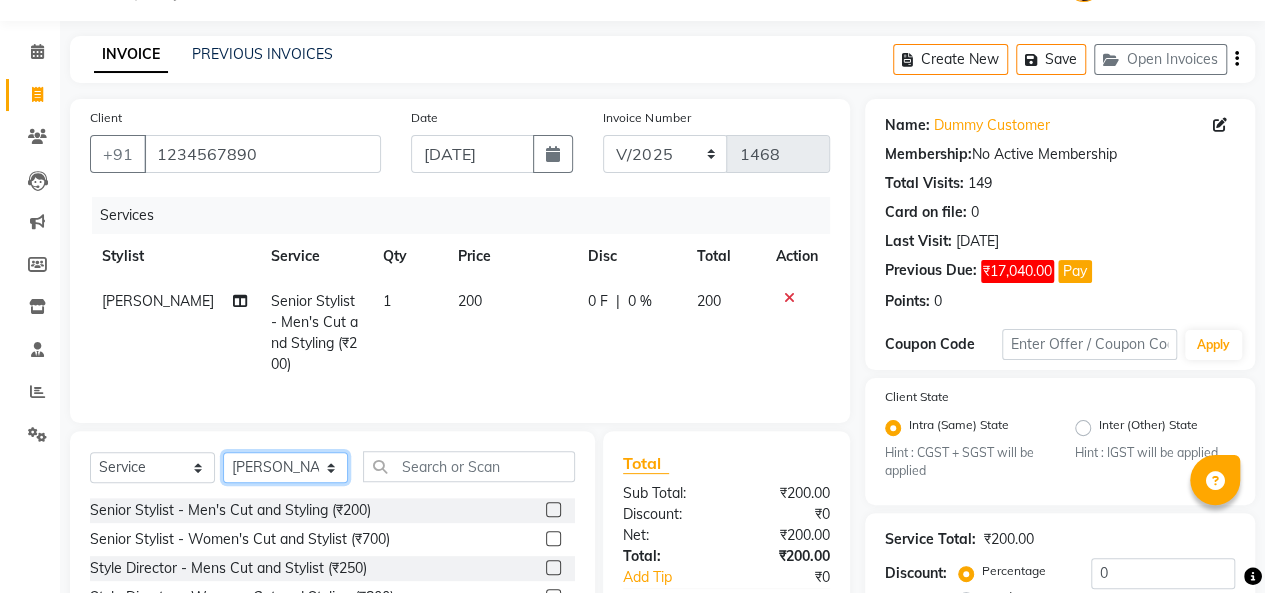 click on "Select Stylist [PERSON_NAME]  [PERSON_NAME]  Furkan [PERSON_NAME] [PERSON_NAME]  [PERSON_NAME]  [PERSON_NAME] [PERSON_NAME] [PERSON_NAME]" 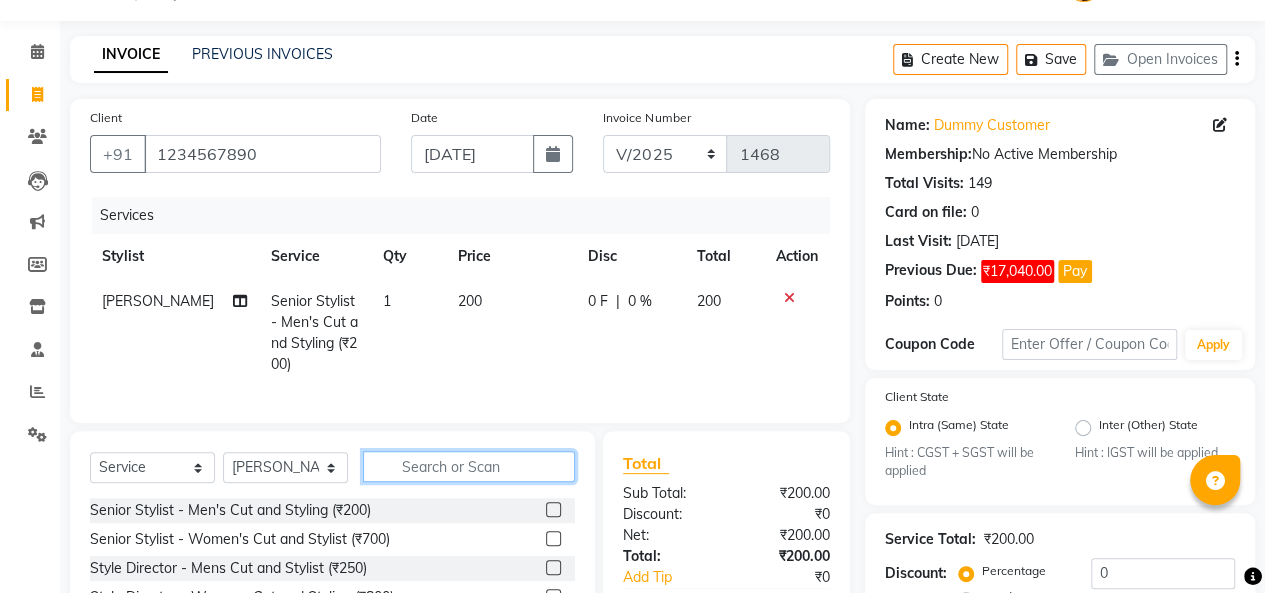 click 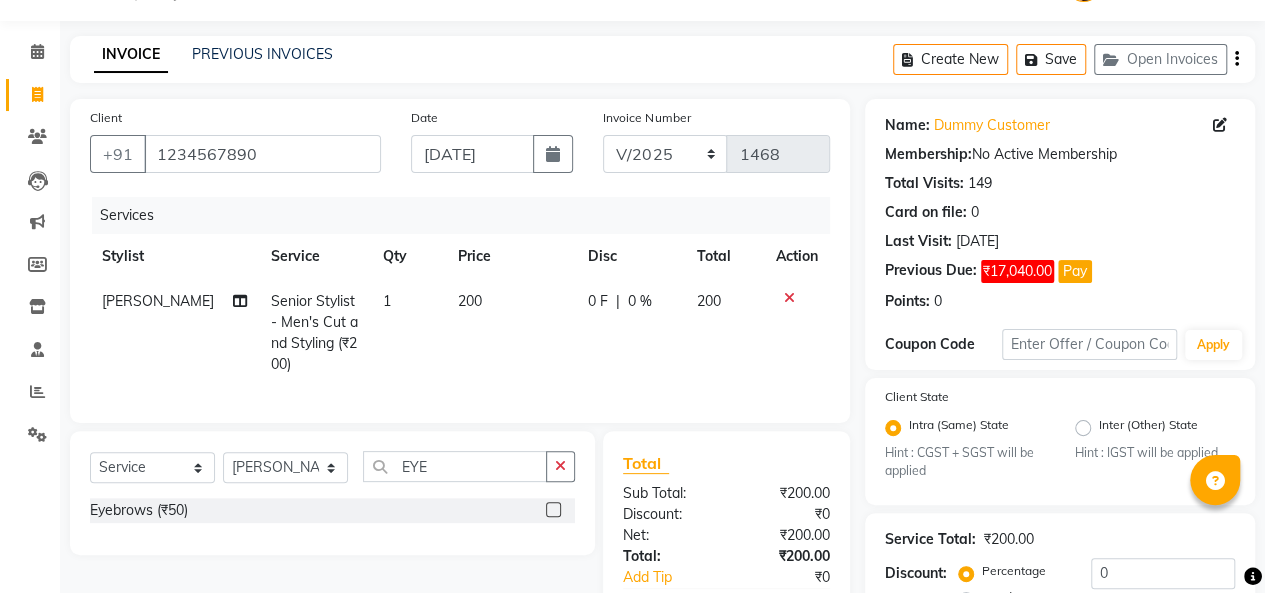 click 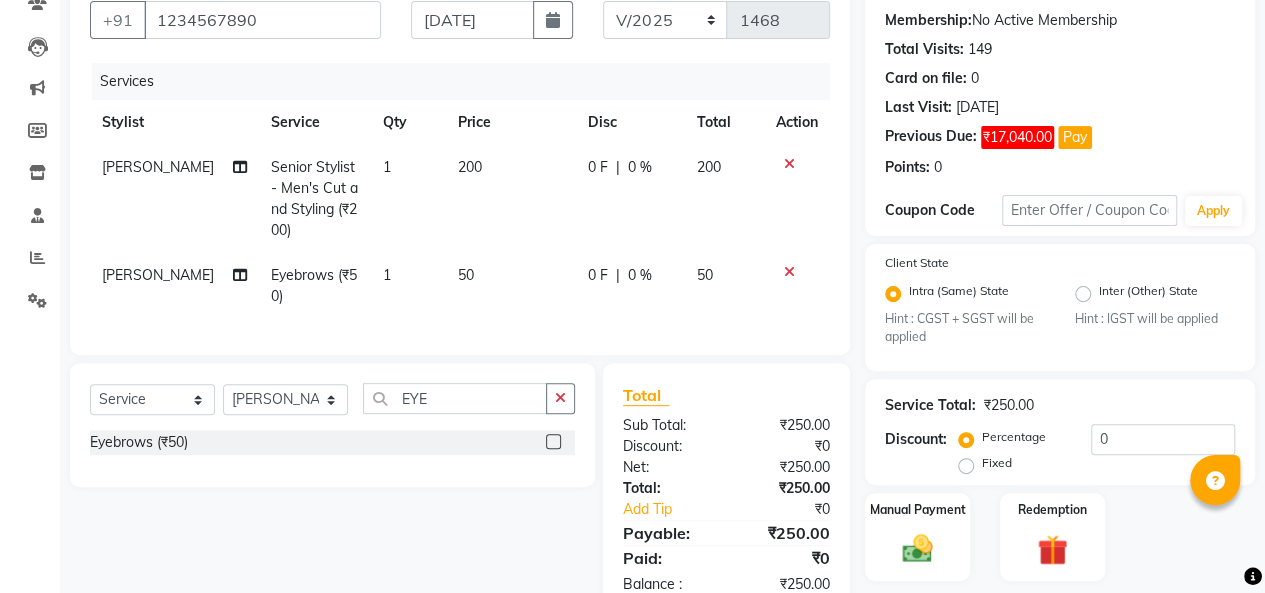 scroll, scrollTop: 190, scrollLeft: 0, axis: vertical 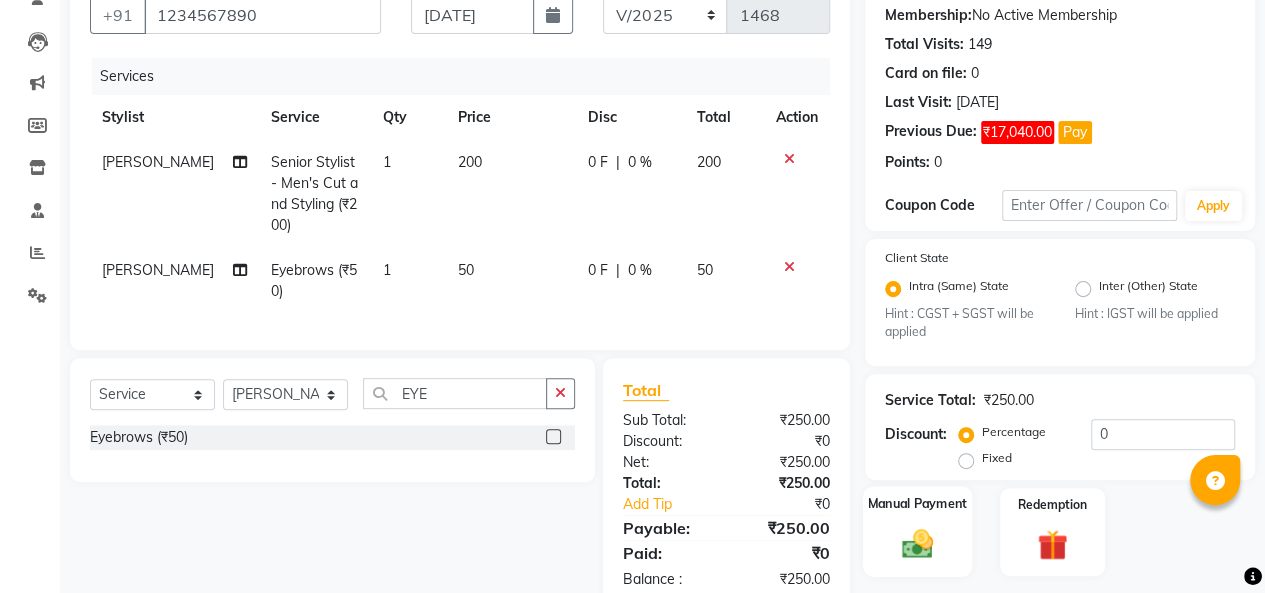 click 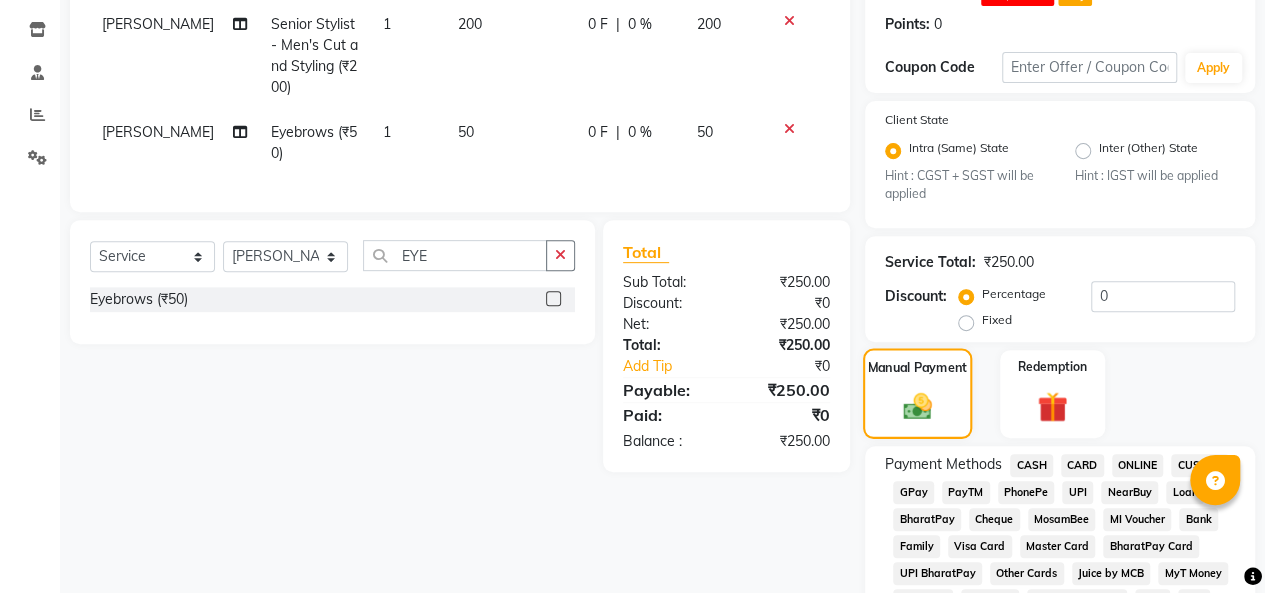 scroll, scrollTop: 329, scrollLeft: 0, axis: vertical 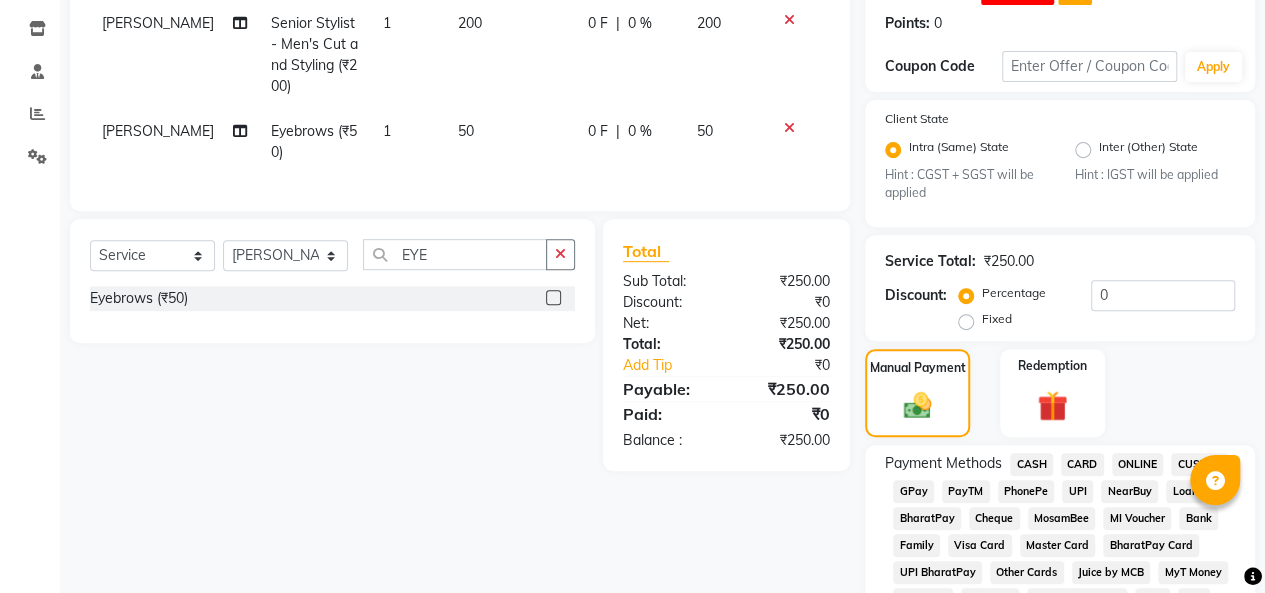 click on "PayTM" 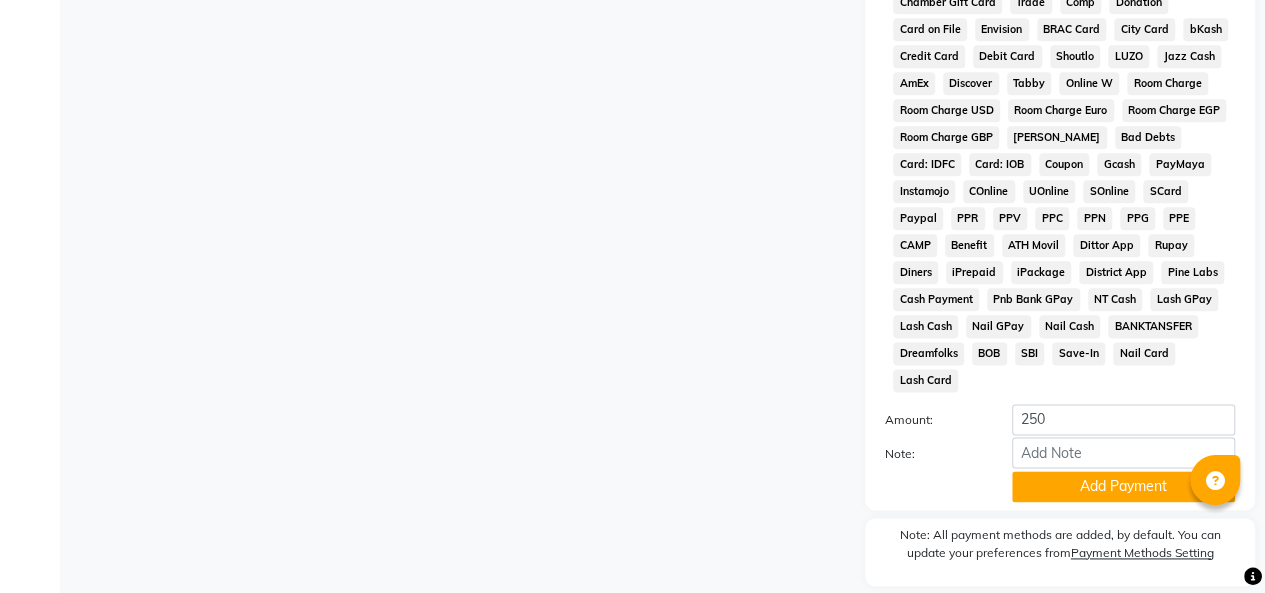 scroll, scrollTop: 1103, scrollLeft: 0, axis: vertical 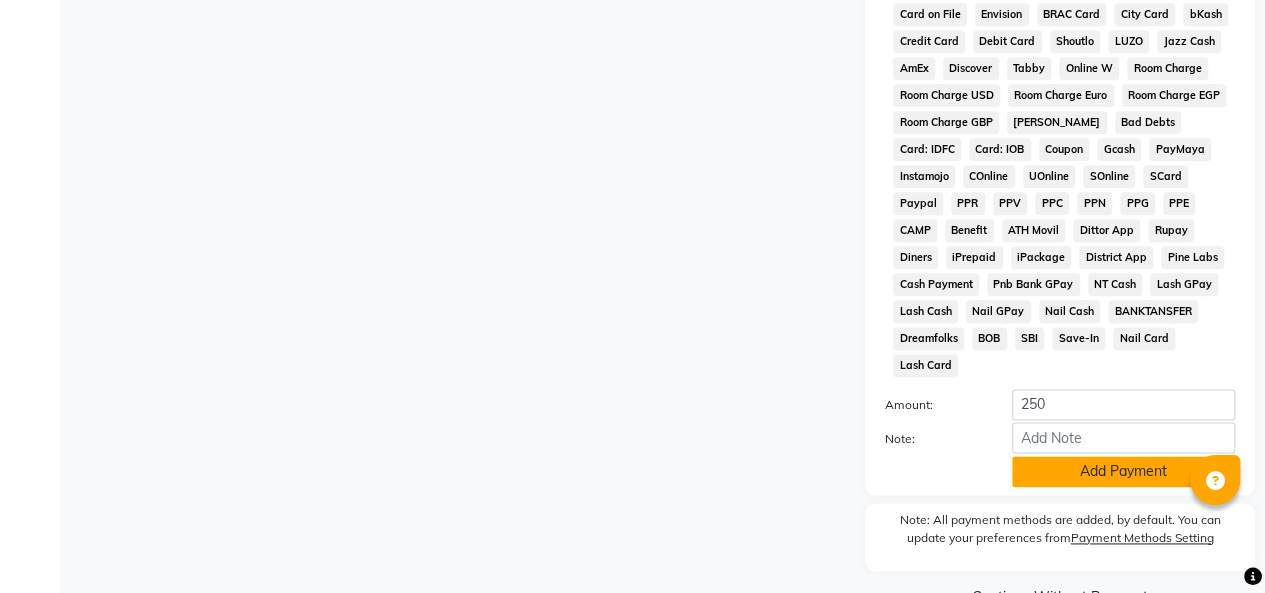 click on "Add Payment" 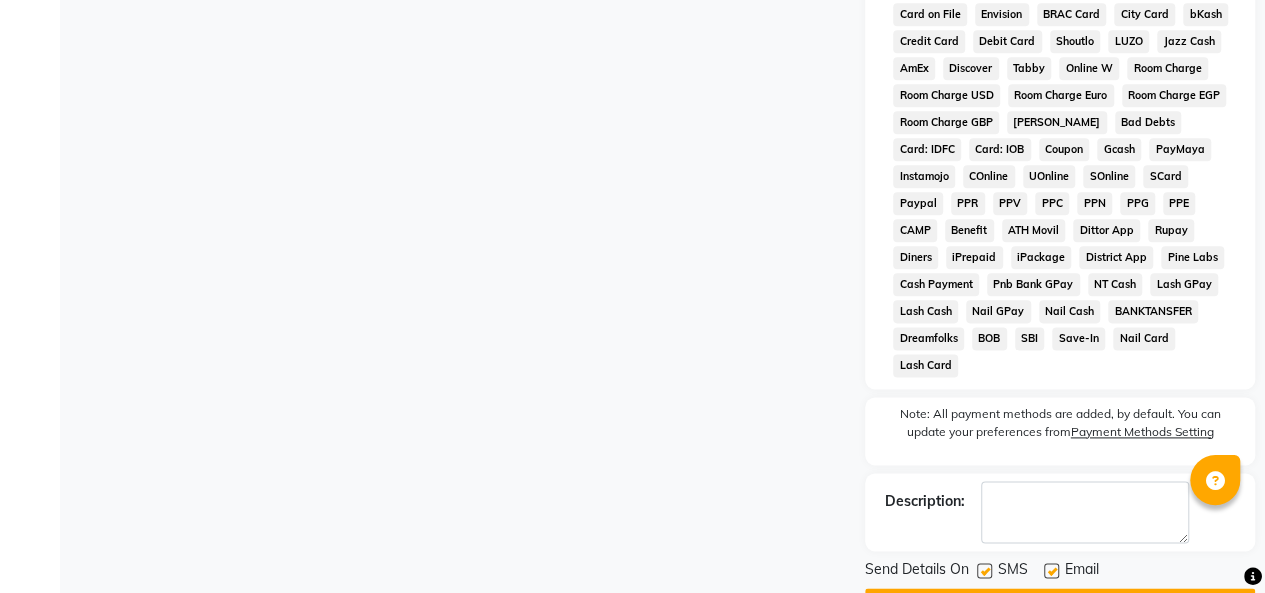 scroll, scrollTop: 1136, scrollLeft: 0, axis: vertical 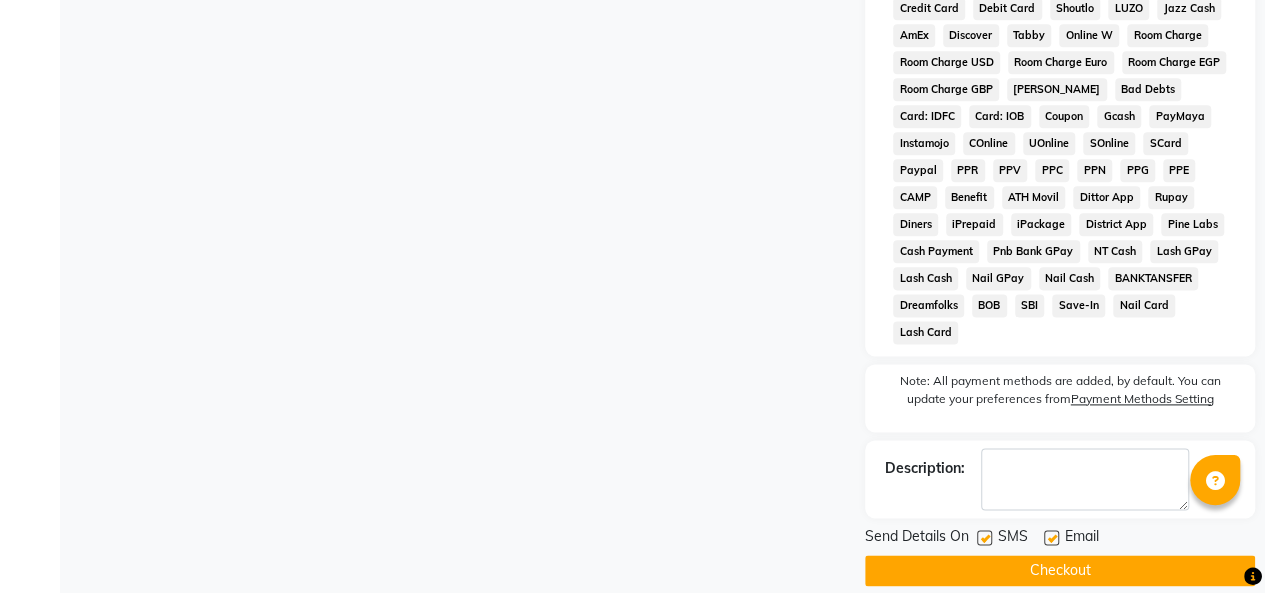 click on "Checkout" 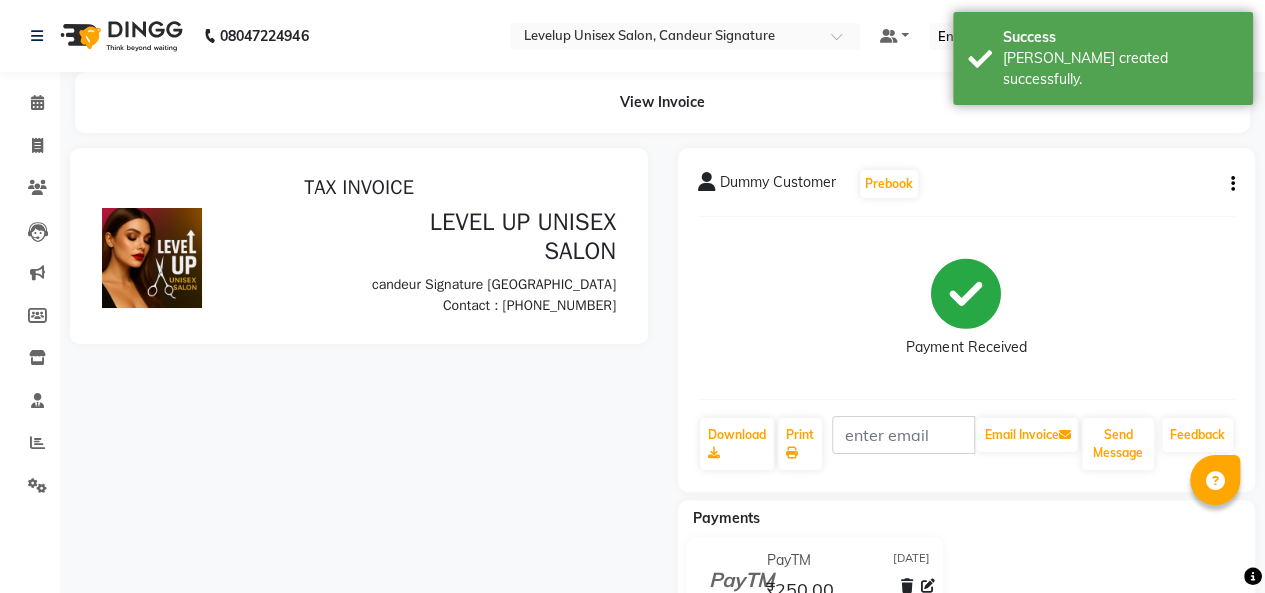 scroll, scrollTop: 0, scrollLeft: 0, axis: both 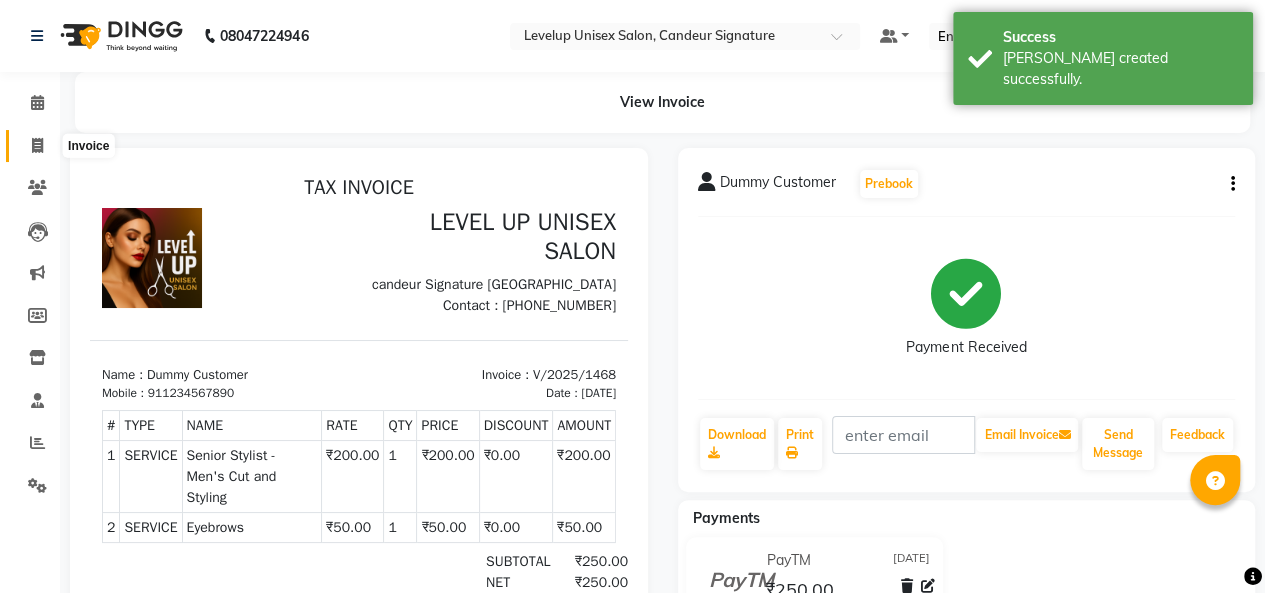 click 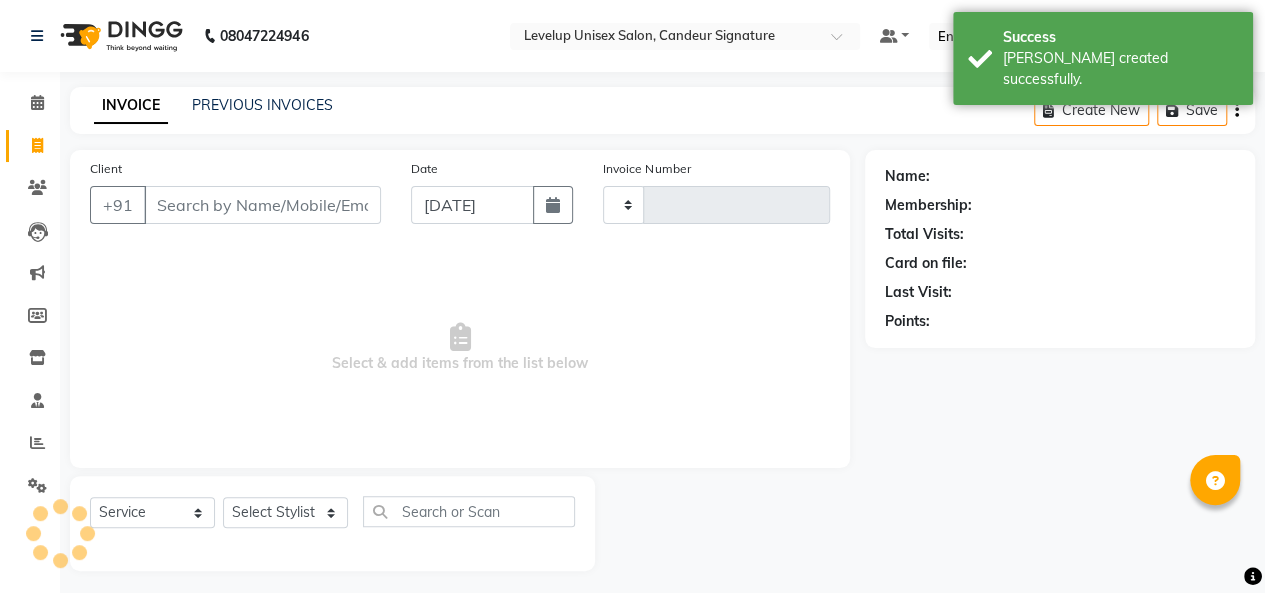 scroll, scrollTop: 7, scrollLeft: 0, axis: vertical 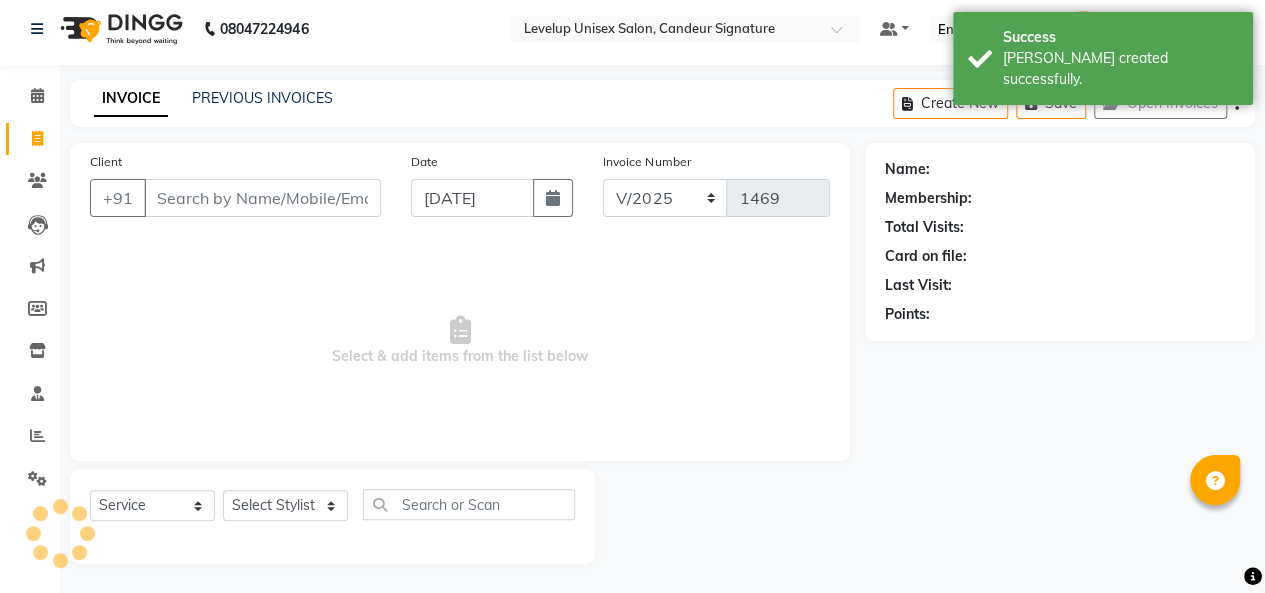 click on "Client" at bounding box center [262, 198] 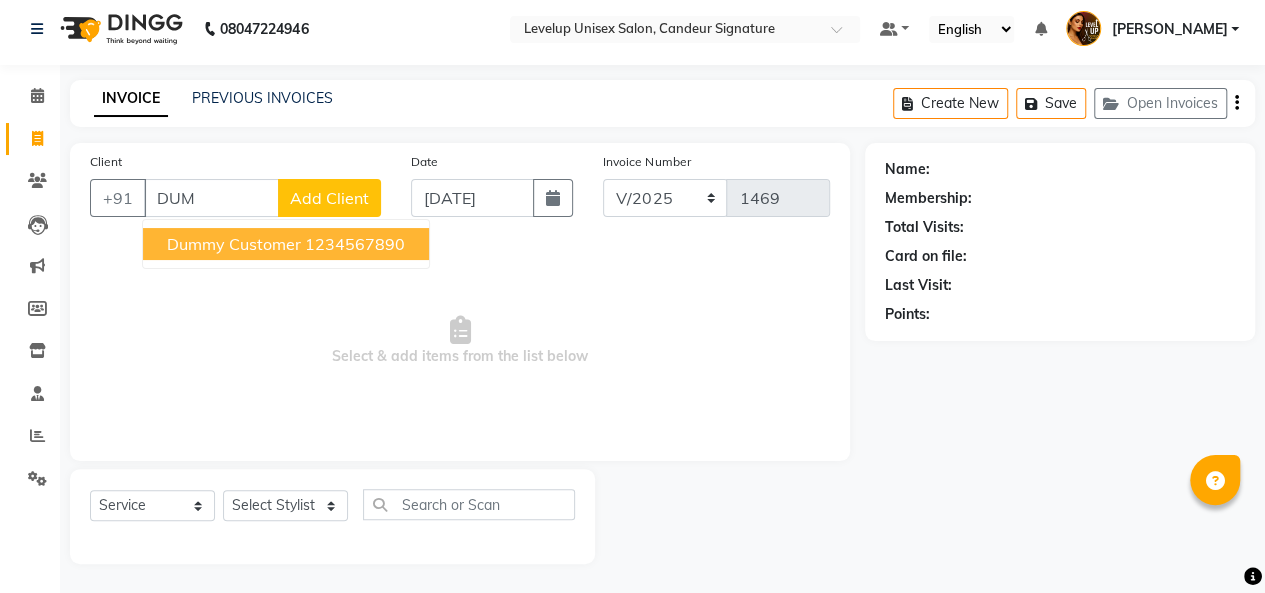 click on "Dummy Customer" at bounding box center (234, 244) 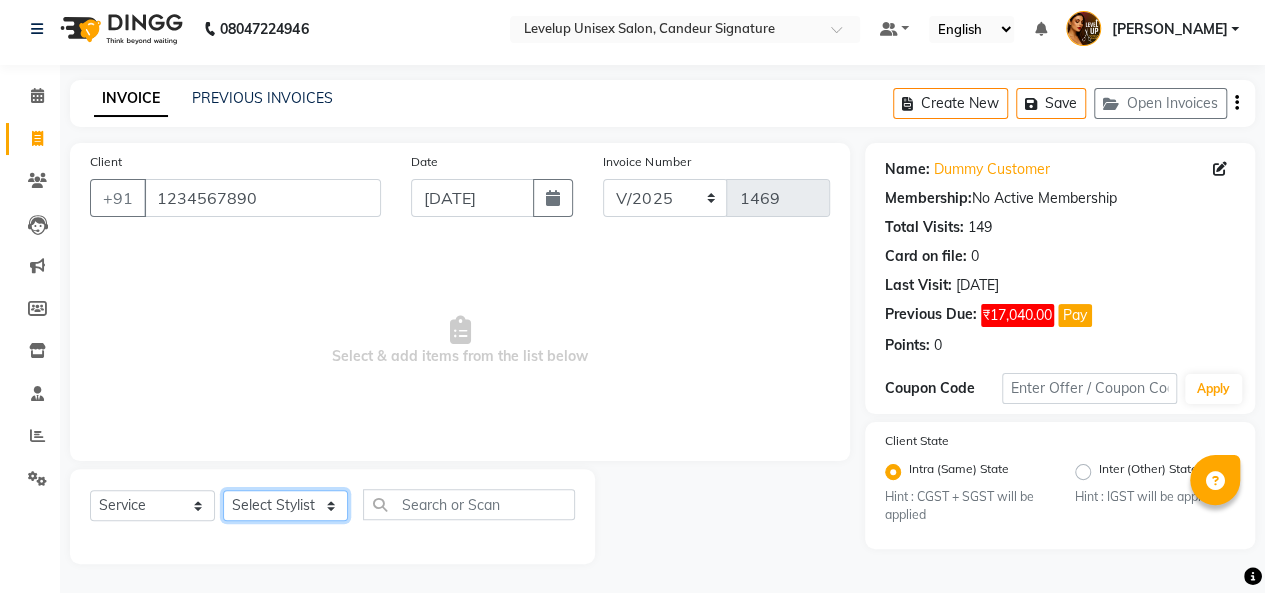 click on "Select Stylist [PERSON_NAME]  [PERSON_NAME]  Furkan [PERSON_NAME] [PERSON_NAME]  [PERSON_NAME]  [PERSON_NAME] [PERSON_NAME] [PERSON_NAME]" 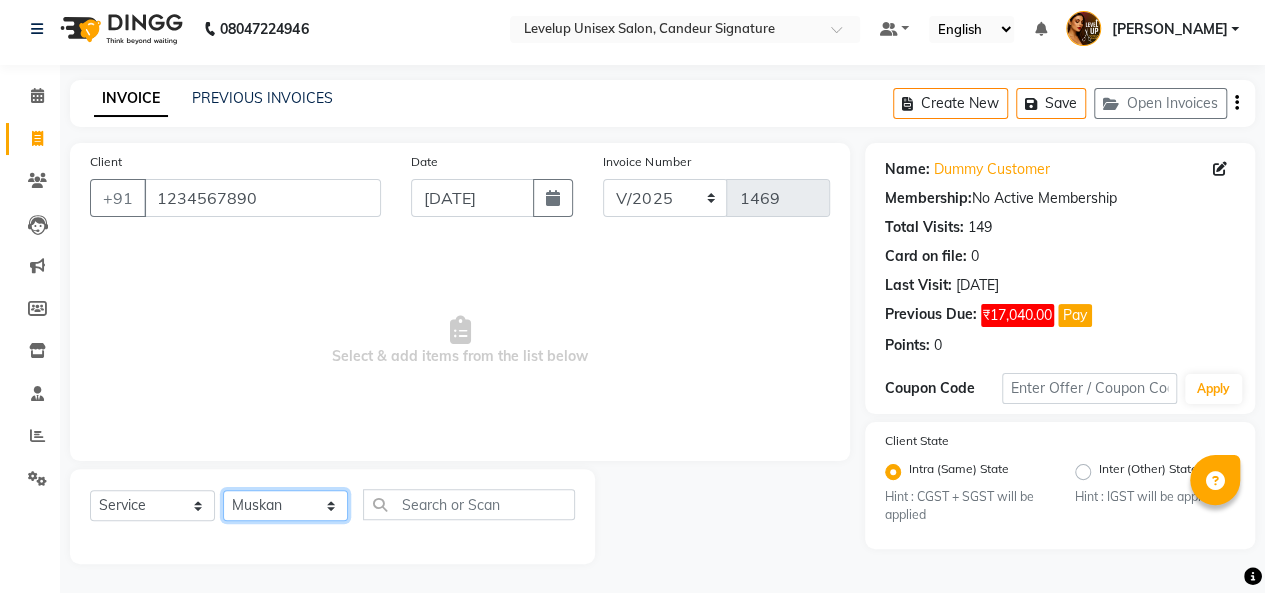 click on "Select Stylist [PERSON_NAME]  [PERSON_NAME]  Furkan [PERSON_NAME] [PERSON_NAME]  [PERSON_NAME]  [PERSON_NAME] [PERSON_NAME] [PERSON_NAME]" 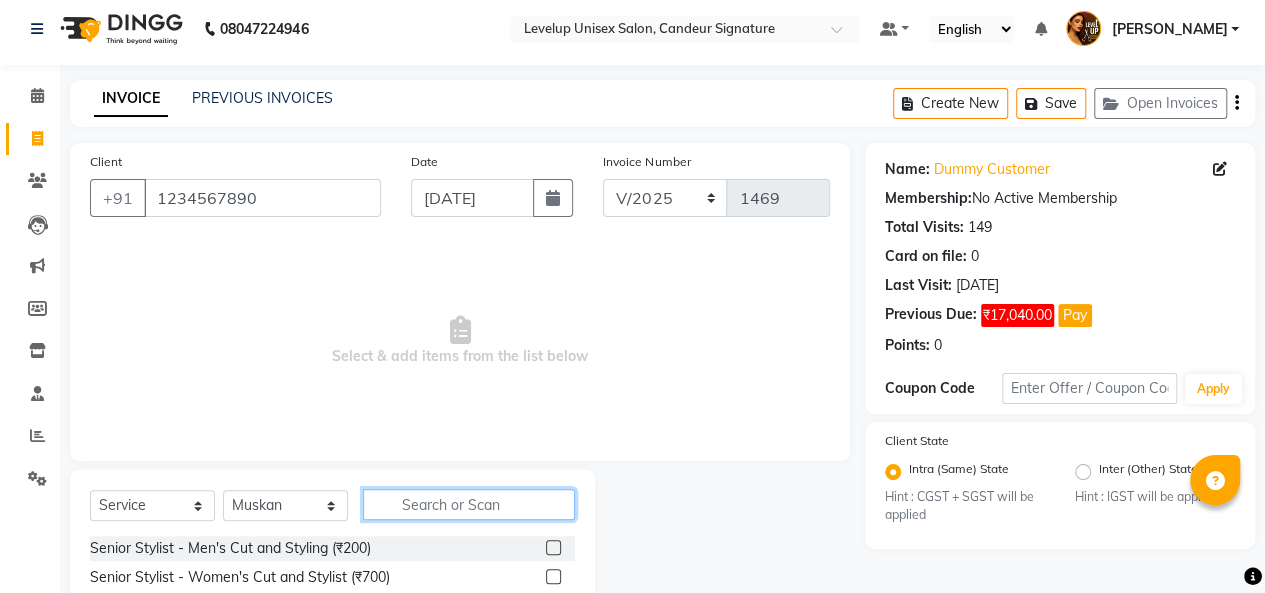 click 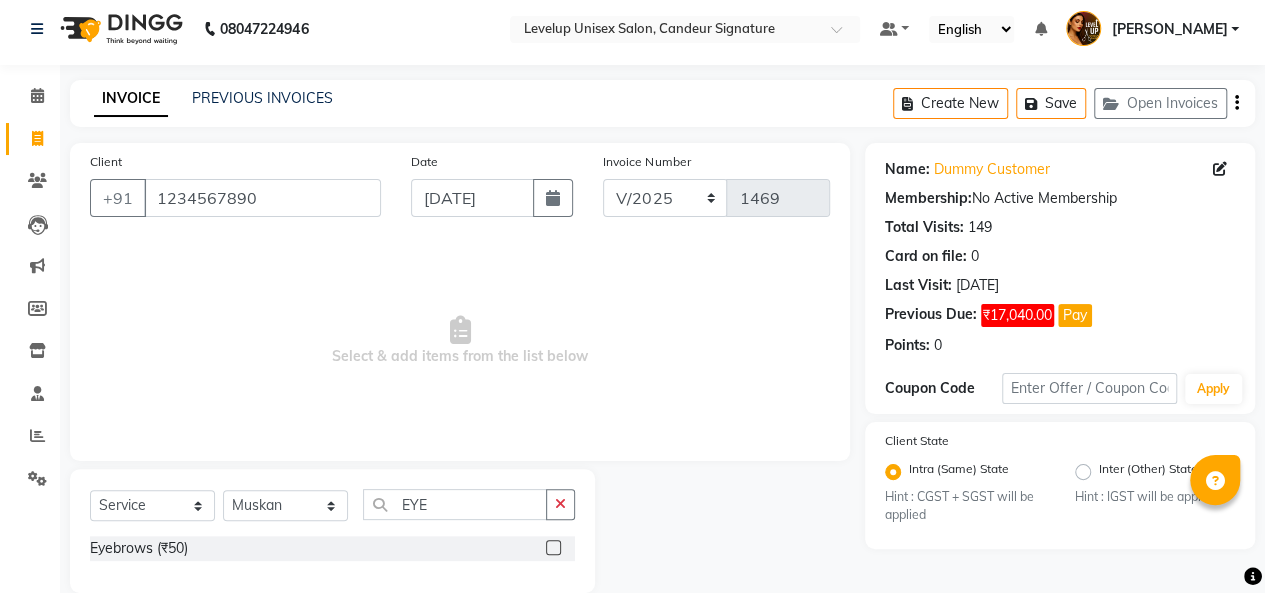 click 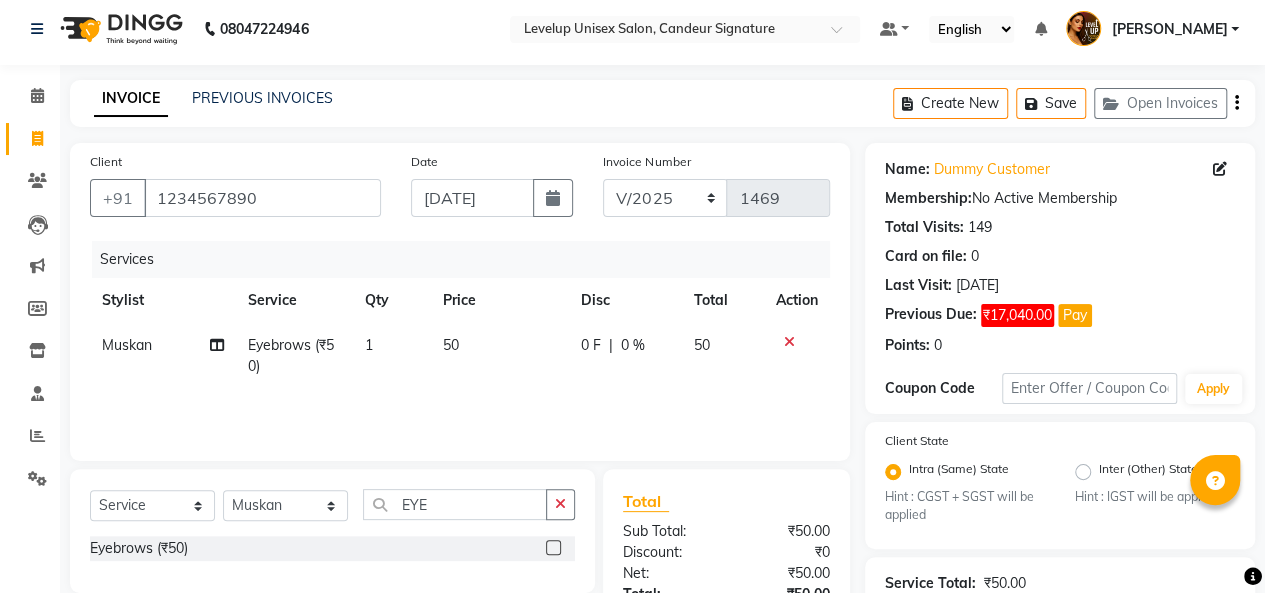 drag, startPoint x: 555, startPoint y: 499, endPoint x: 508, endPoint y: 503, distance: 47.169907 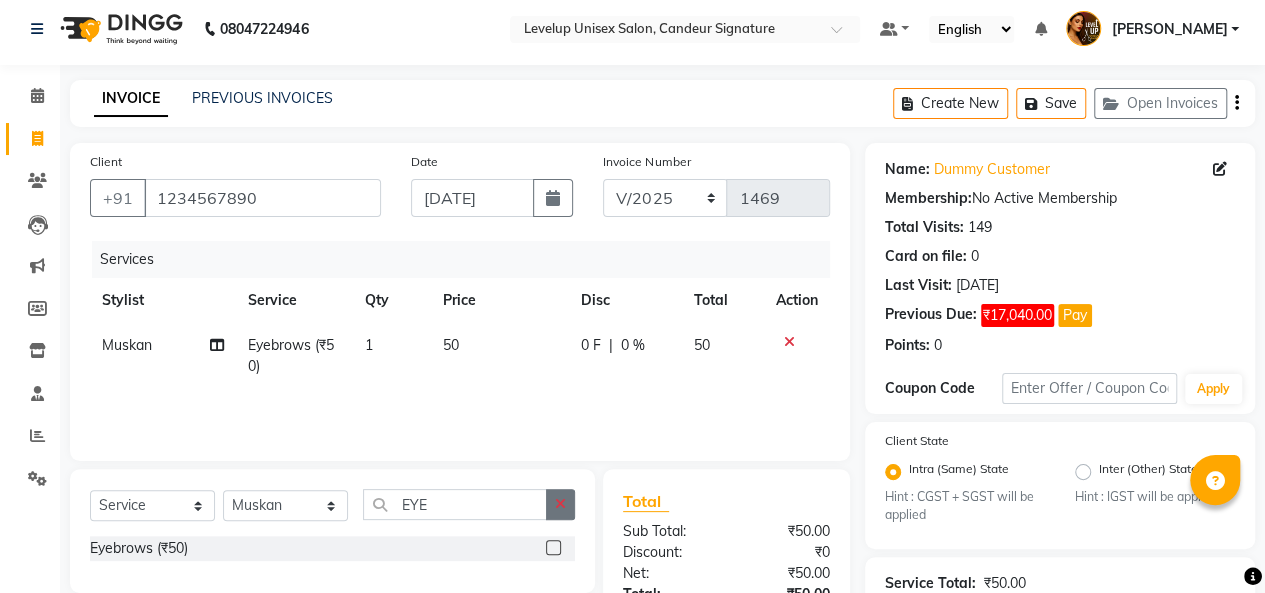 click 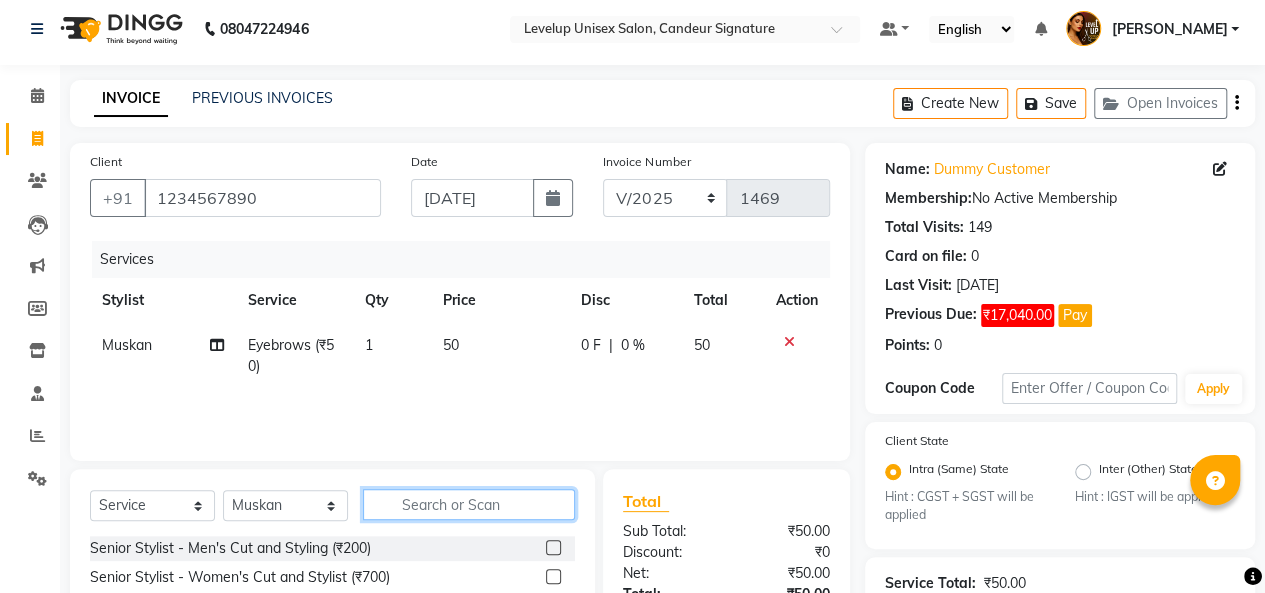 click 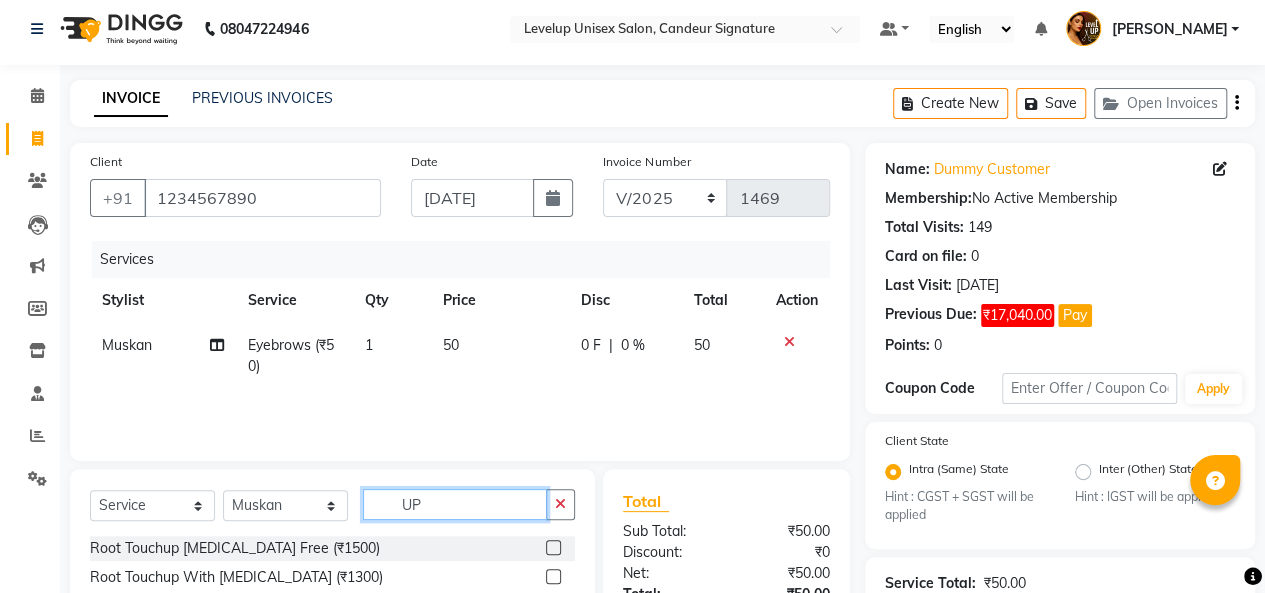 scroll, scrollTop: 32, scrollLeft: 0, axis: vertical 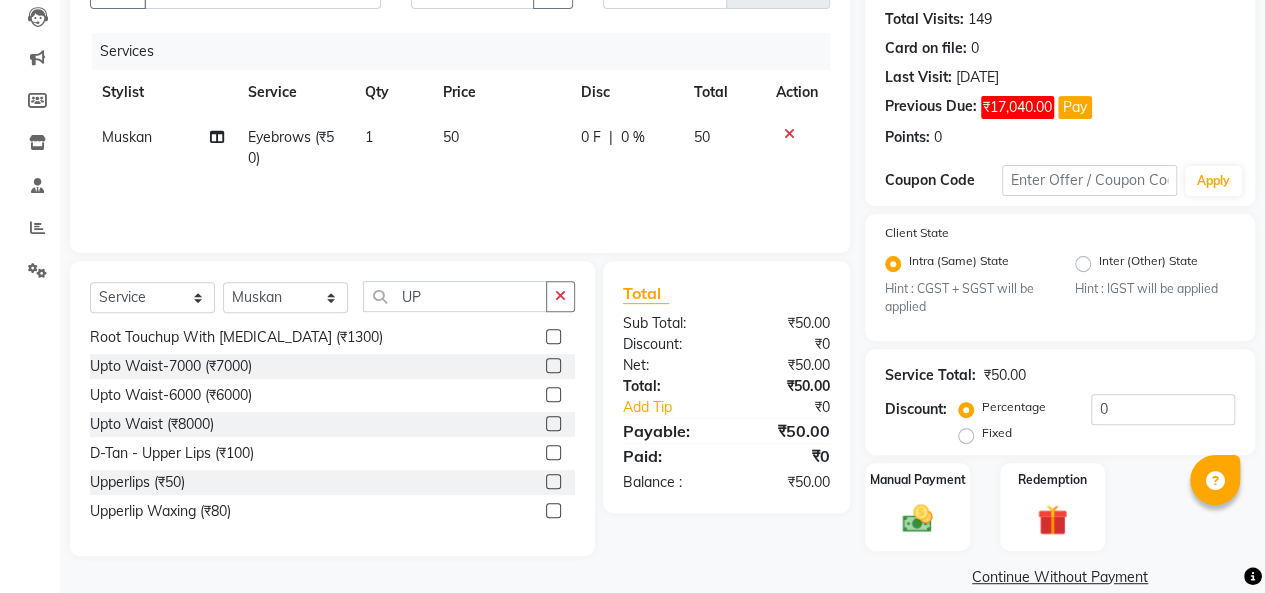 click 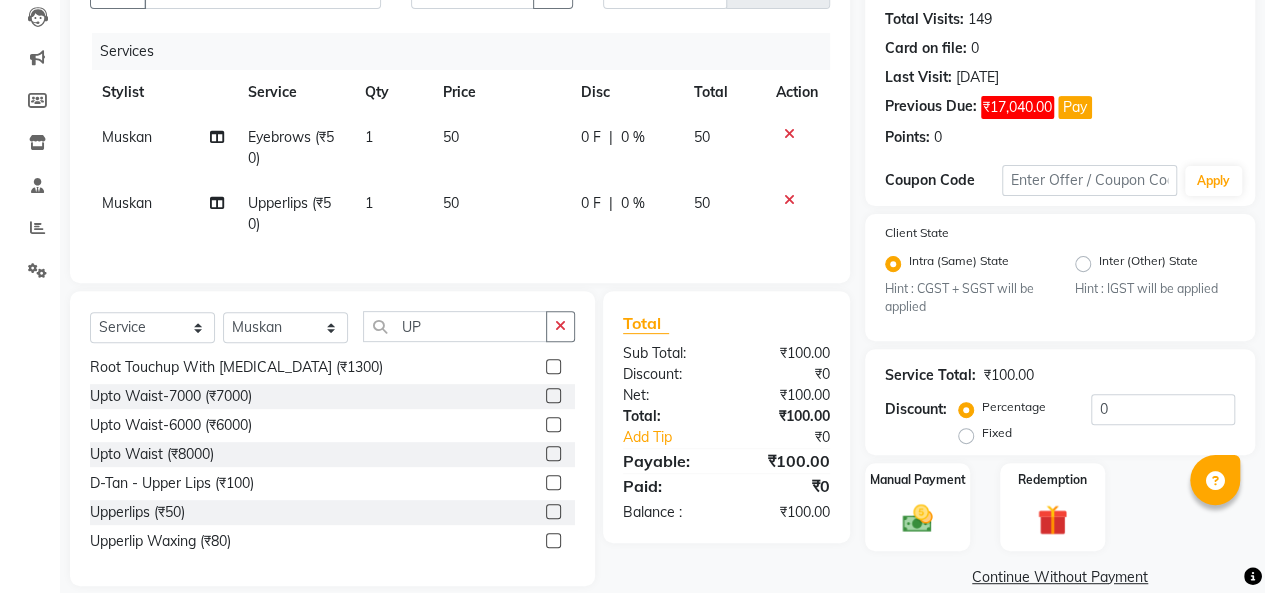 click 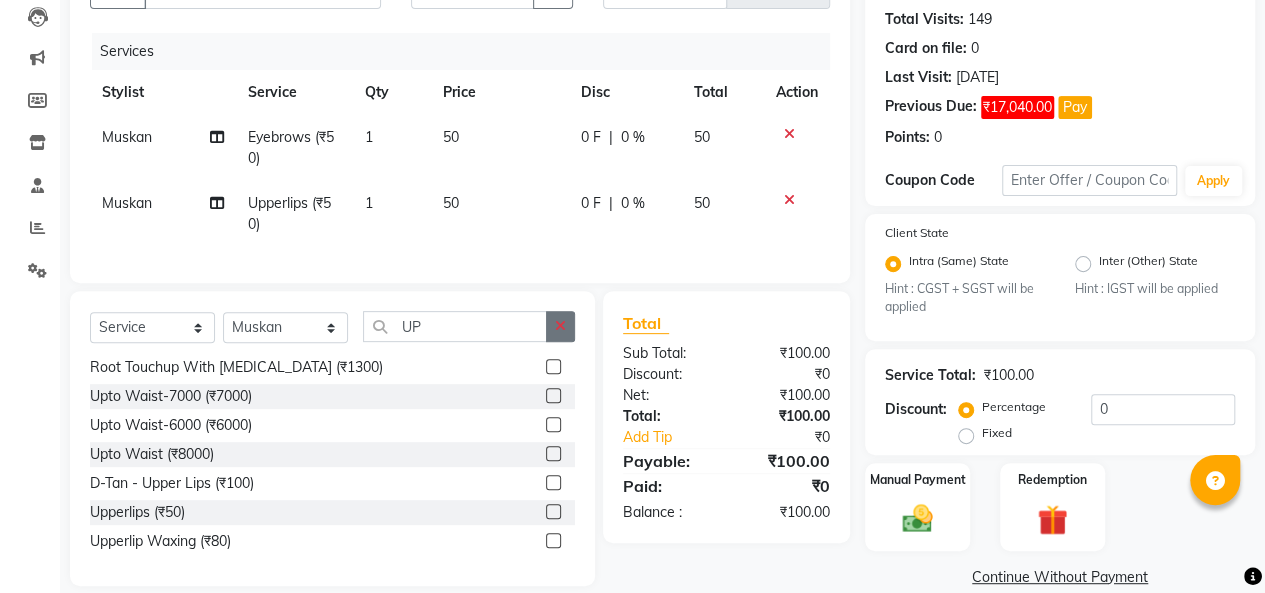 click 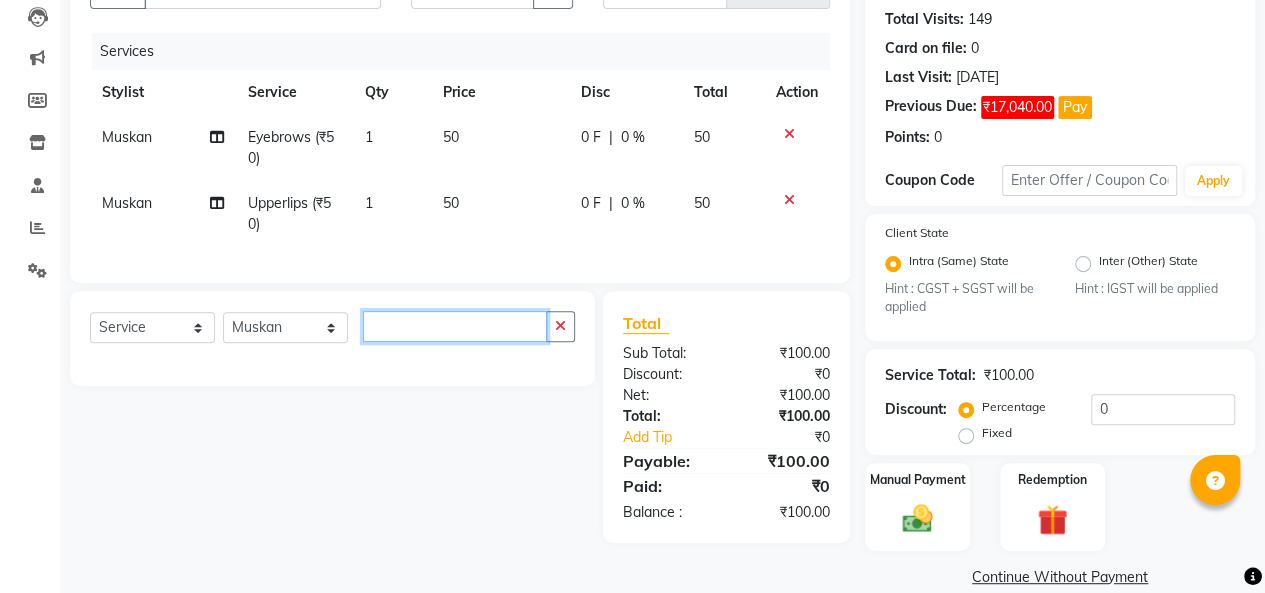 scroll, scrollTop: 0, scrollLeft: 0, axis: both 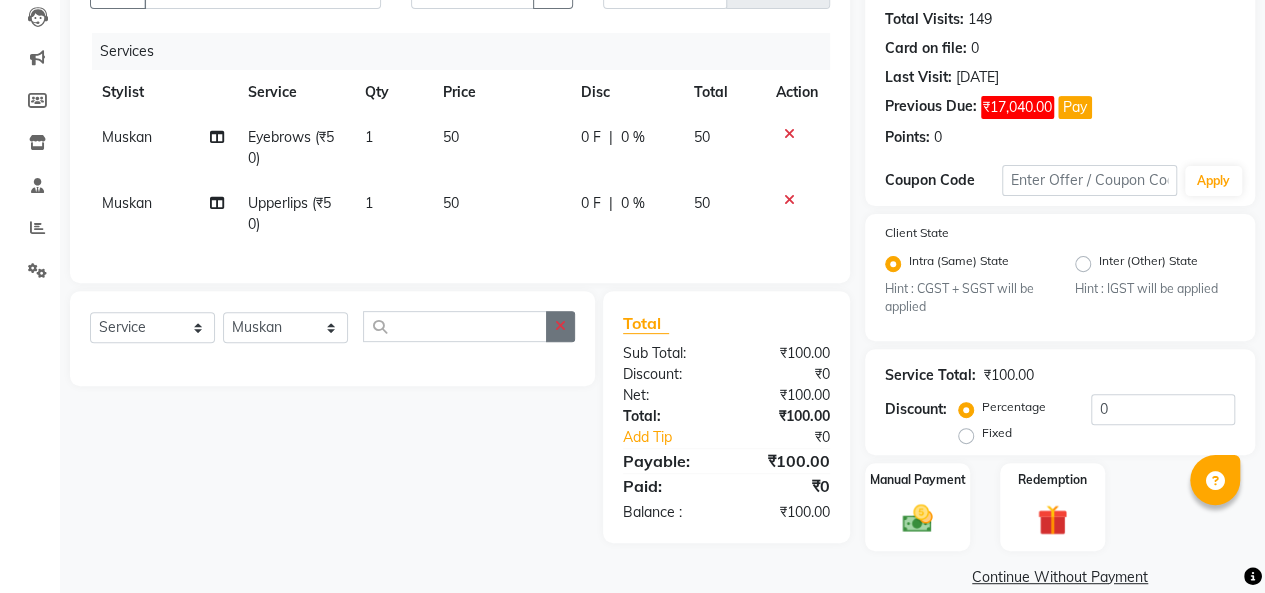 click 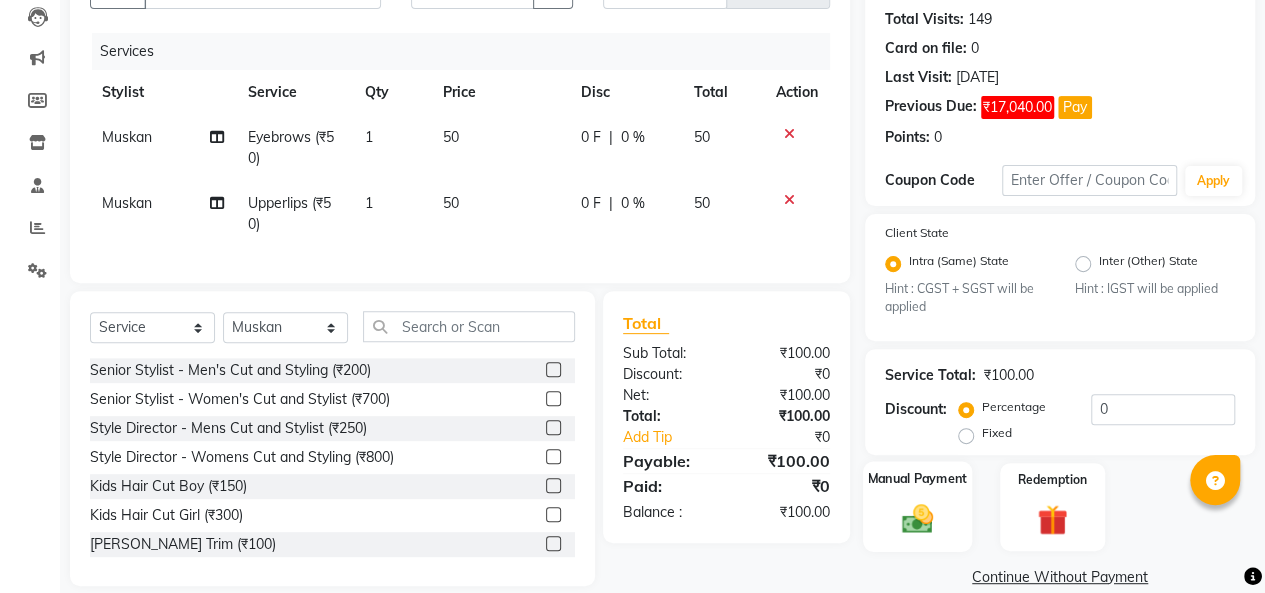 click 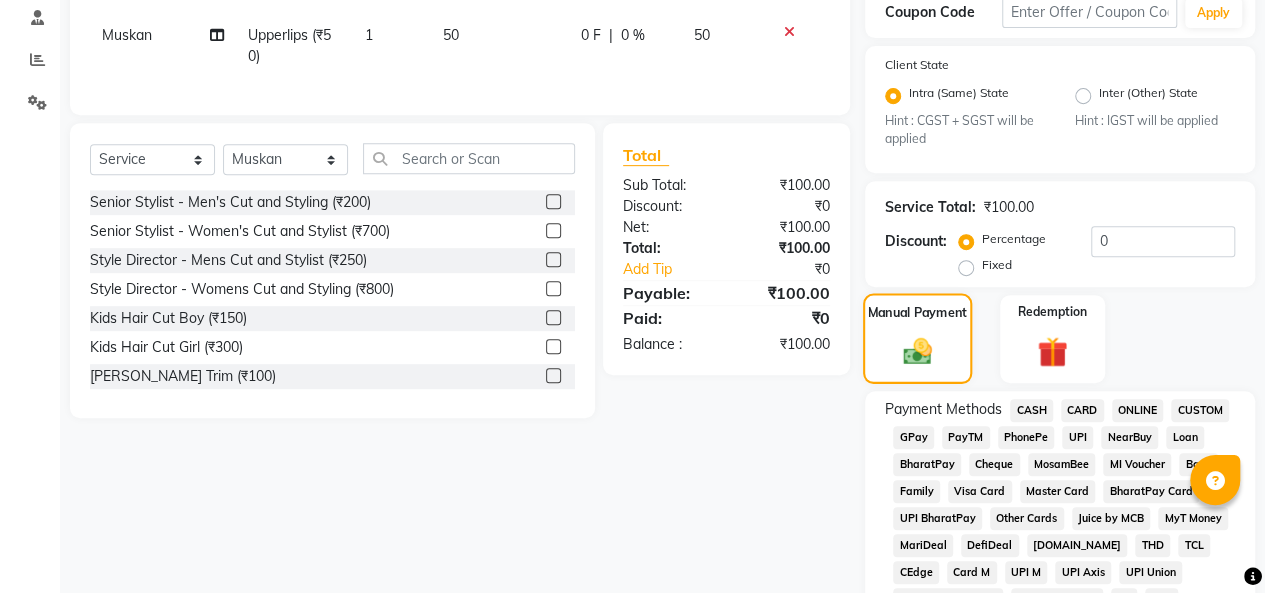 scroll, scrollTop: 382, scrollLeft: 0, axis: vertical 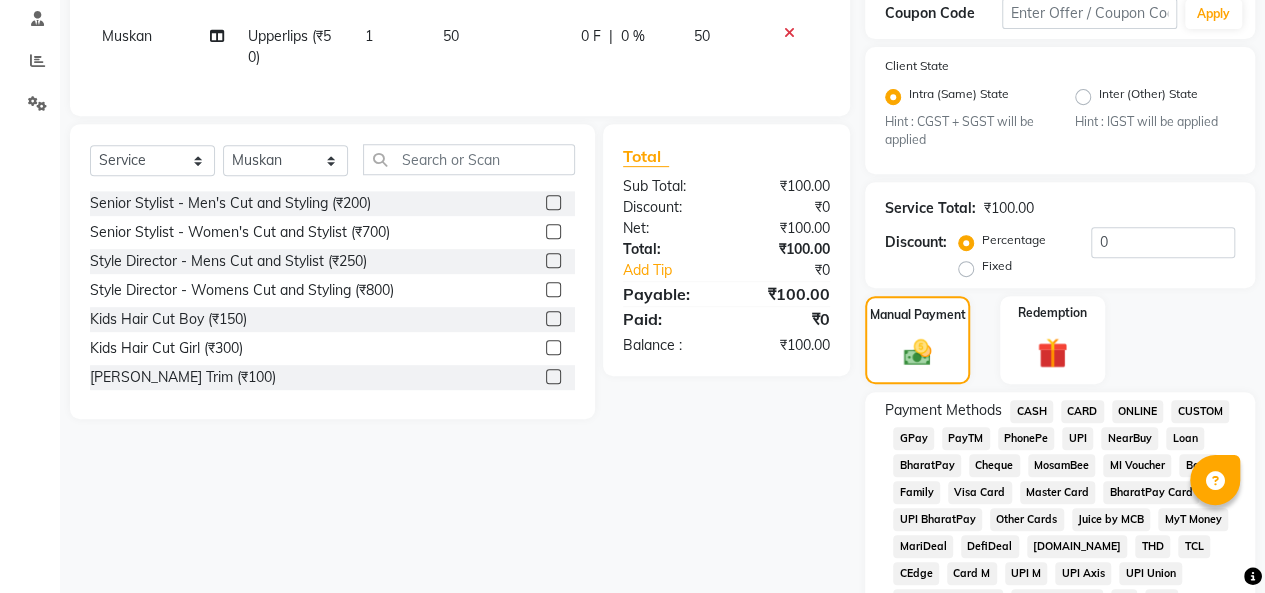 click on "PayTM" 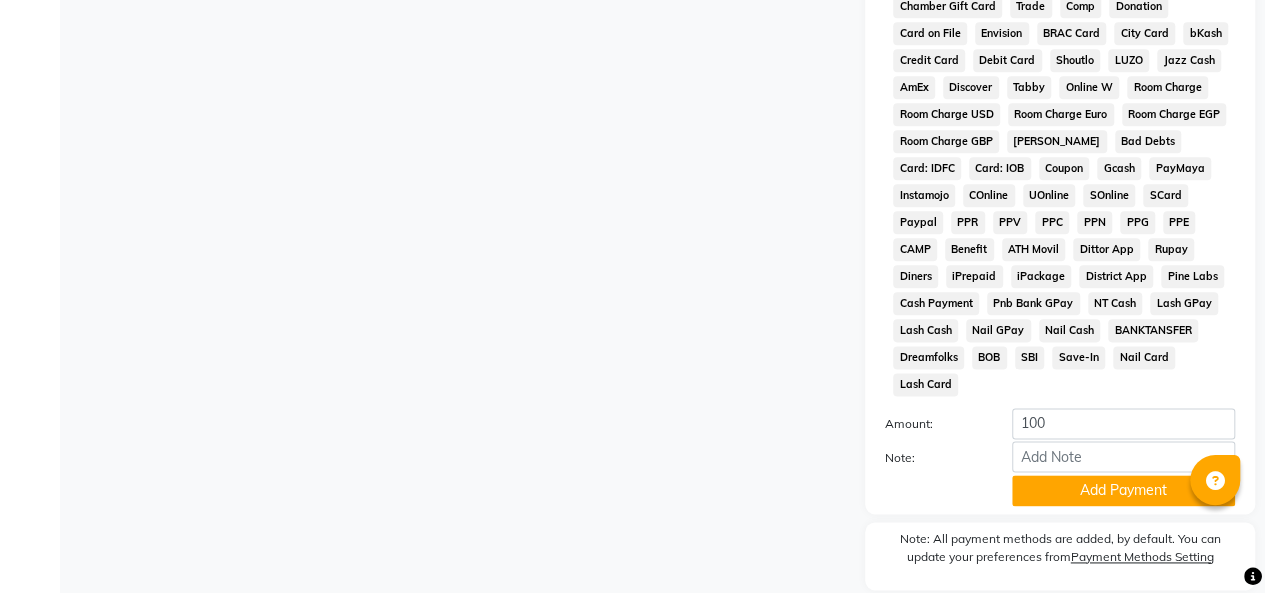 scroll, scrollTop: 1130, scrollLeft: 0, axis: vertical 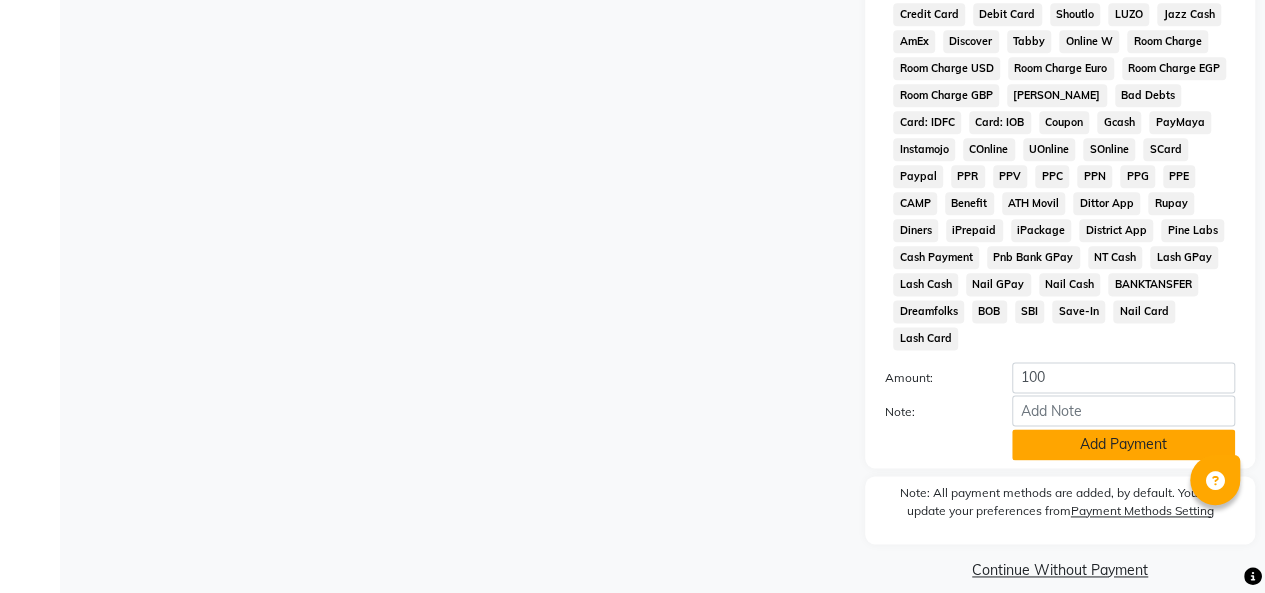 click on "Add Payment" 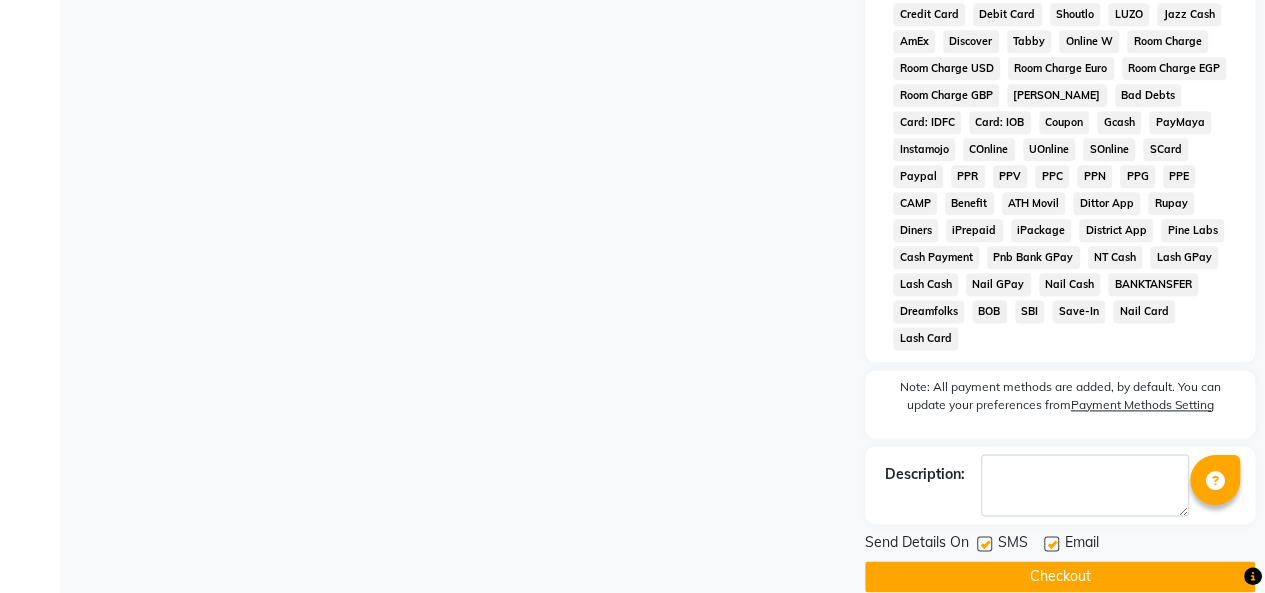 scroll, scrollTop: 1136, scrollLeft: 0, axis: vertical 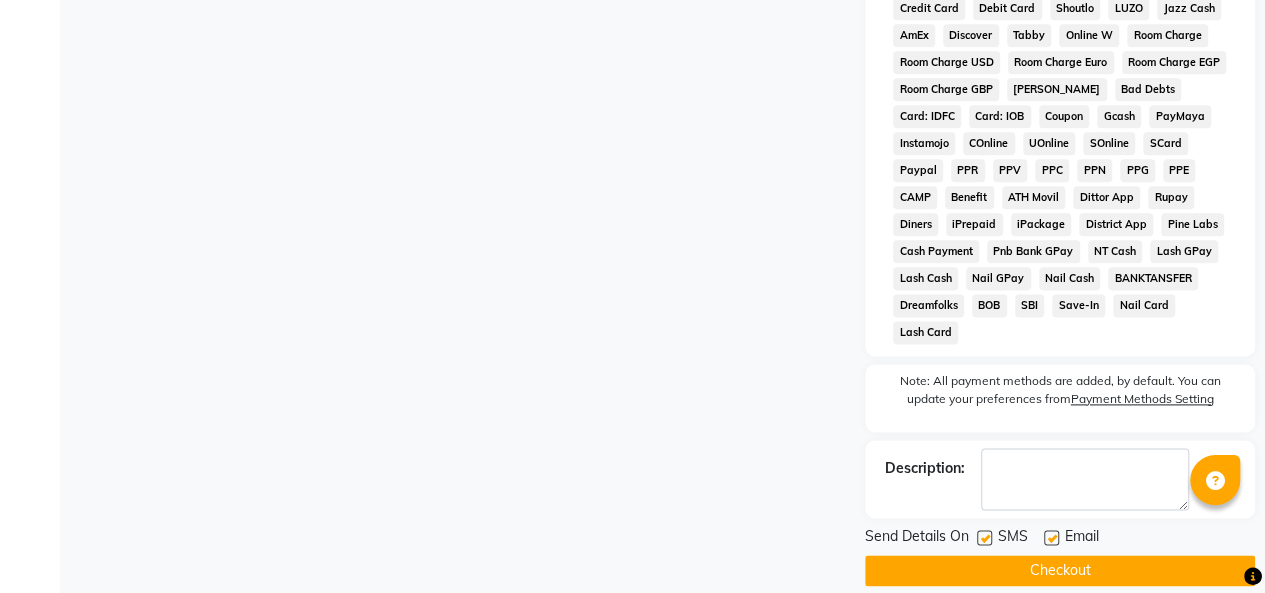 click on "Checkout" 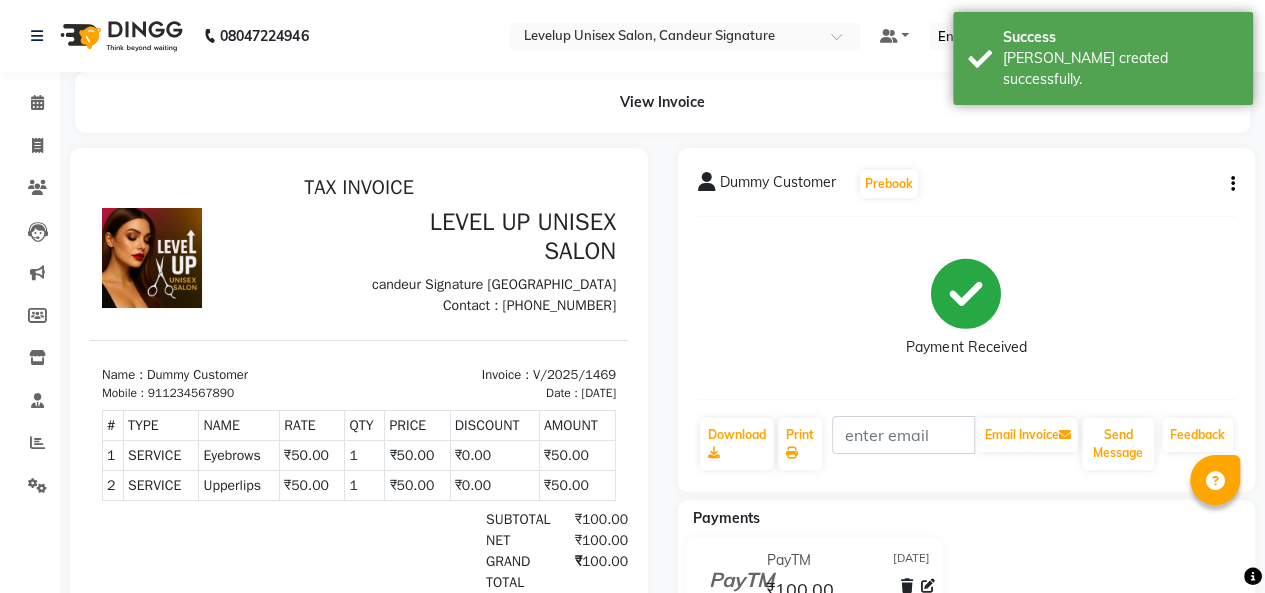 scroll, scrollTop: 0, scrollLeft: 0, axis: both 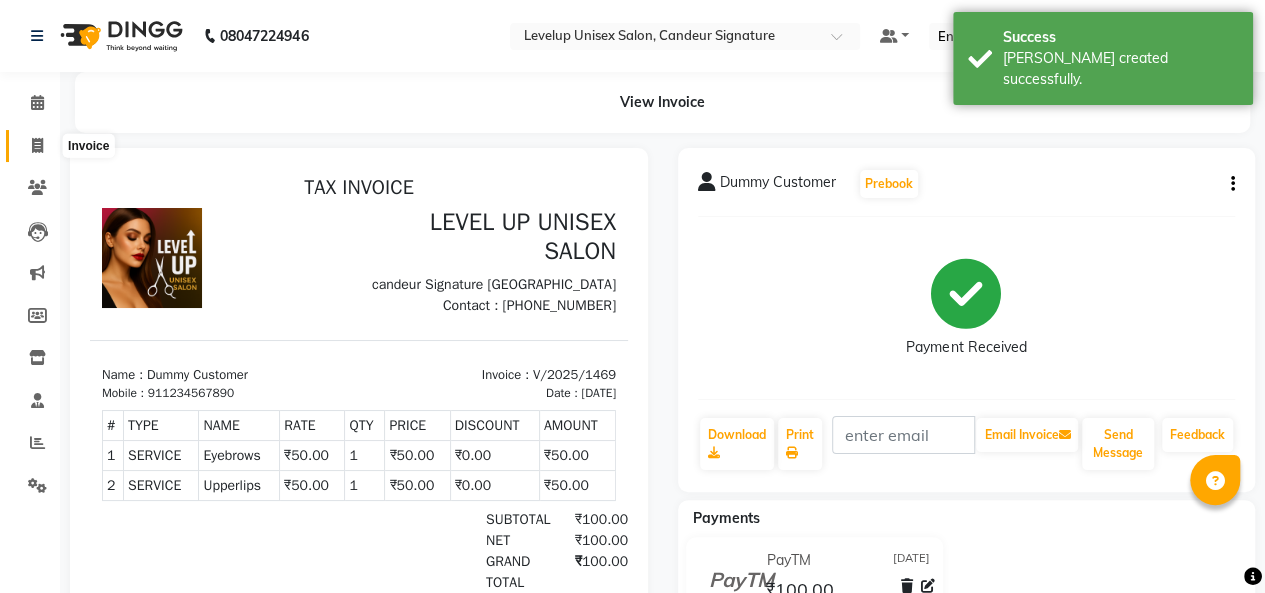 click 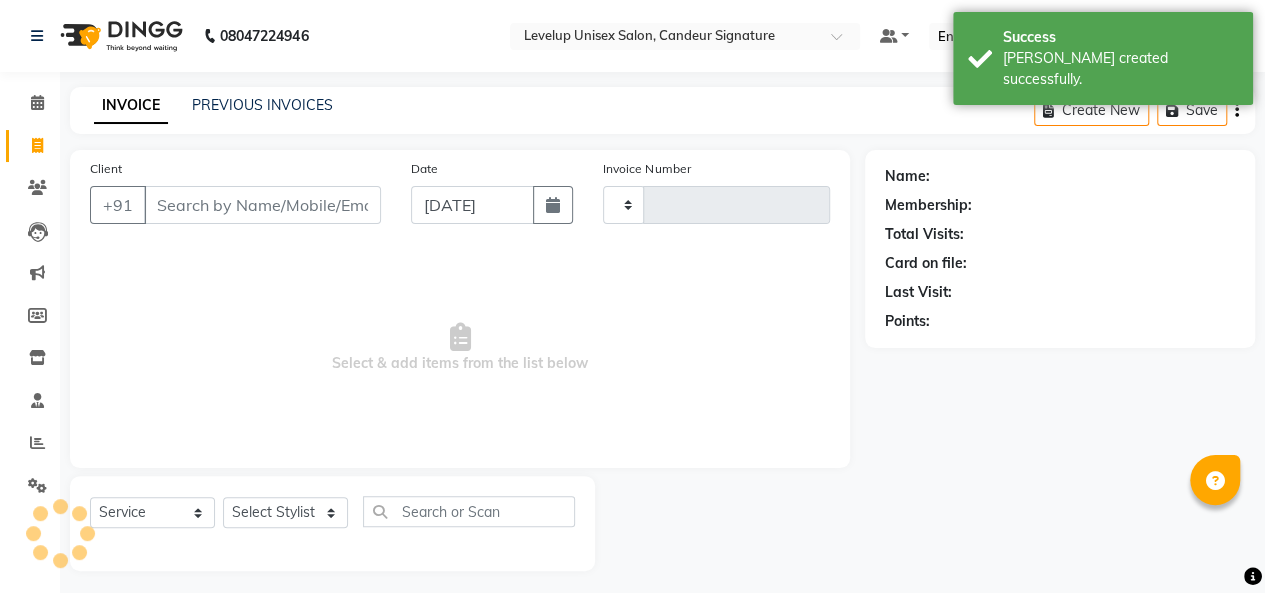 scroll, scrollTop: 7, scrollLeft: 0, axis: vertical 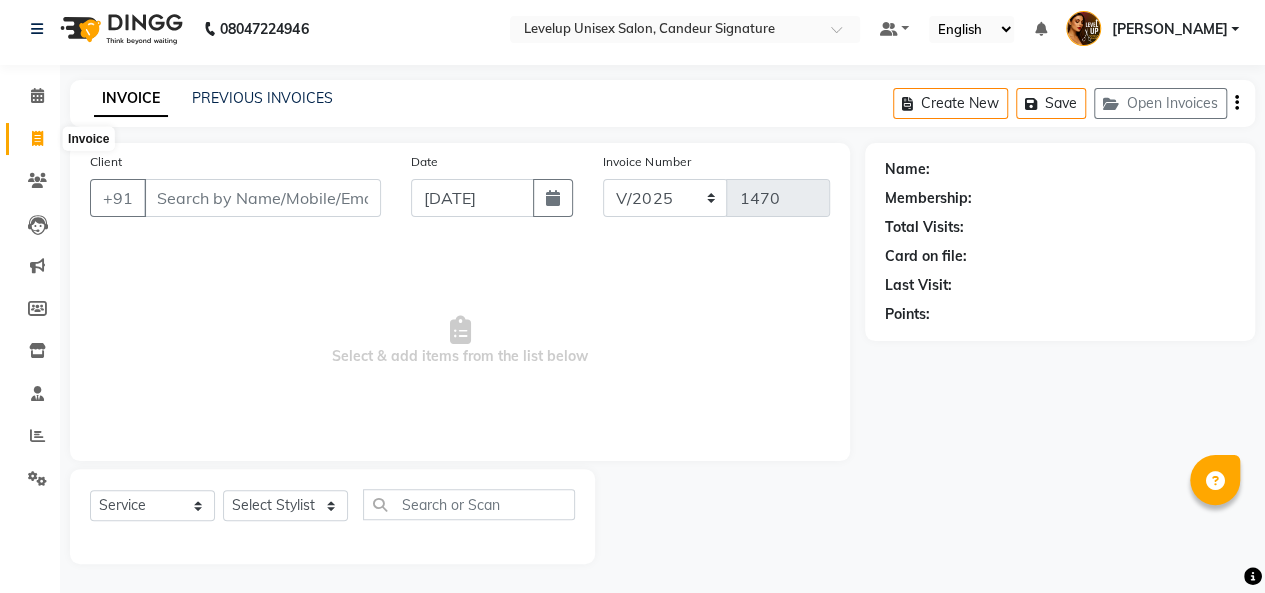 click 